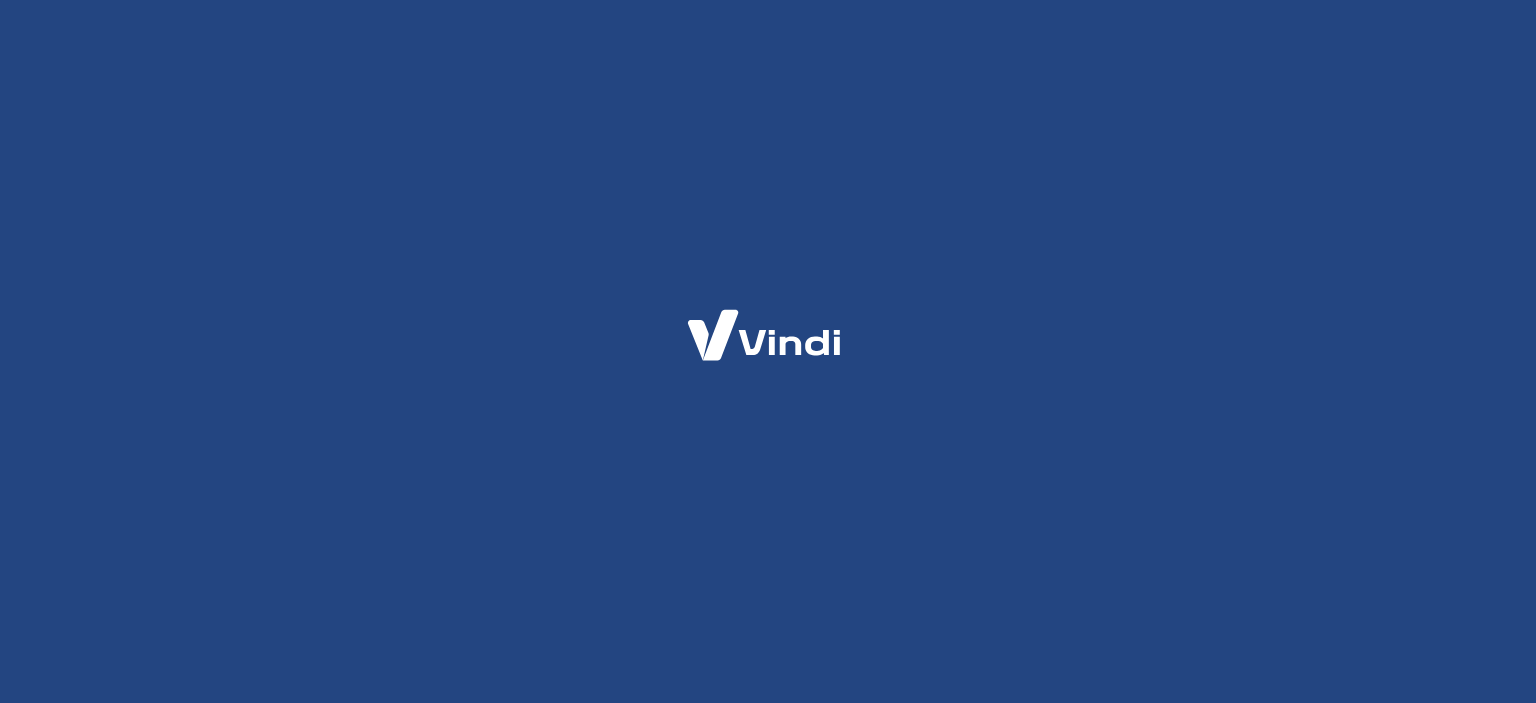 scroll, scrollTop: 0, scrollLeft: 0, axis: both 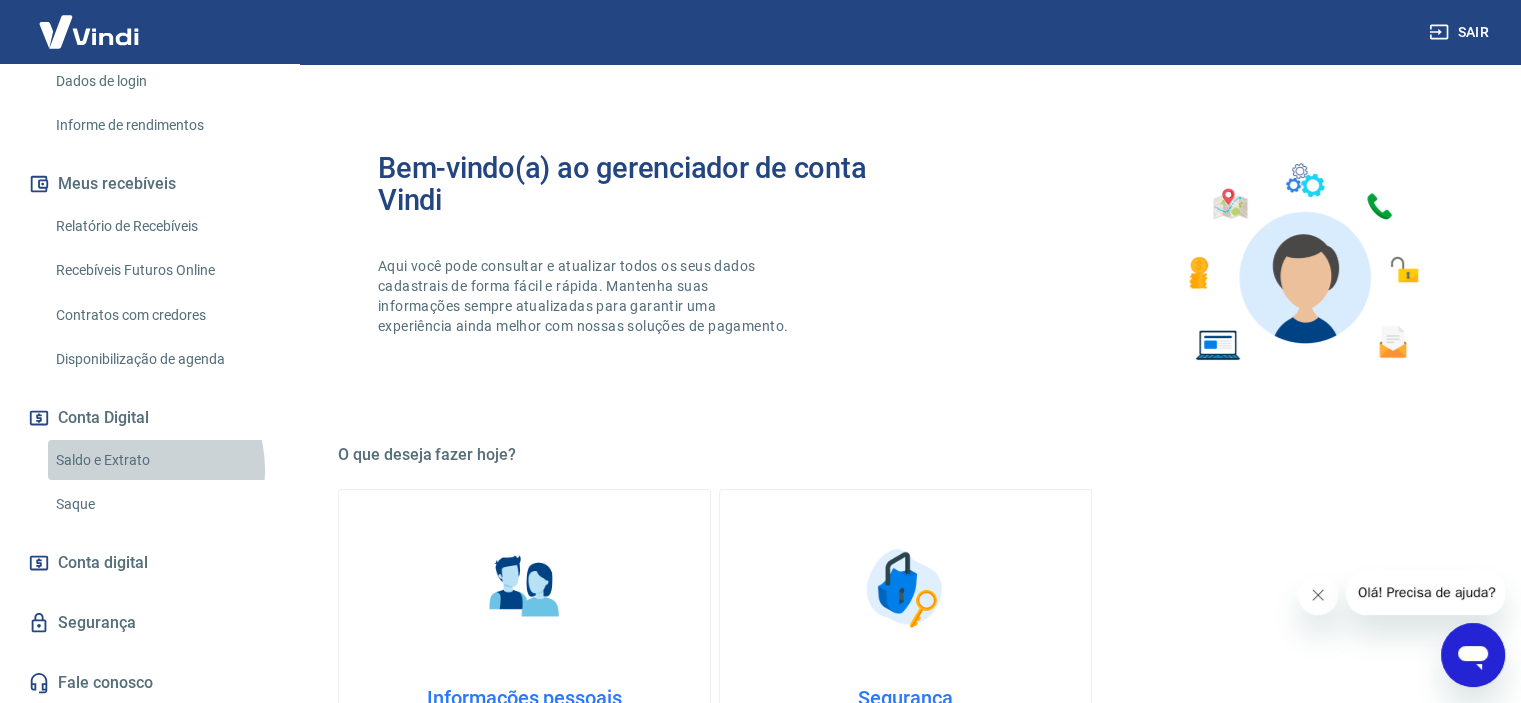 click on "Saldo e Extrato" at bounding box center [161, 460] 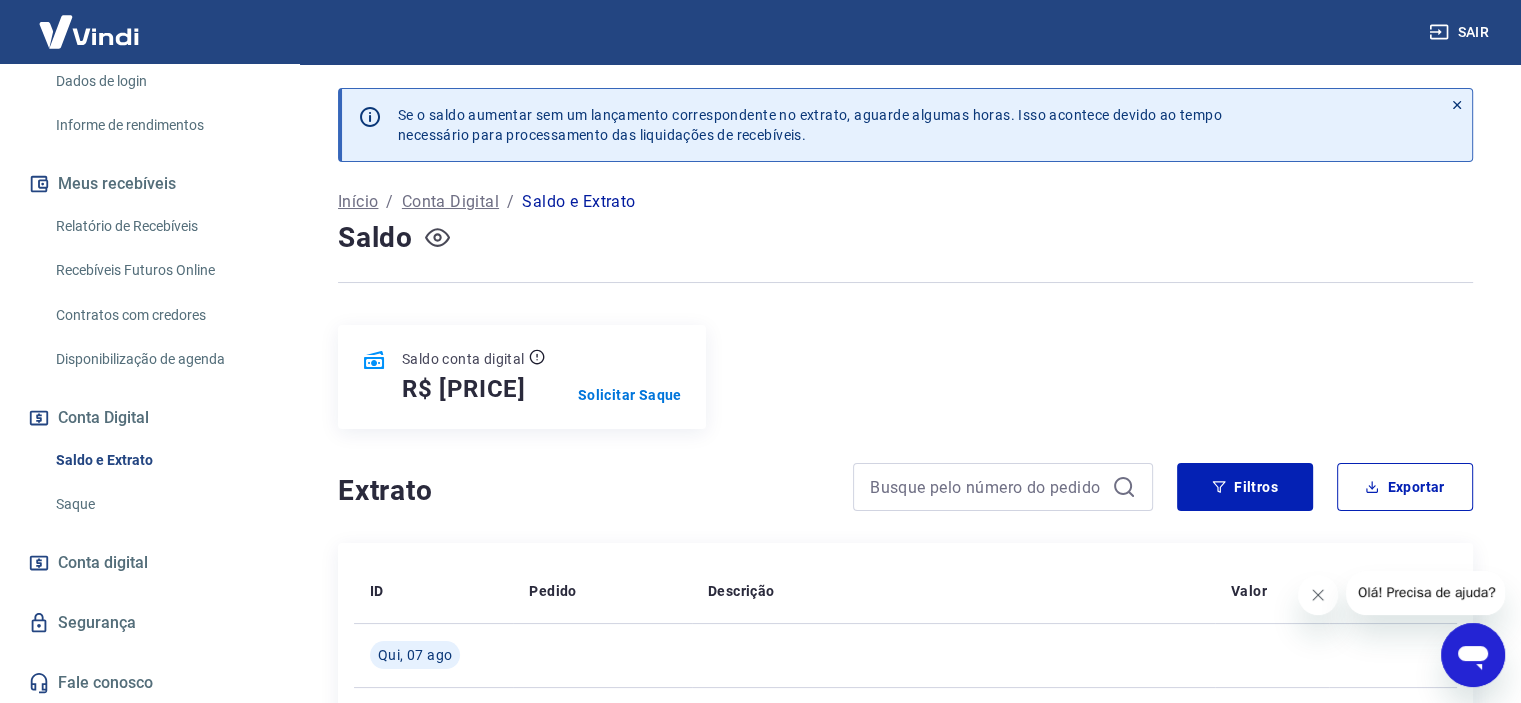 click 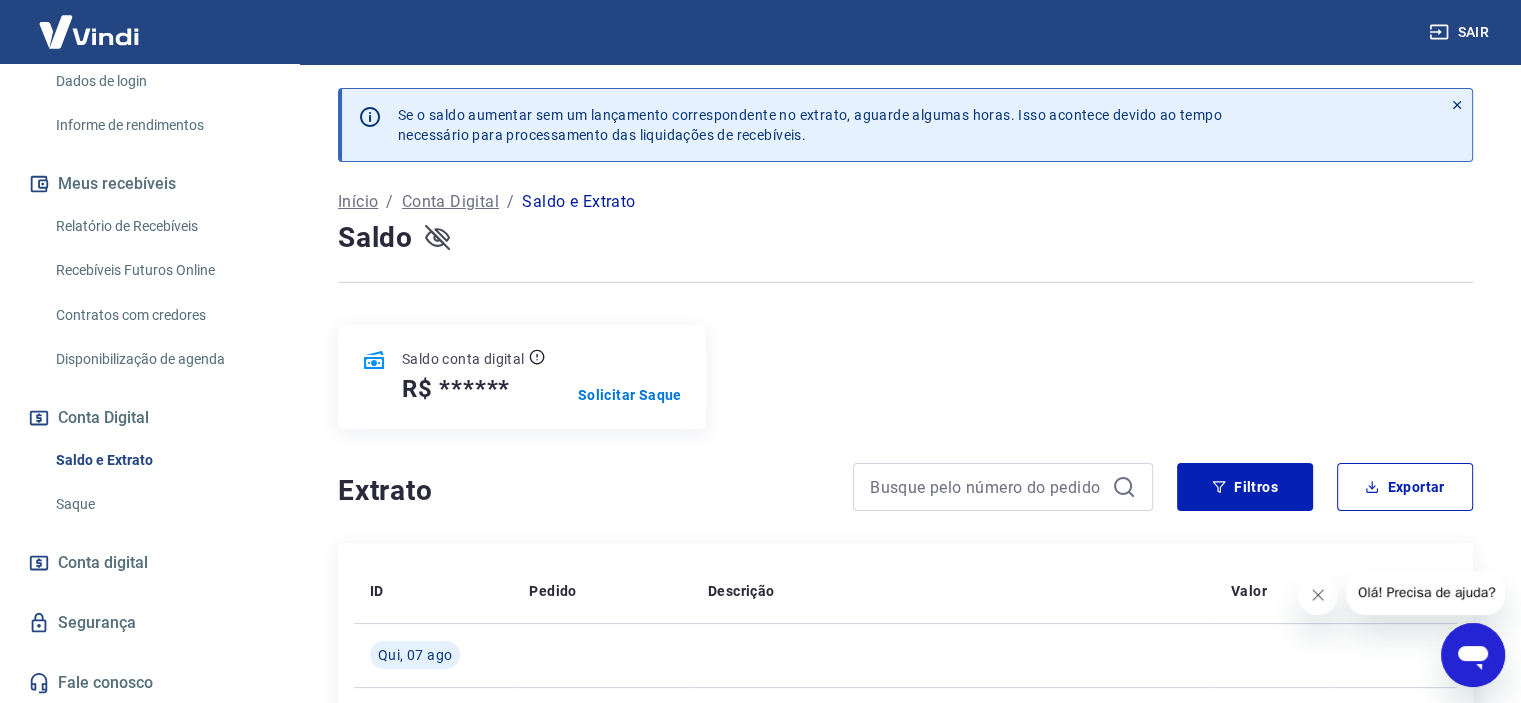click 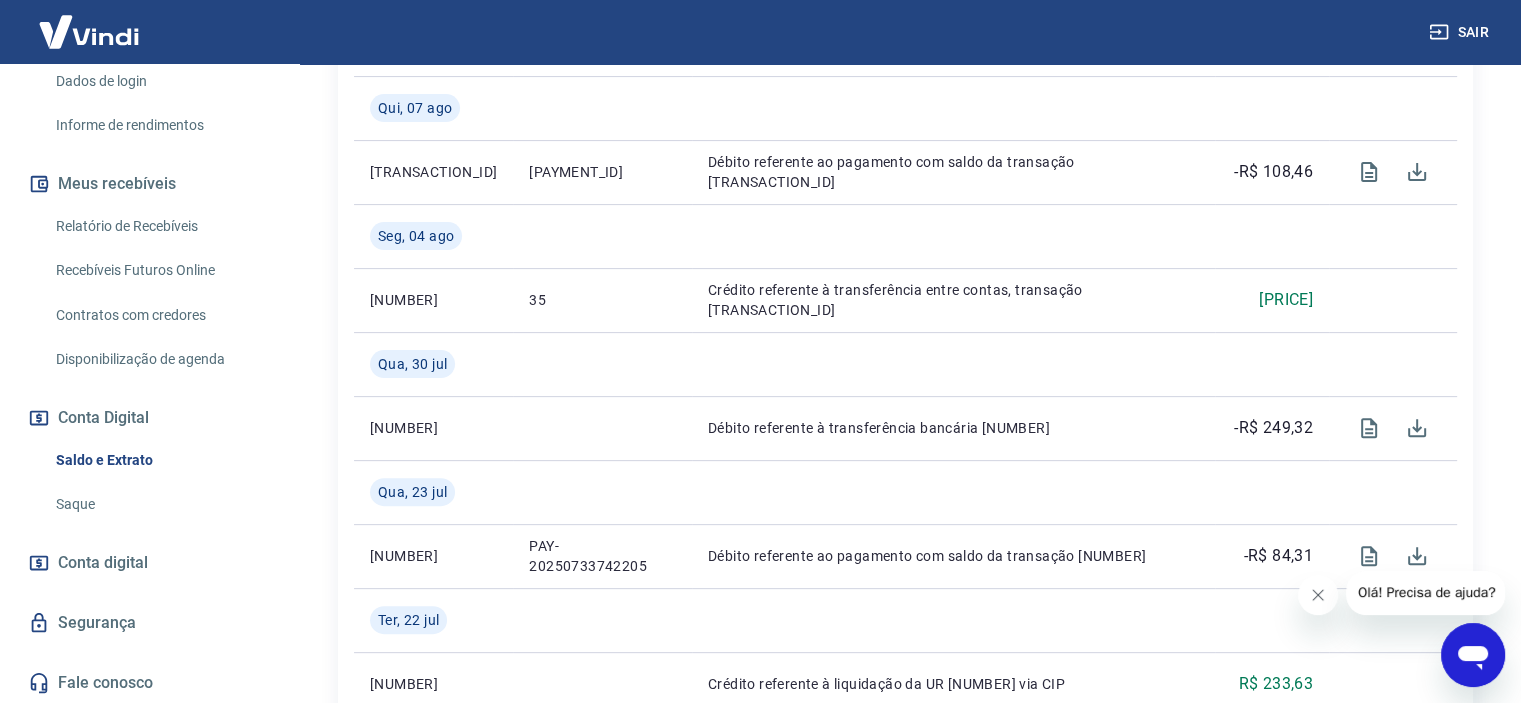 scroll, scrollTop: 547, scrollLeft: 0, axis: vertical 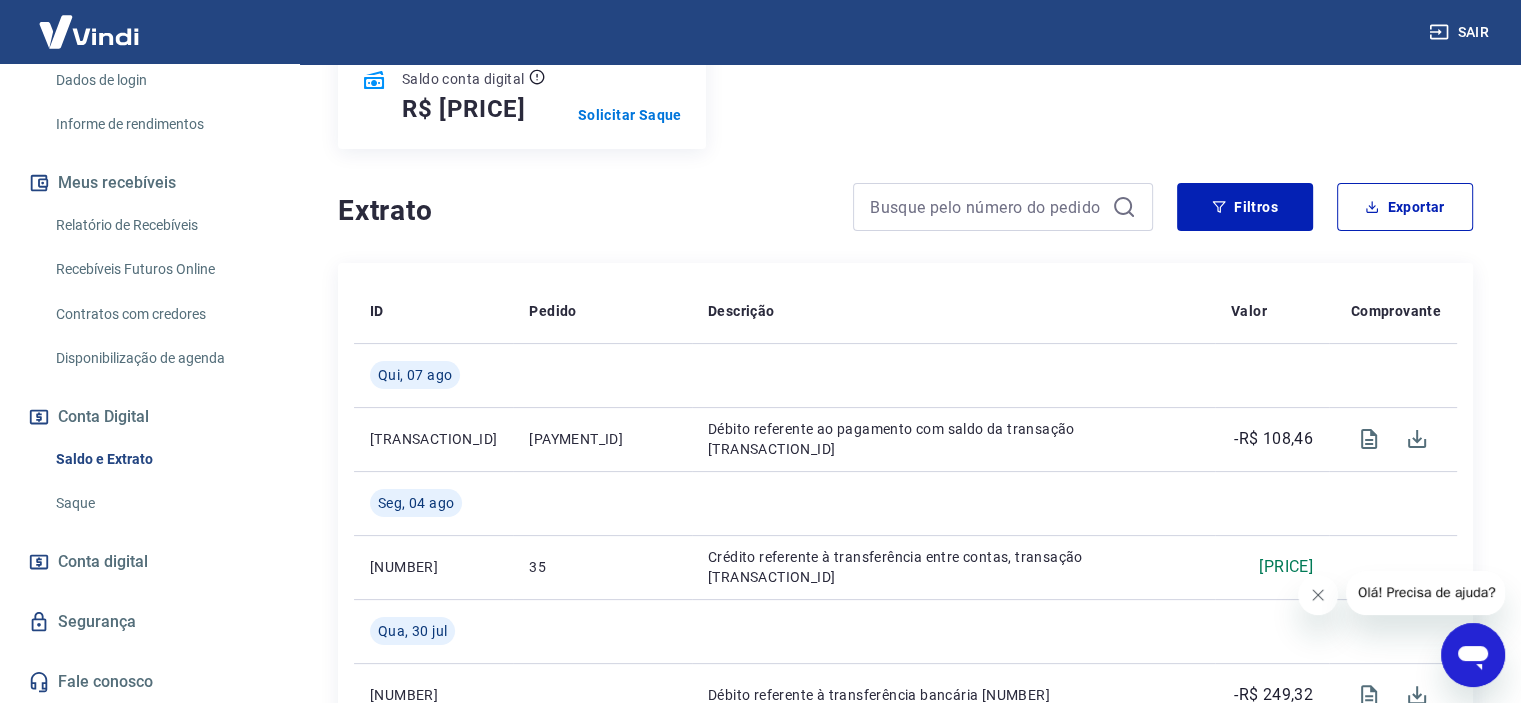 click at bounding box center [1473, 655] 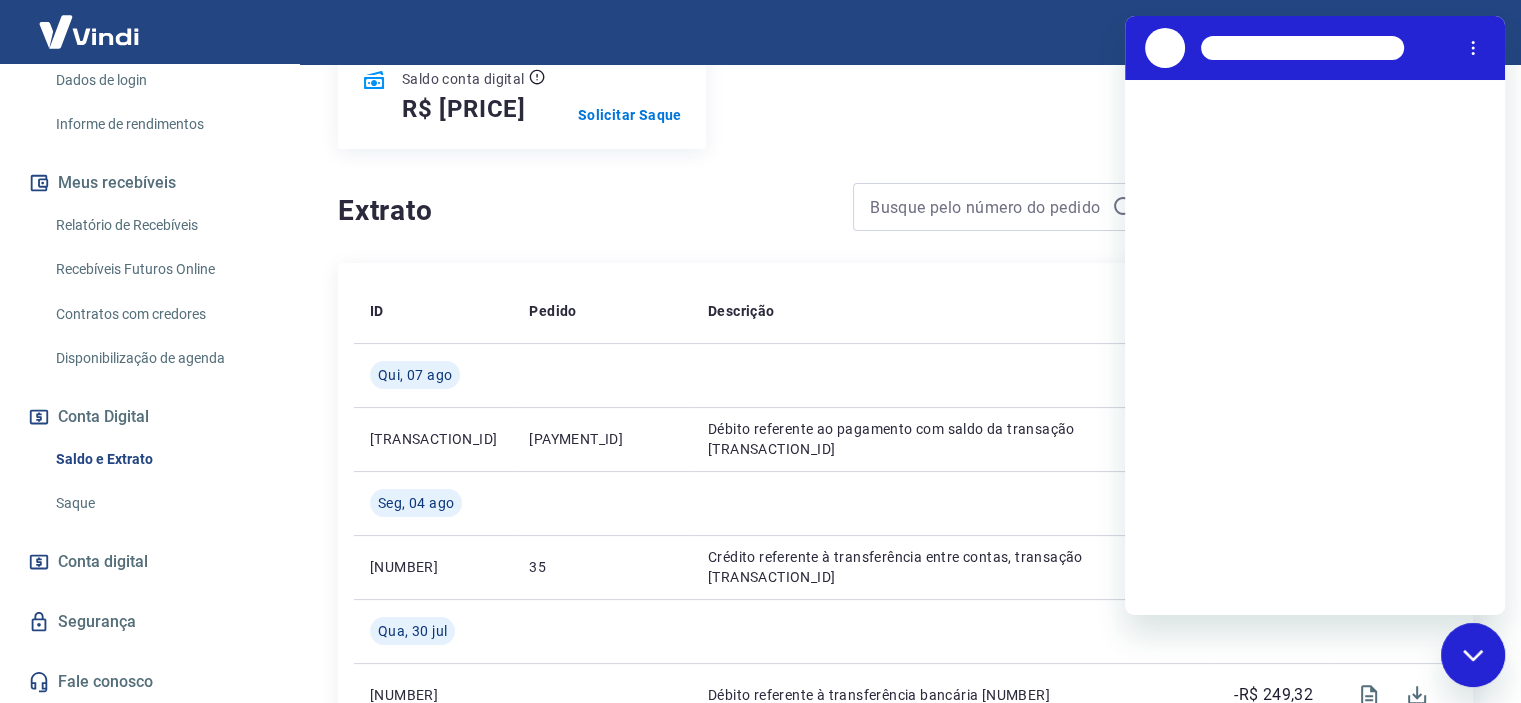 scroll, scrollTop: 0, scrollLeft: 0, axis: both 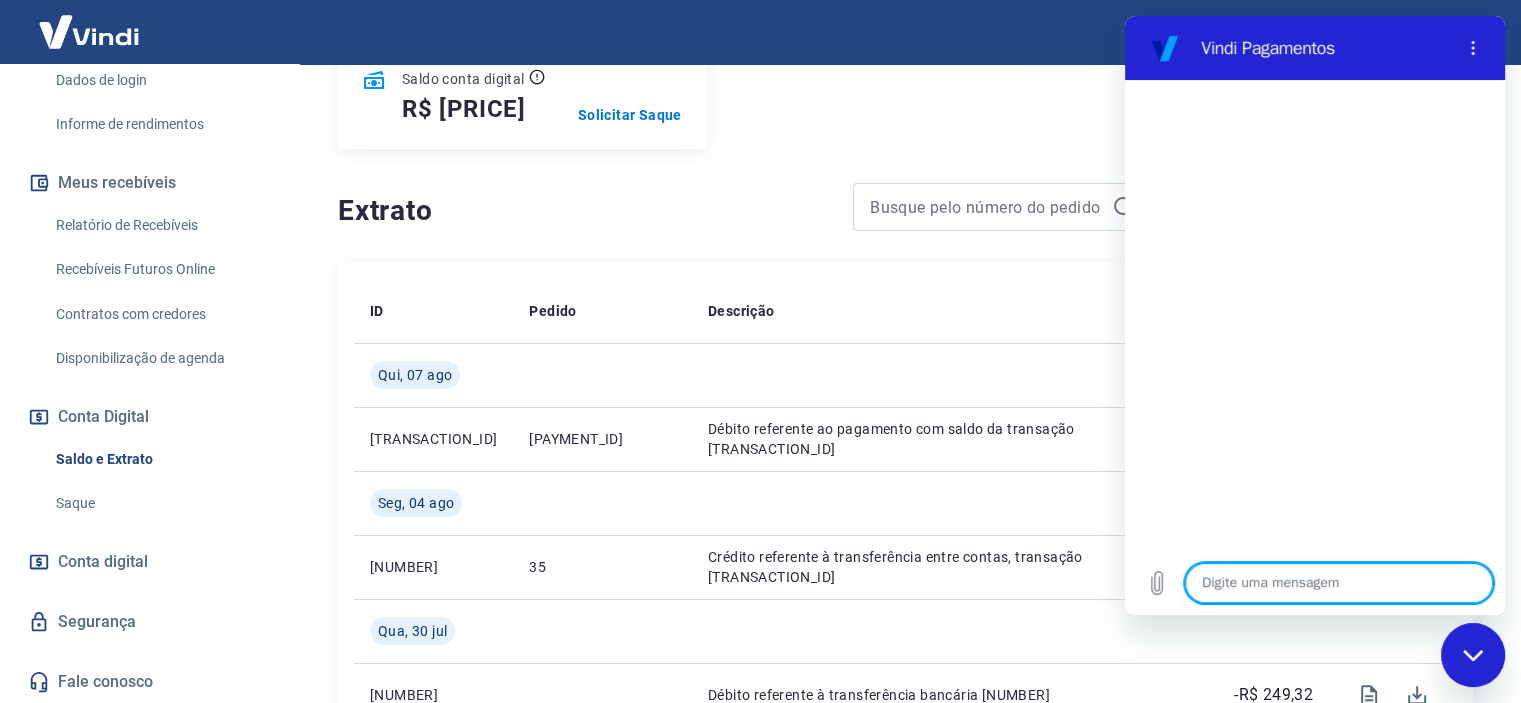 type on "f" 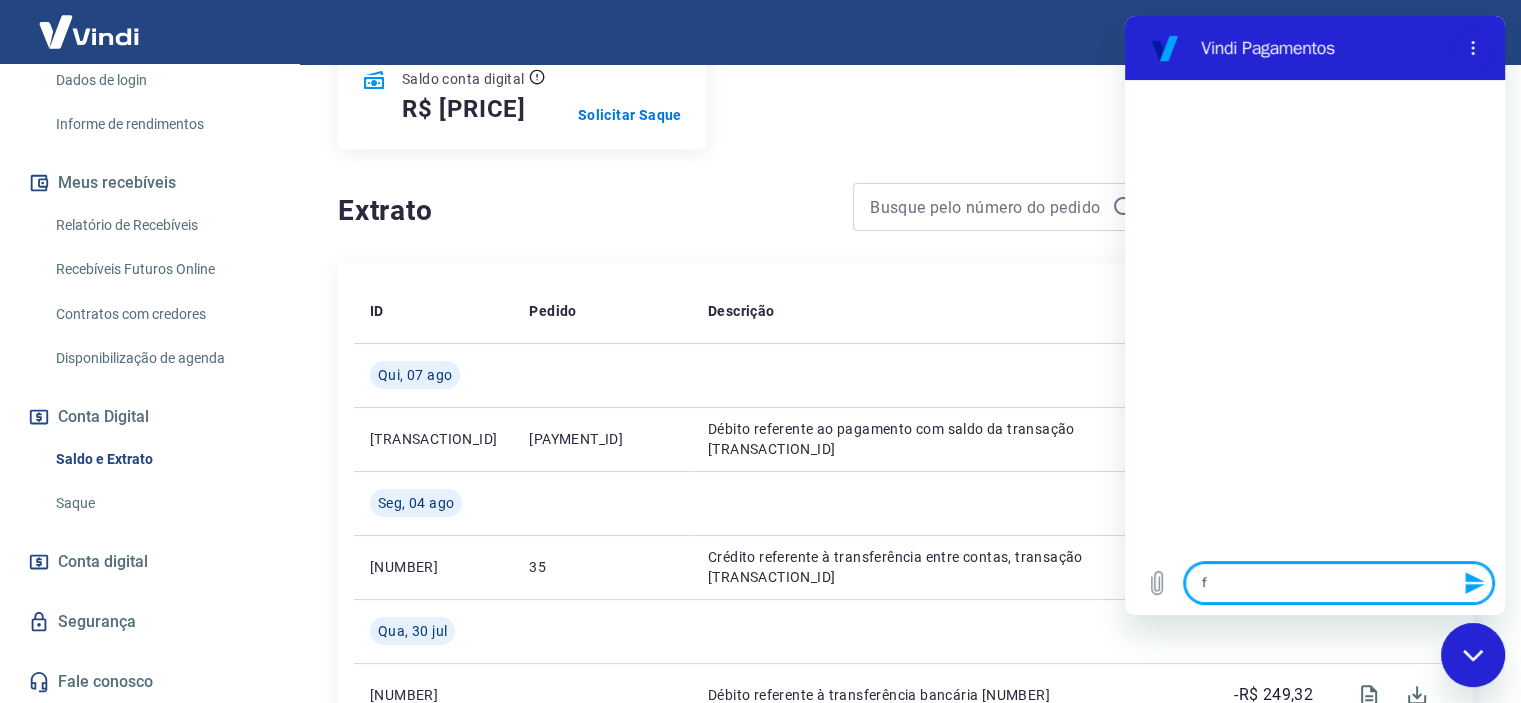 type on "fa" 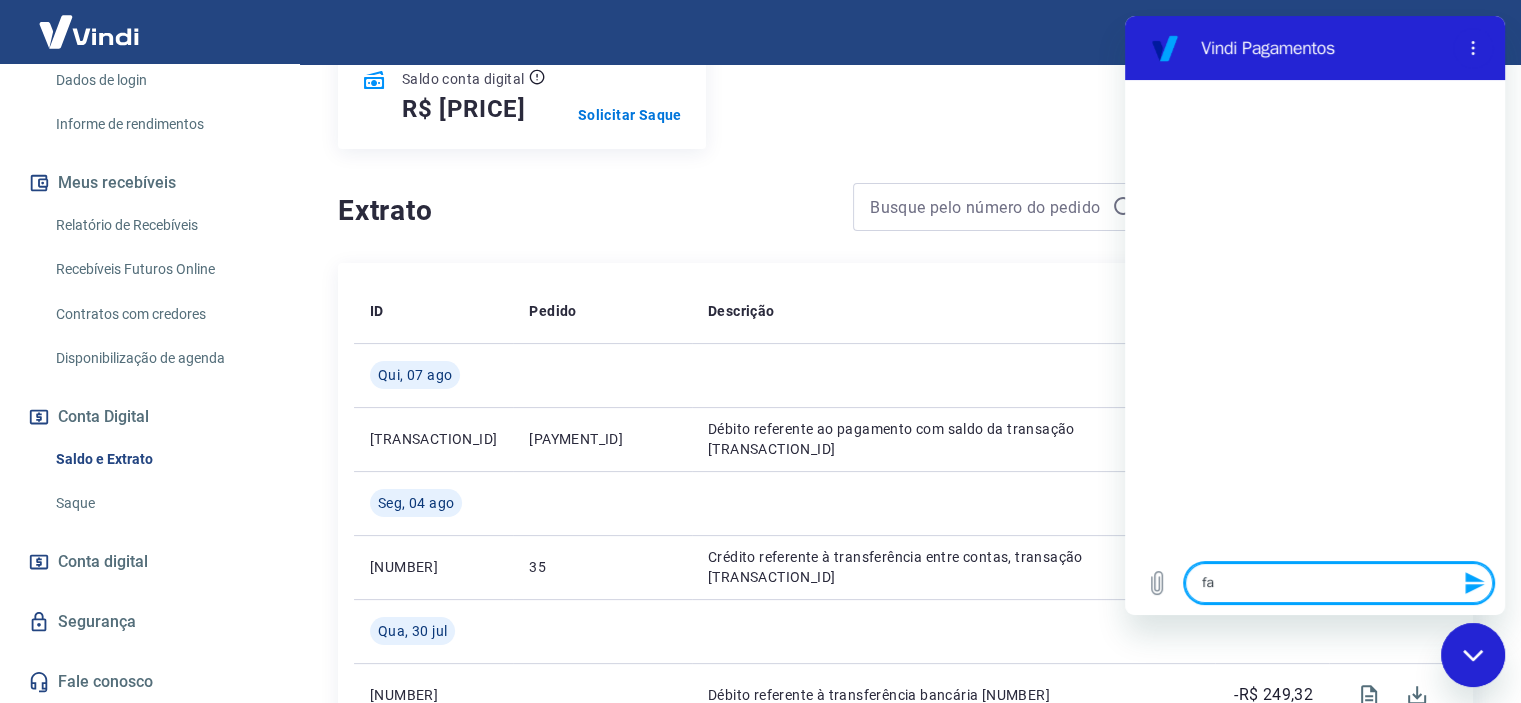 type on "fal" 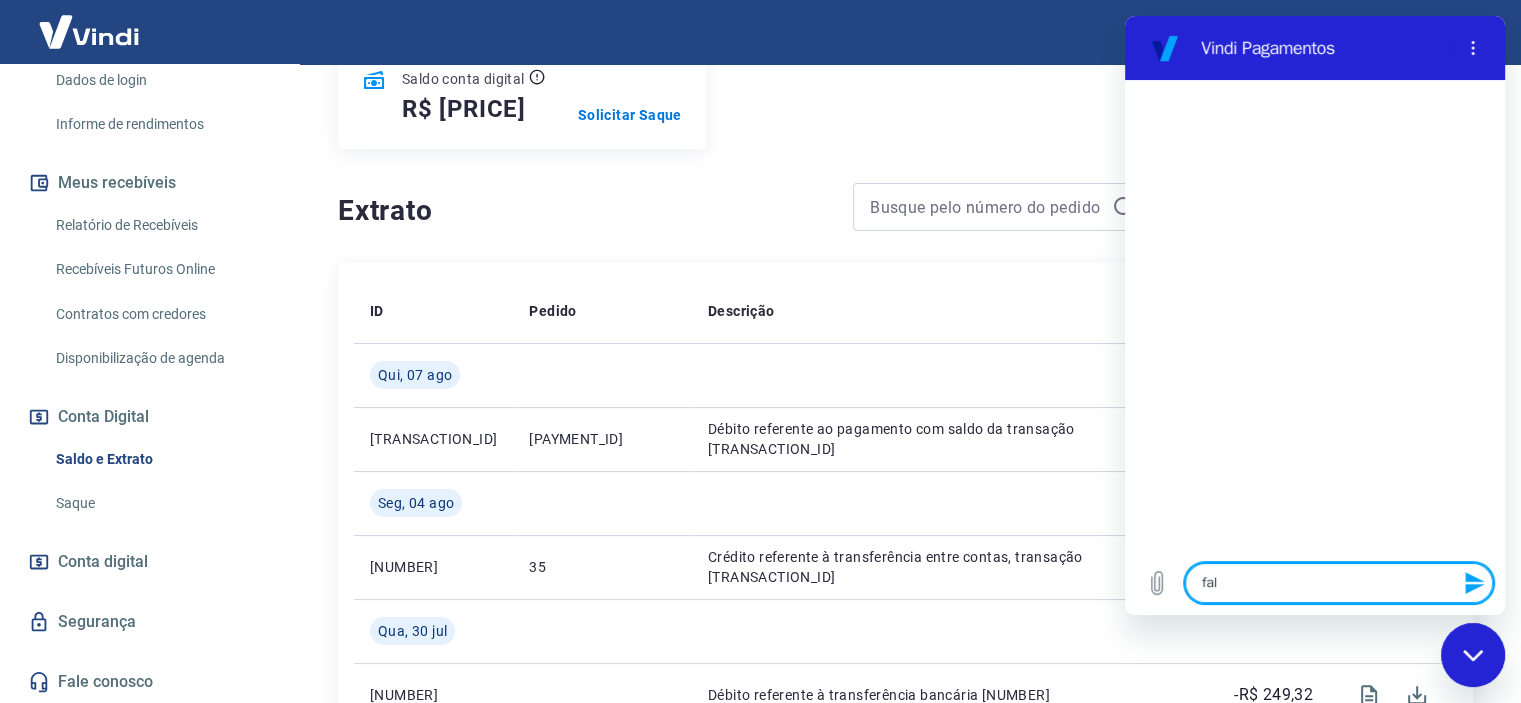 type on "fala" 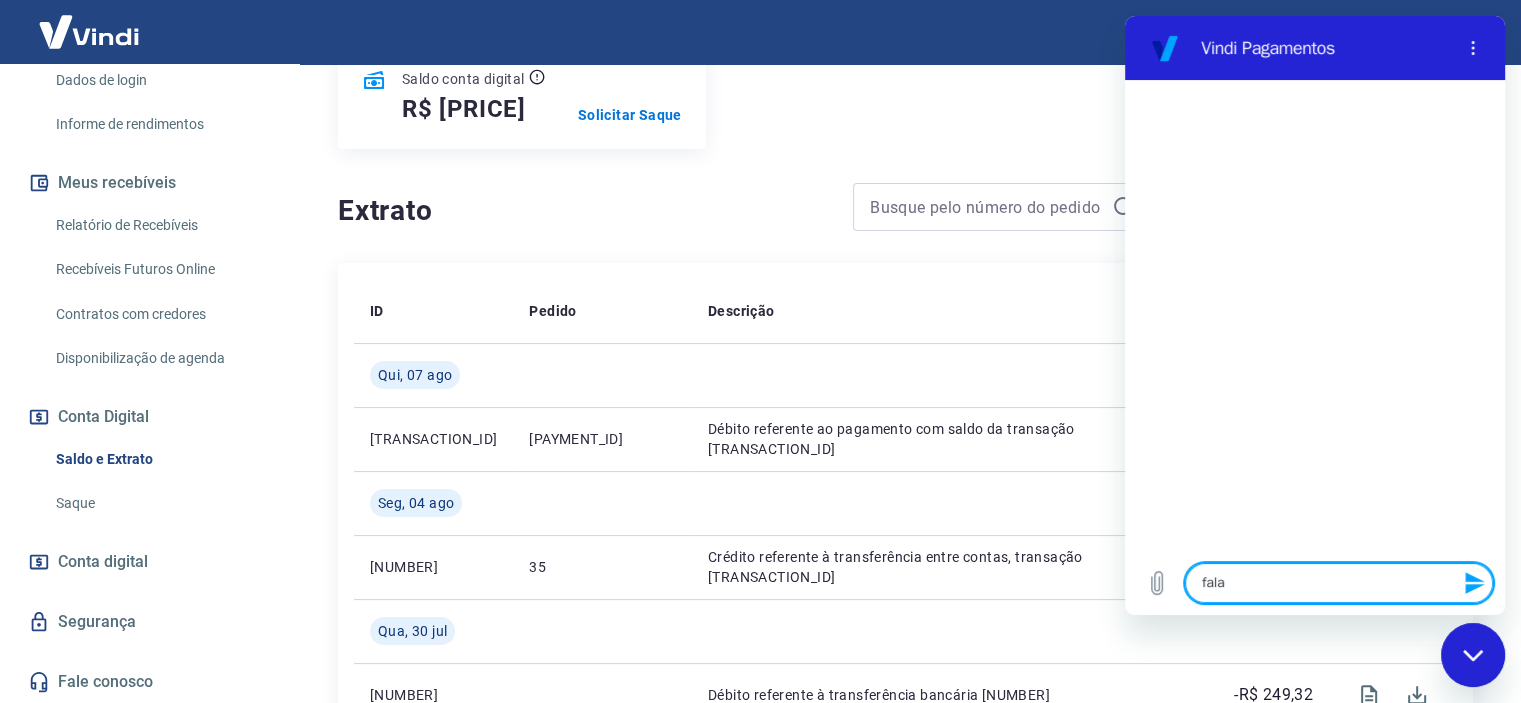 type on "falar" 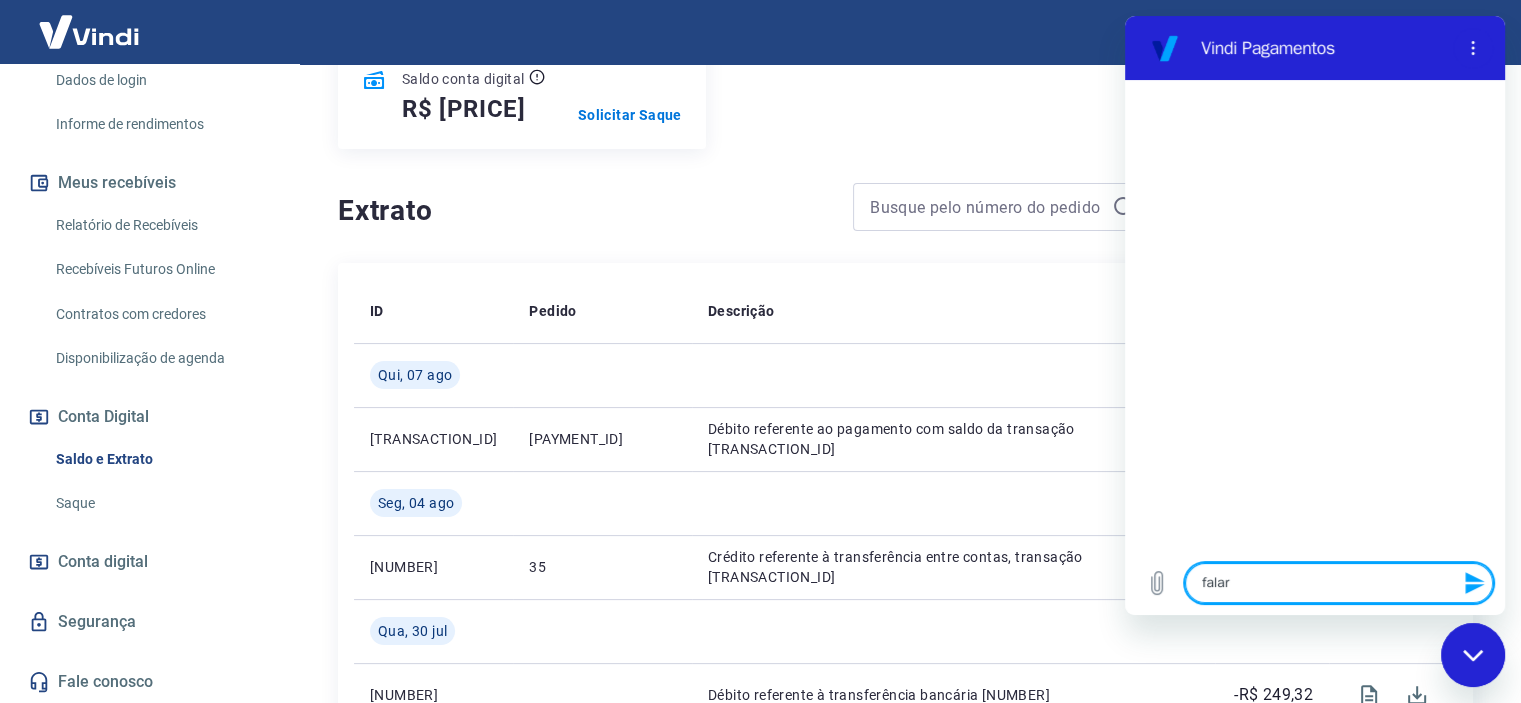 type on "falar" 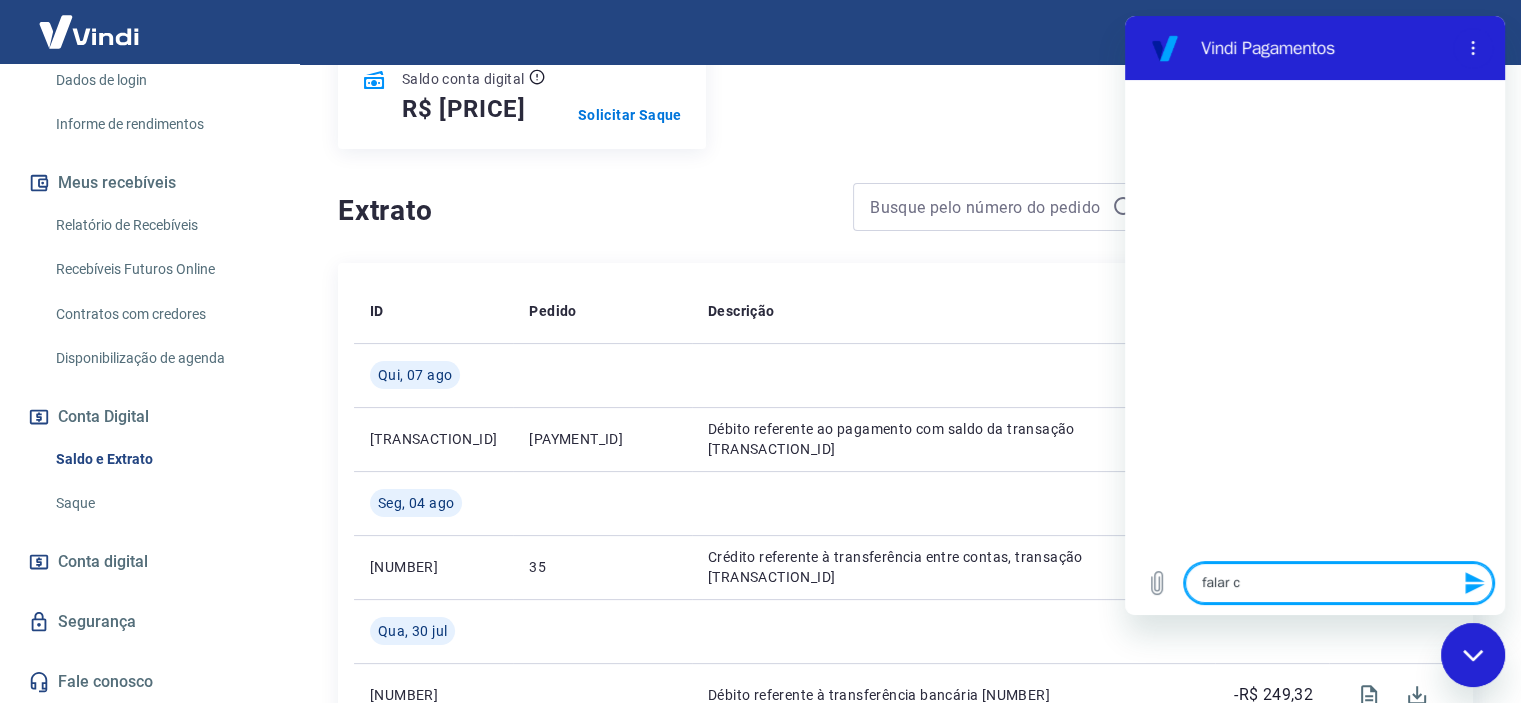 type on "falar co" 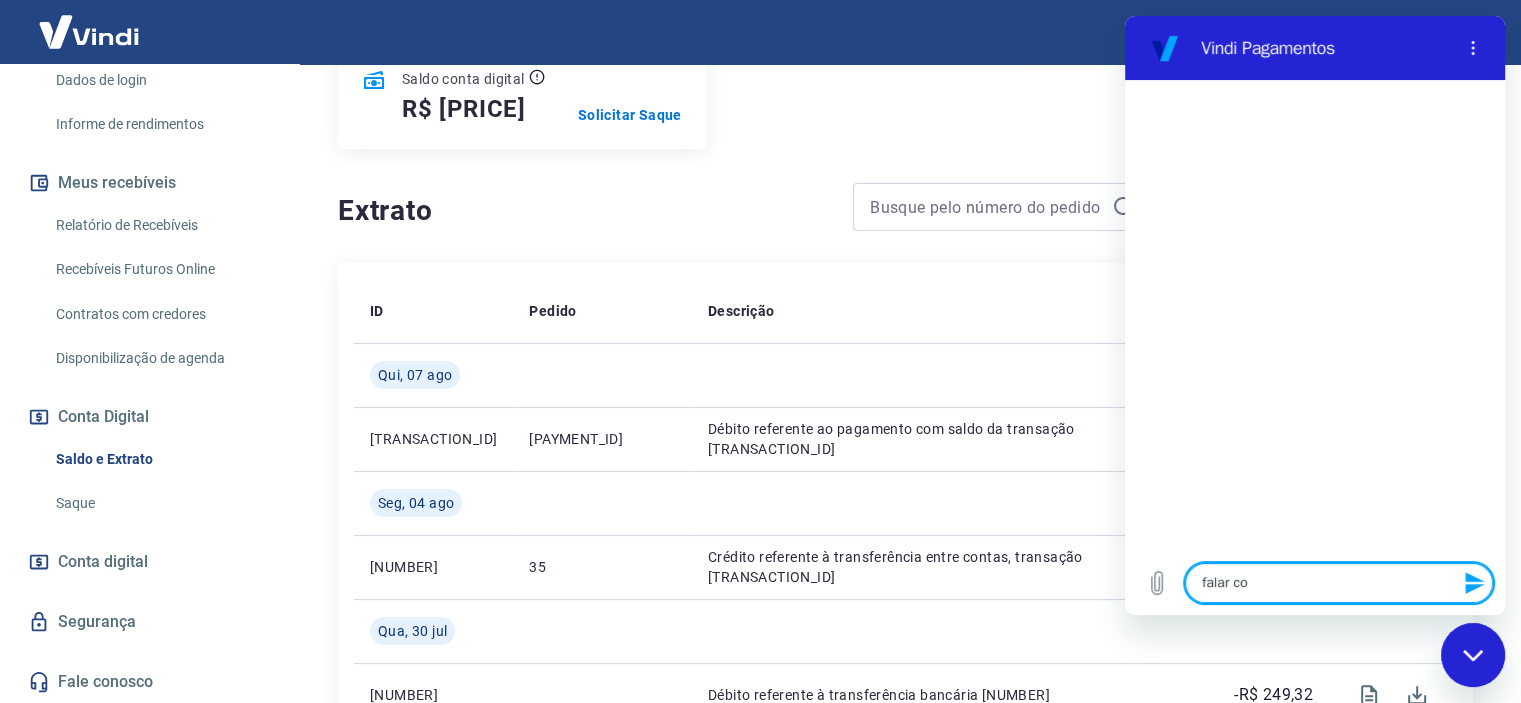 type on "falar com" 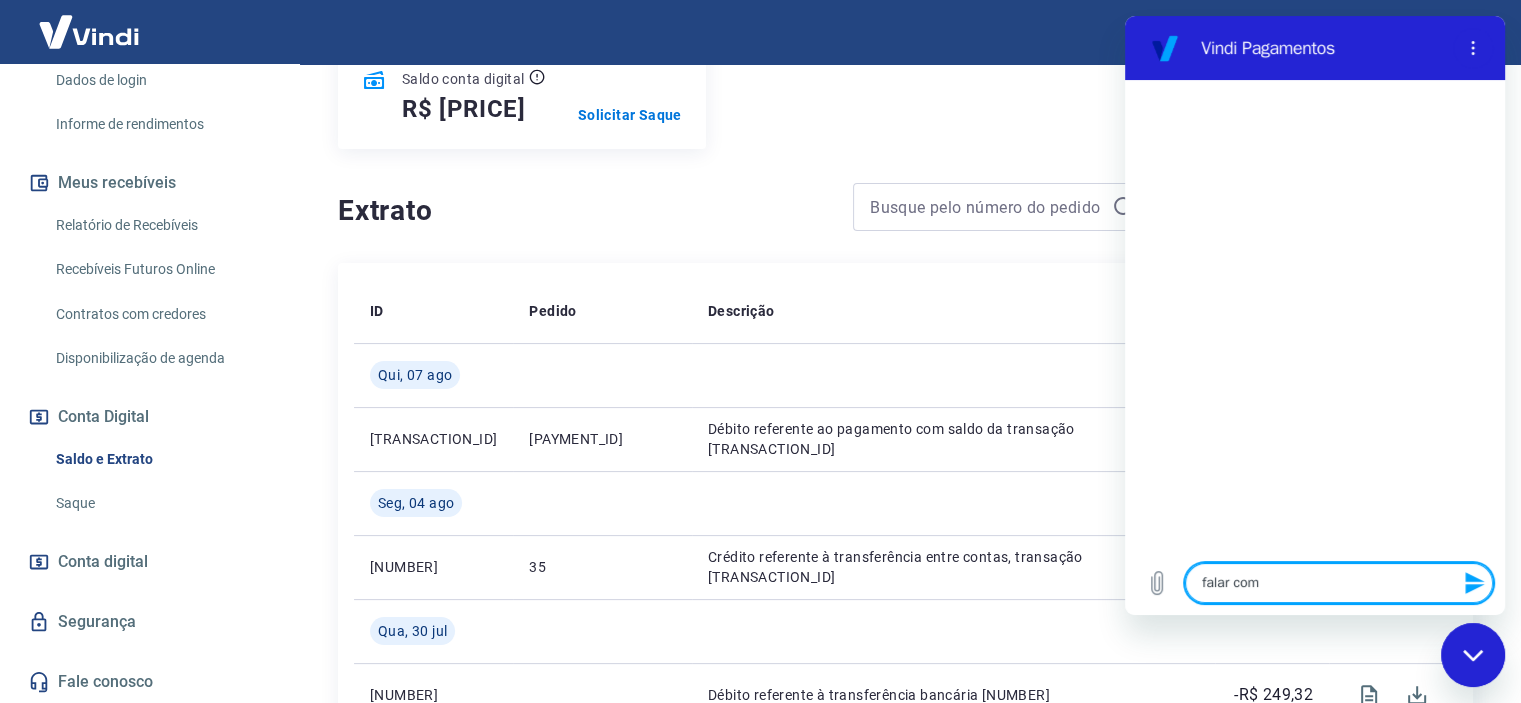 type on "falar com" 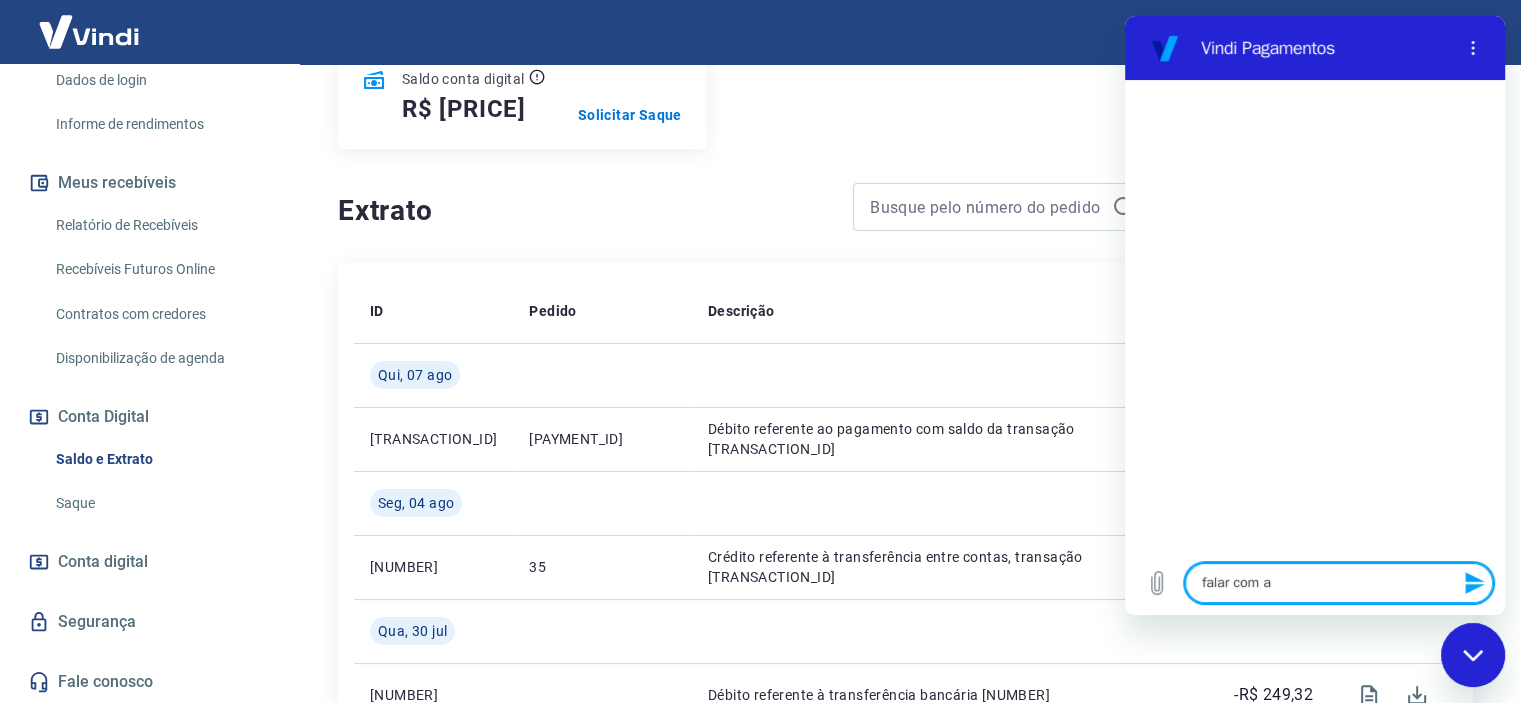 type on "falar com at" 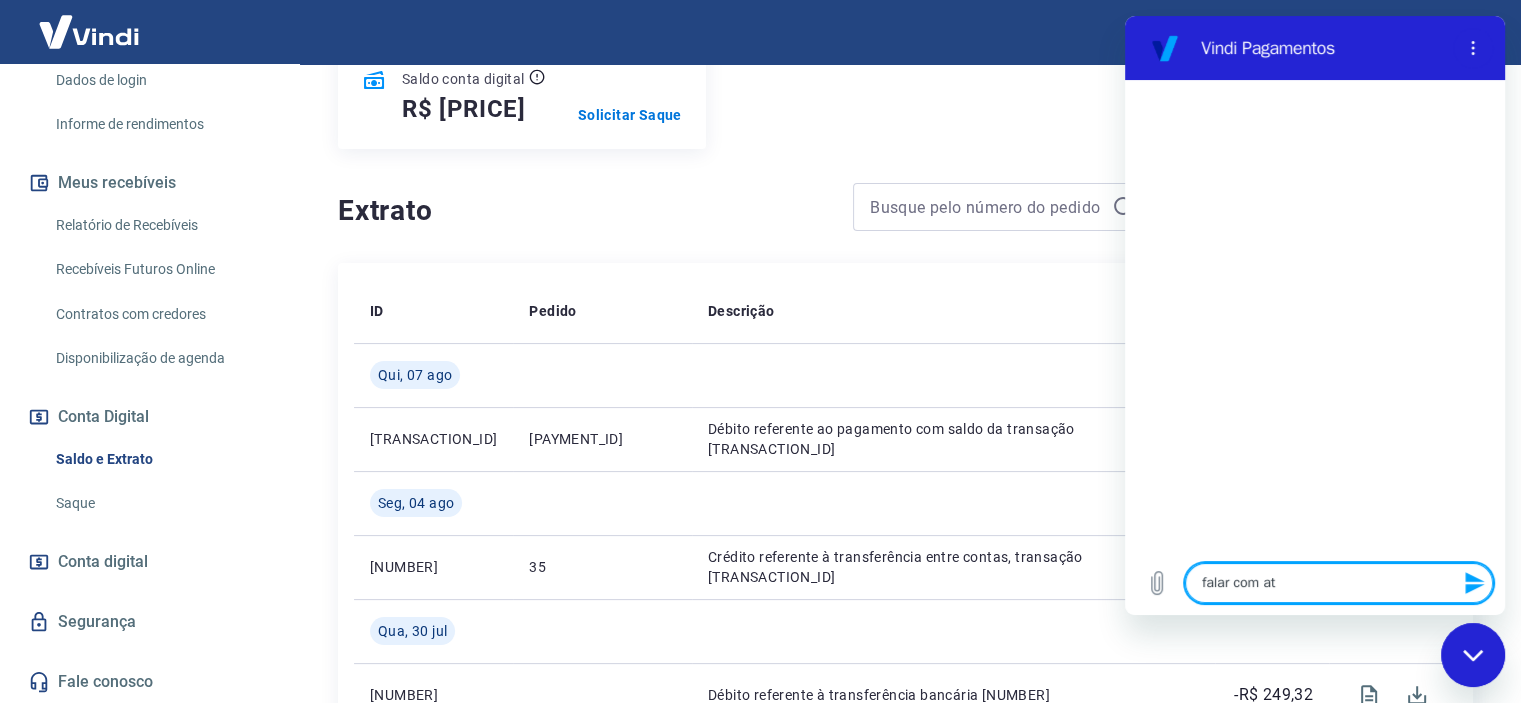 type on "falar com ate" 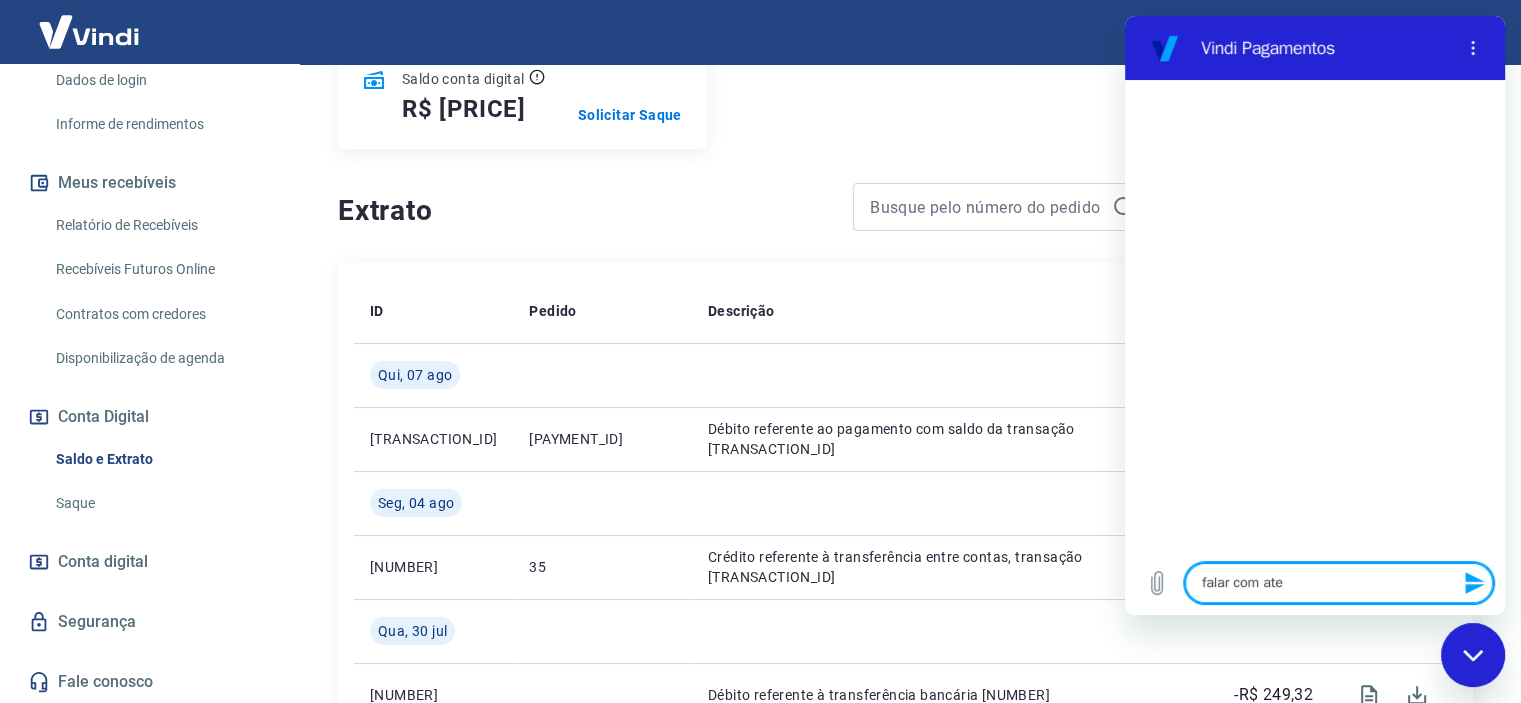 type on "falar com aten" 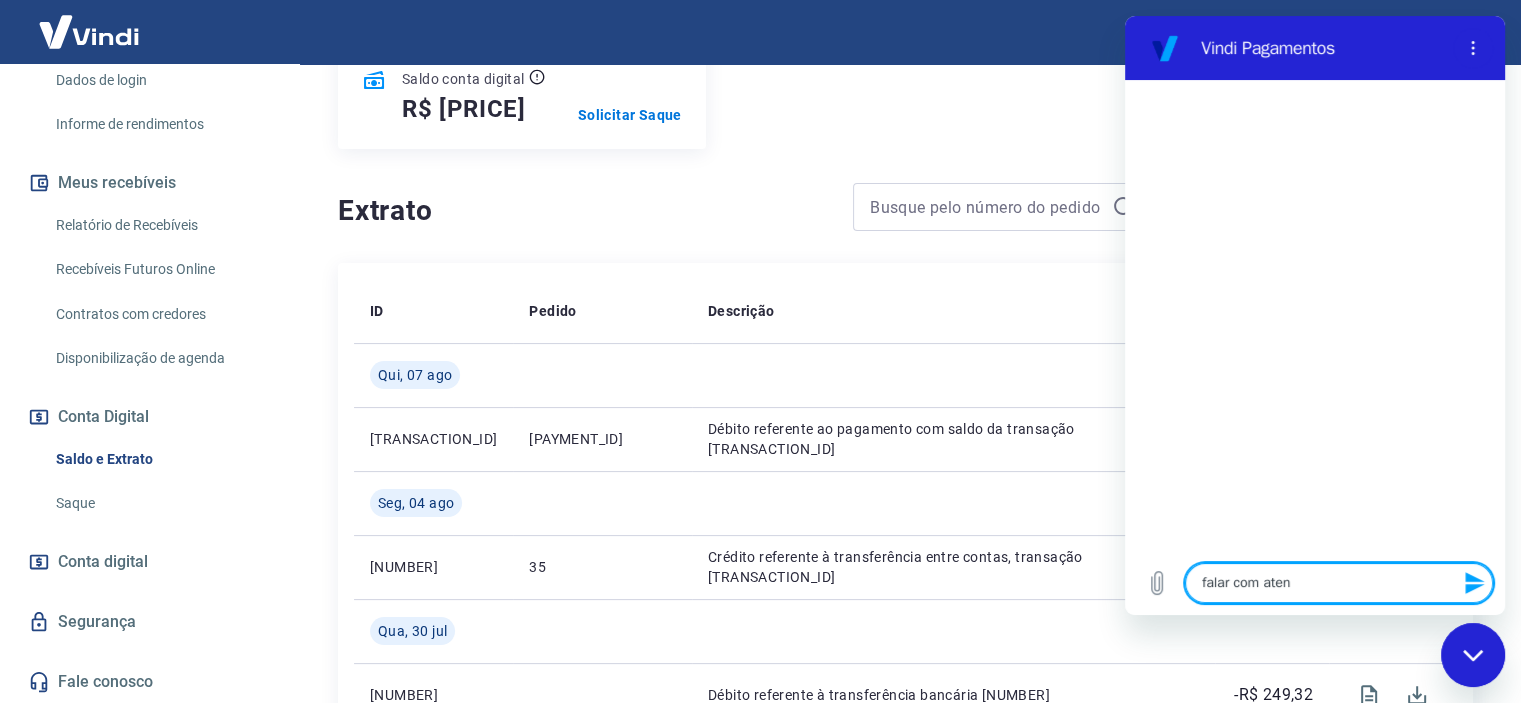 type on "falar com atend" 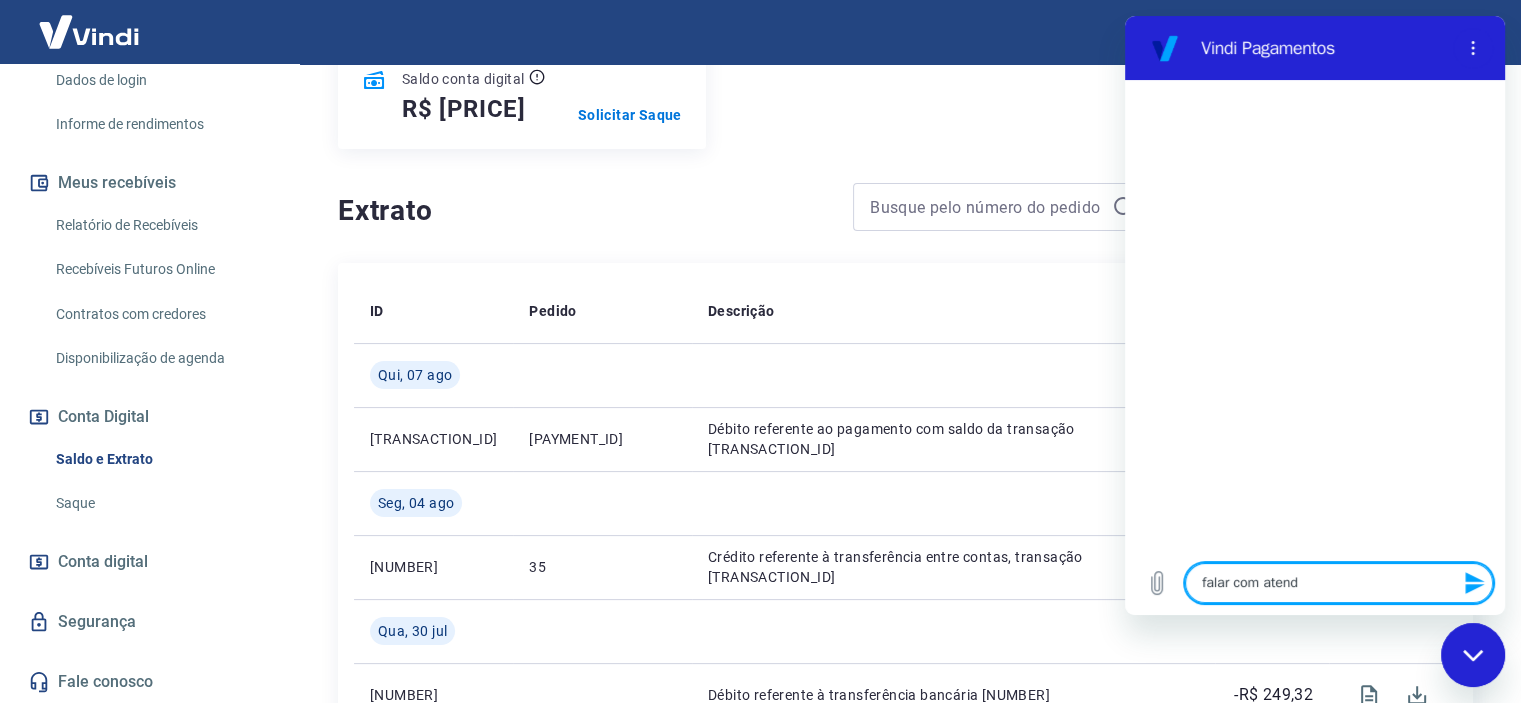 type on "falar com atende" 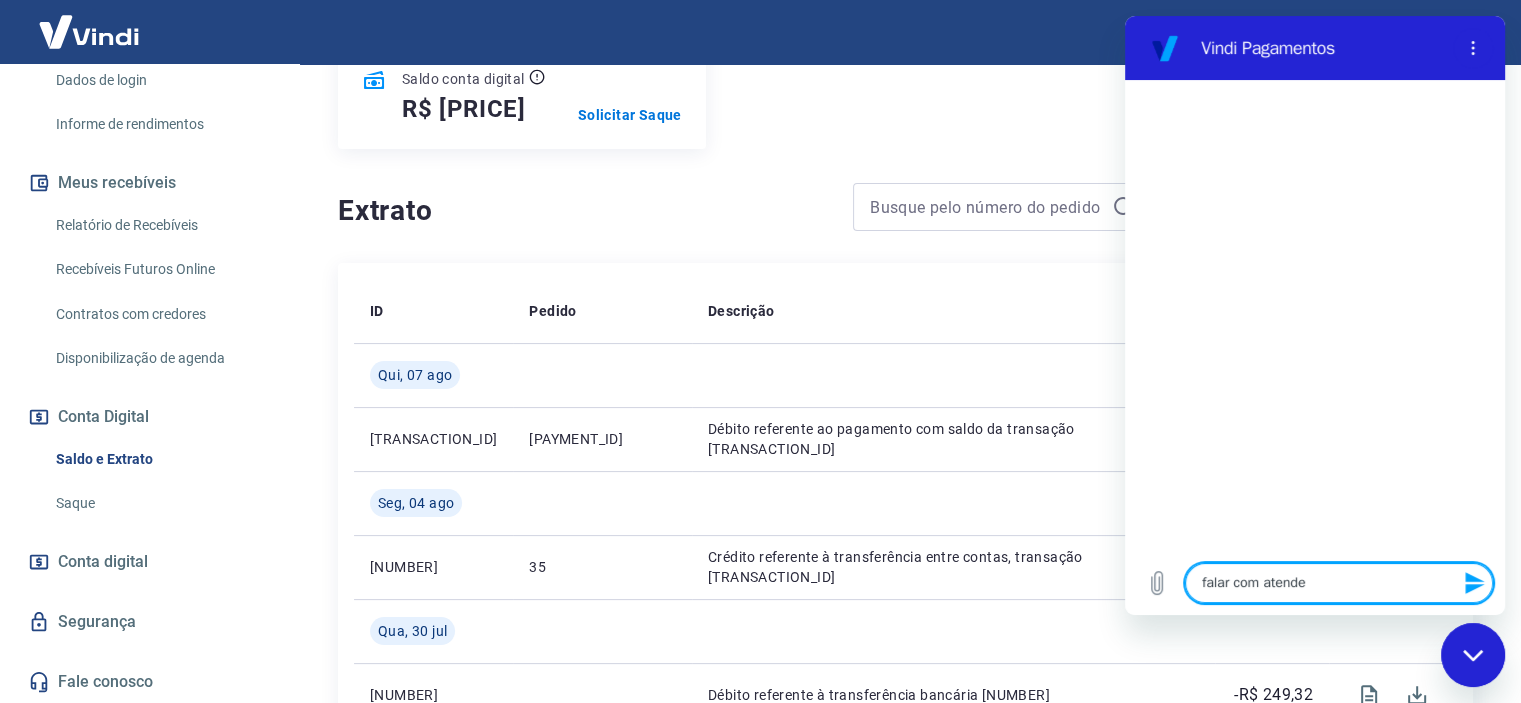 type on "falar com atenden" 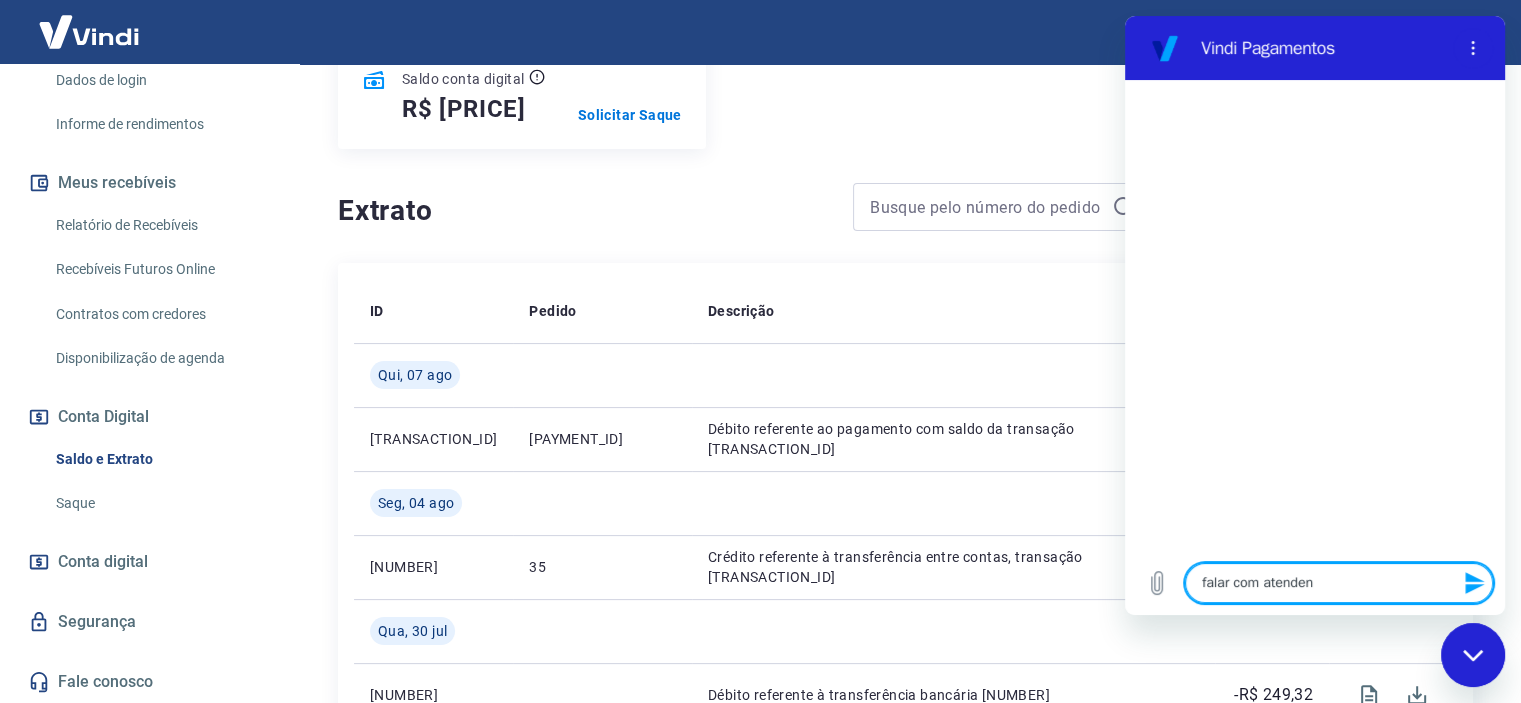 type on "falar com atendent" 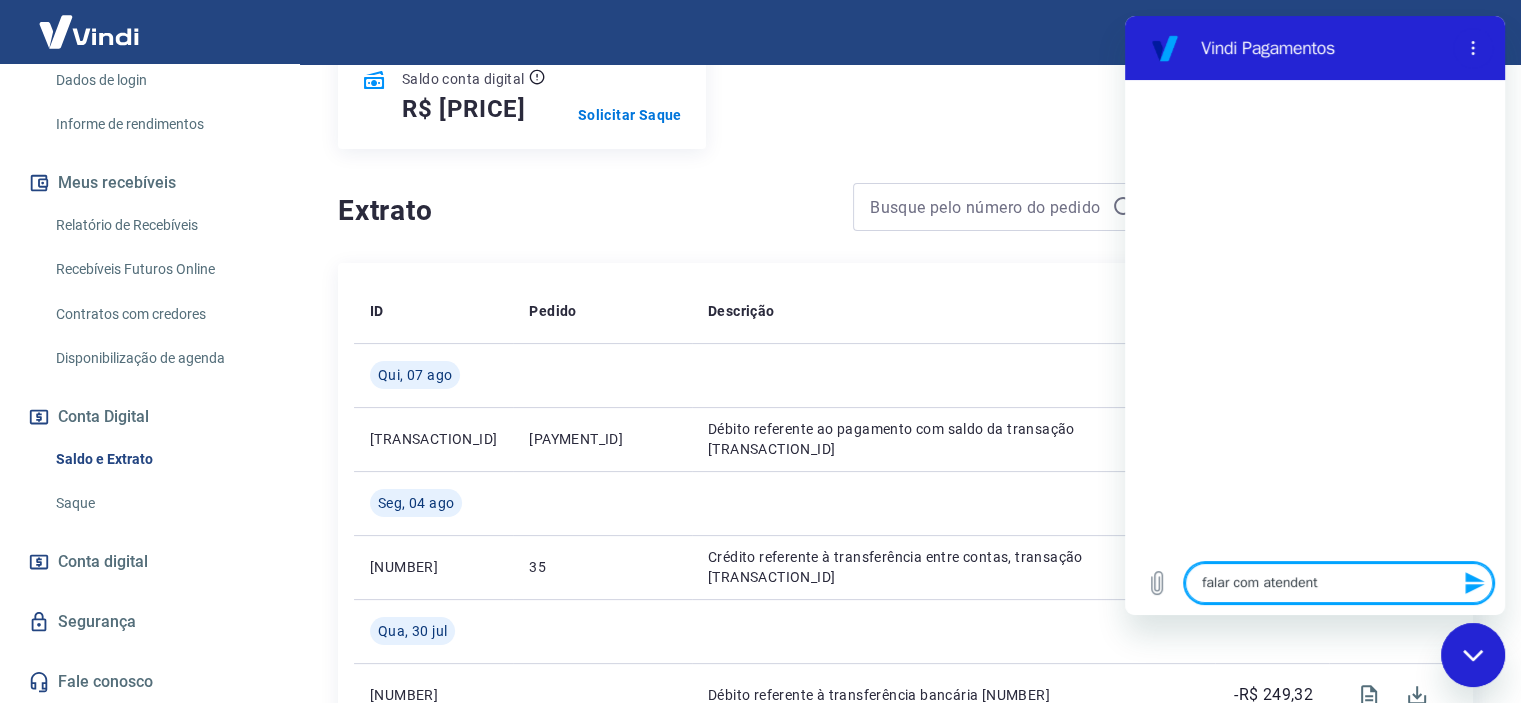 type on "falar com atendente" 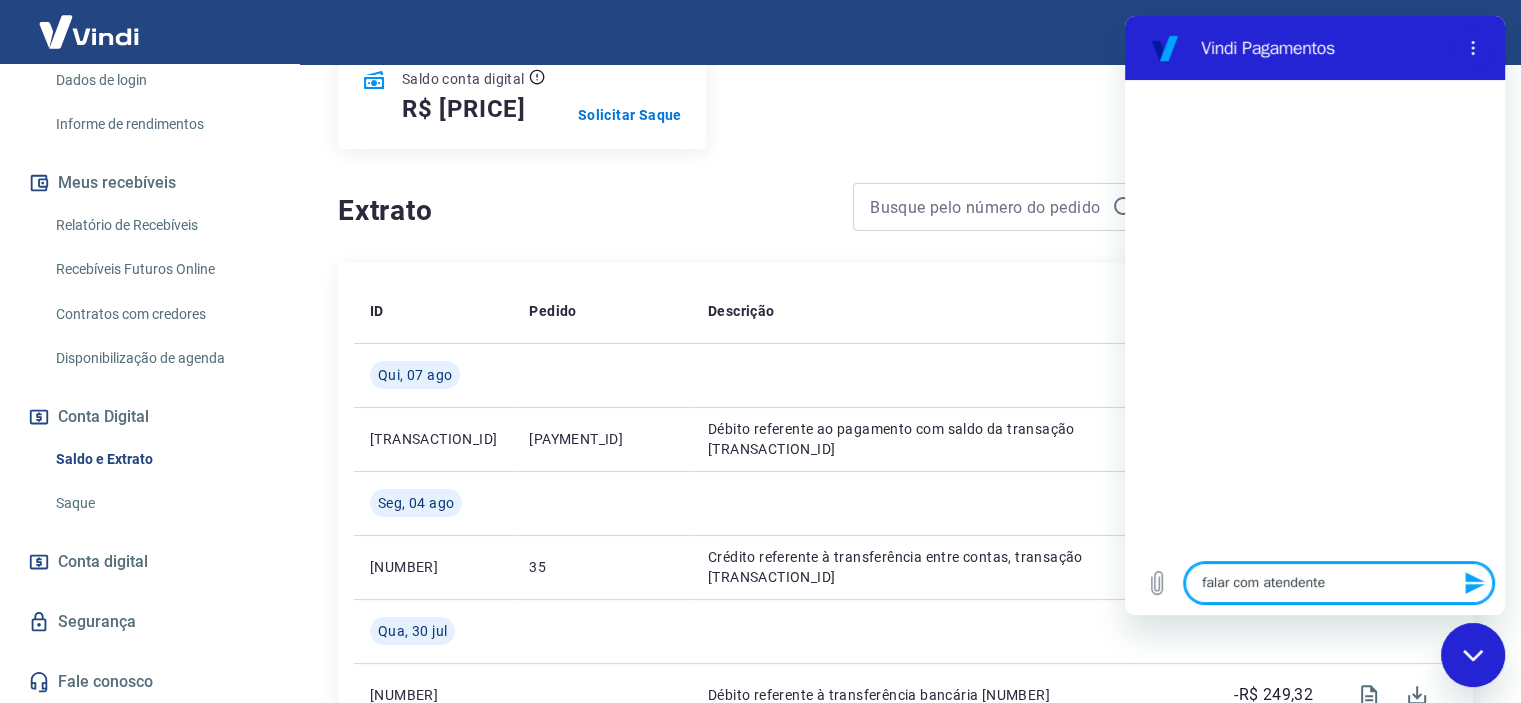 type on "falar com atendente" 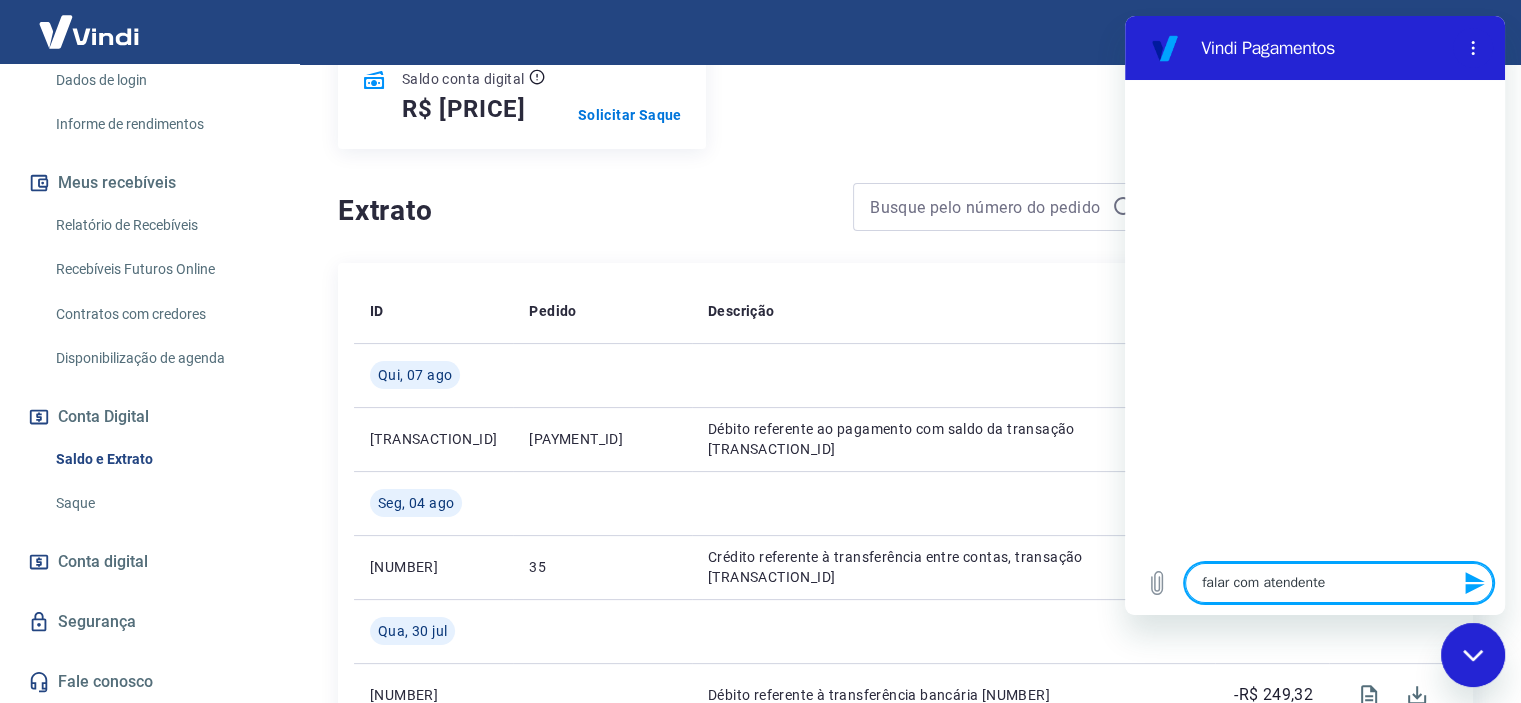 type 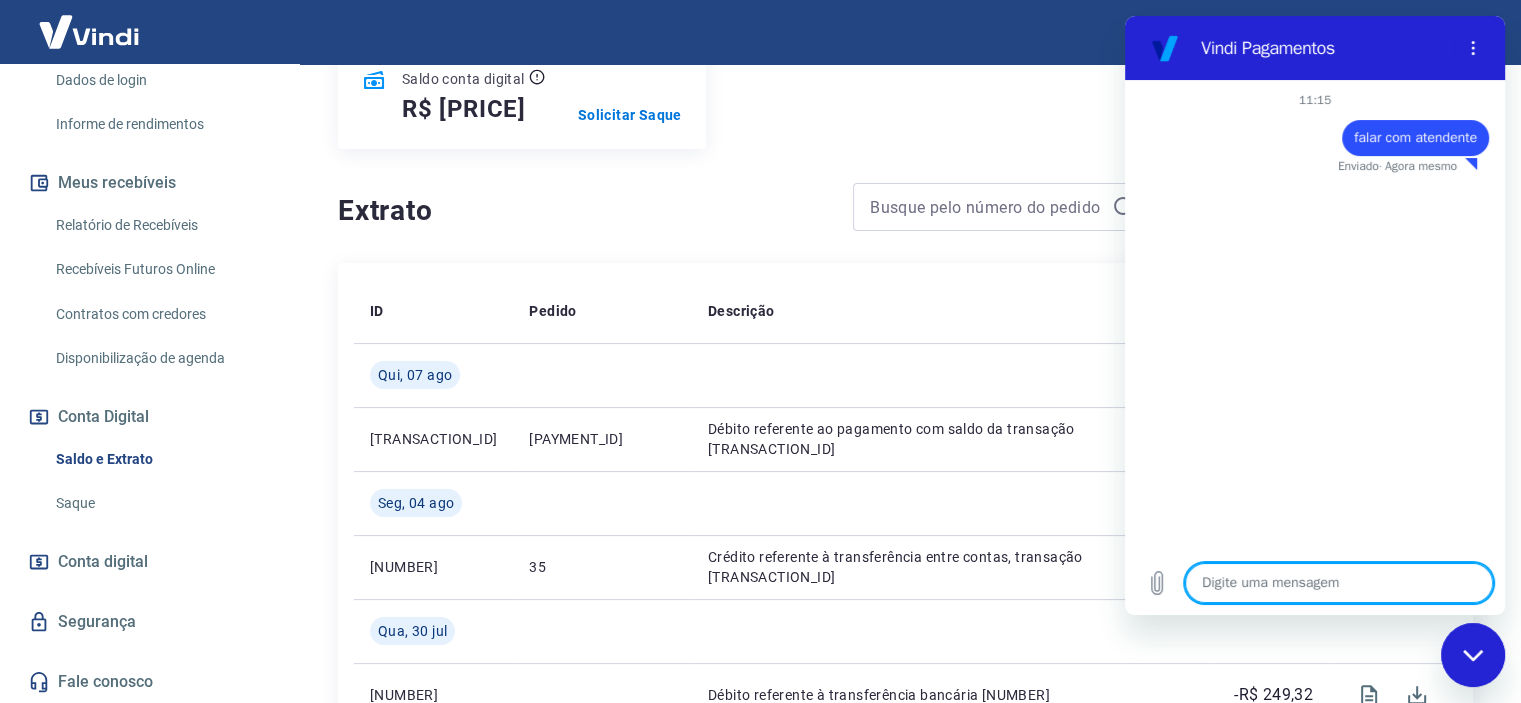 type on "x" 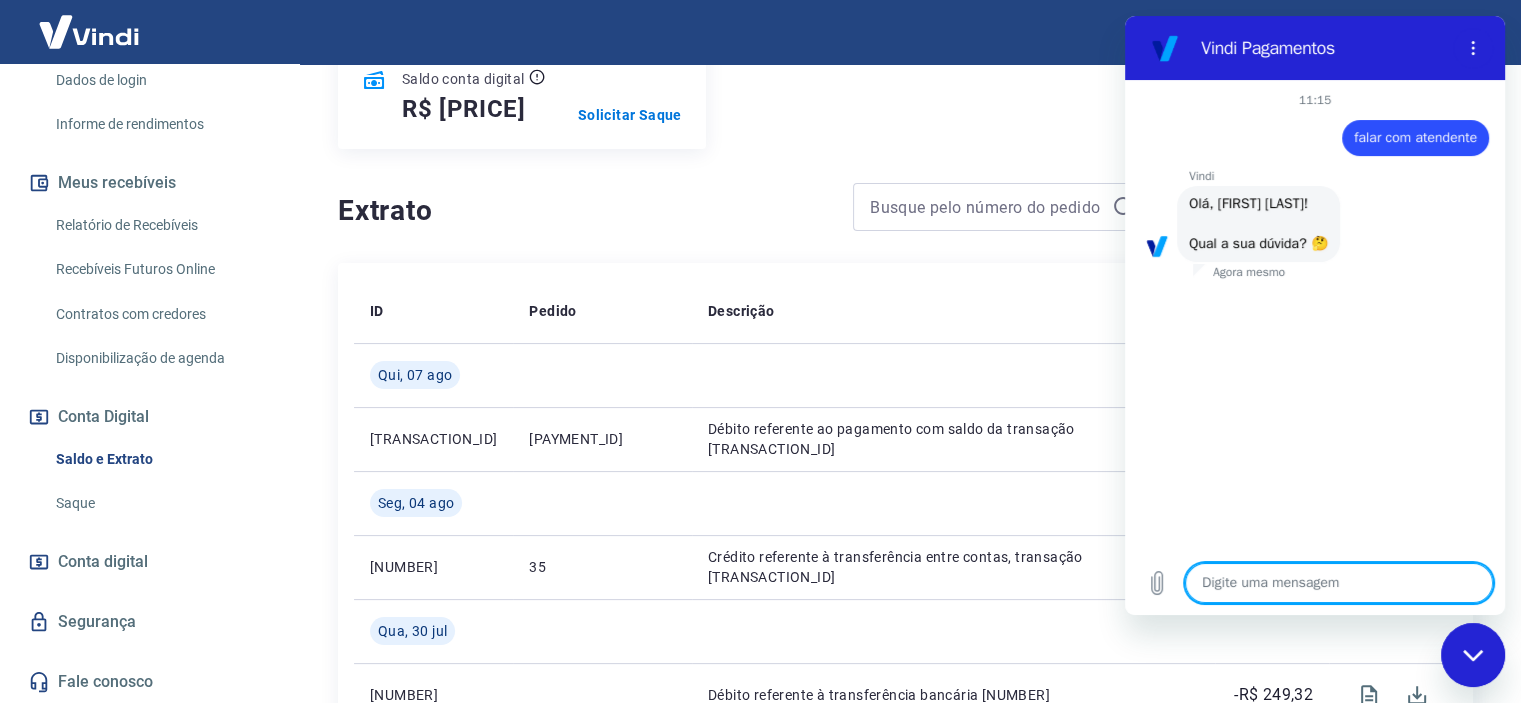 scroll, scrollTop: 98, scrollLeft: 0, axis: vertical 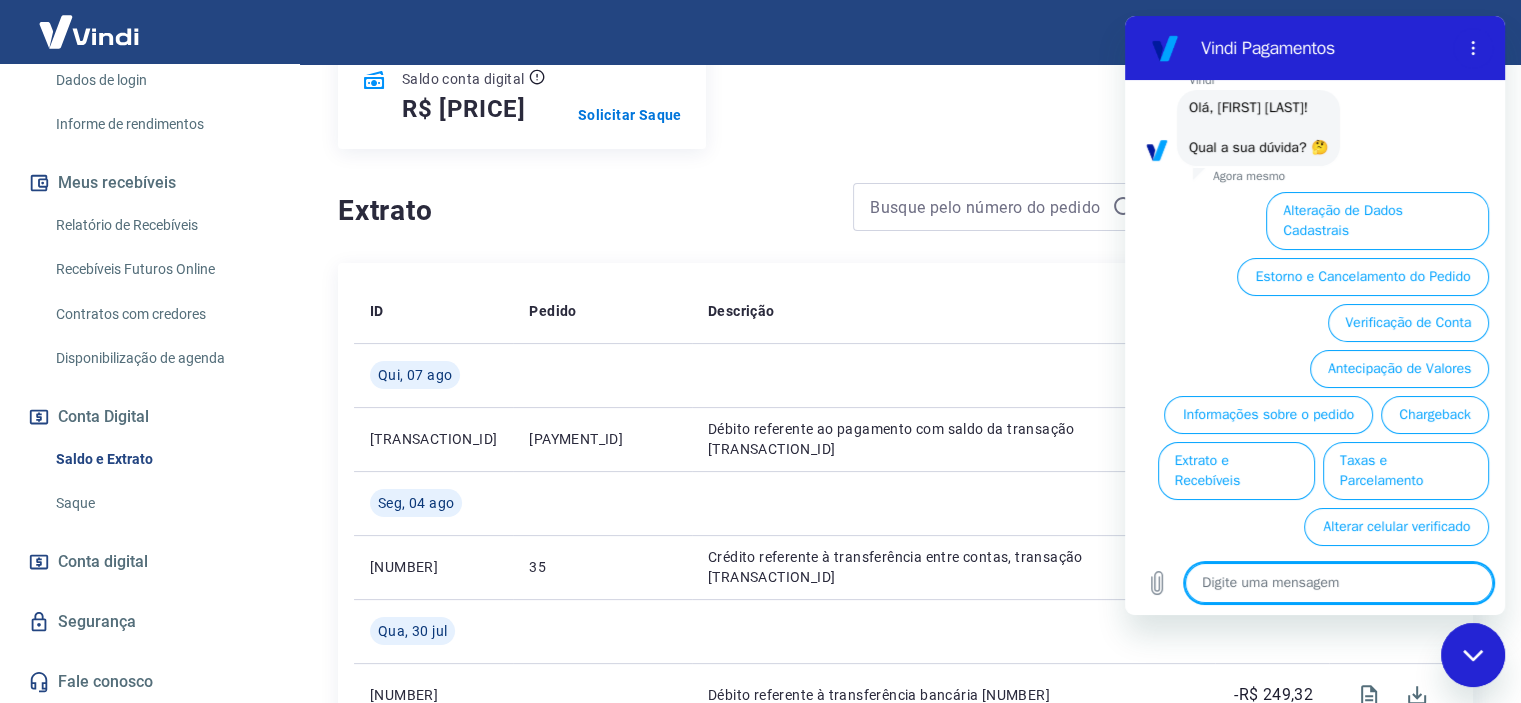 type on "f" 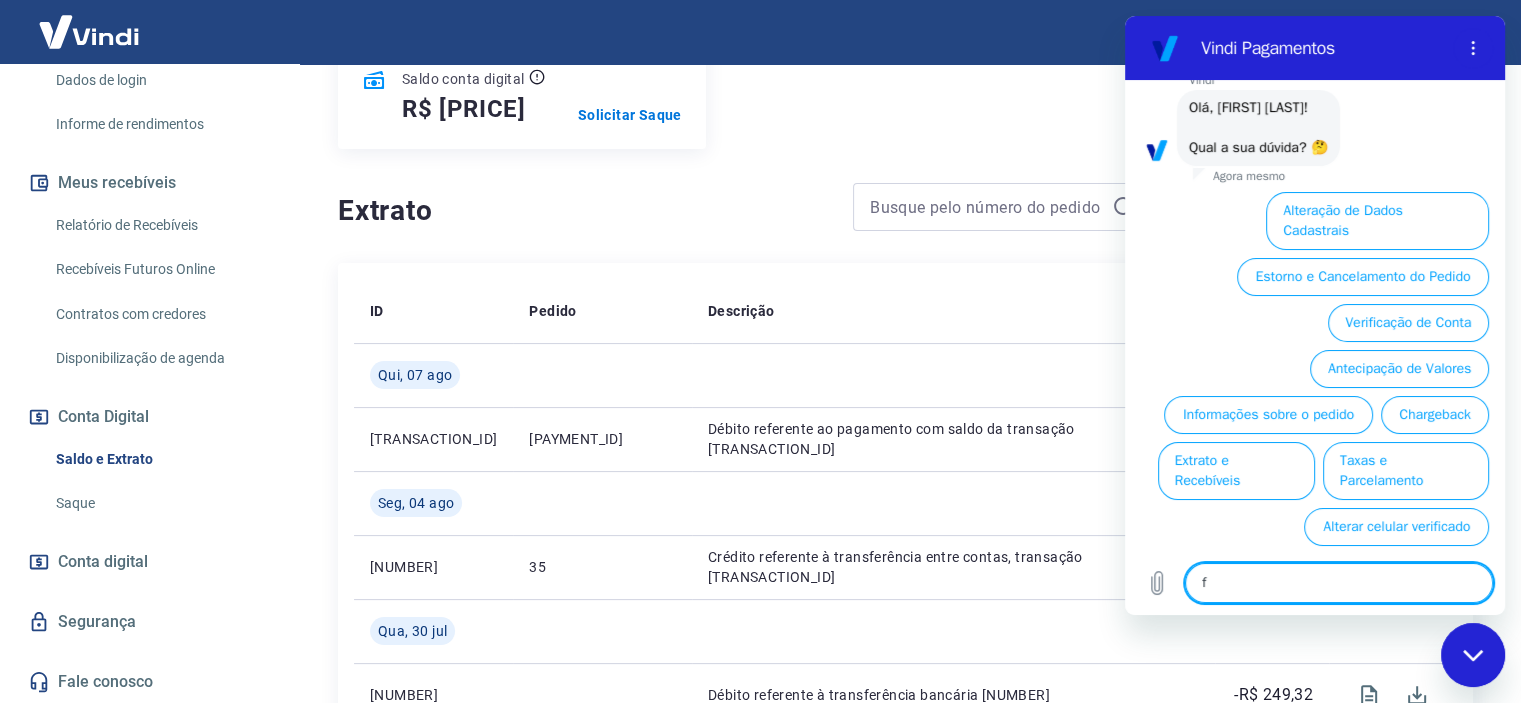 type on "fa" 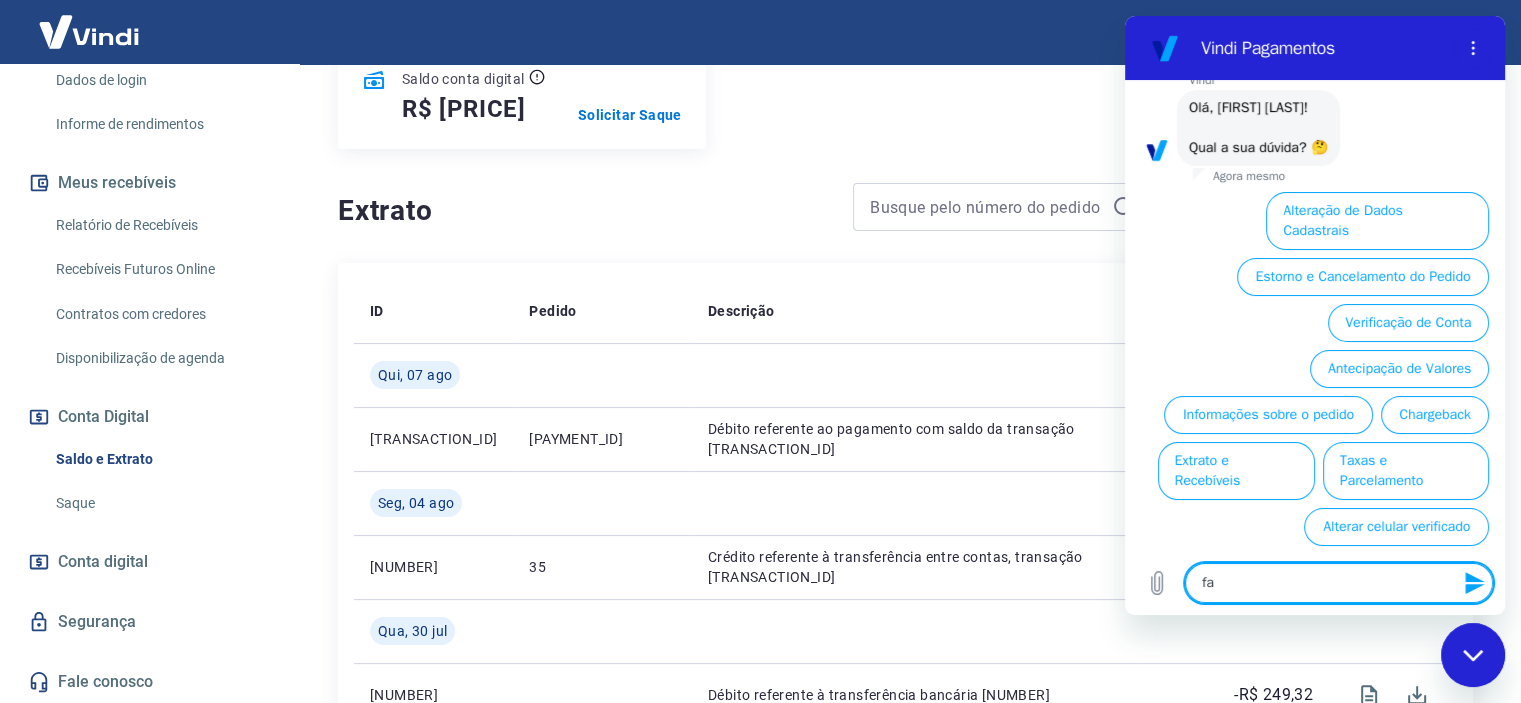 type on "fal" 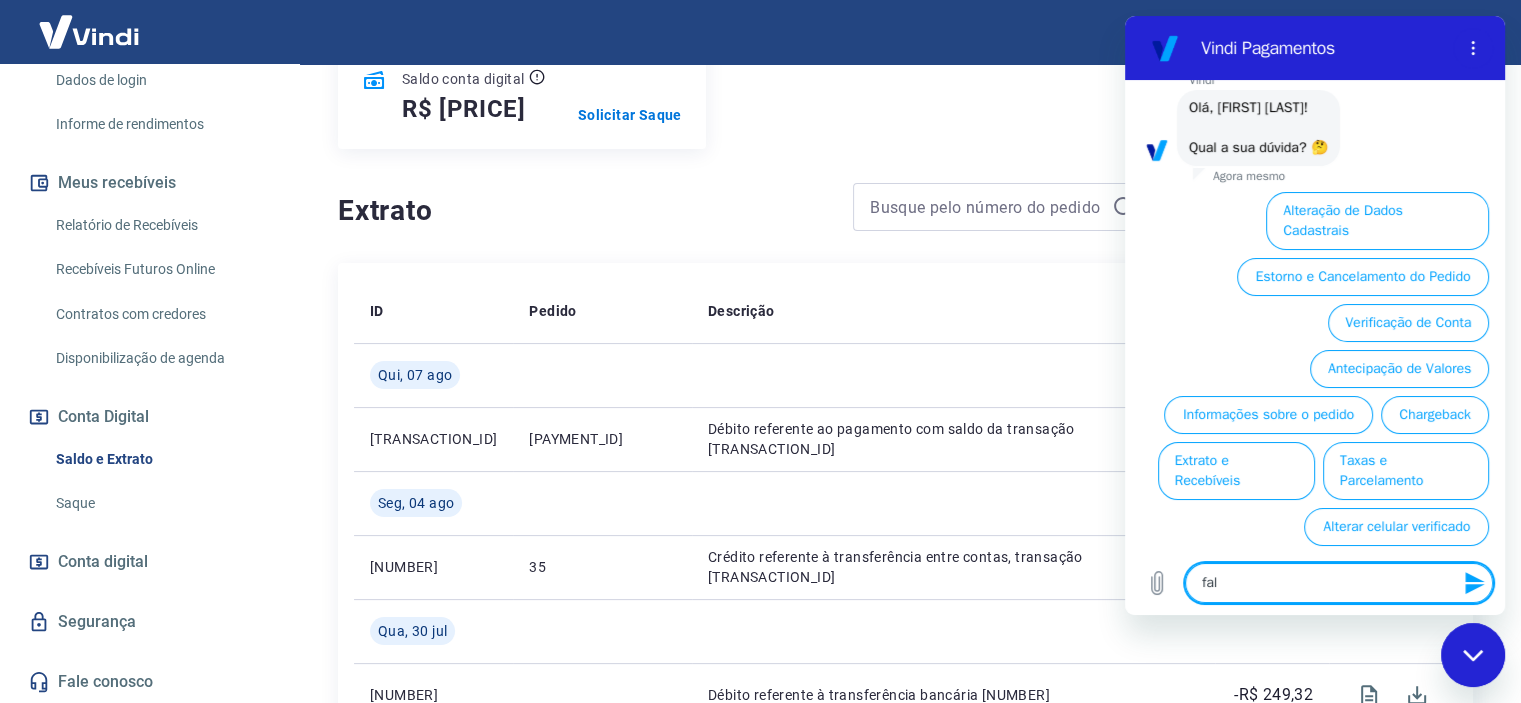 type on "fala" 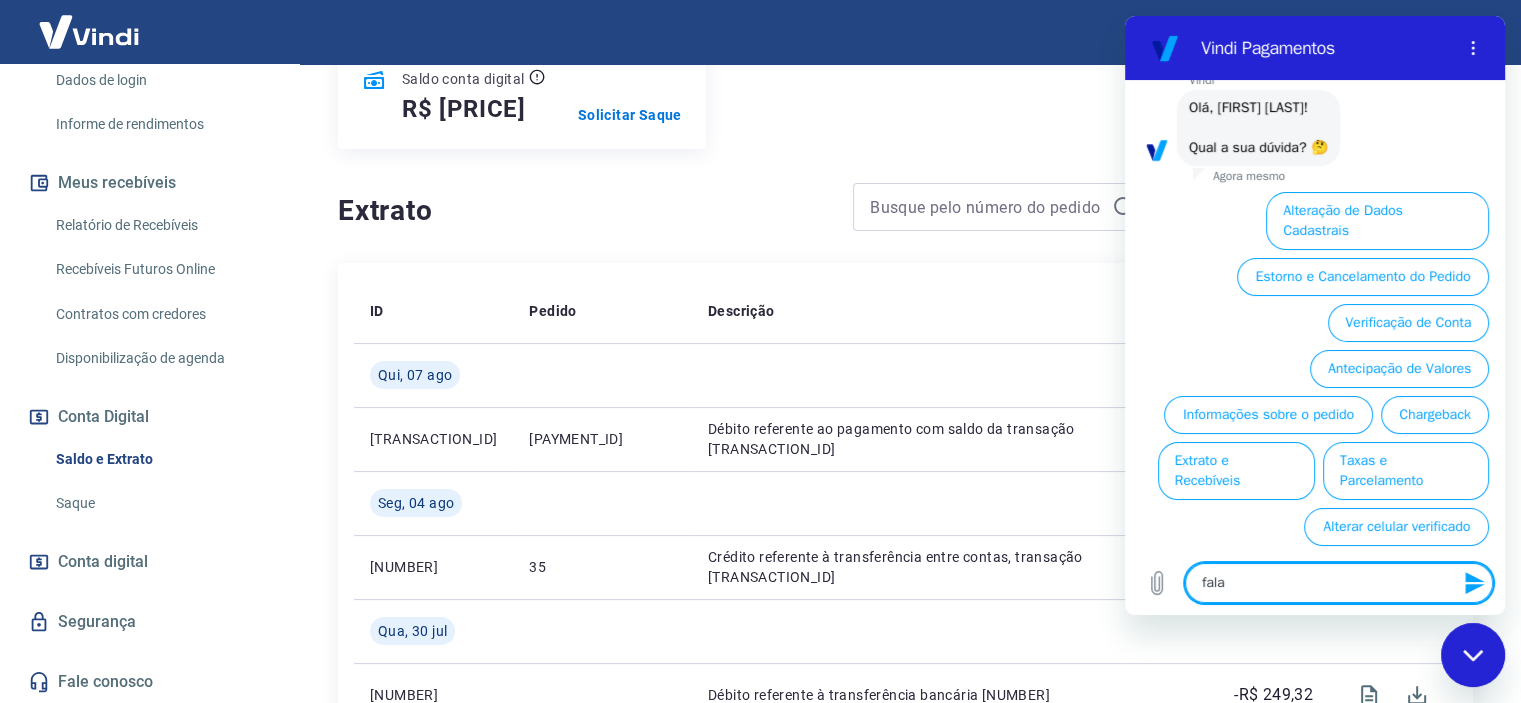 type on "falar" 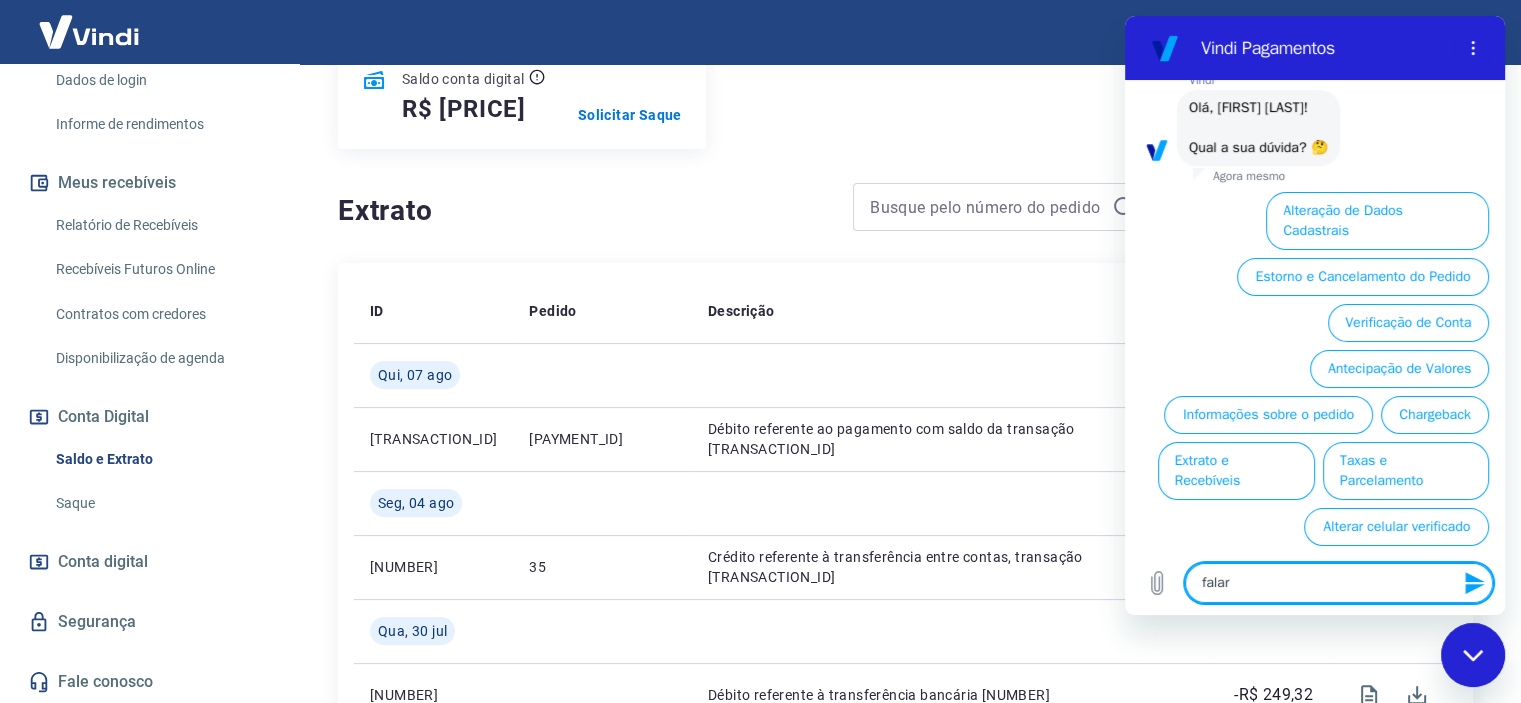 type on "falar" 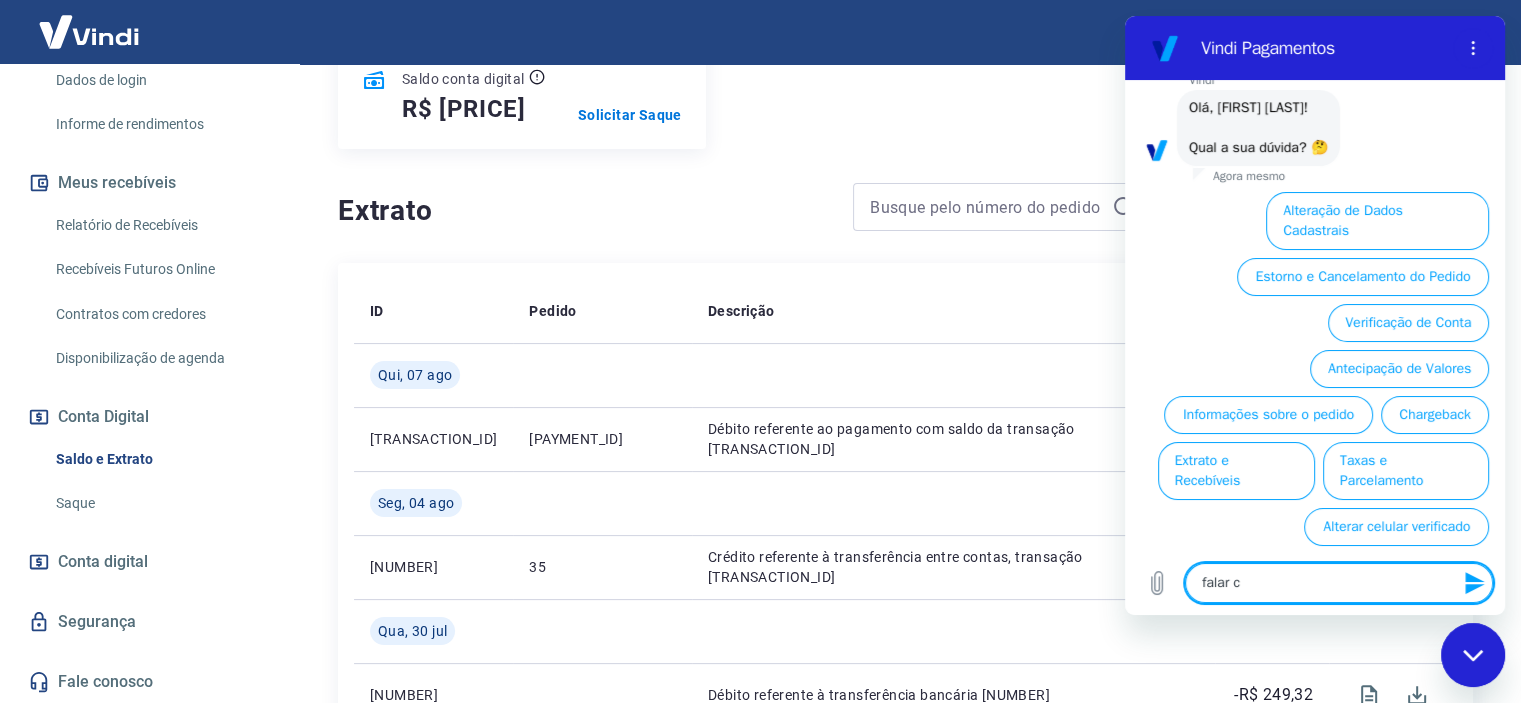 type on "falar co" 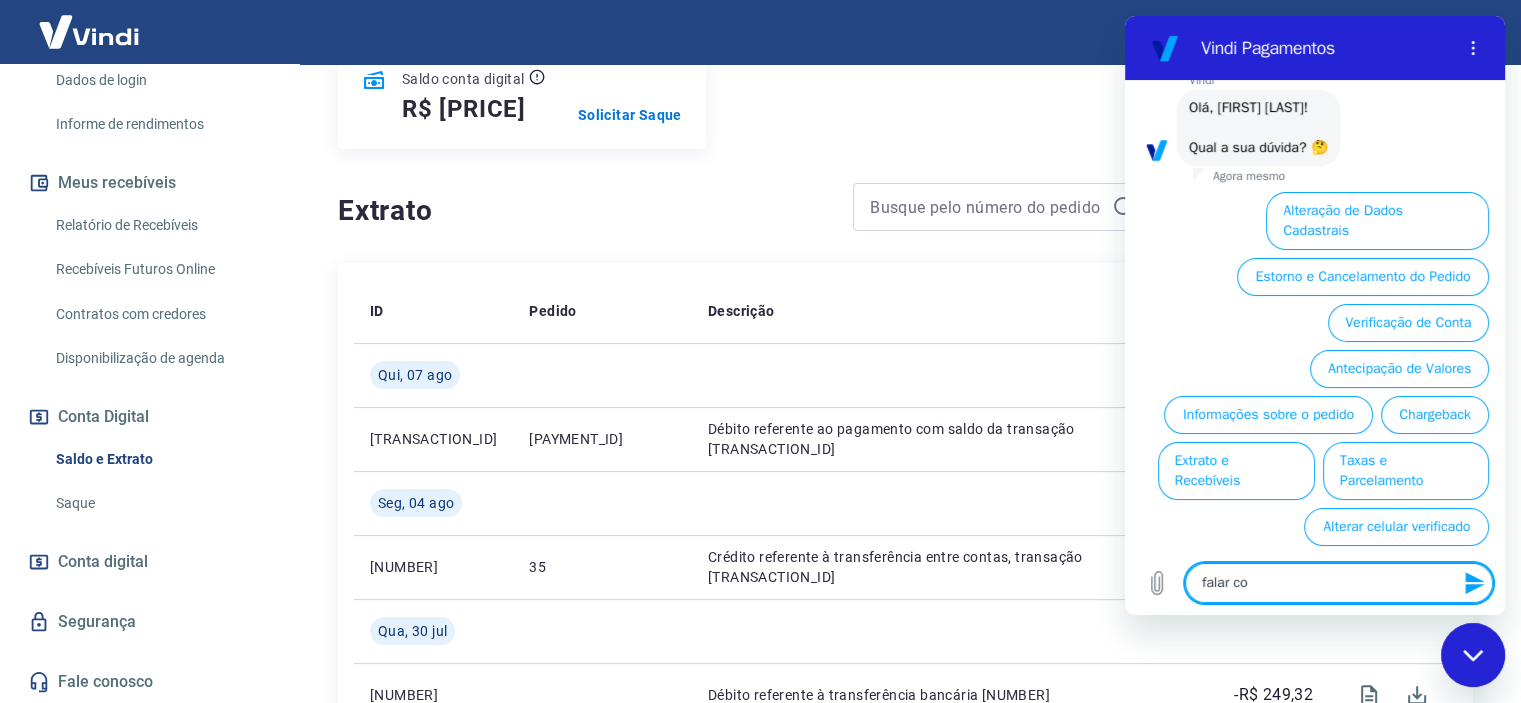 type on "falar com" 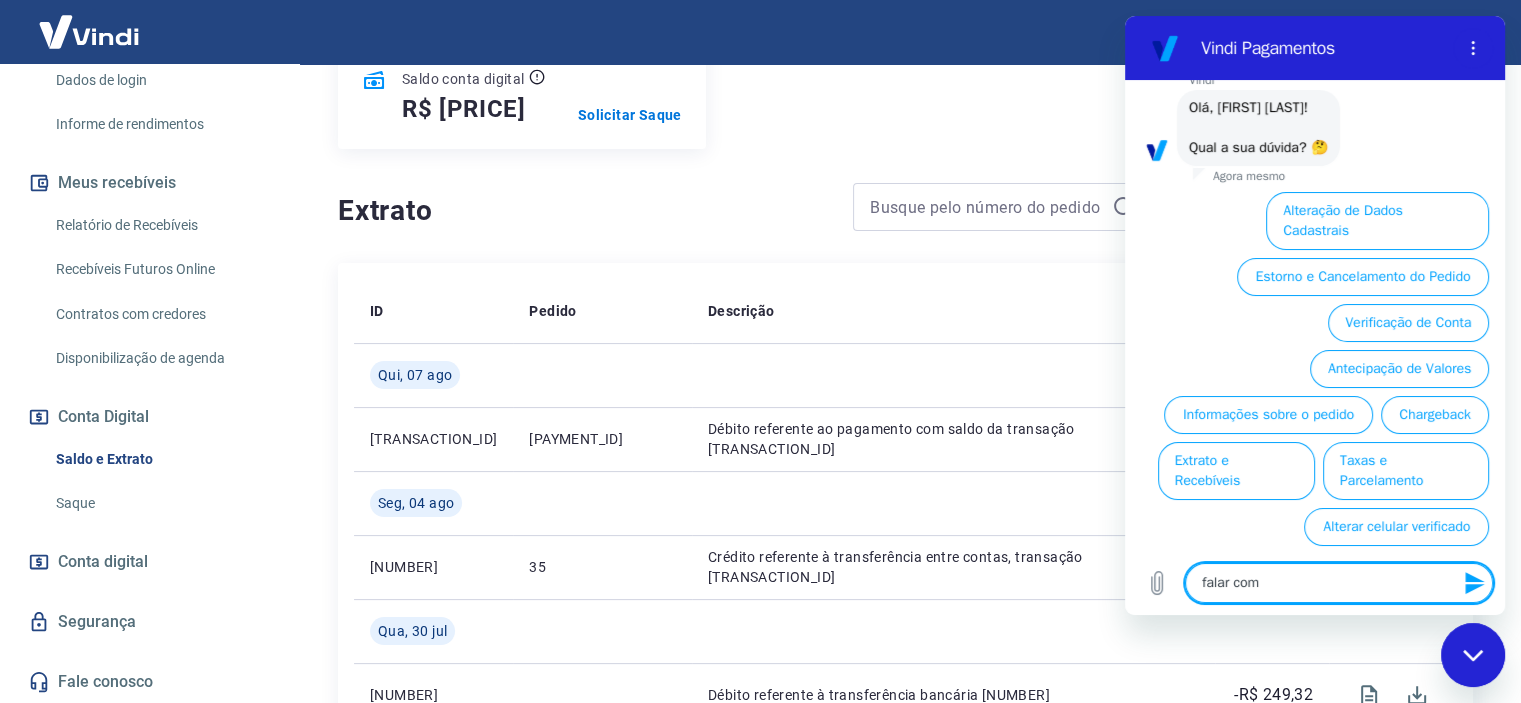 type on "falar com" 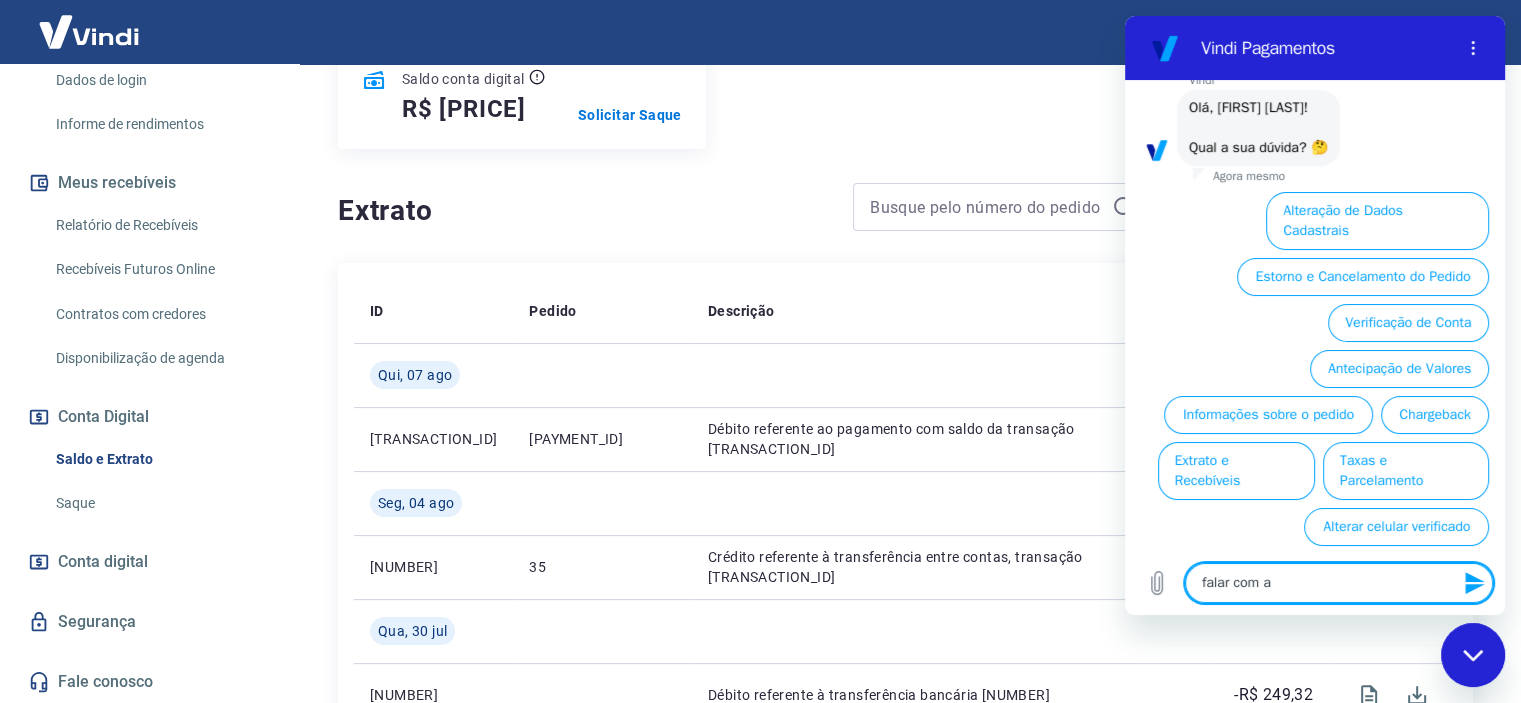 type on "falar com at" 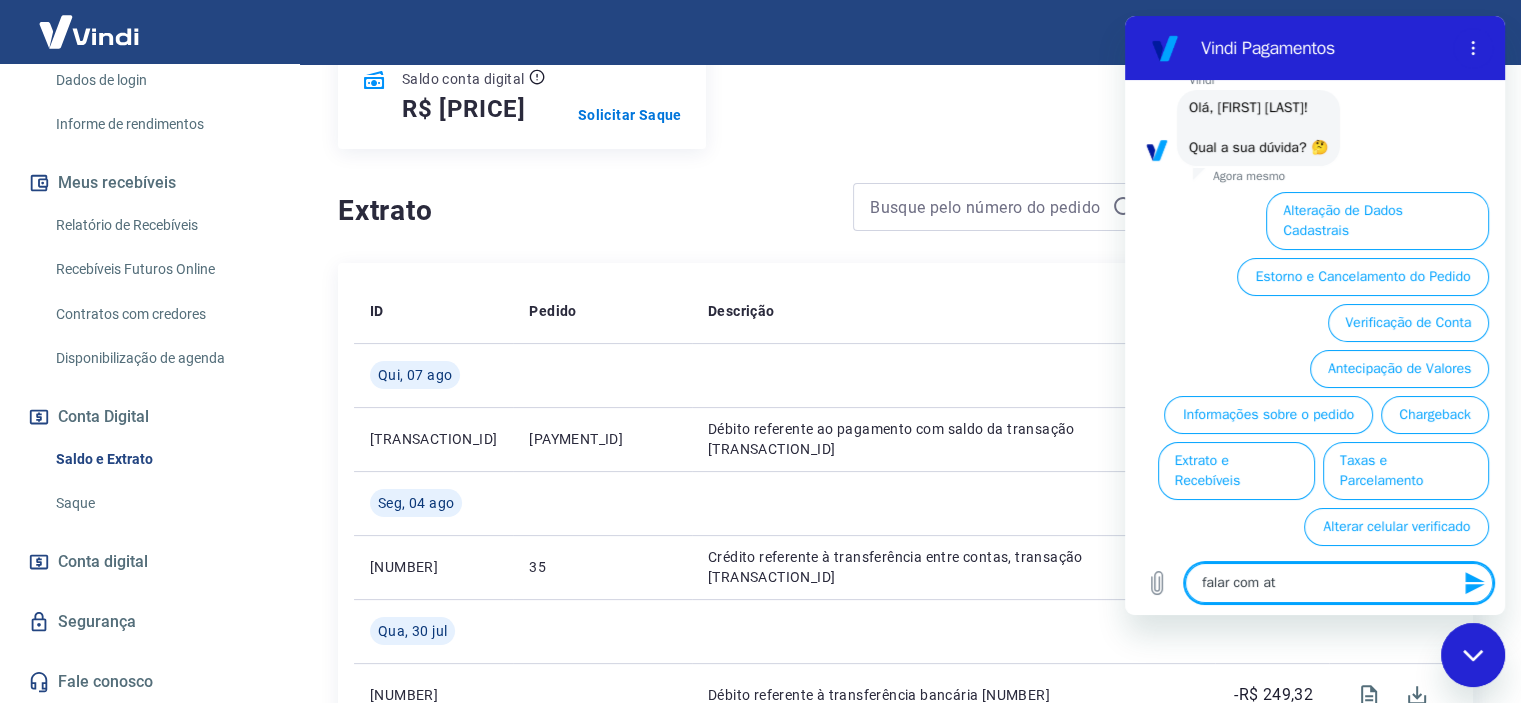 type on "falar com ate" 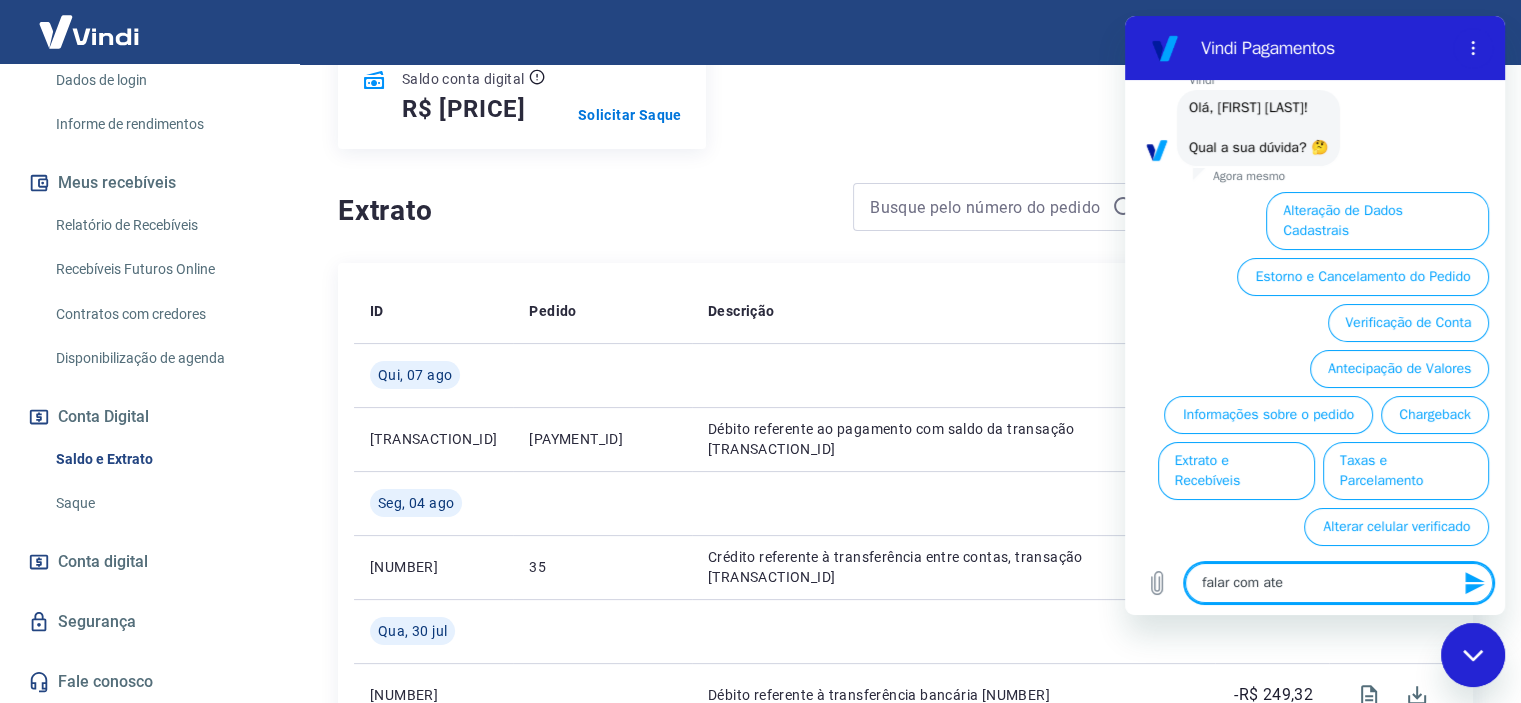 type on "falar com aten" 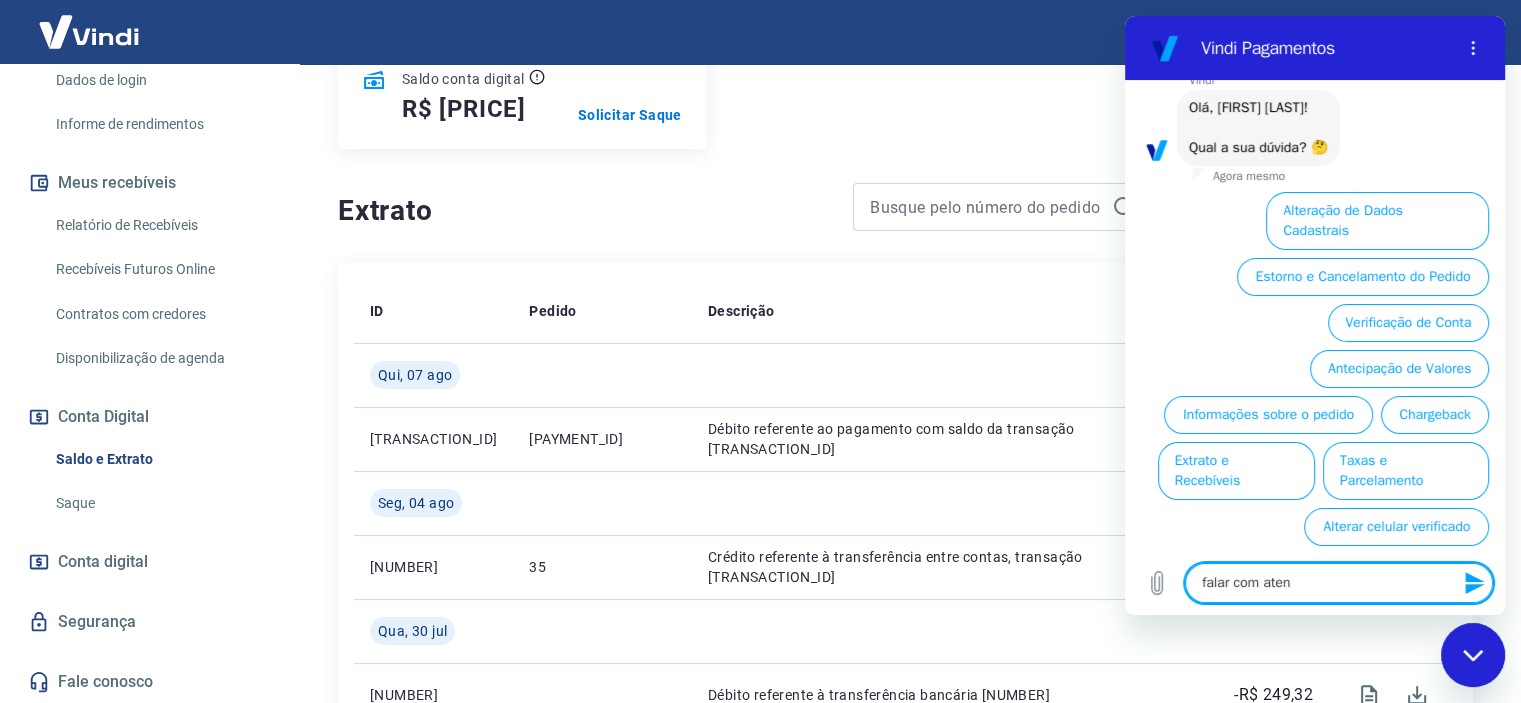 type on "falar com atend" 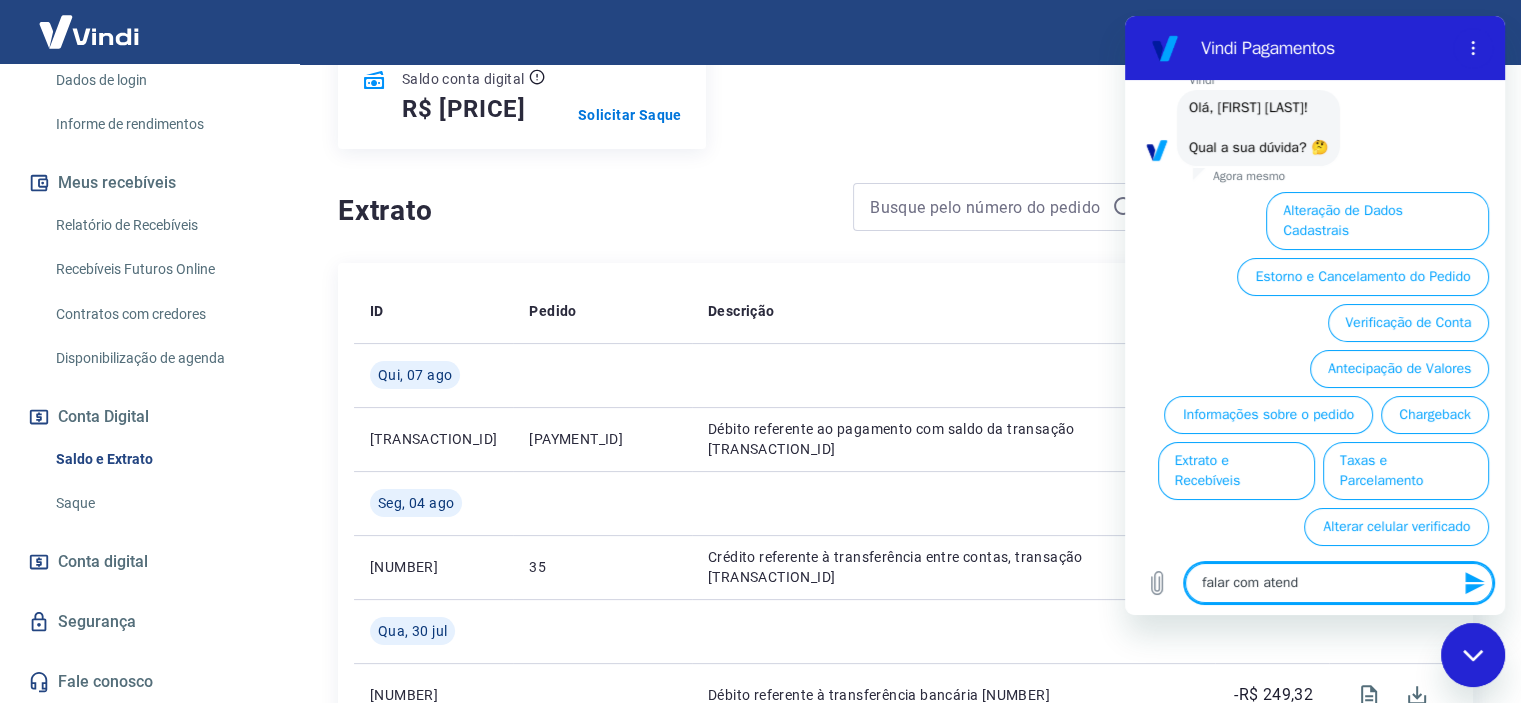 type on "falar com atende" 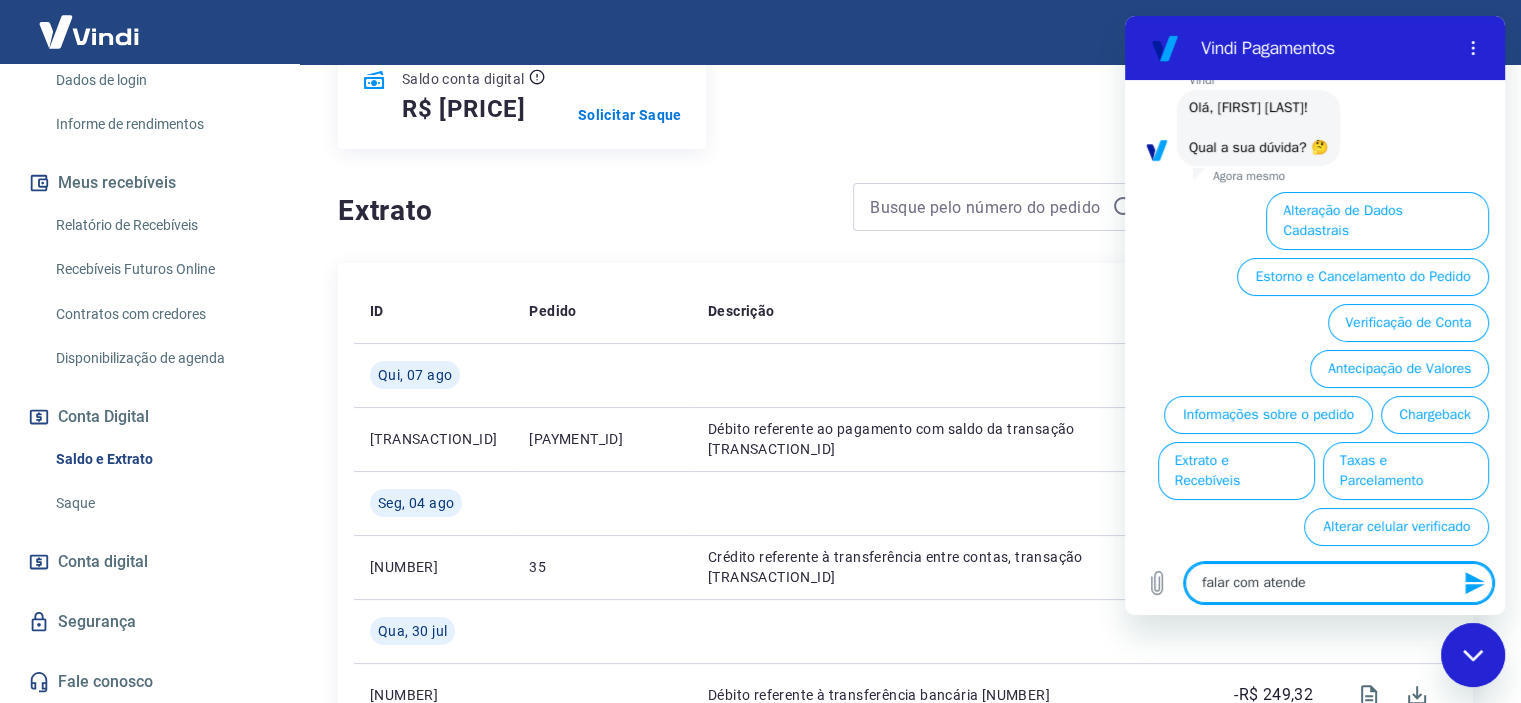 type on "falar com atenden" 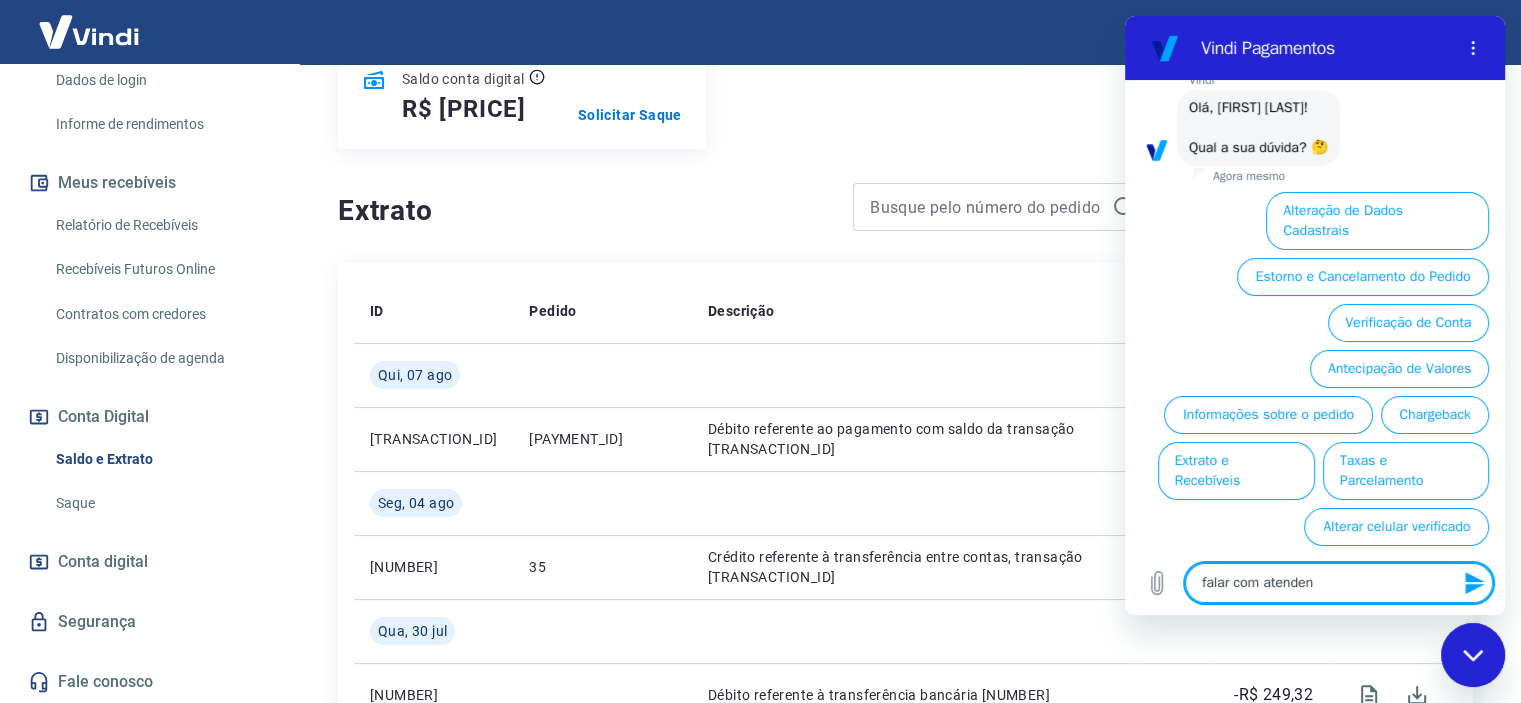 type on "falar com atendent" 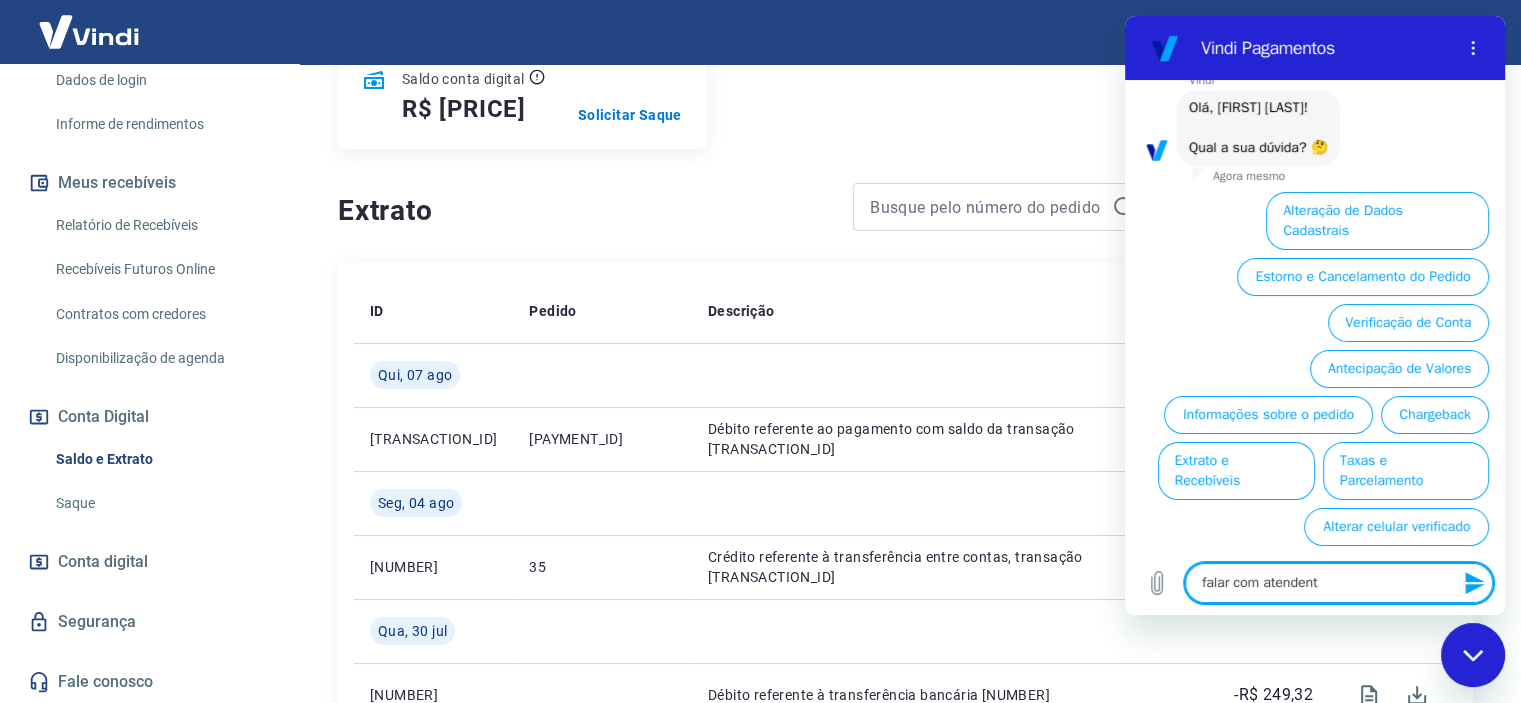 type on "falar com atendente" 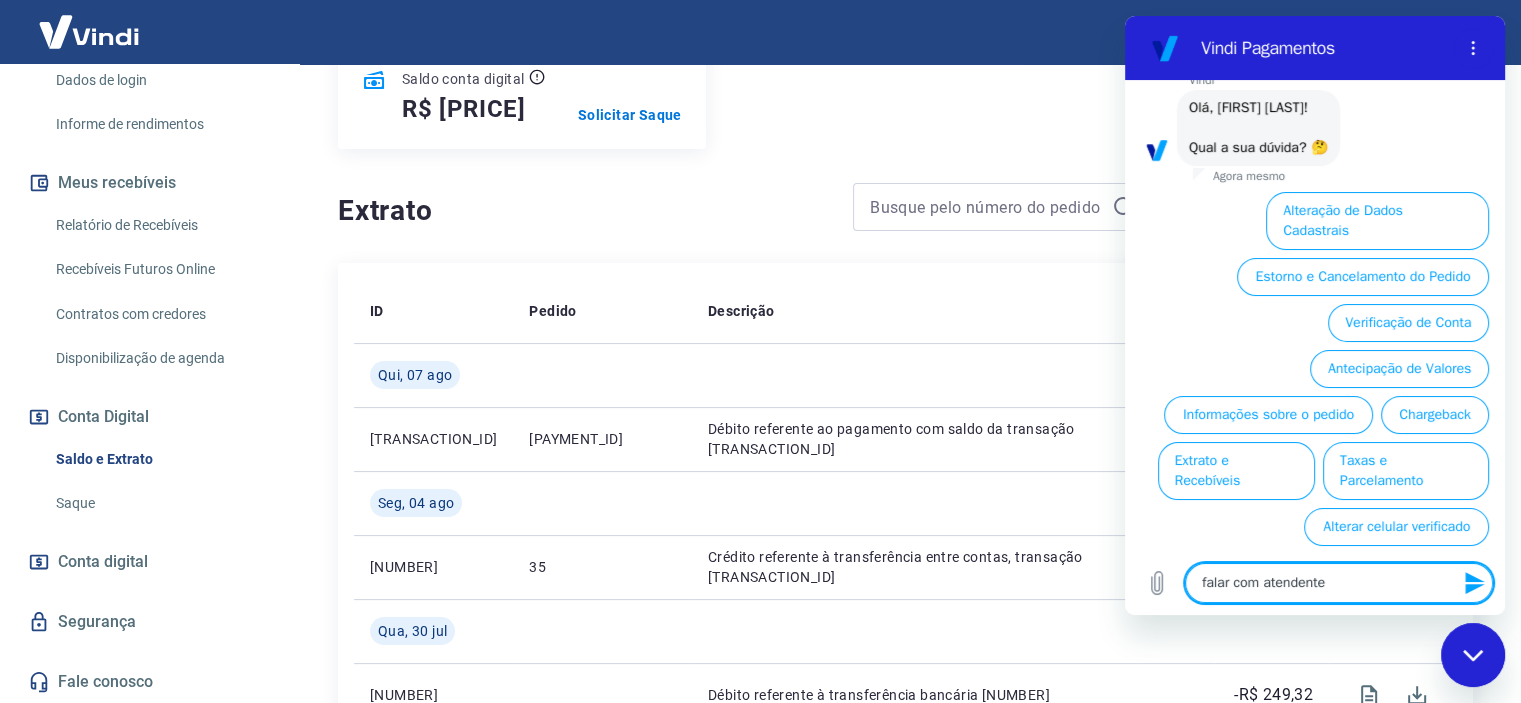 type 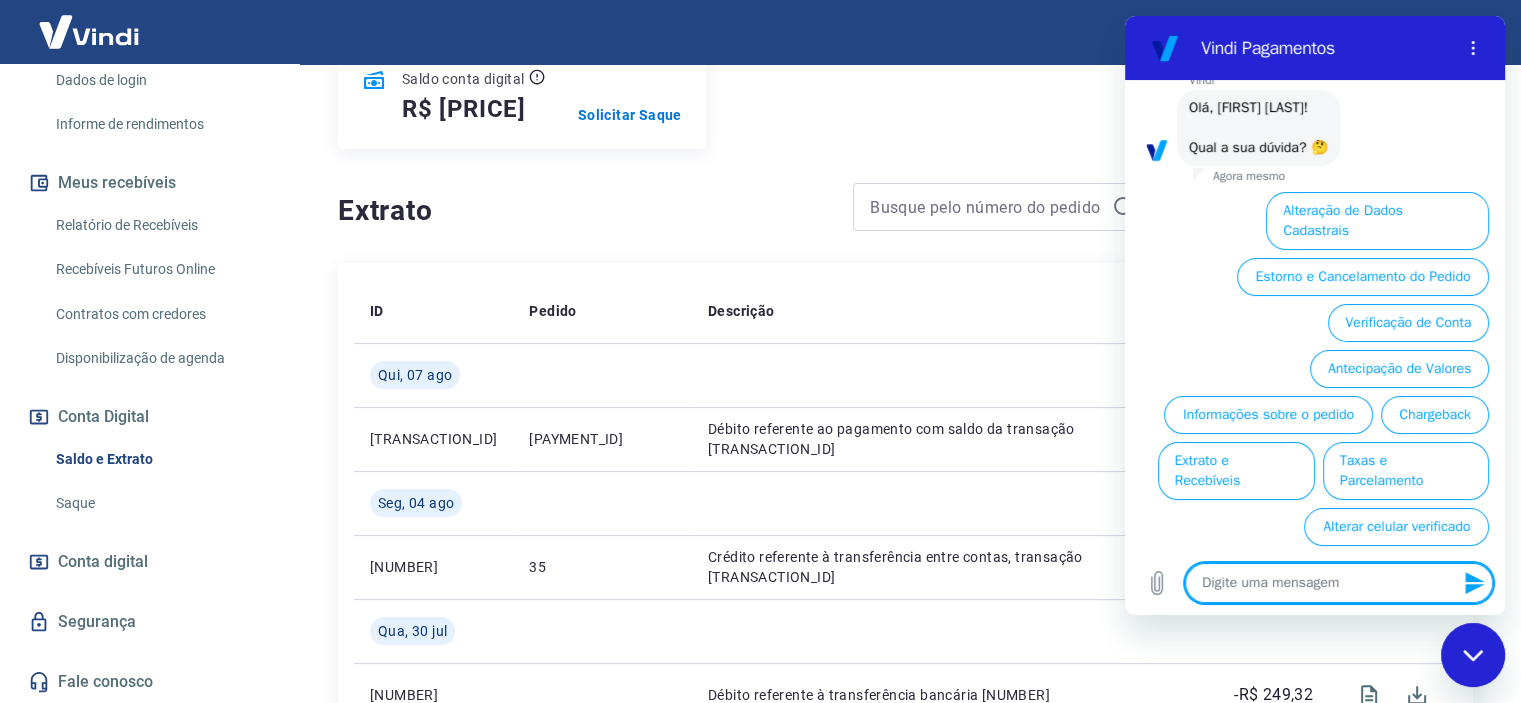 scroll, scrollTop: 0, scrollLeft: 0, axis: both 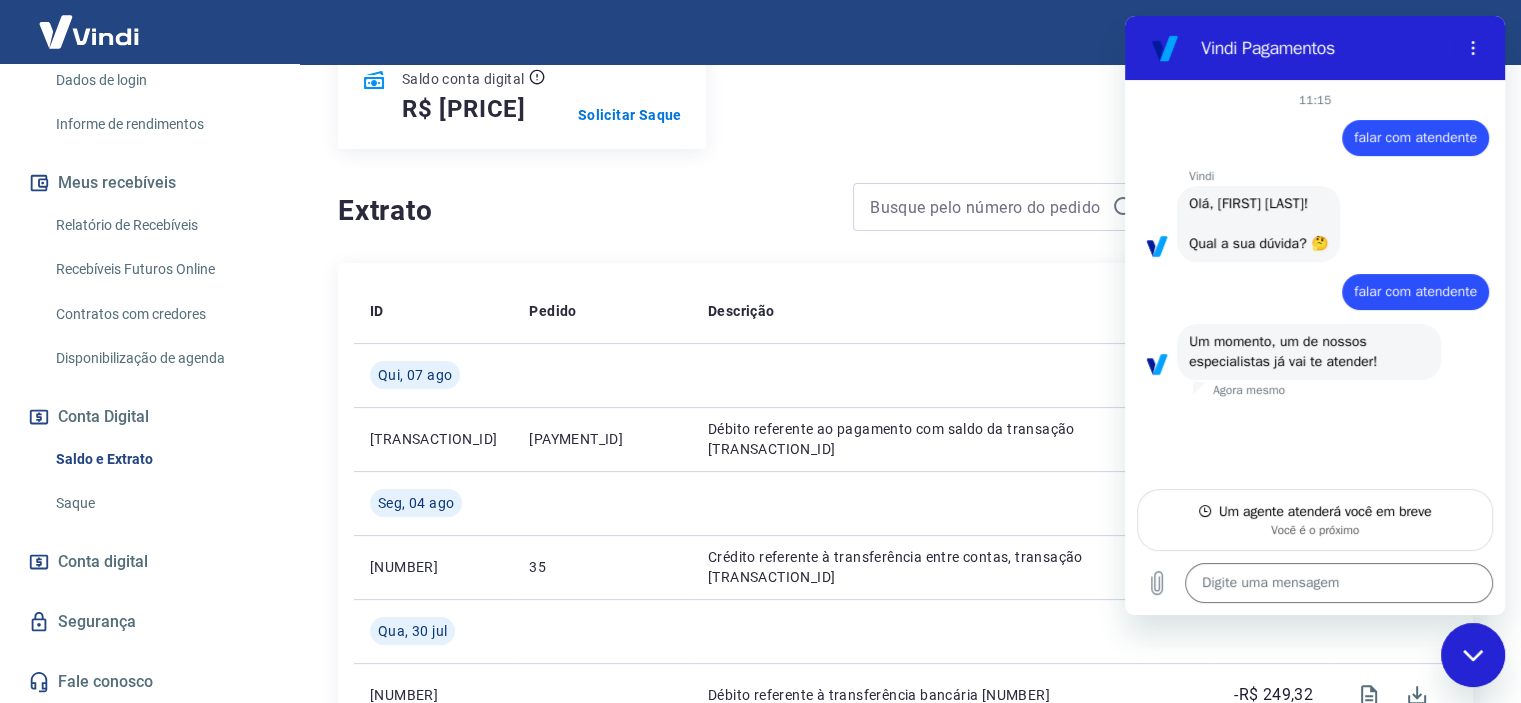 click on "Extrato" at bounding box center (583, 211) 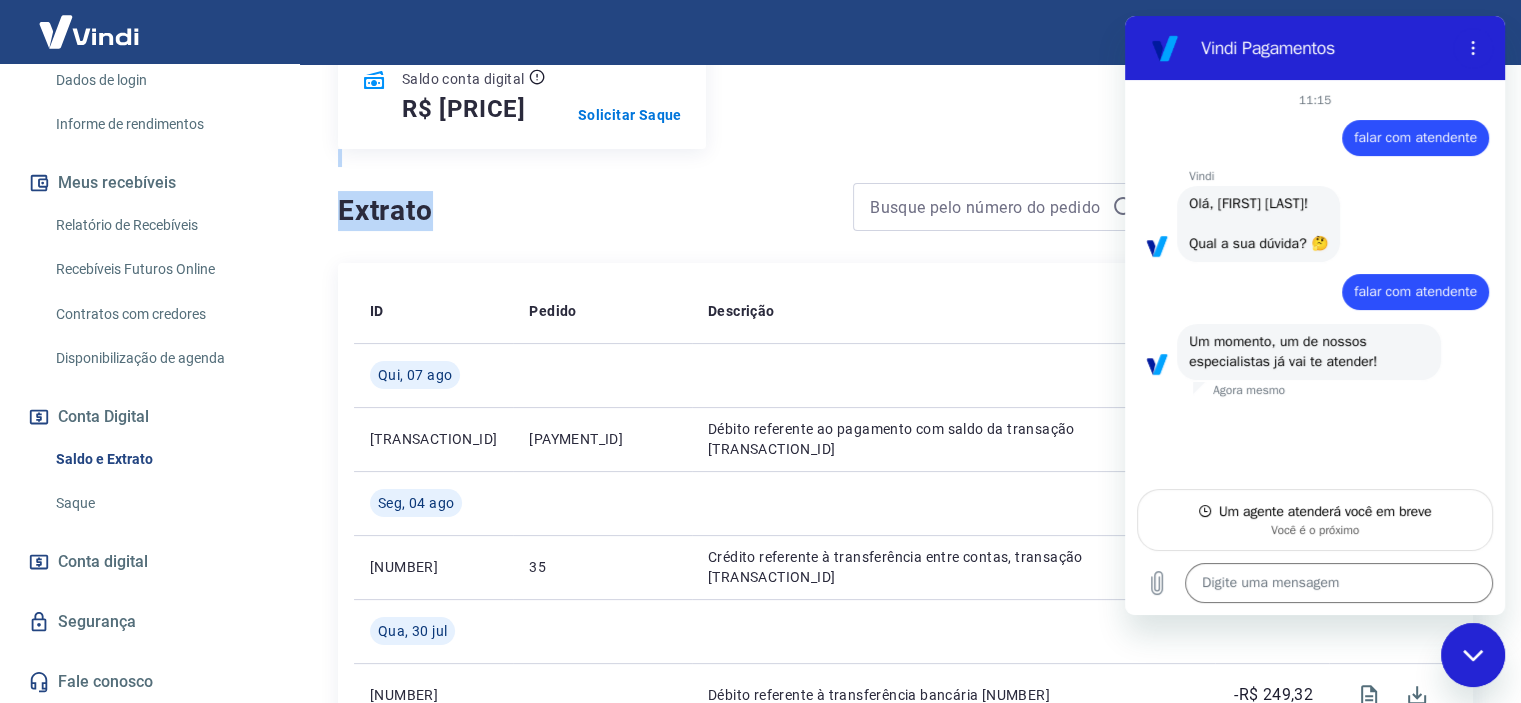 drag, startPoint x: 795, startPoint y: 221, endPoint x: 1004, endPoint y: 141, distance: 223.78784 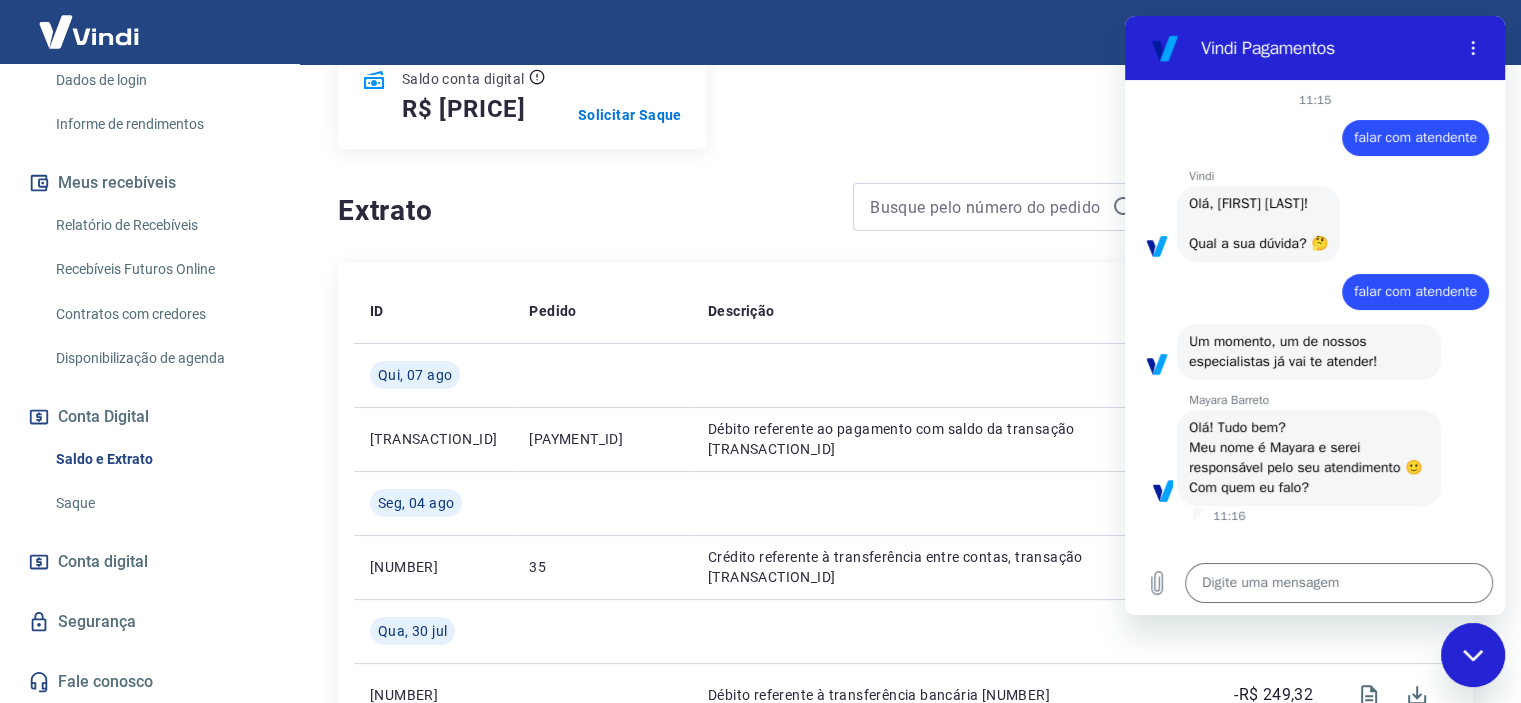 scroll, scrollTop: 0, scrollLeft: 0, axis: both 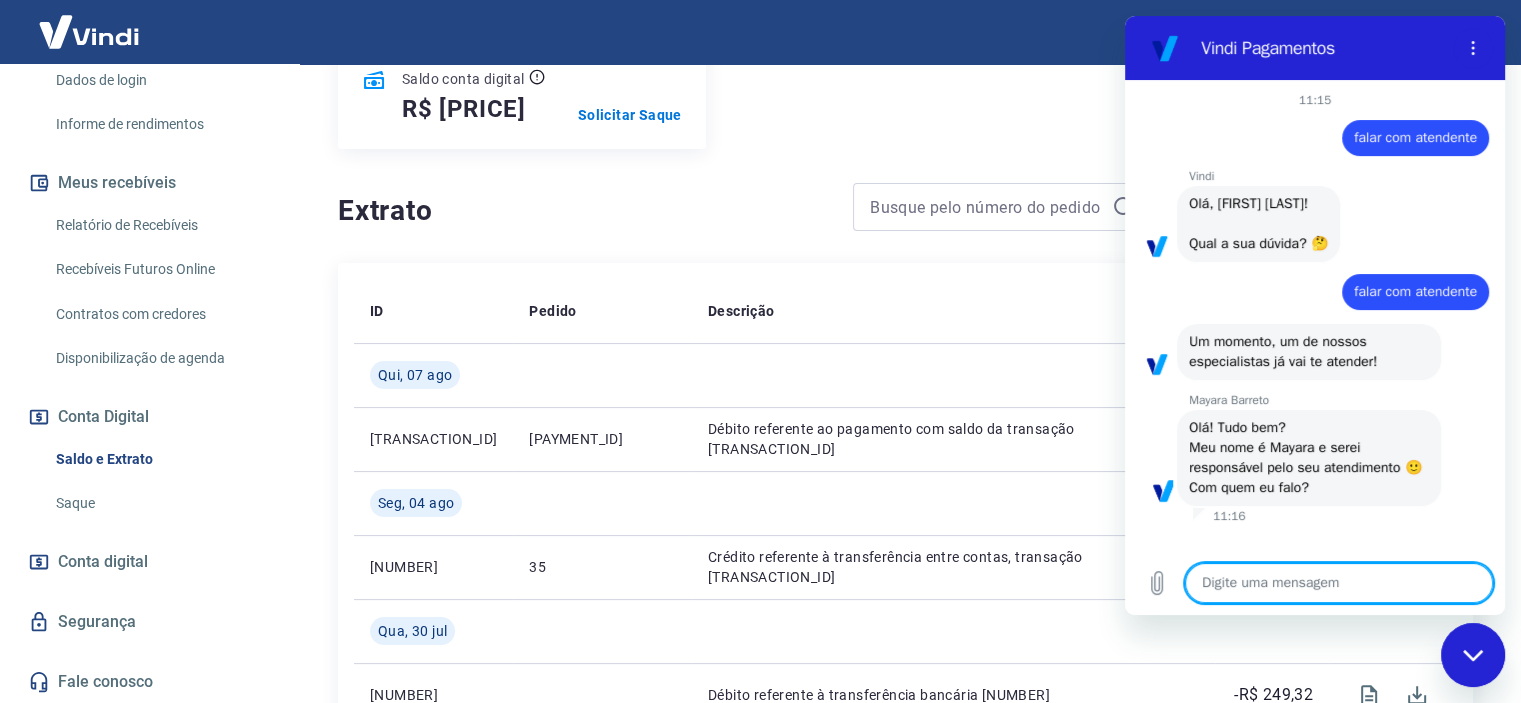 type on "x" 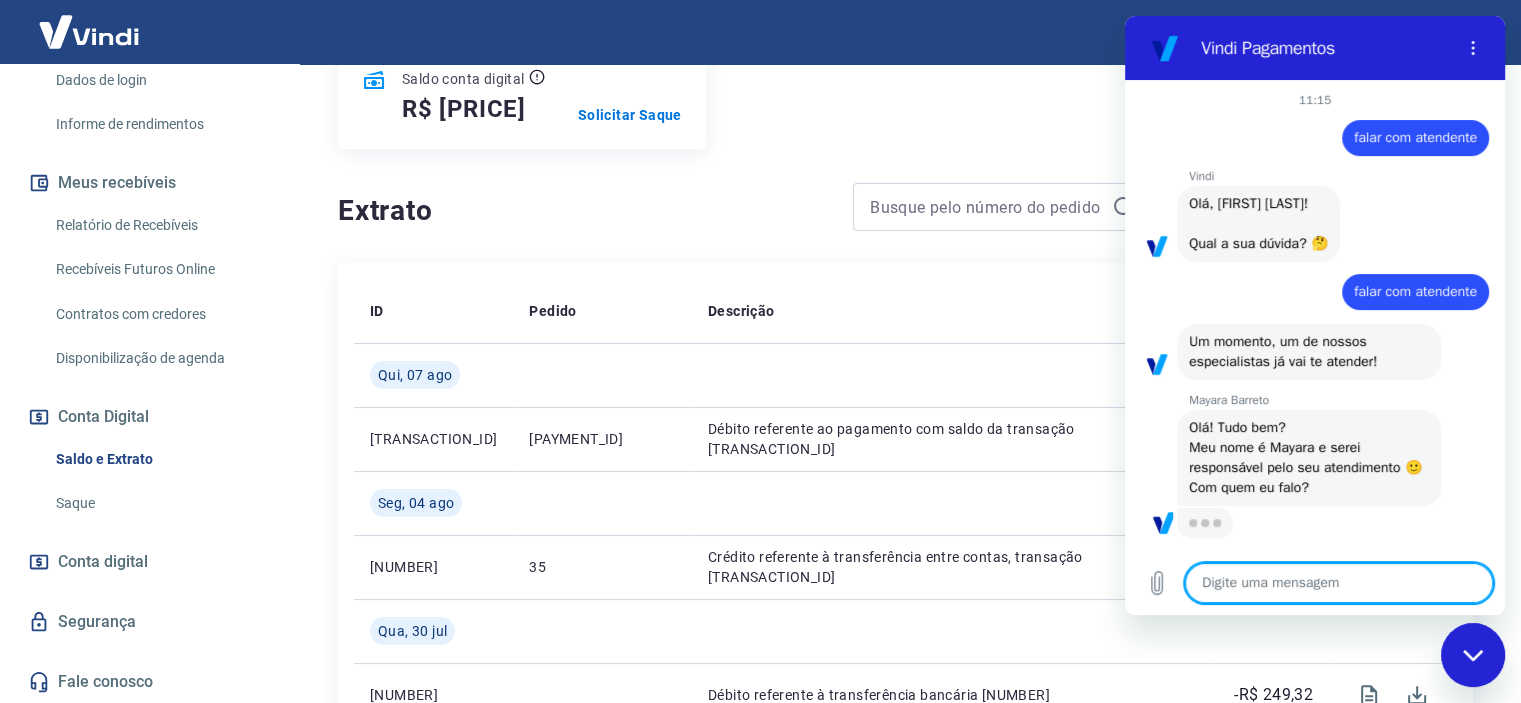 type on "t" 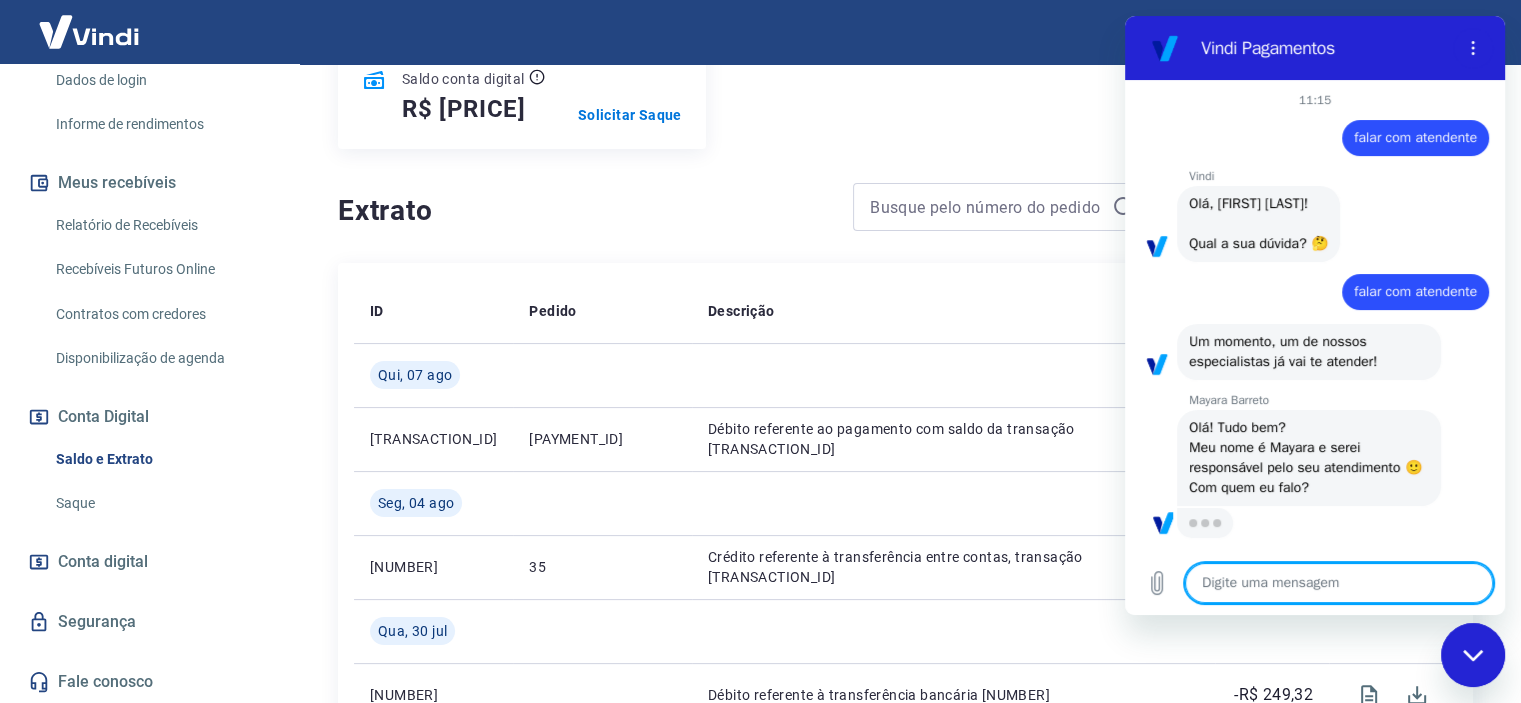type on "x" 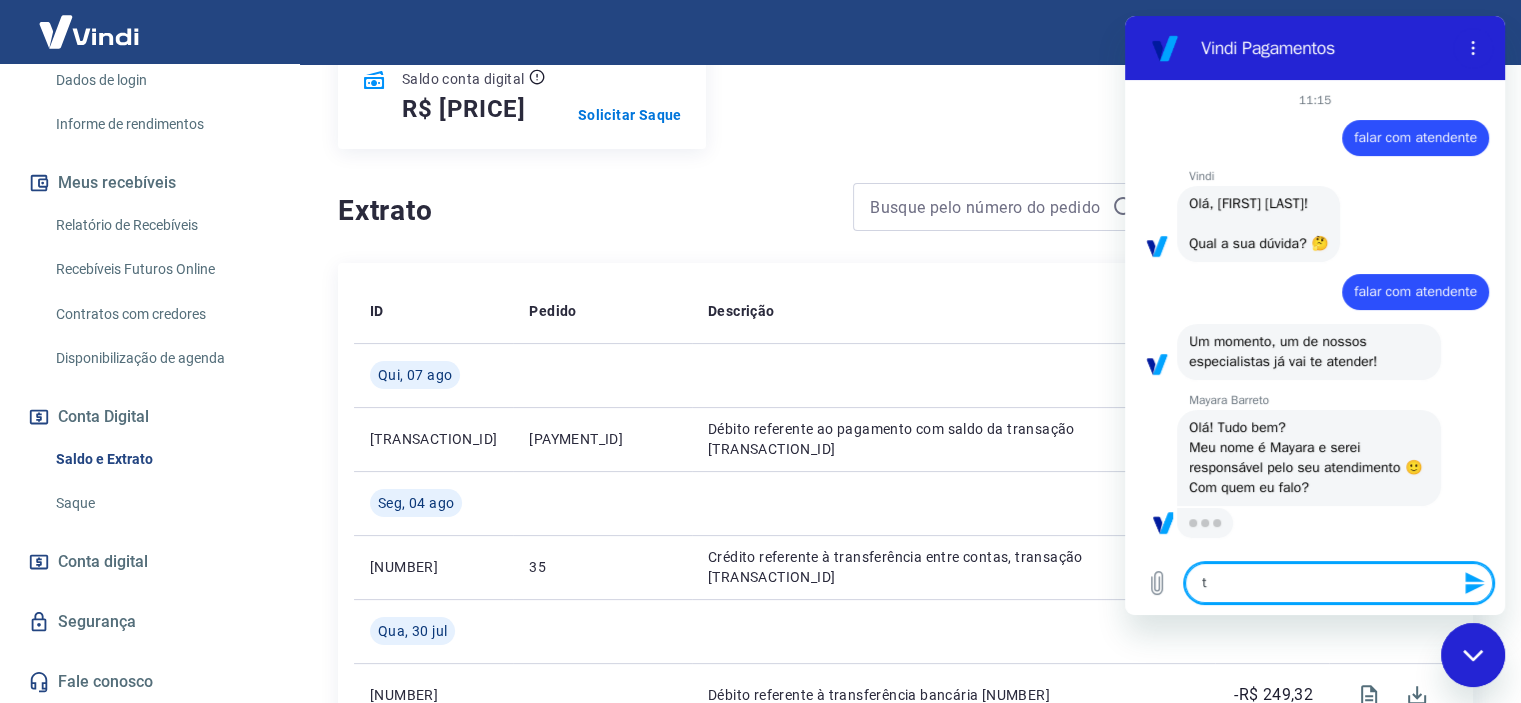 type on "tu" 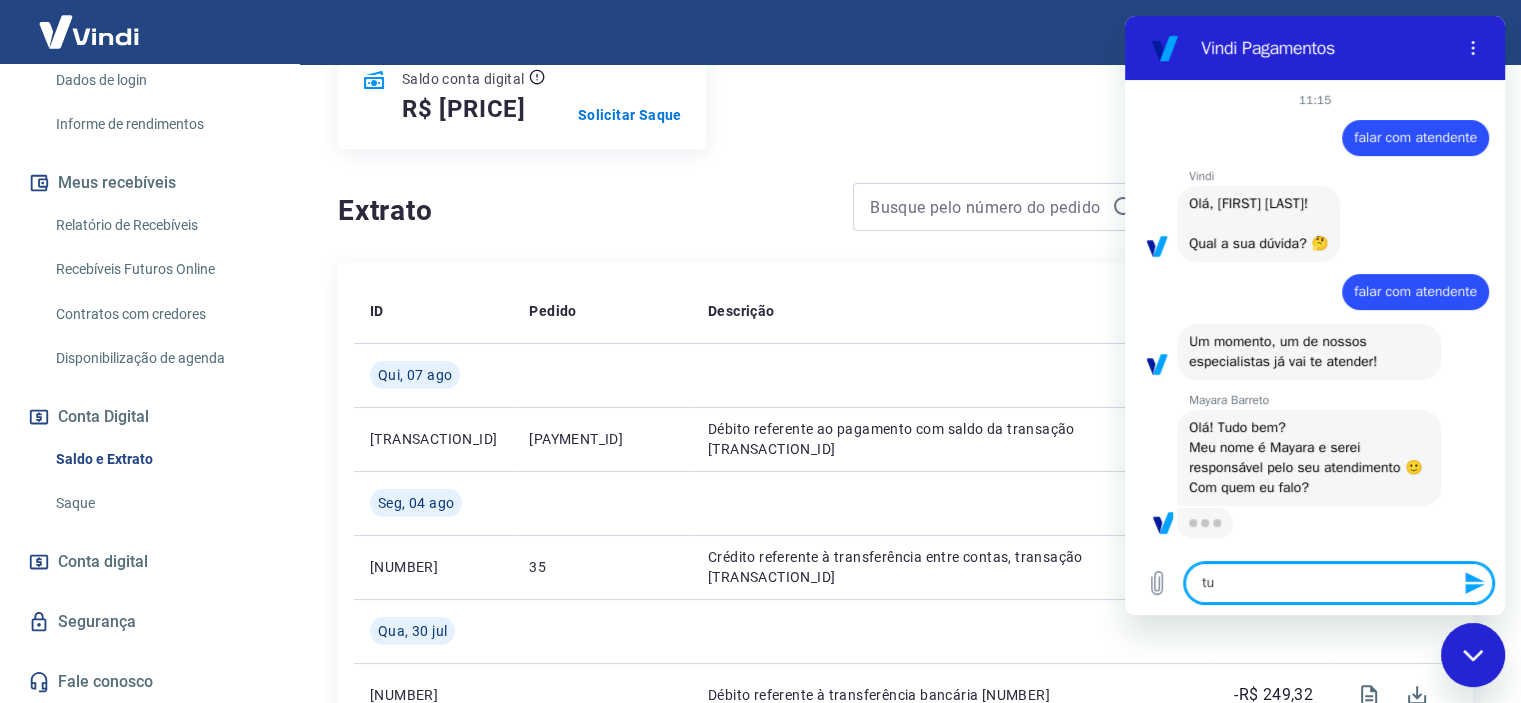 type on "tud" 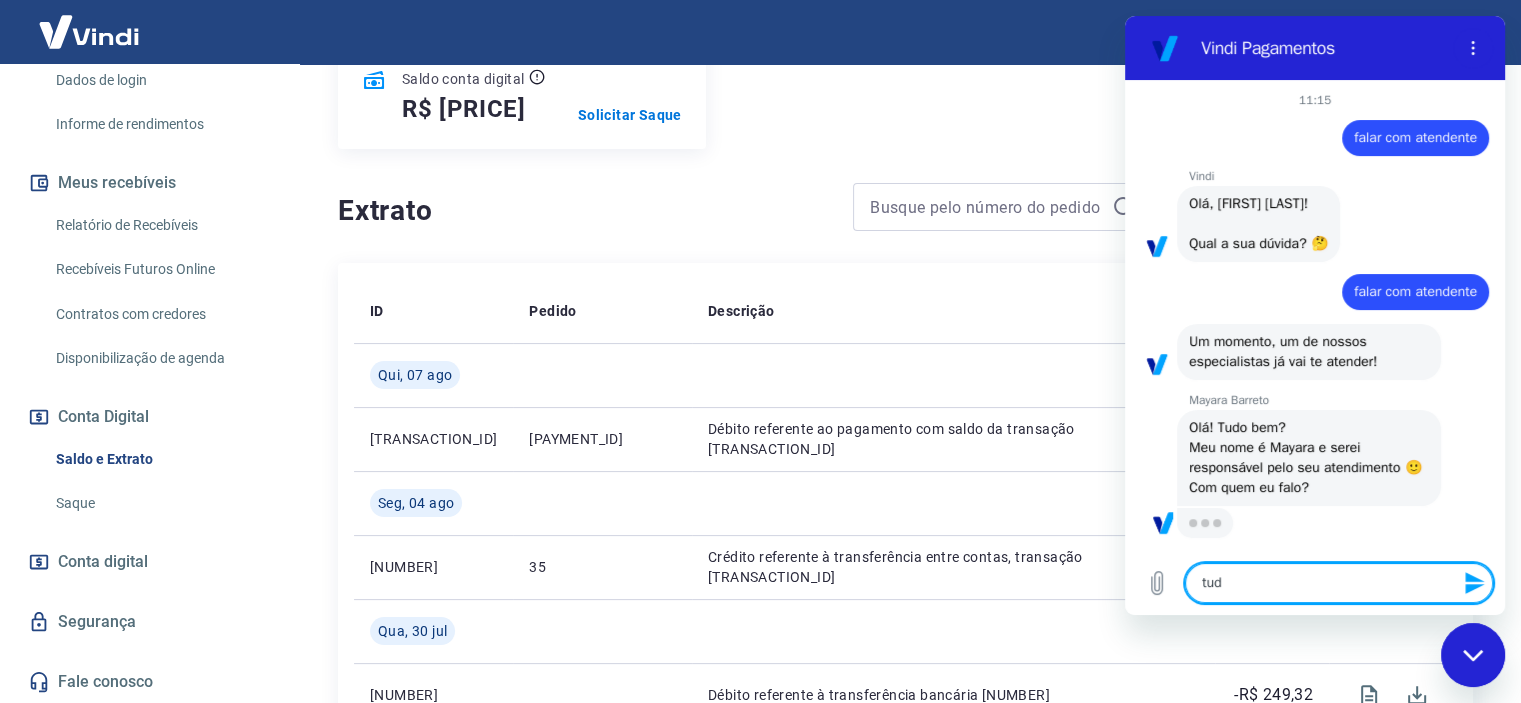 type on "tudo" 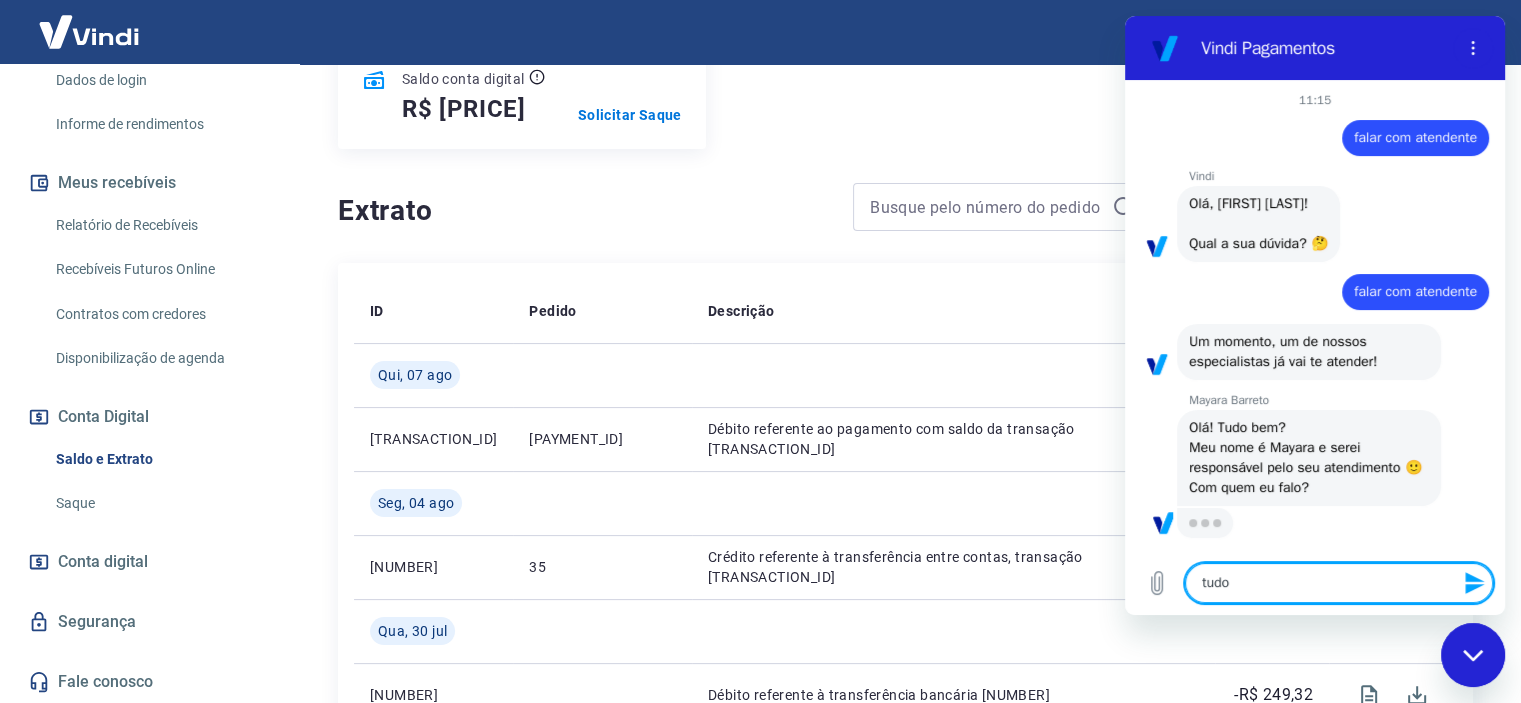 type on "tudo" 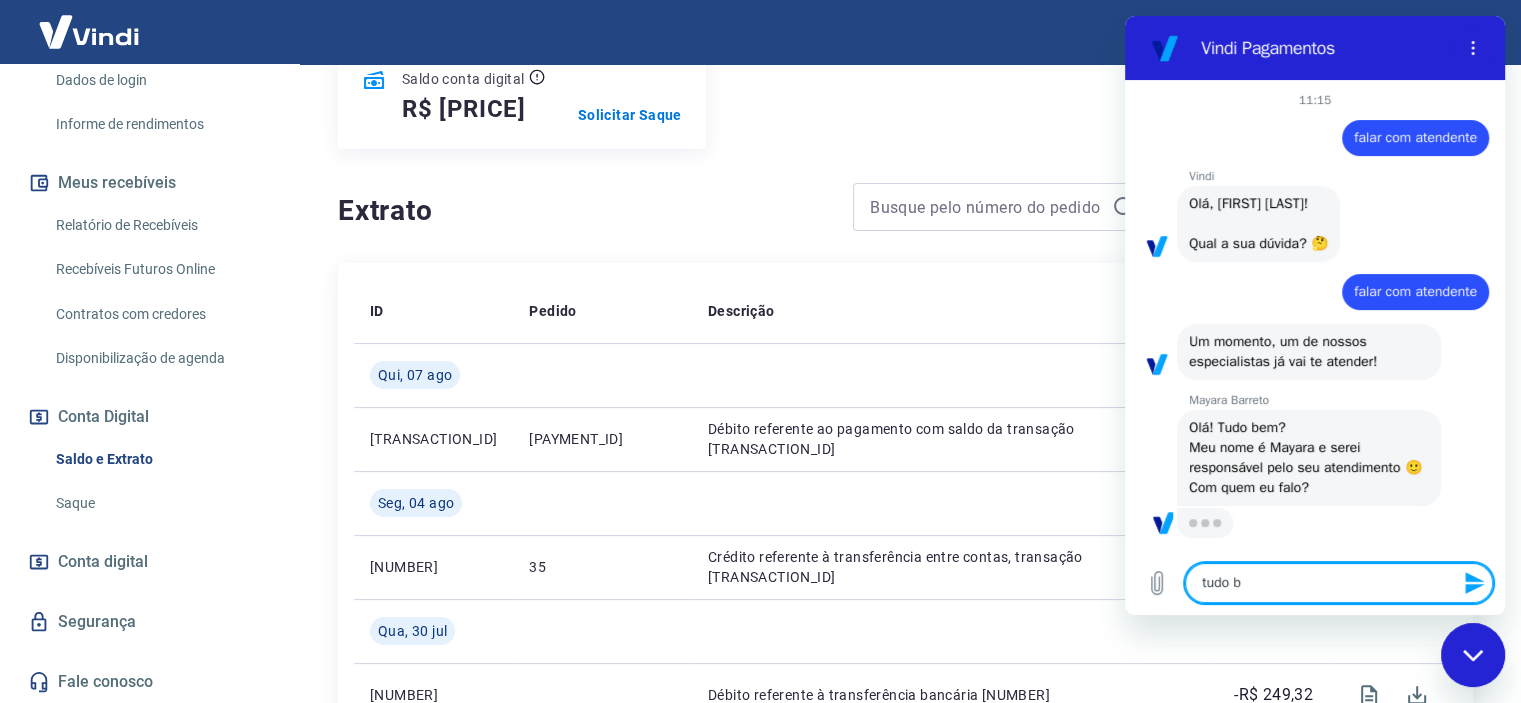 type on "tudo be" 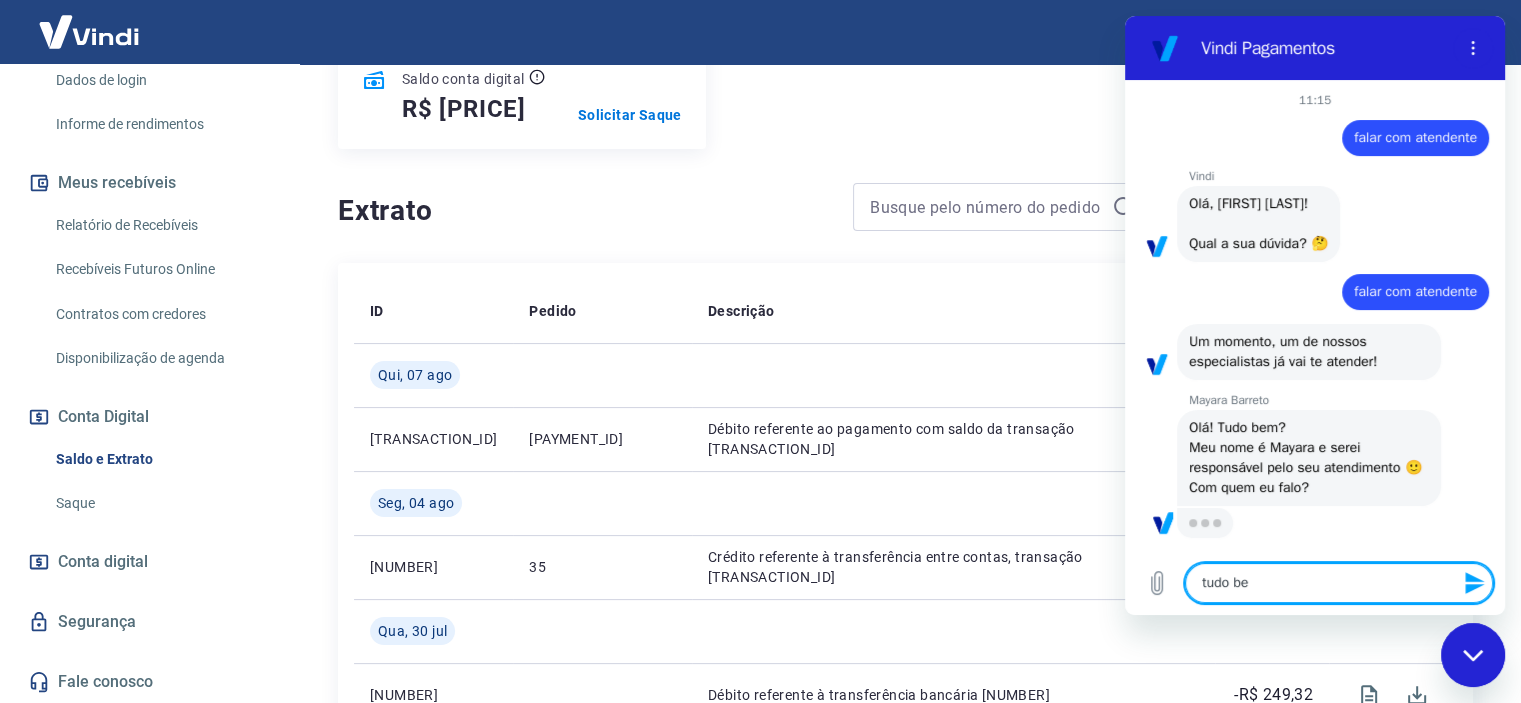 type on "tudo bem" 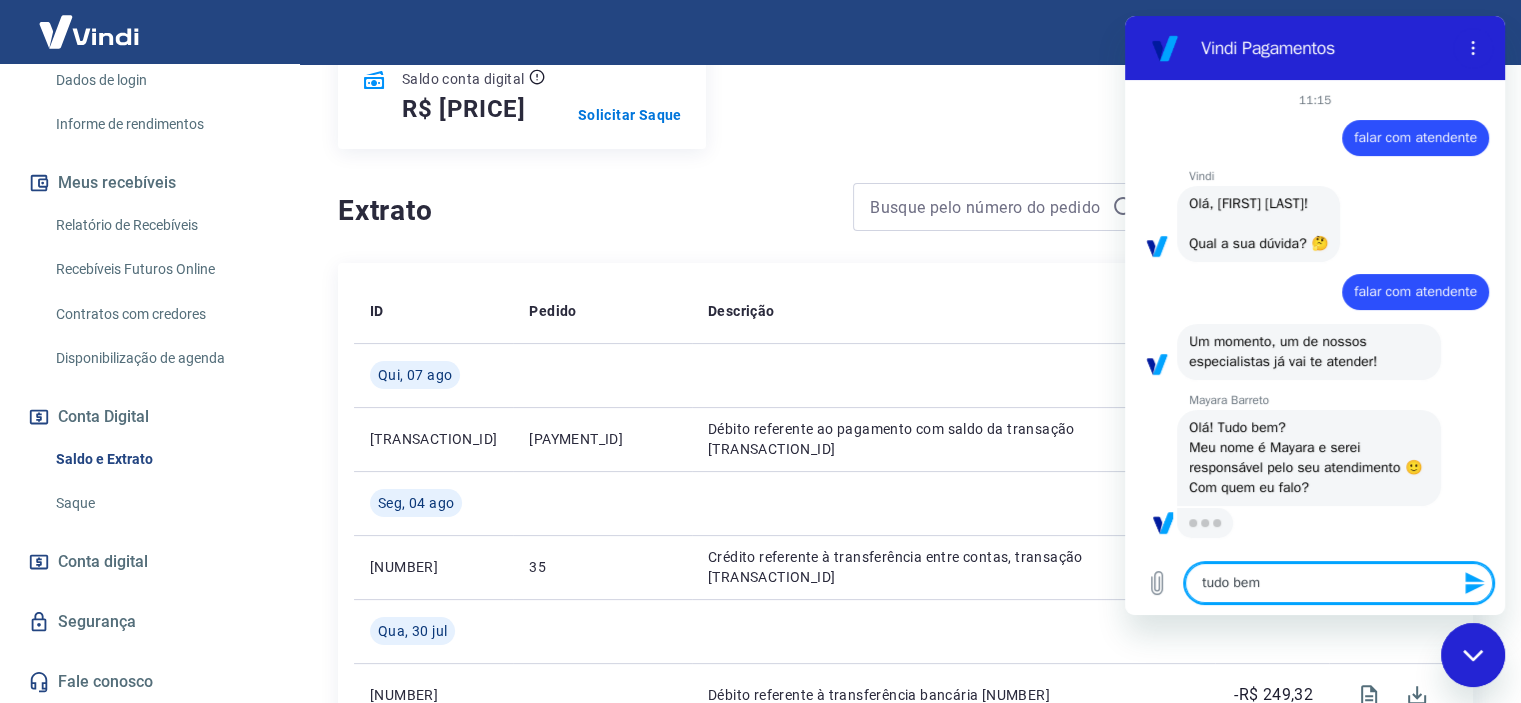 type on "tudo bem" 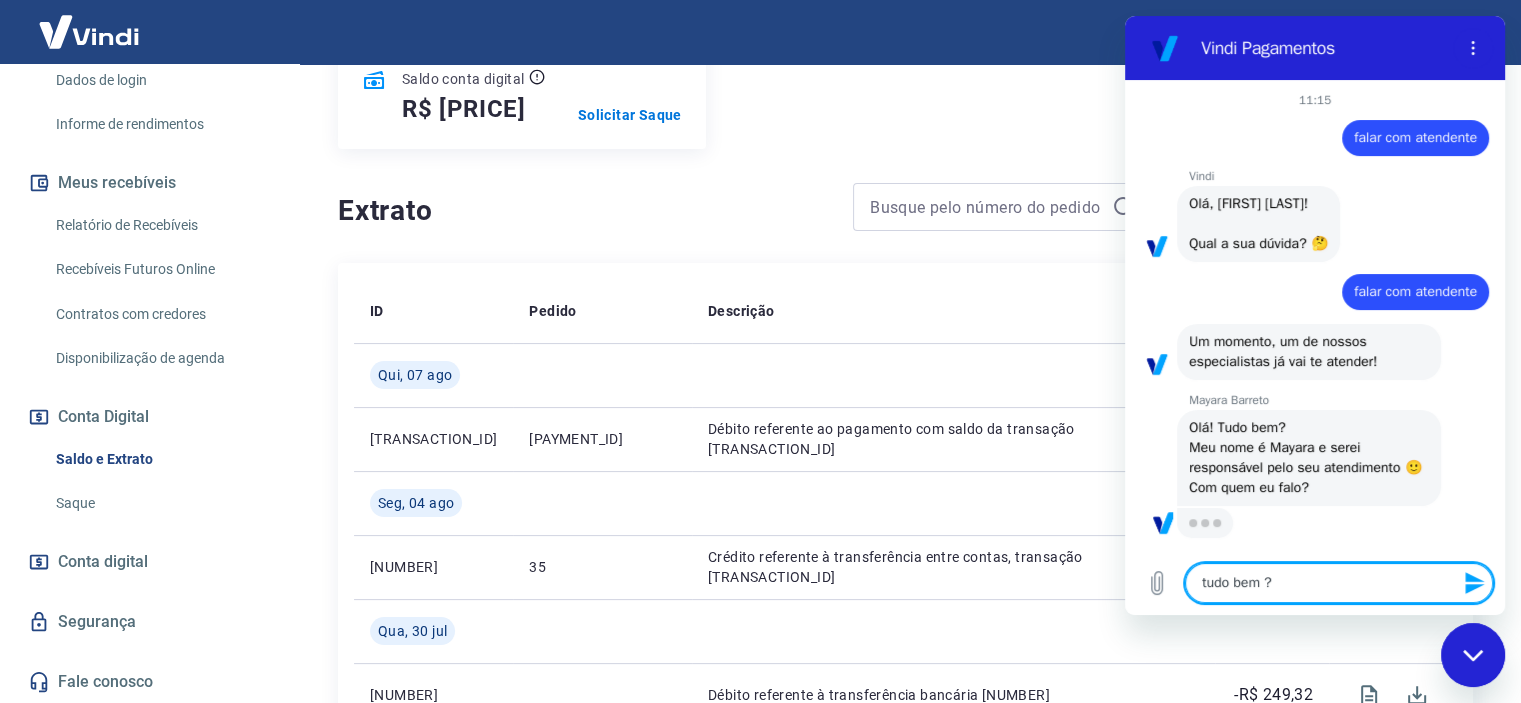 type on "tudo bem ?" 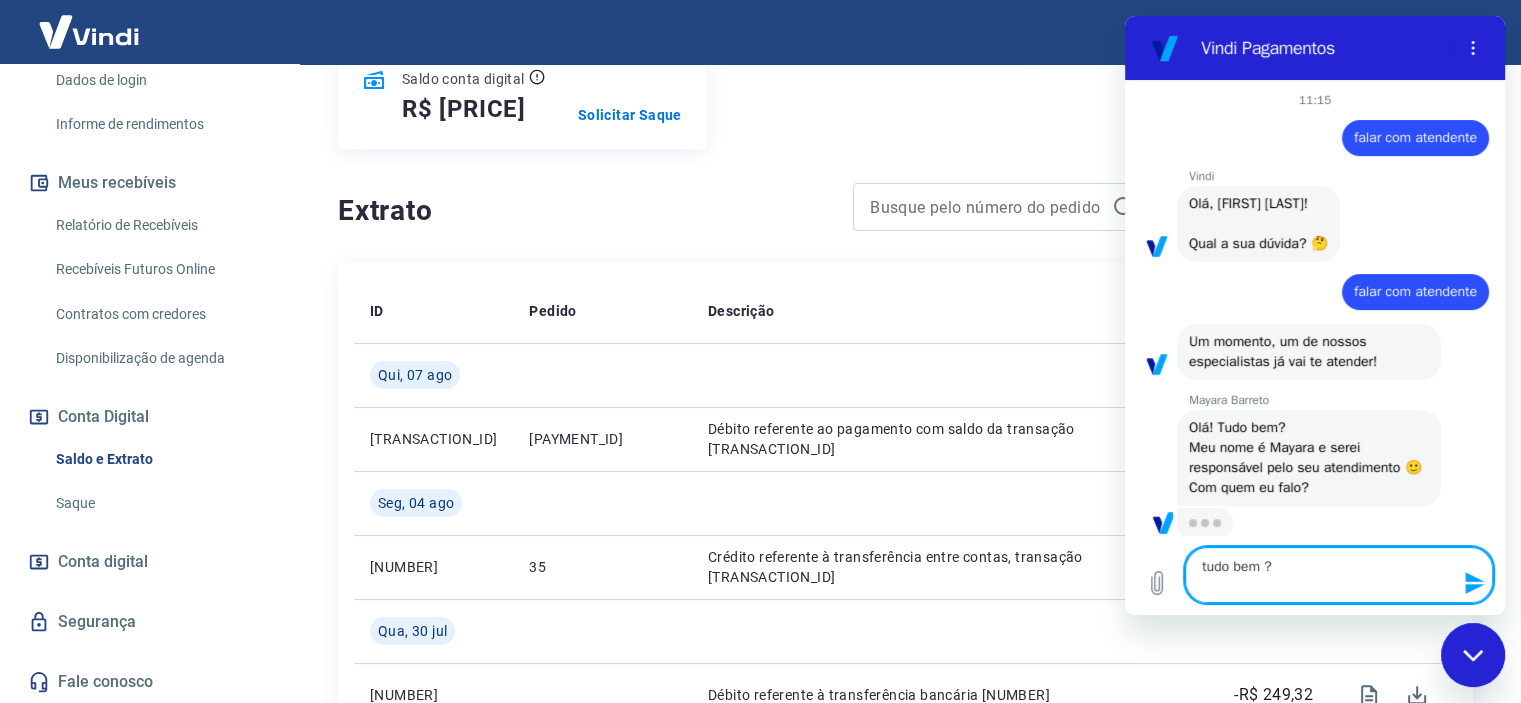 type on "tudo bem ?
g" 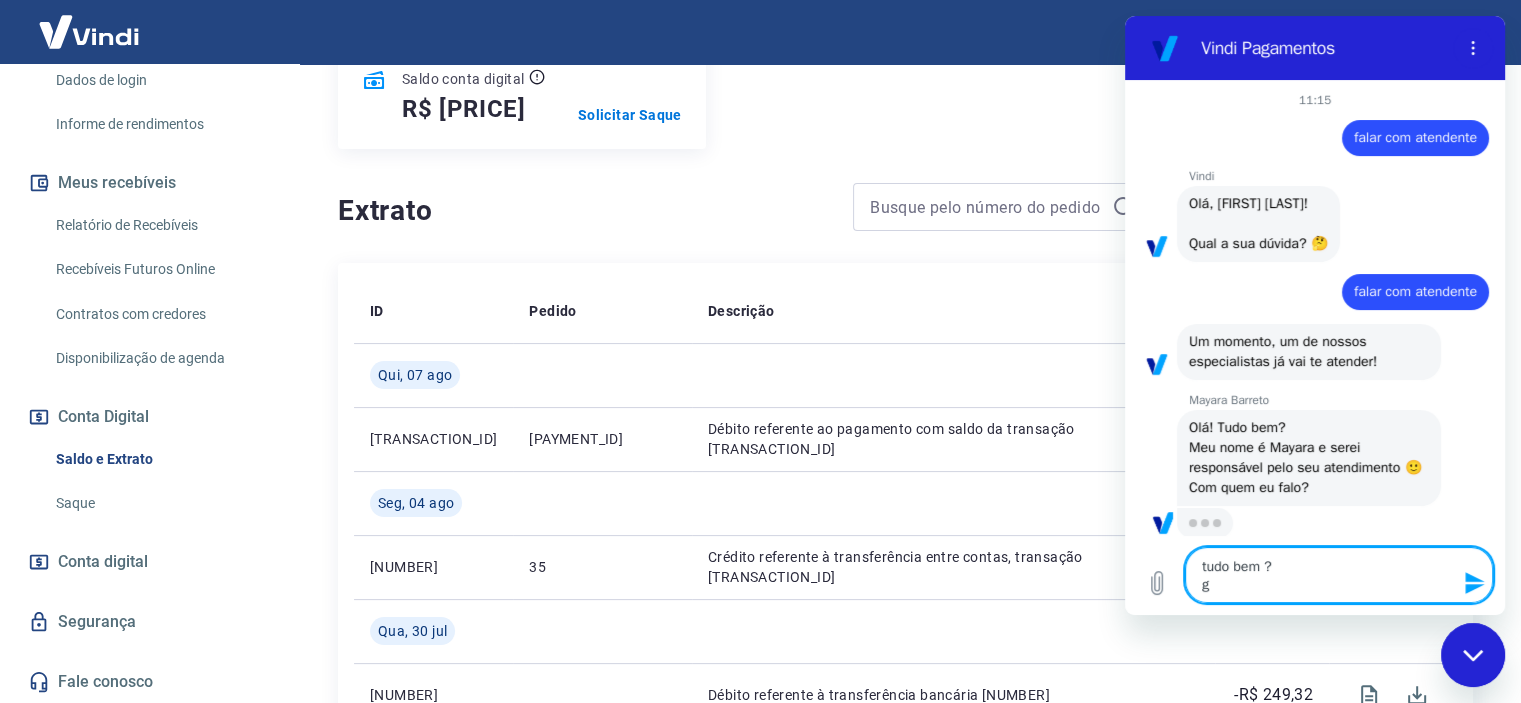 type on "tudo bem ?
go" 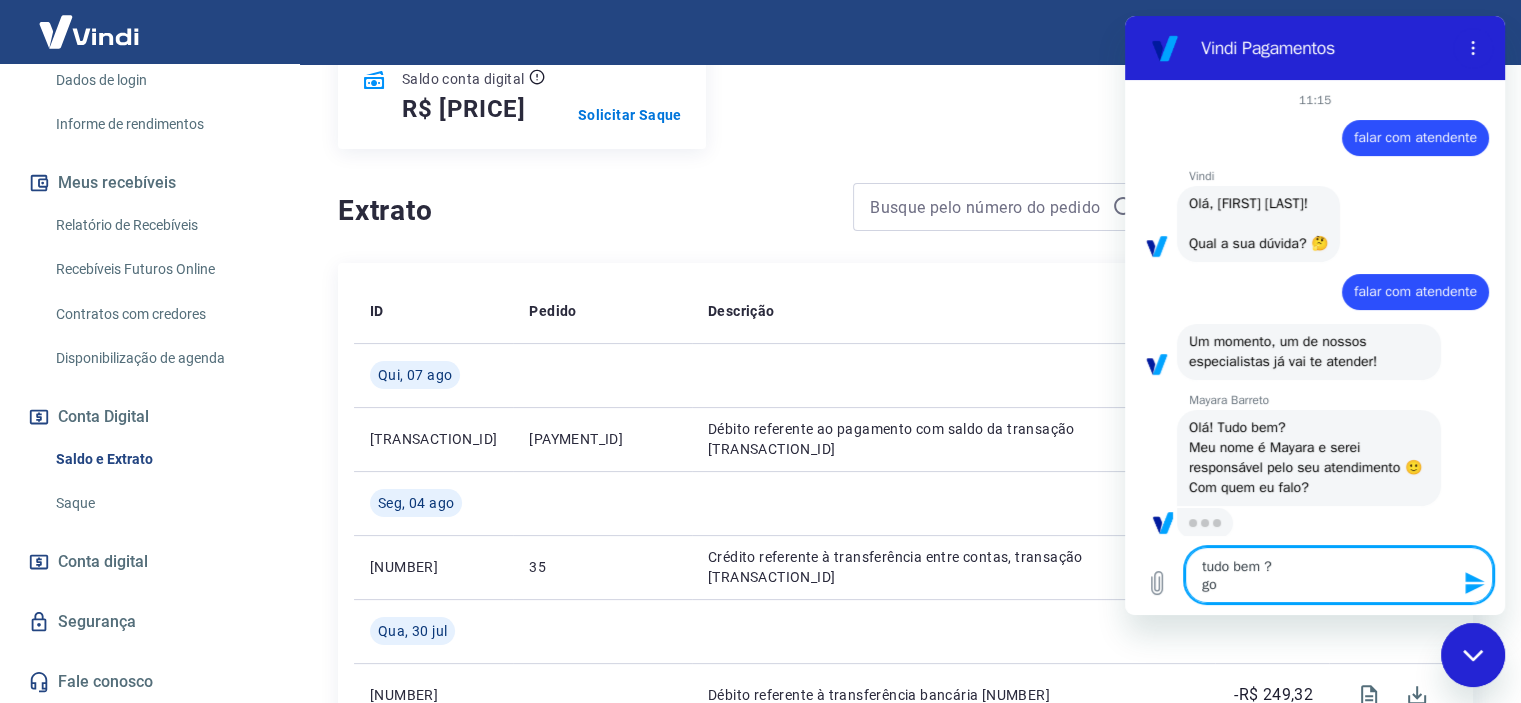 type on "tudo bem ?
gos" 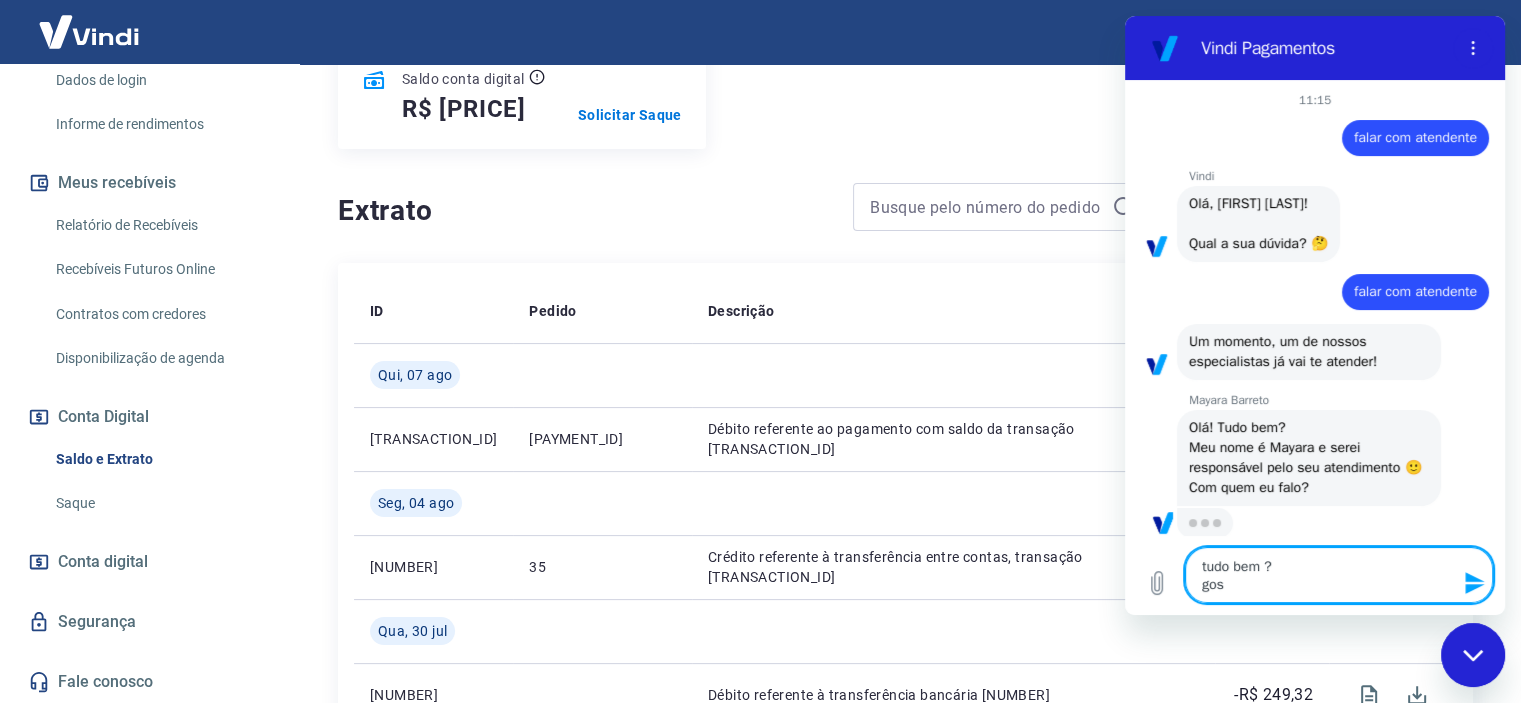 type on "tudo bem ?
gost" 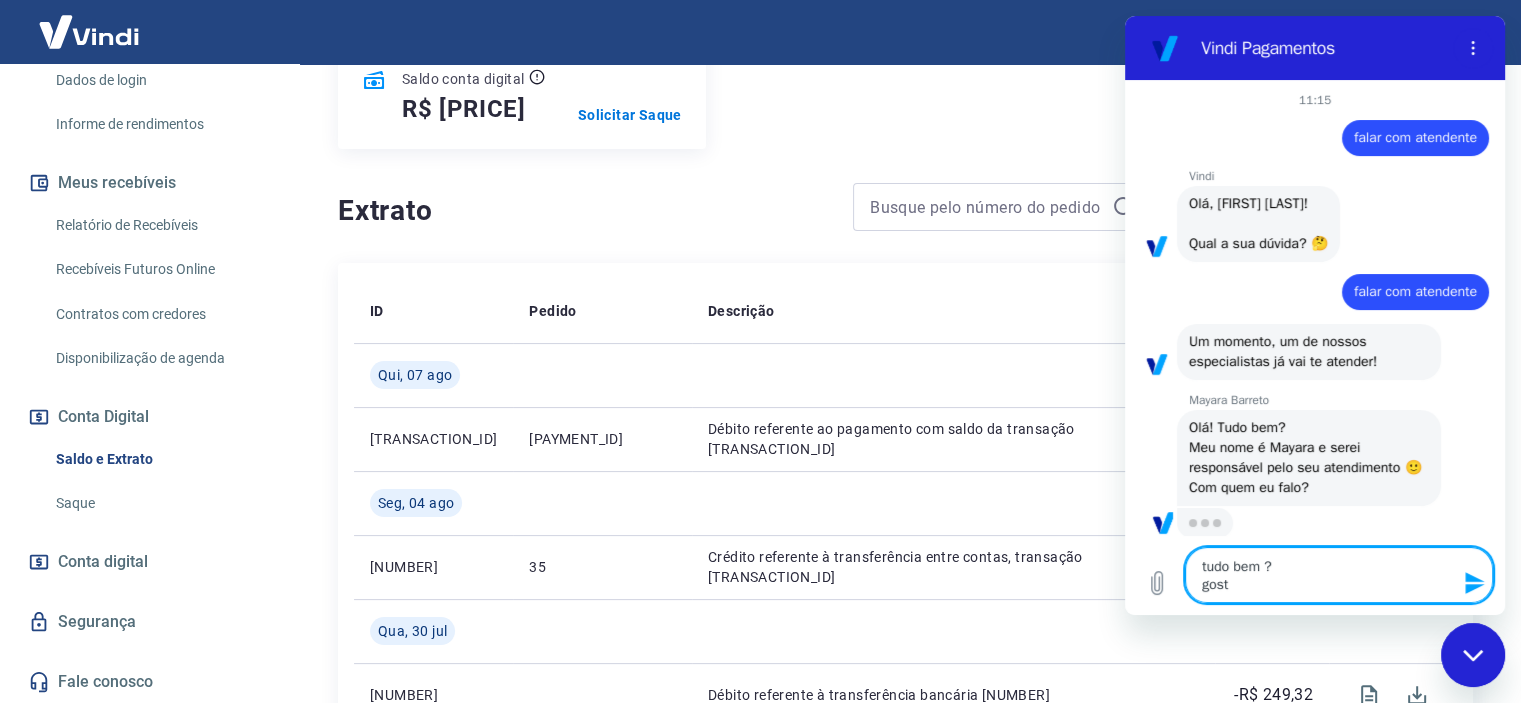 type on "x" 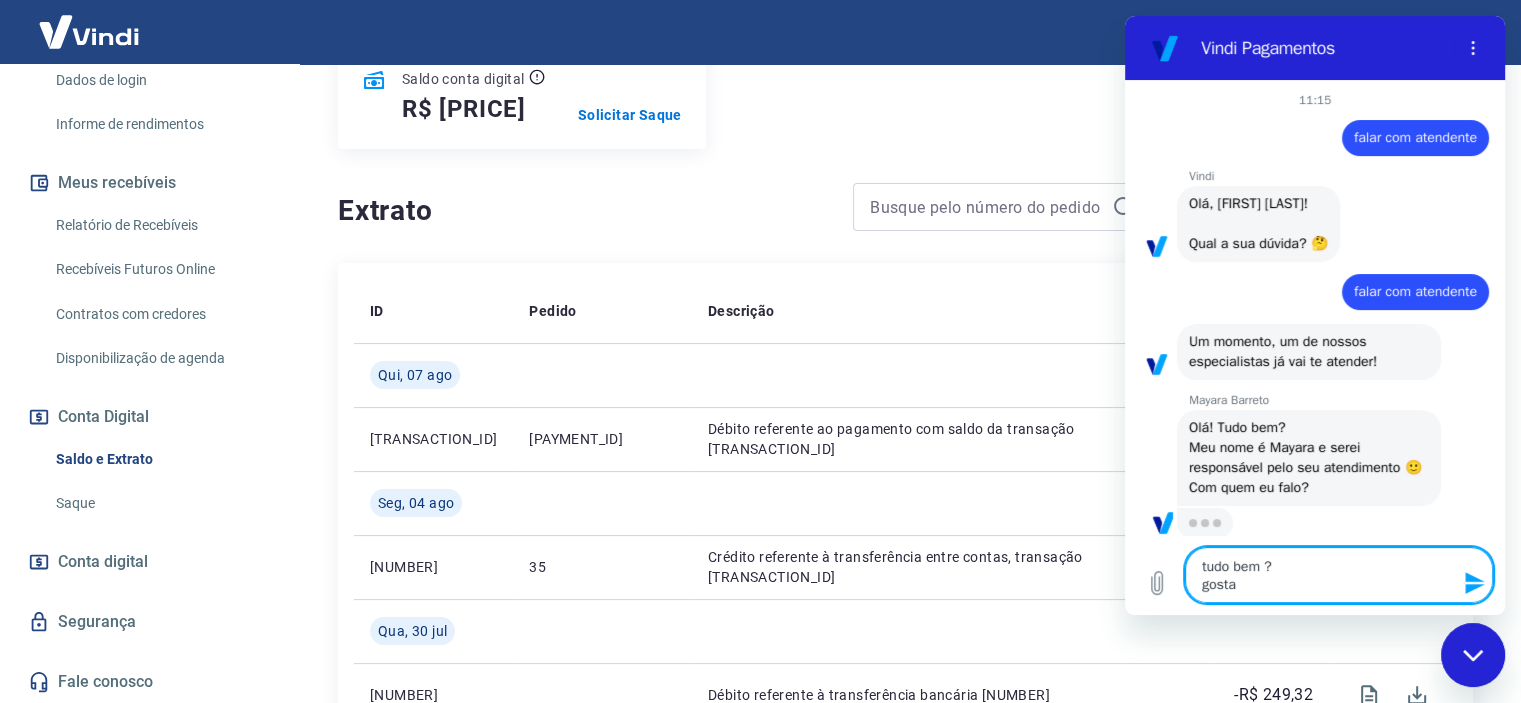 type on "tudo bem ?
gostar" 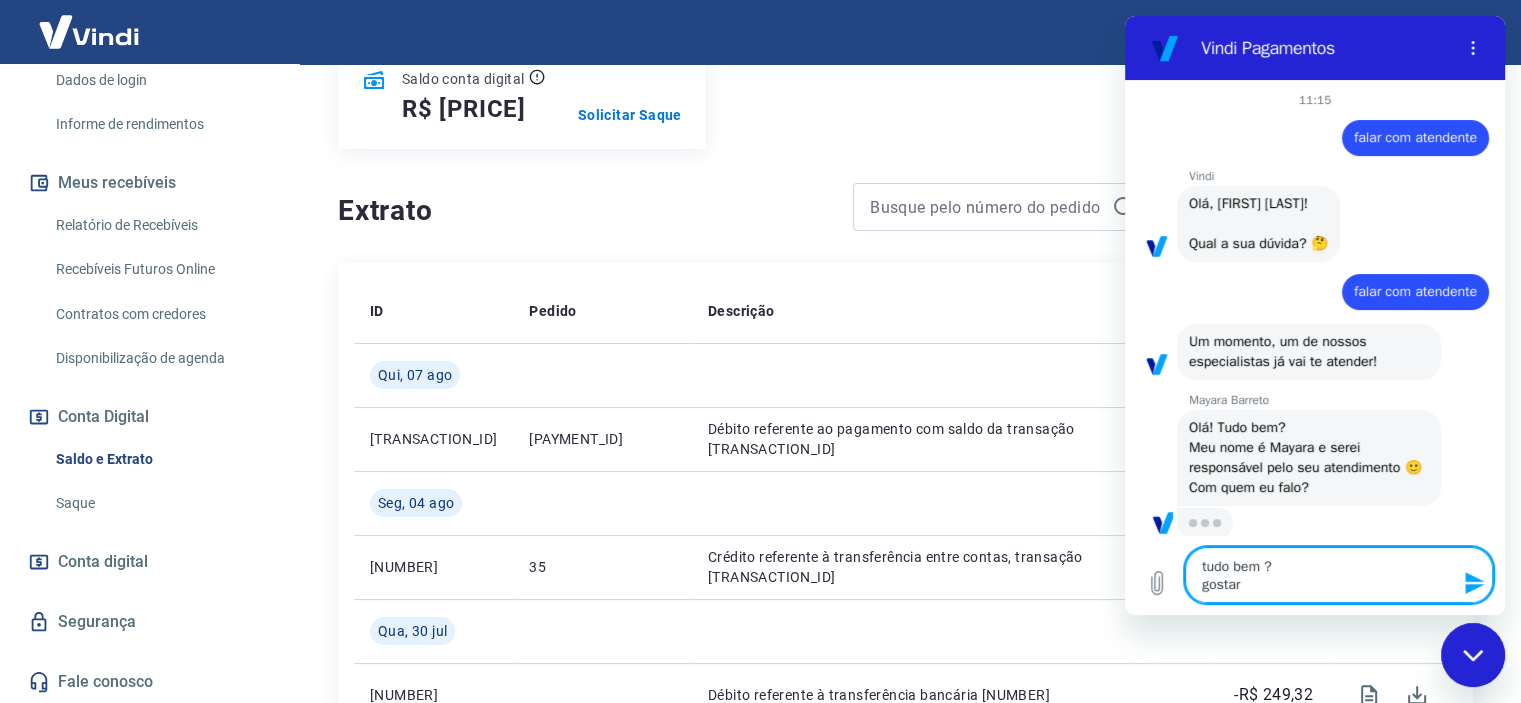 type on "tudo bem ?
gostari" 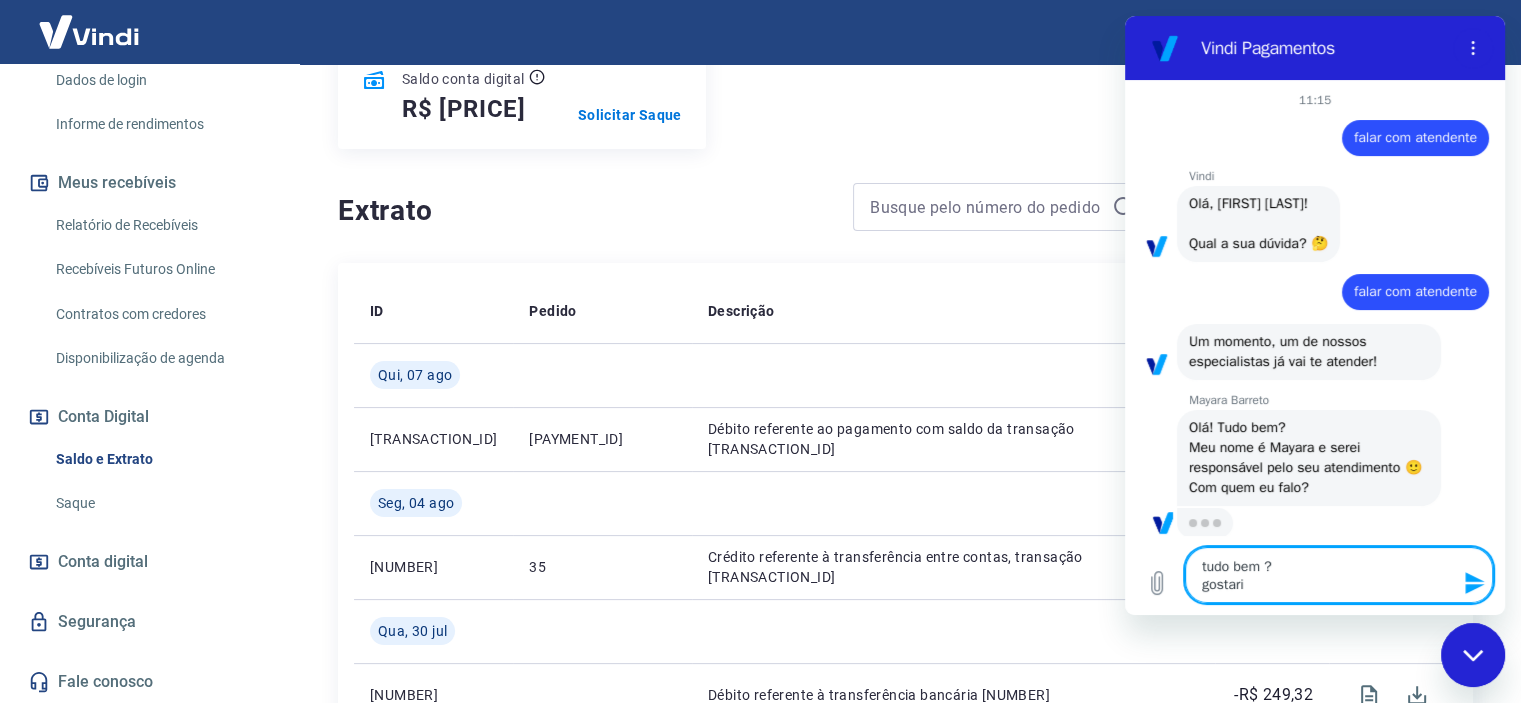 type on "tudo bem ?
gostaria" 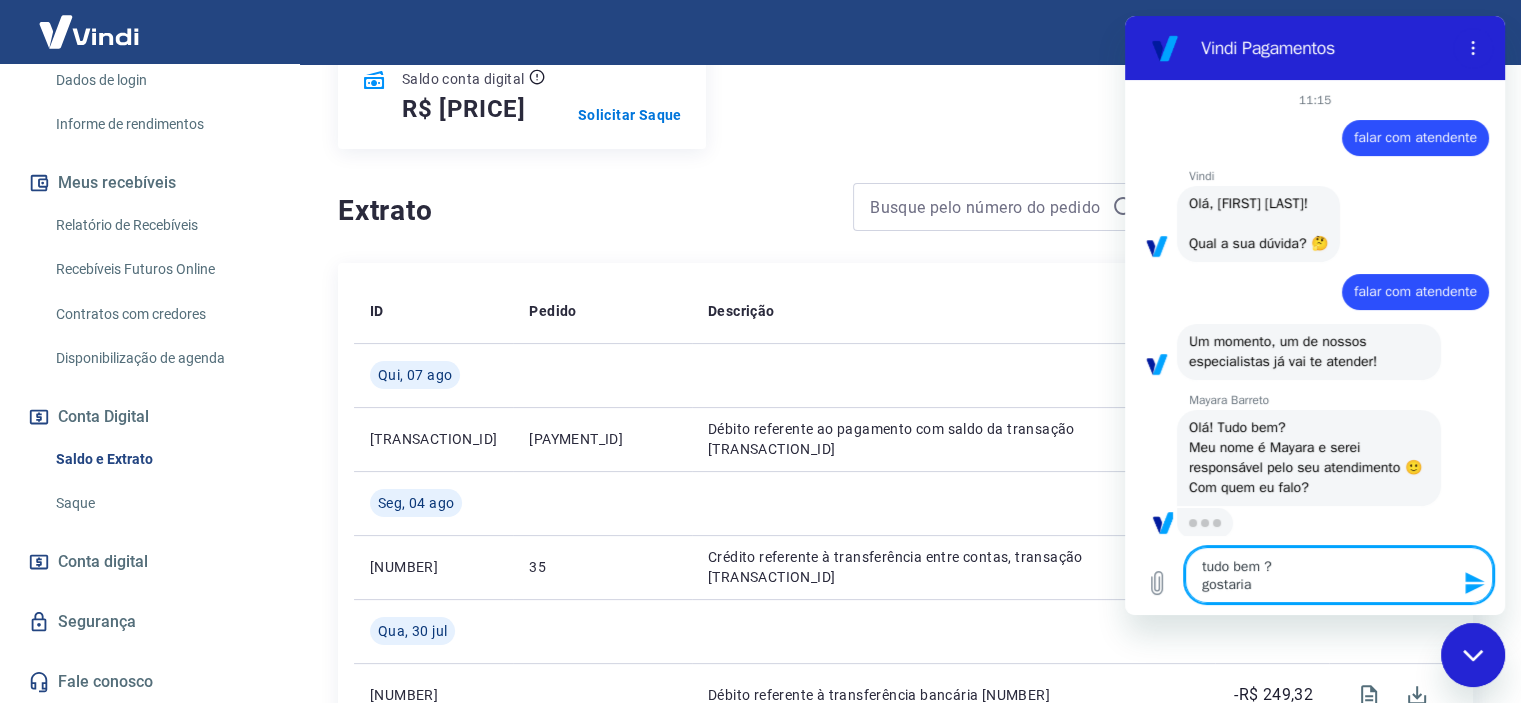 type on "tudo bem ?
gostaria" 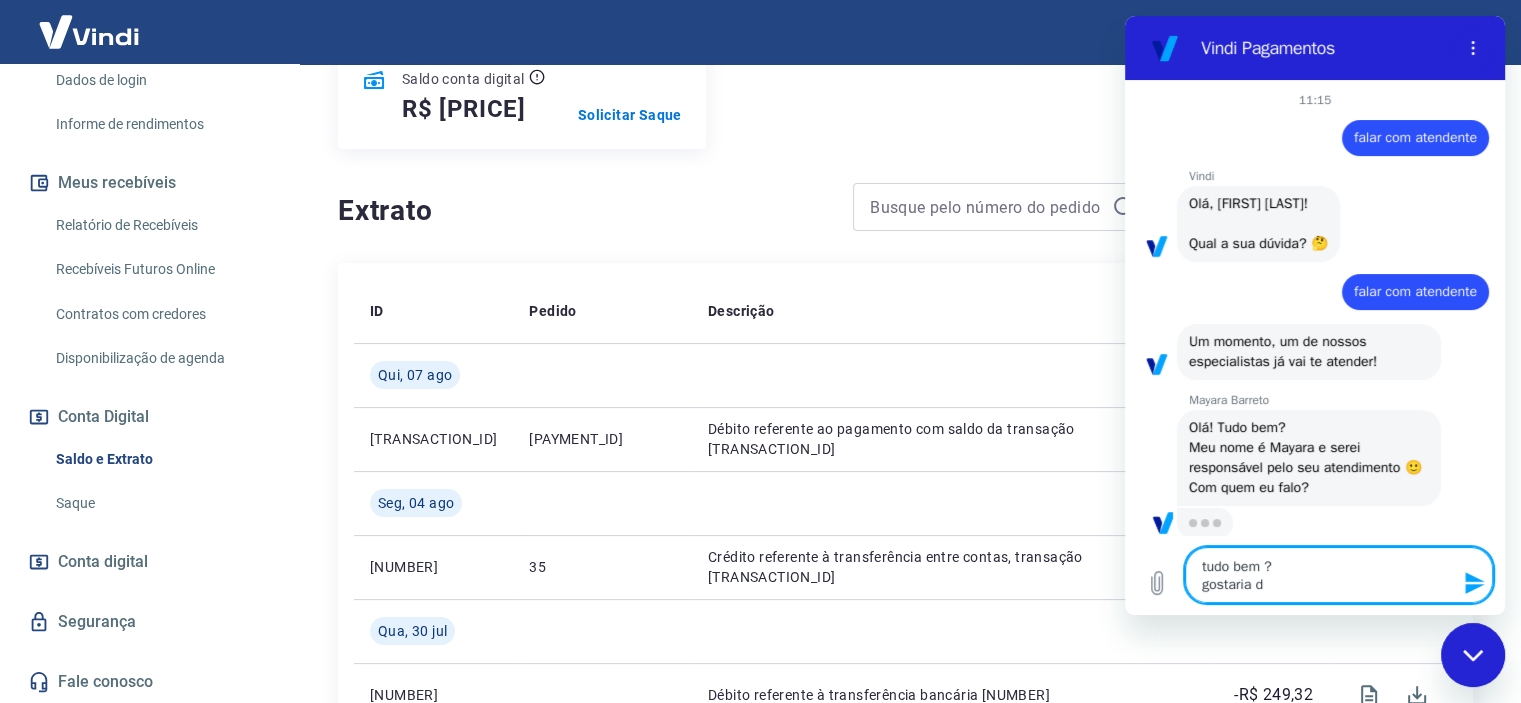 type on "tudo bem ?
gostaria de" 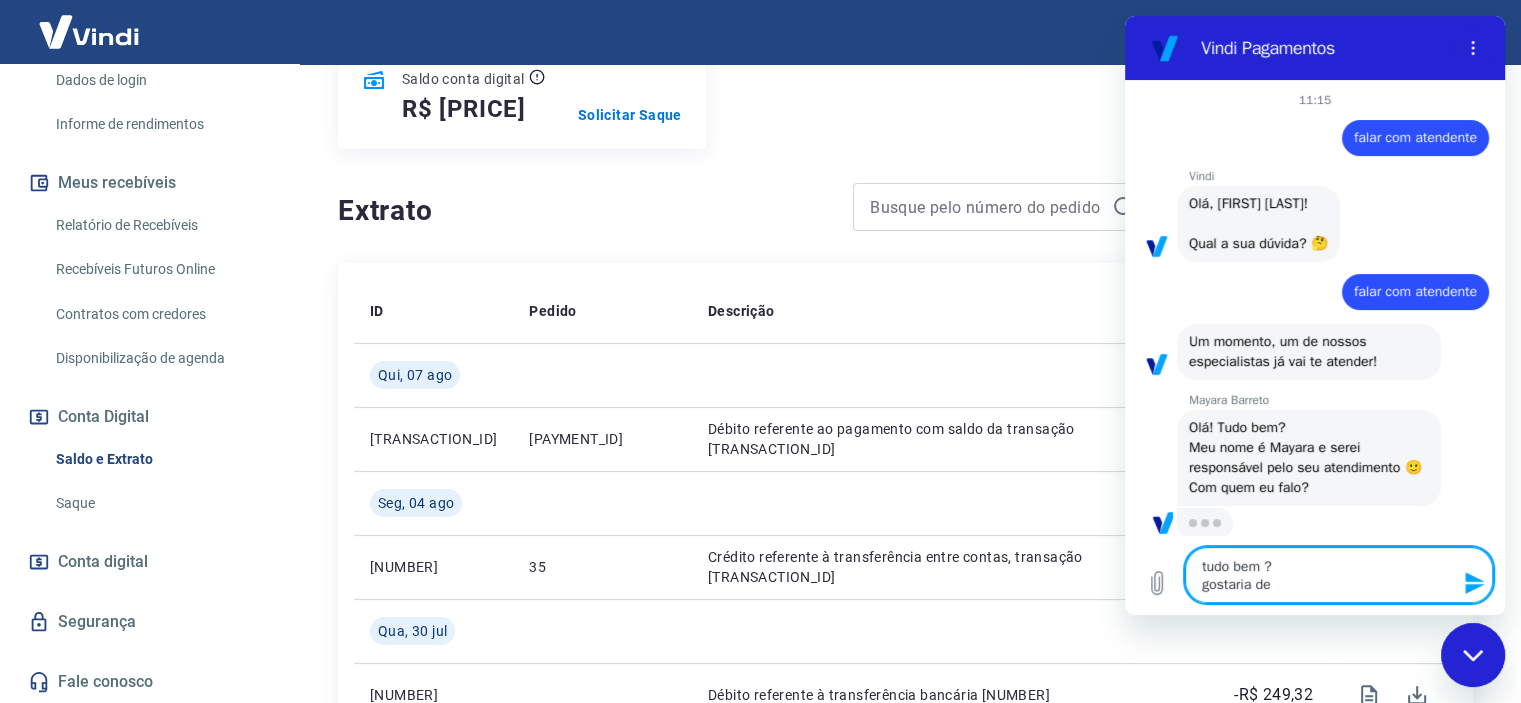 type on "tudo bem ?
gostaria de" 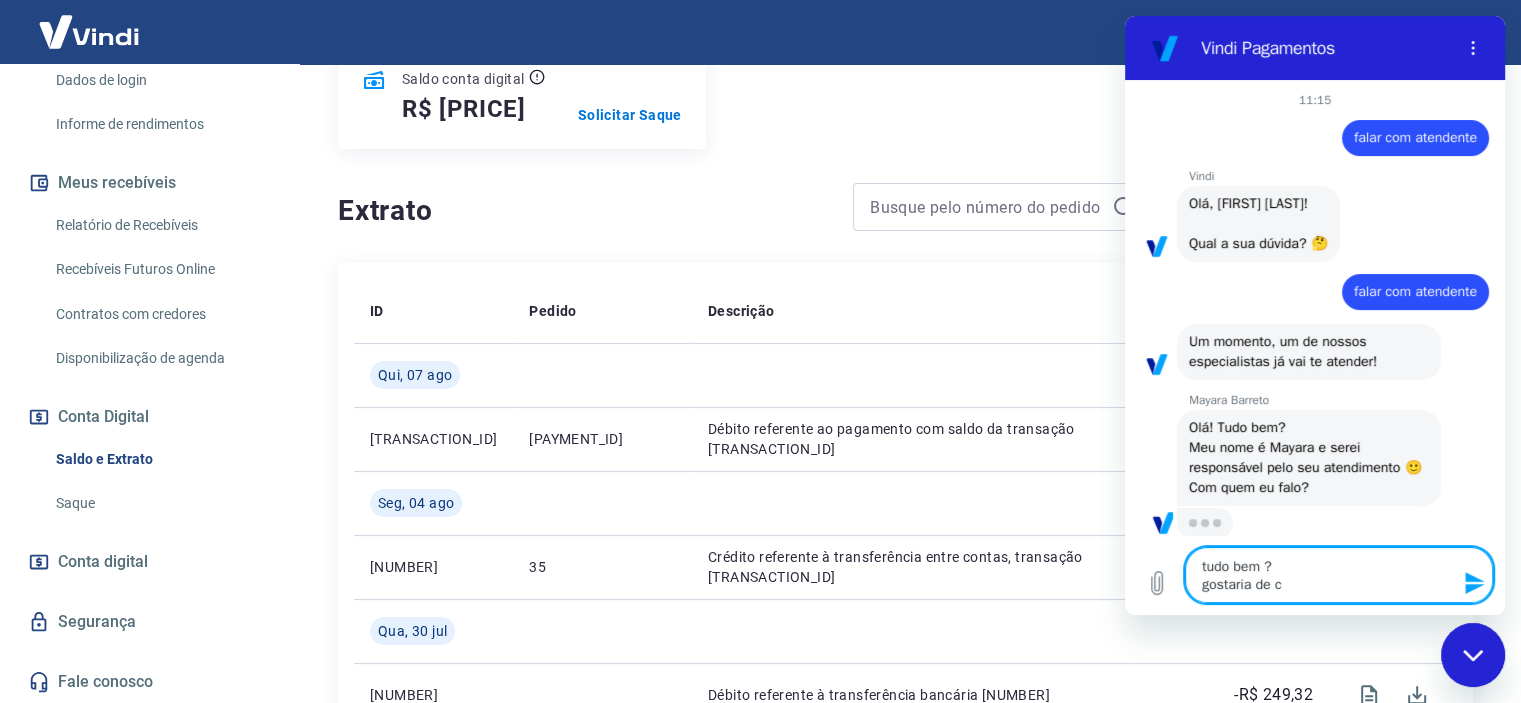 type on "tudo bem ?
gostaria de co" 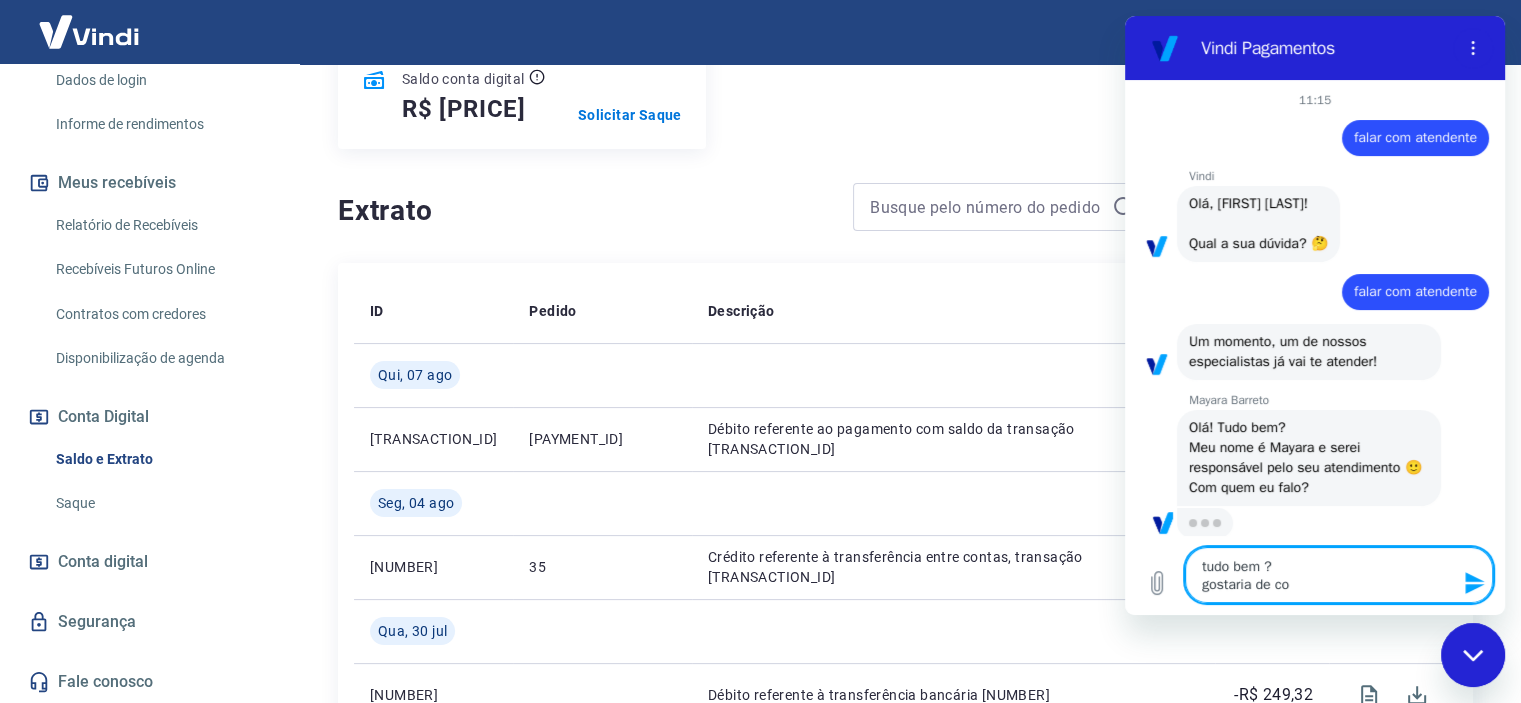 type on "x" 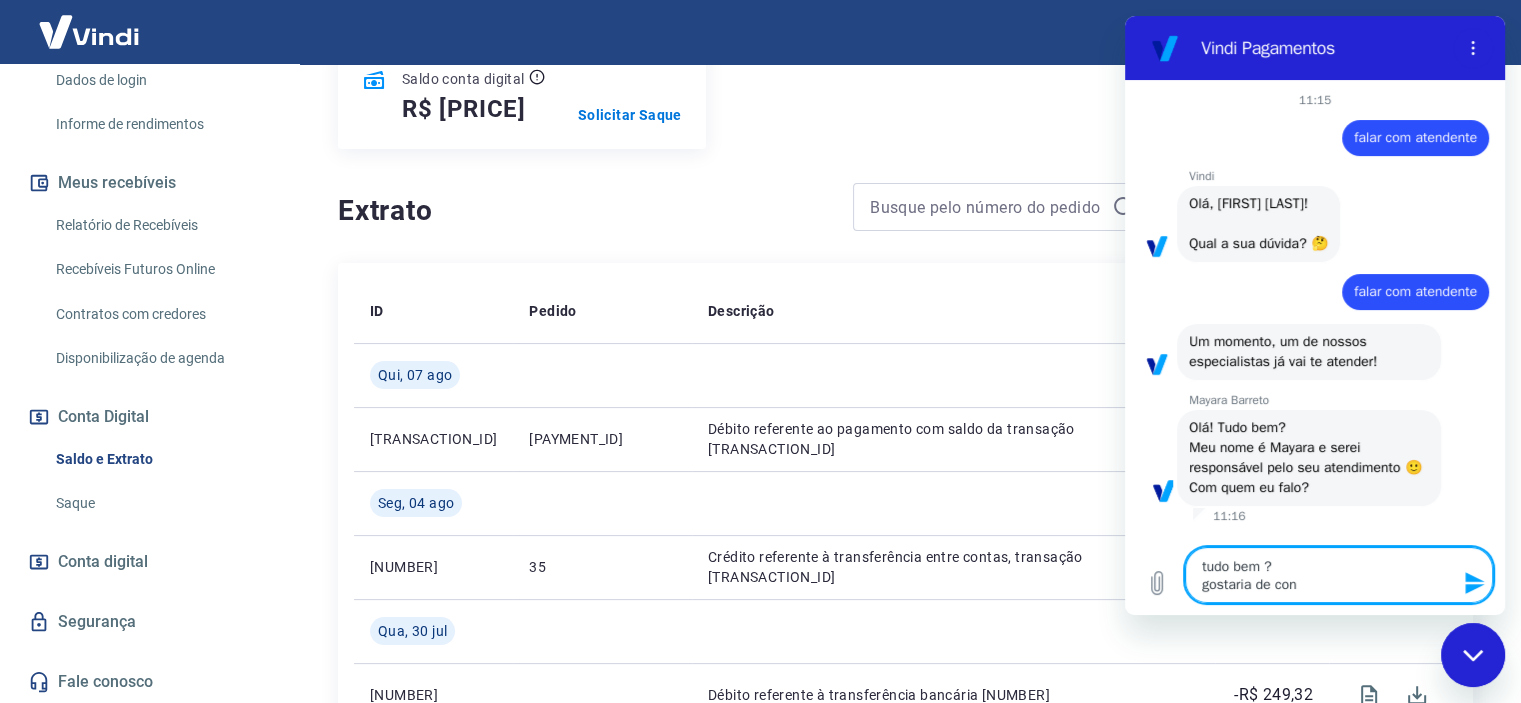 type on "x" 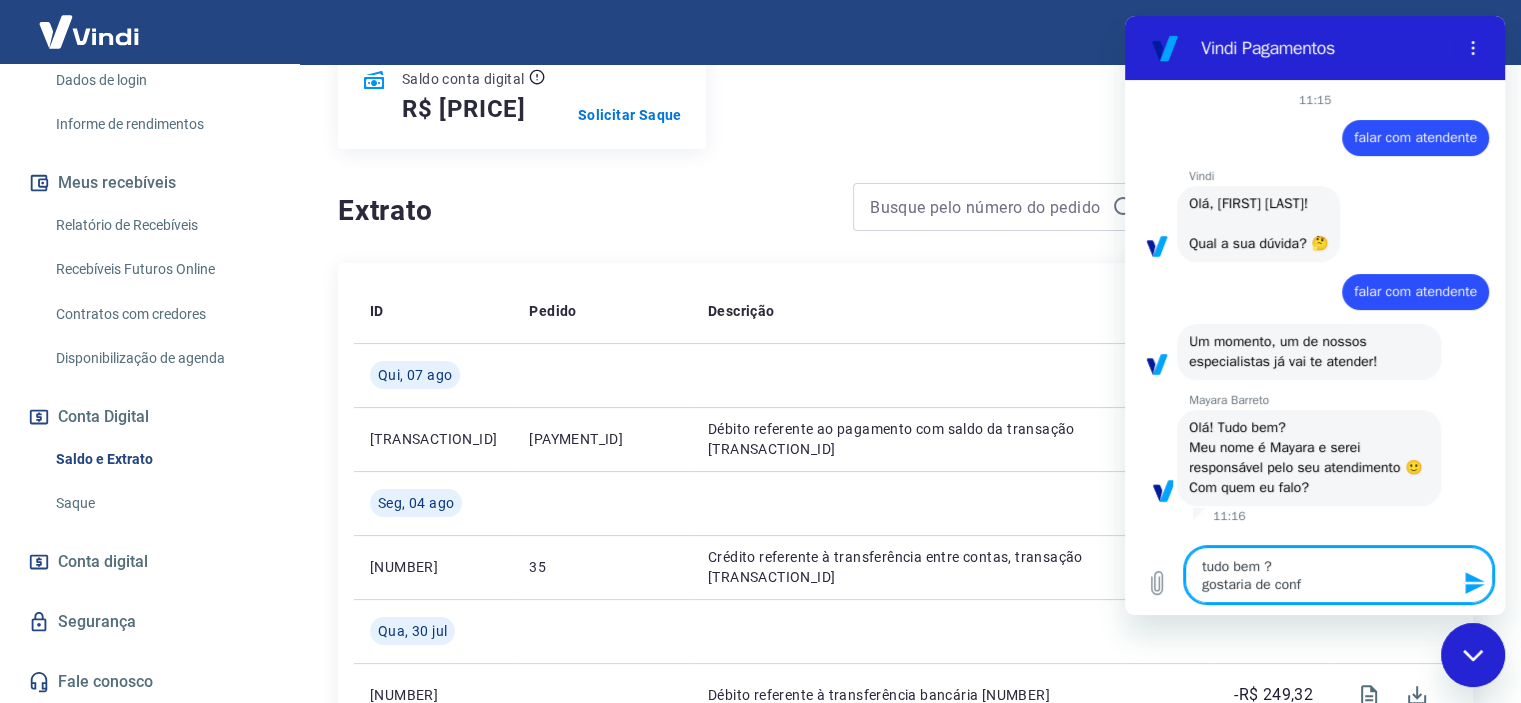 type on "tudo bem ?
gostaria de confe" 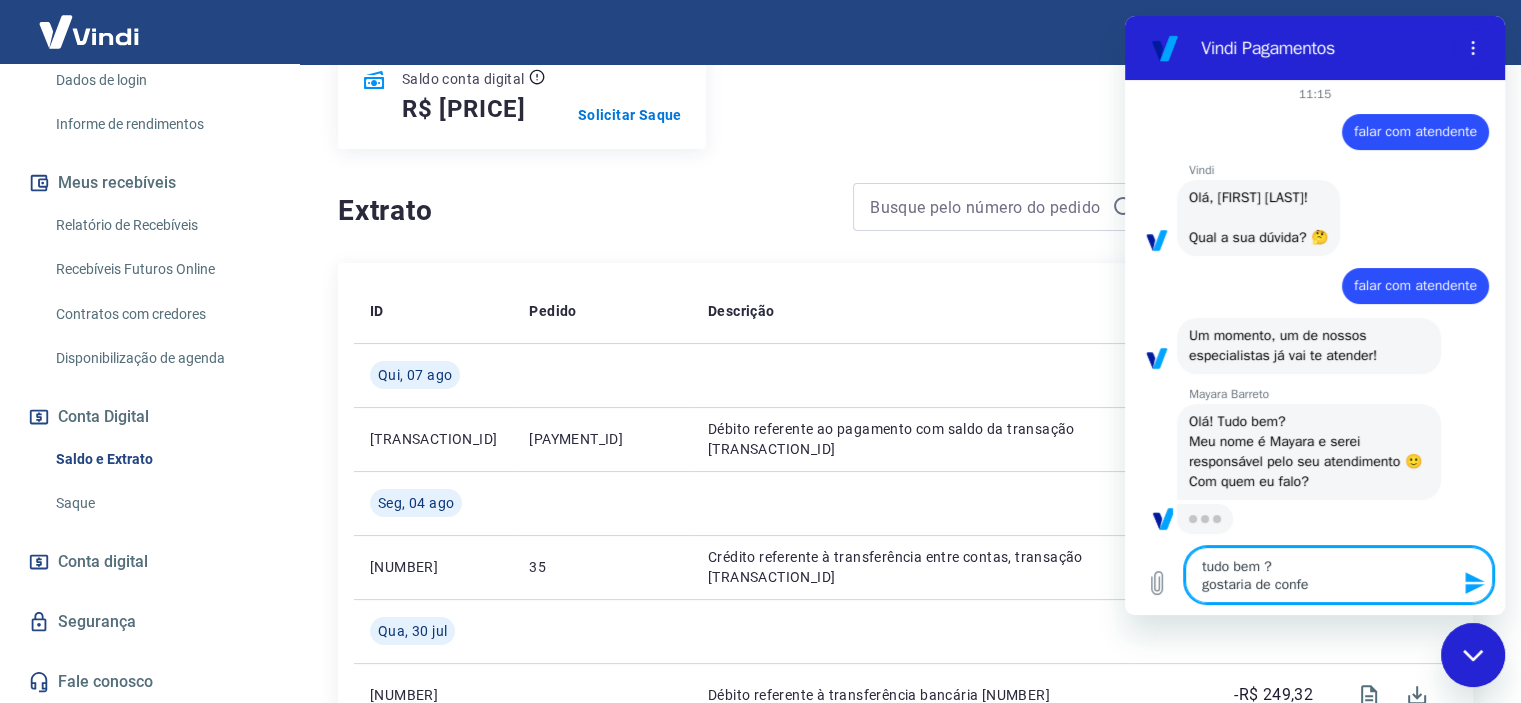 type on "tudo bem ?
gostaria de confer" 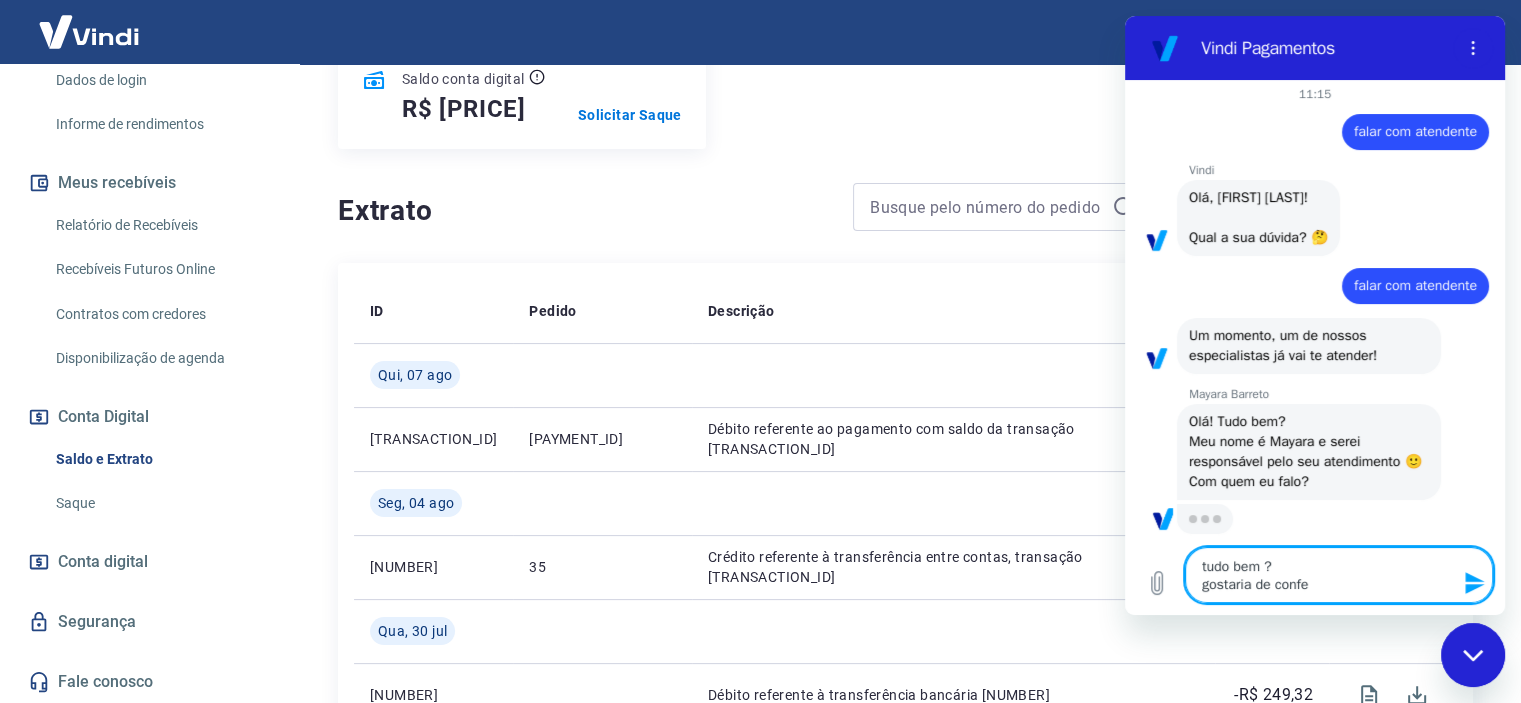 type on "x" 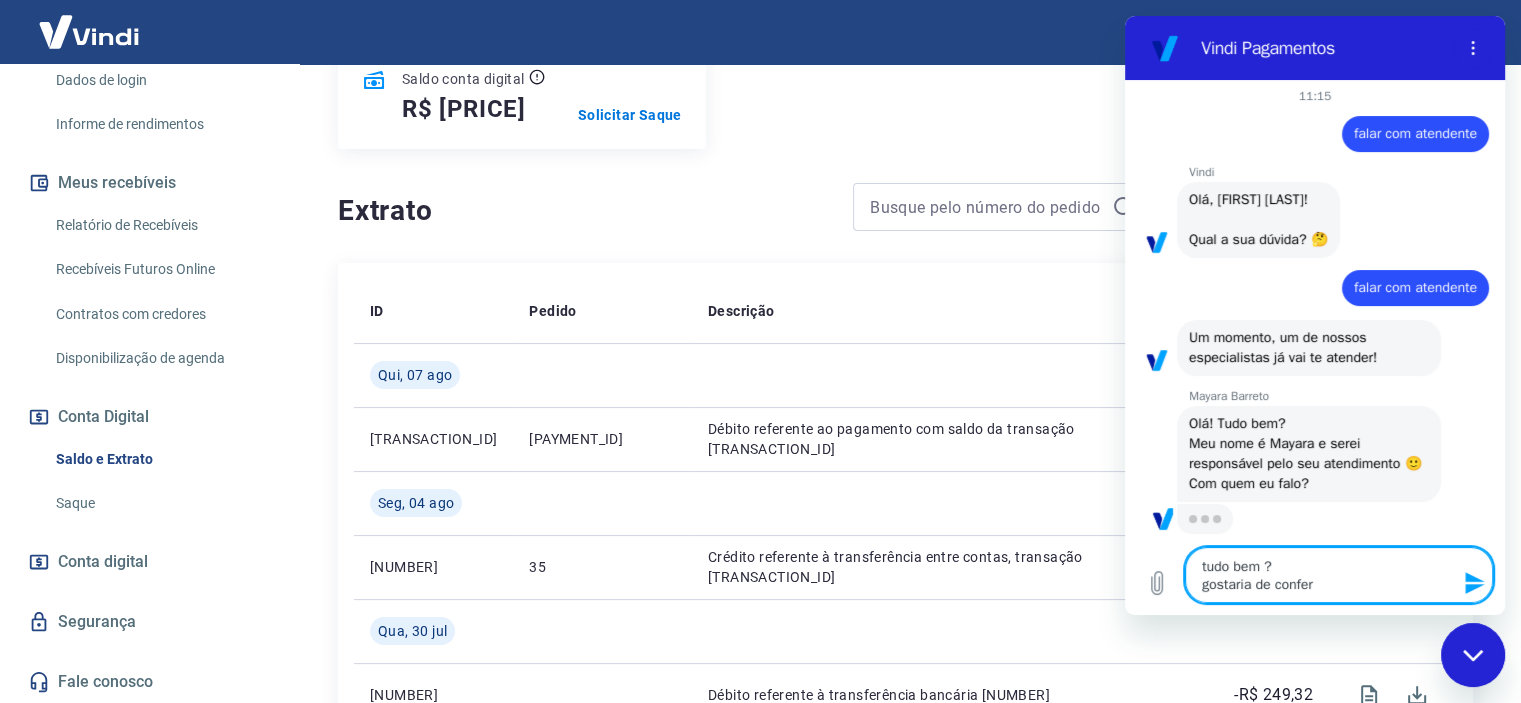 type on "tudo bem ?
gostaria de conferi" 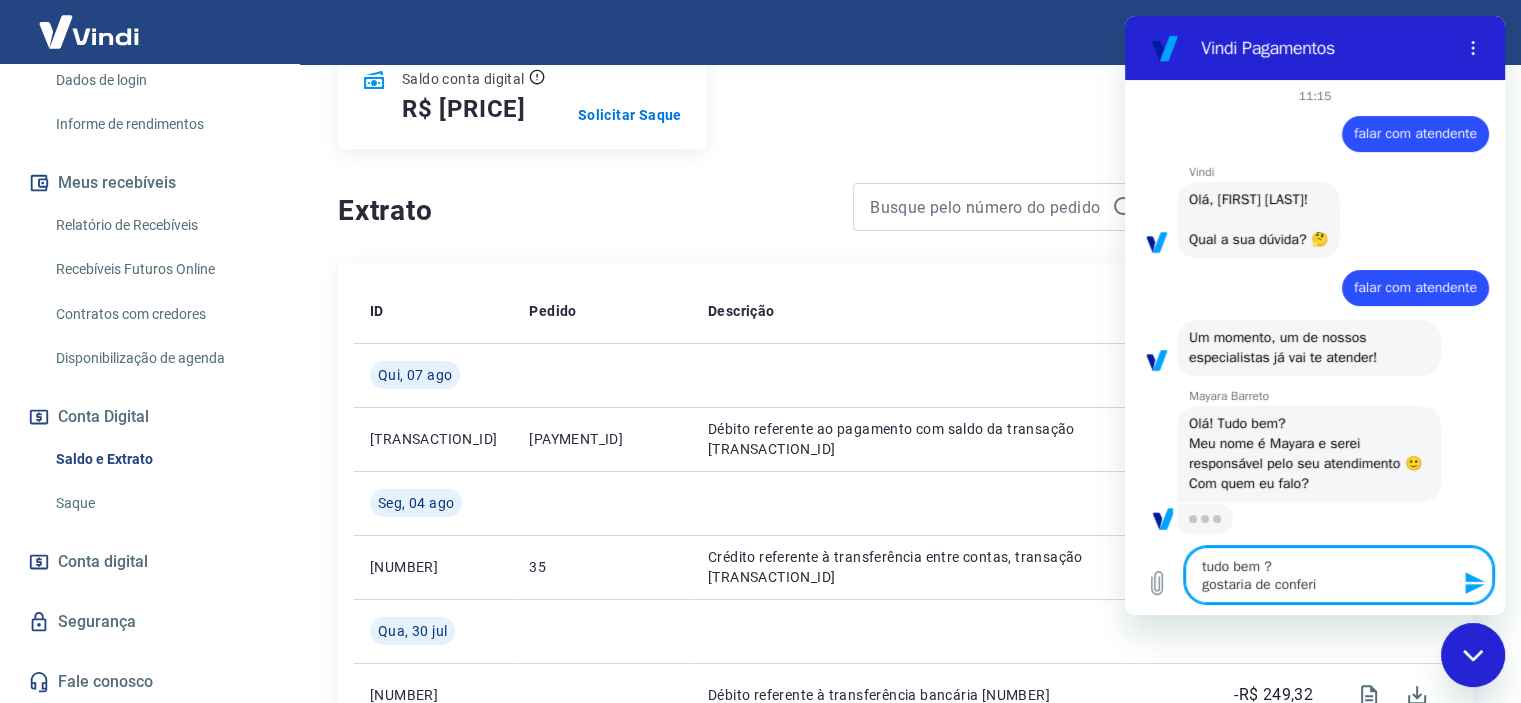 type on "tudo bem ?
gostaria de conferir" 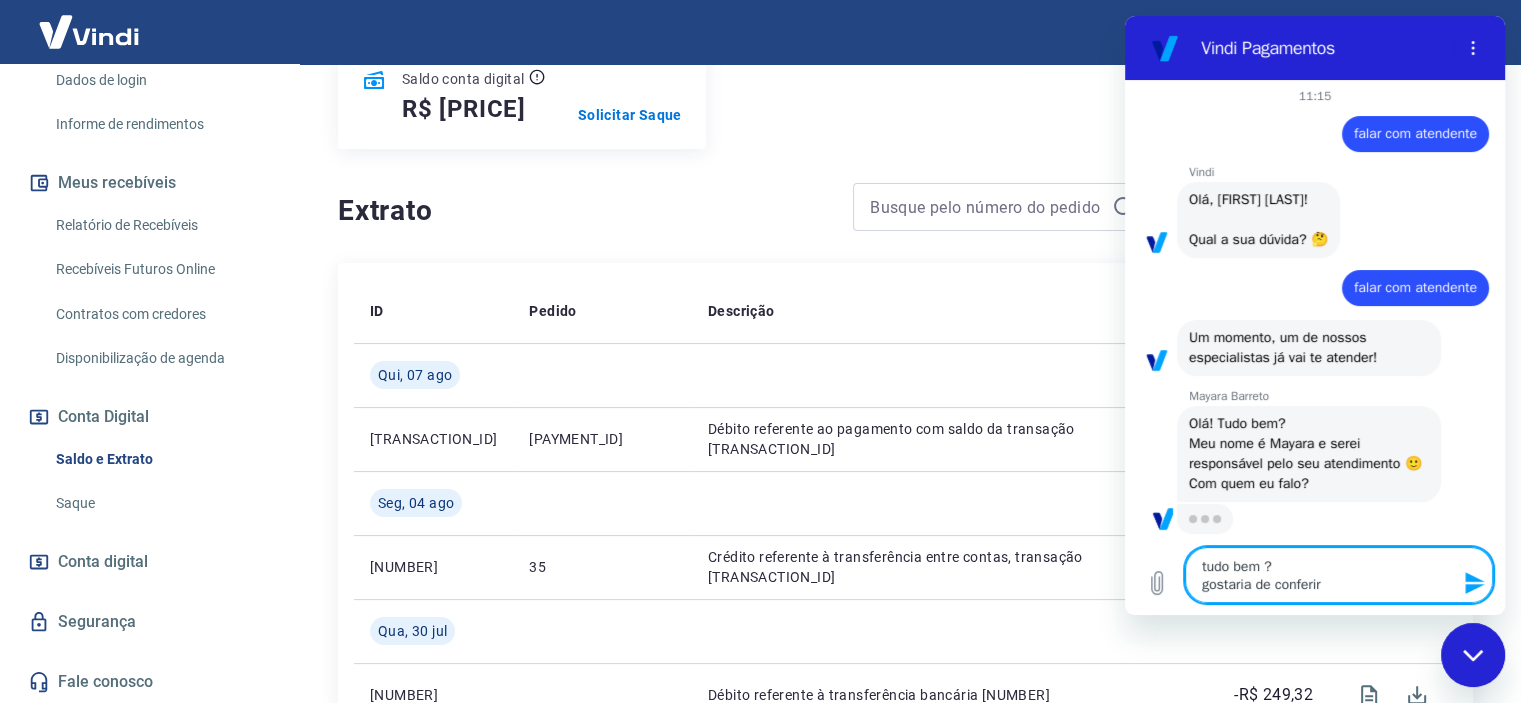 type on "tudo bem ?
gostaria de conferir" 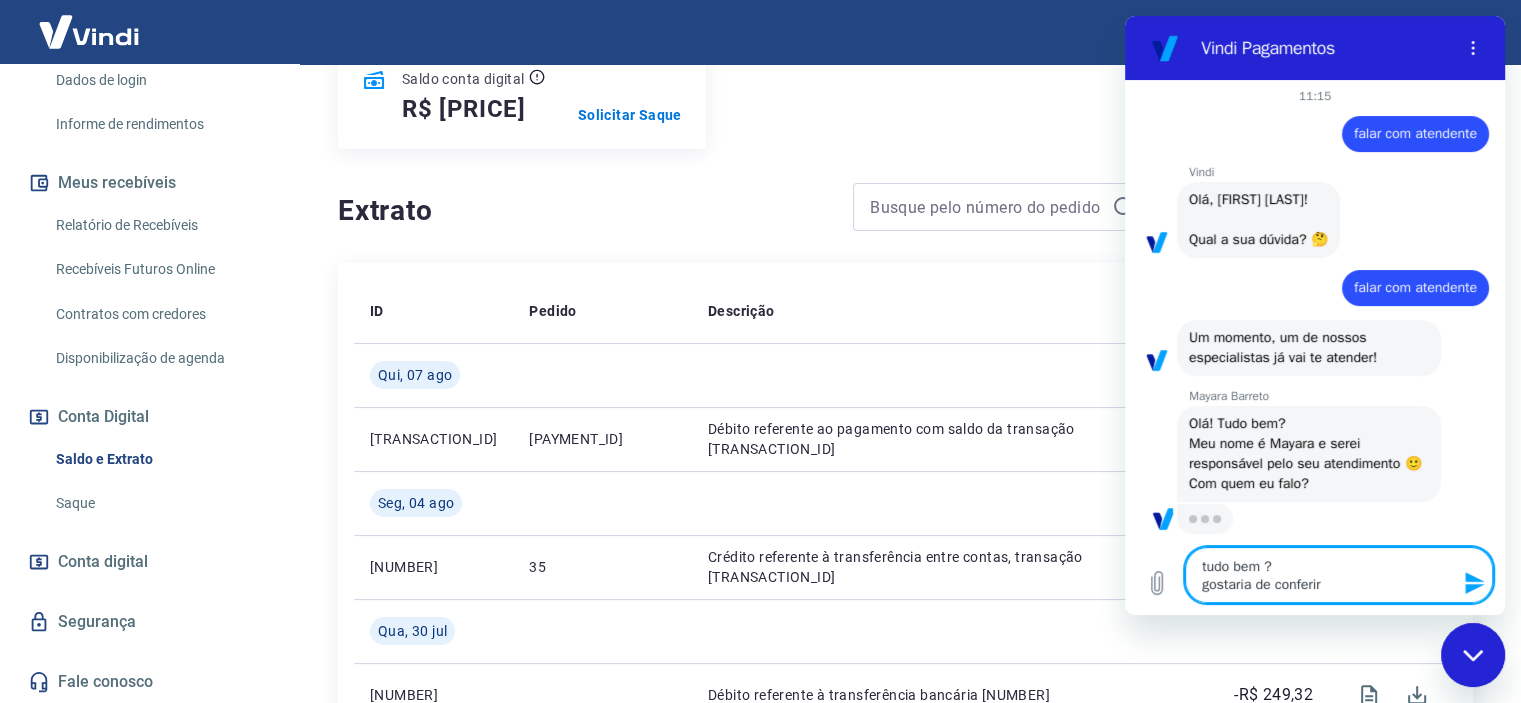 type on "tudo bem ?
gostaria de conferir o" 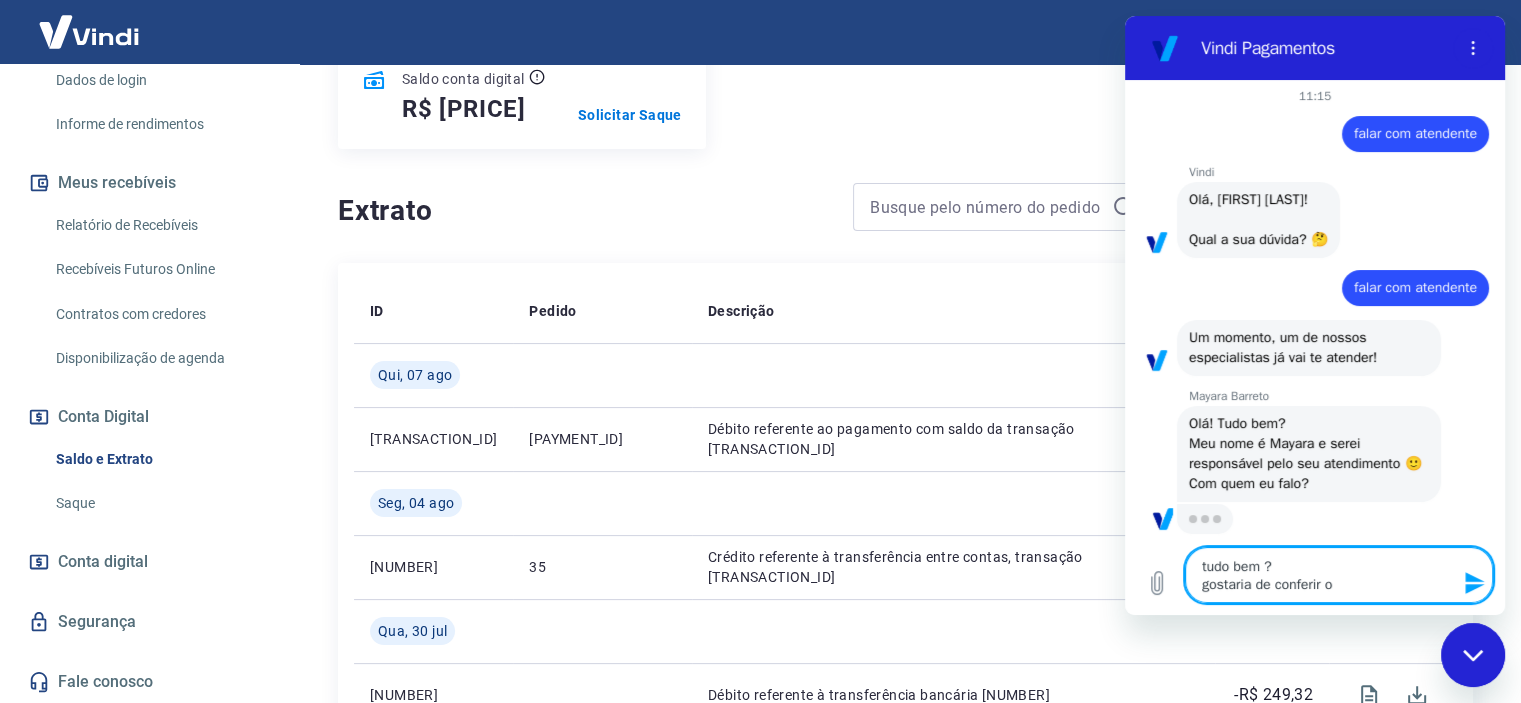 type on "x" 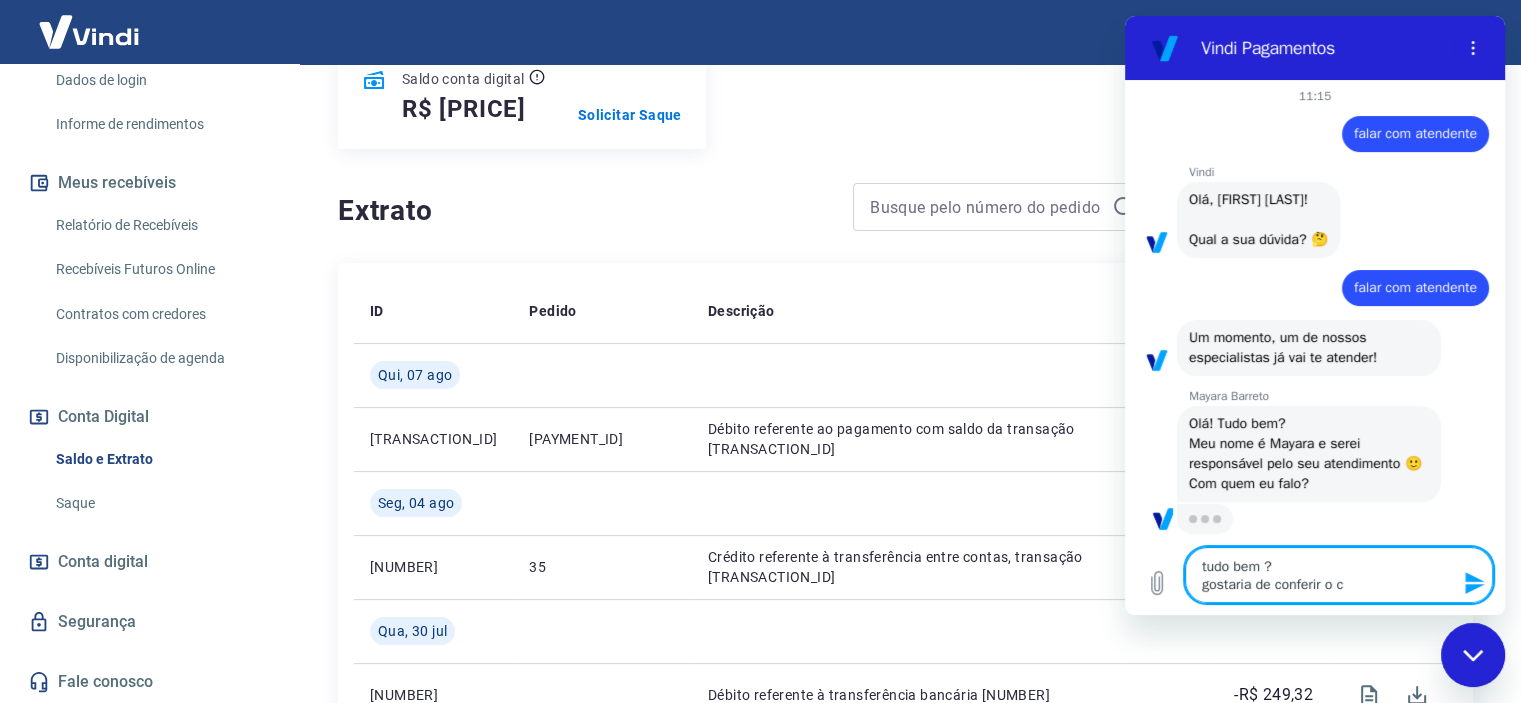 type on "x" 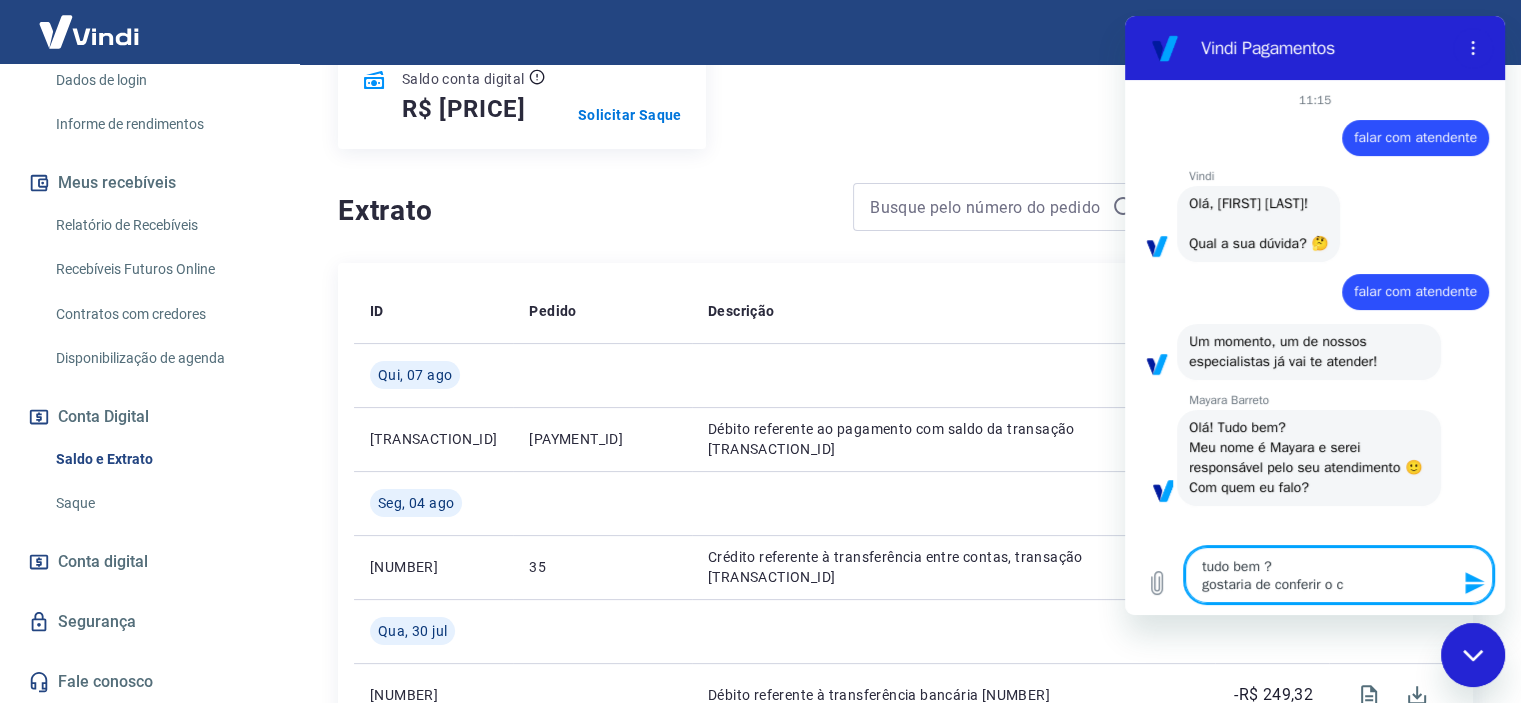 type on "tudo bem ?
gostaria de conferir o ch" 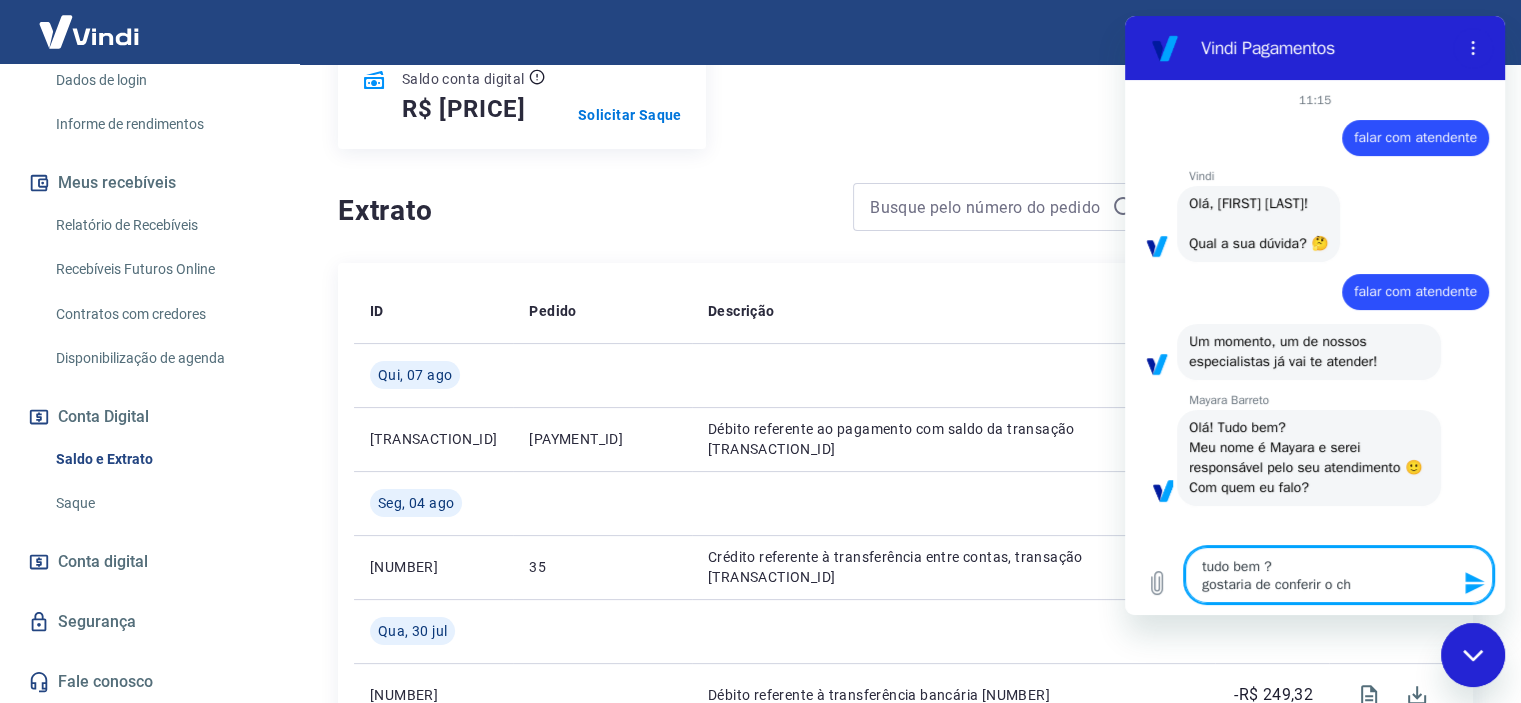 scroll, scrollTop: 0, scrollLeft: 0, axis: both 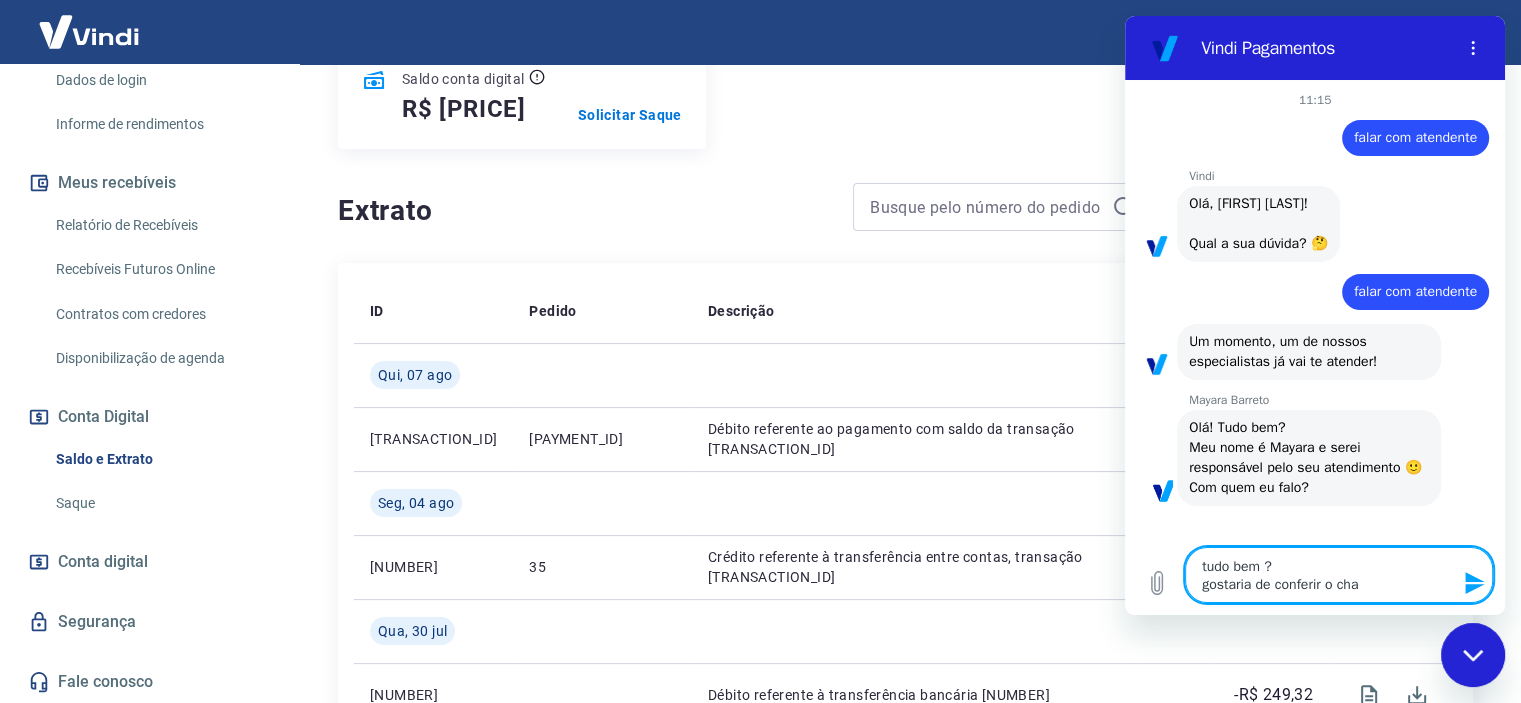 type on "x" 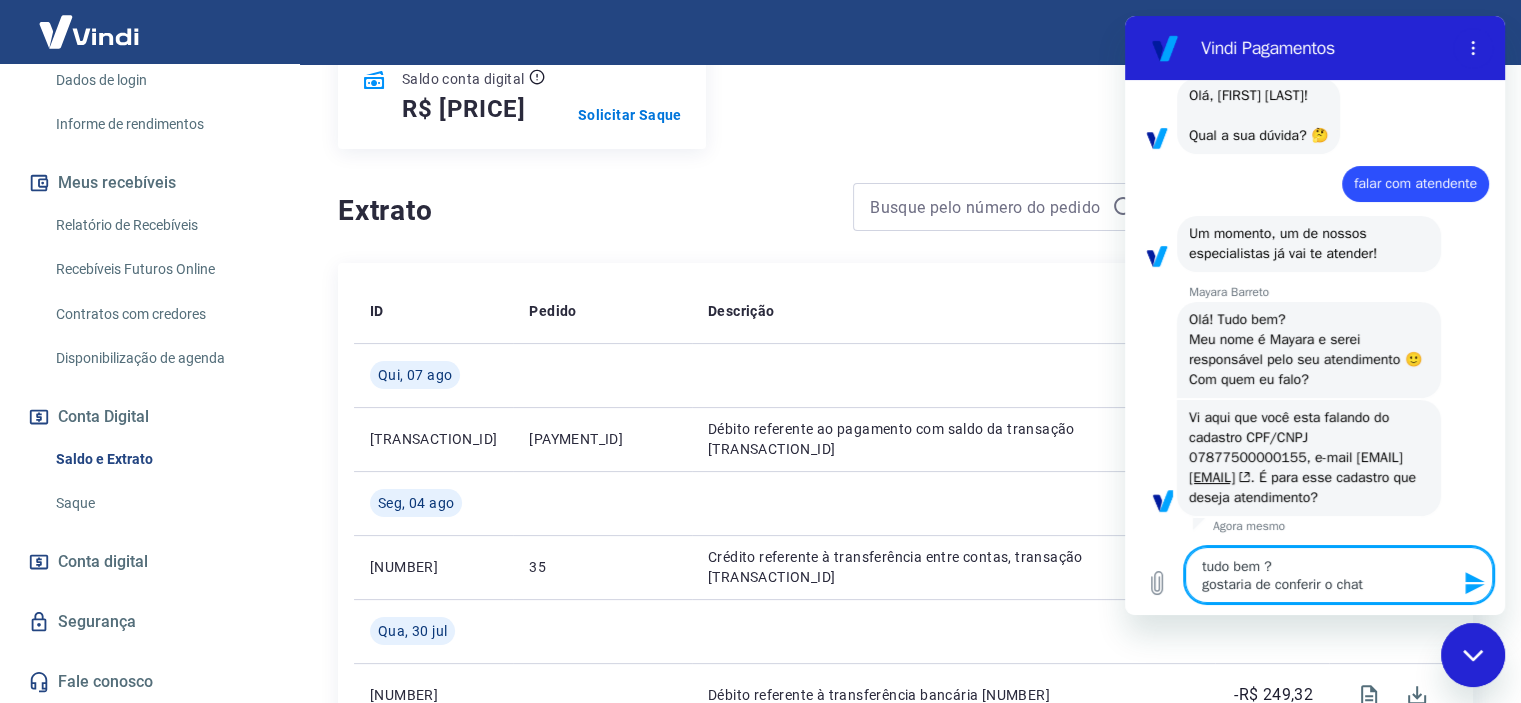 type on "tudo bem ?
gostaria de conferir o chatg" 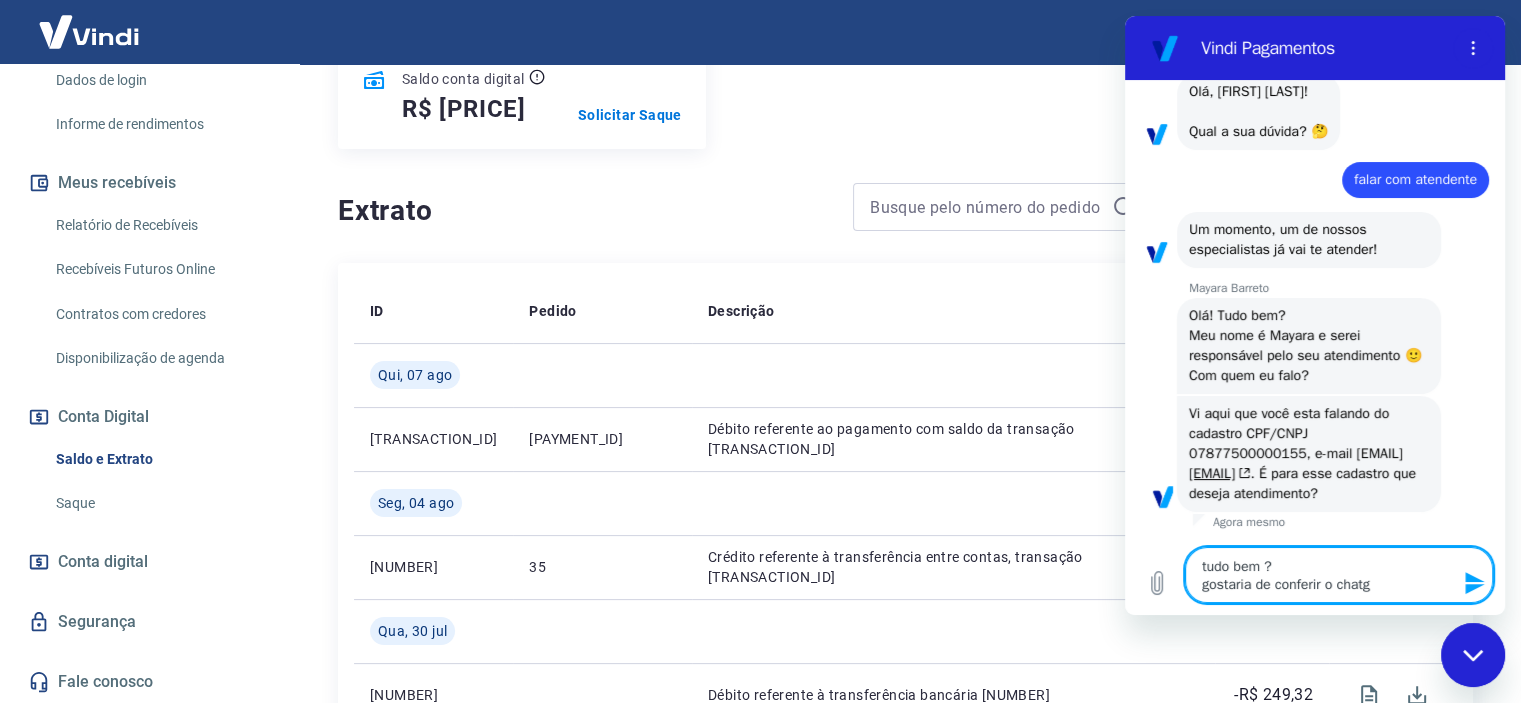 type on "tudo bem ?
gostaria de conferir o chatge" 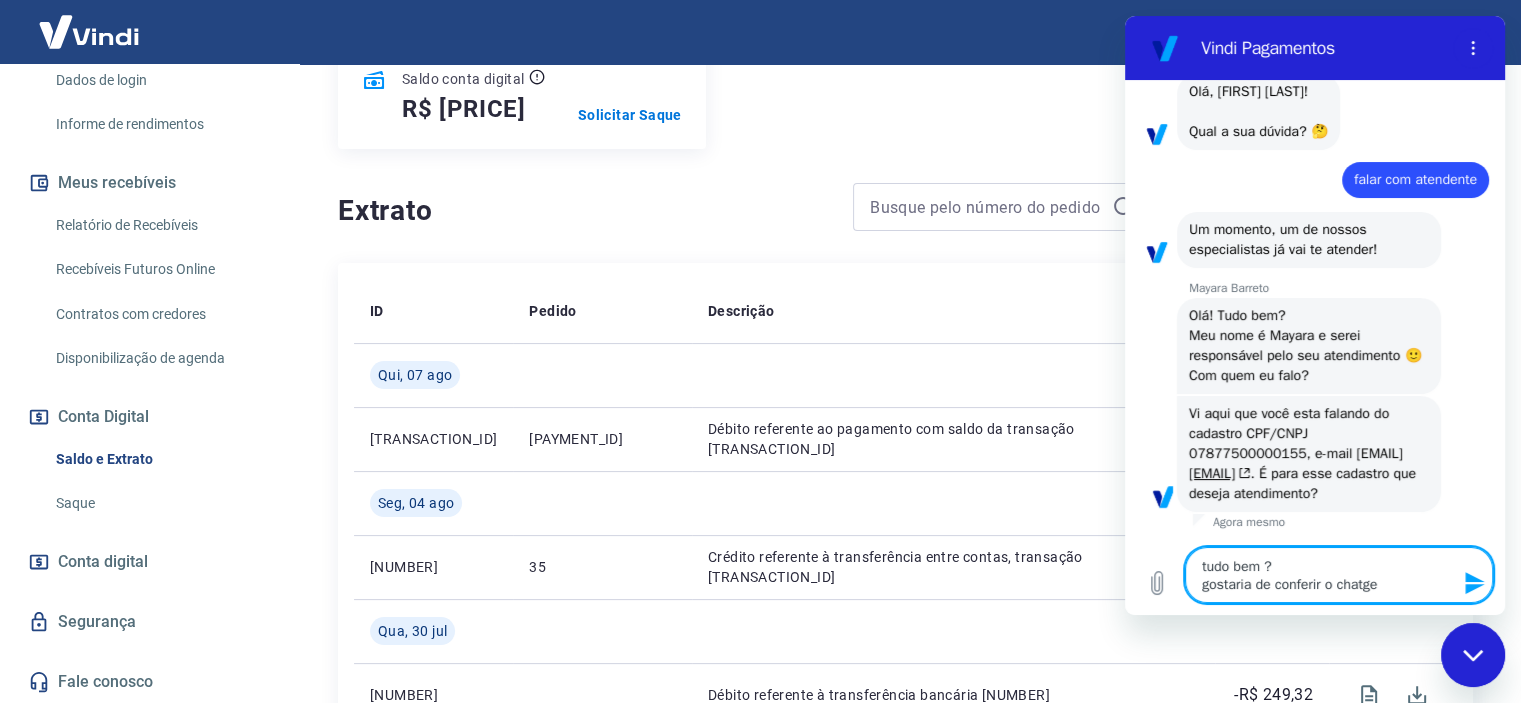 type on "tudo bem ?
gostaria de conferir o chatgeb" 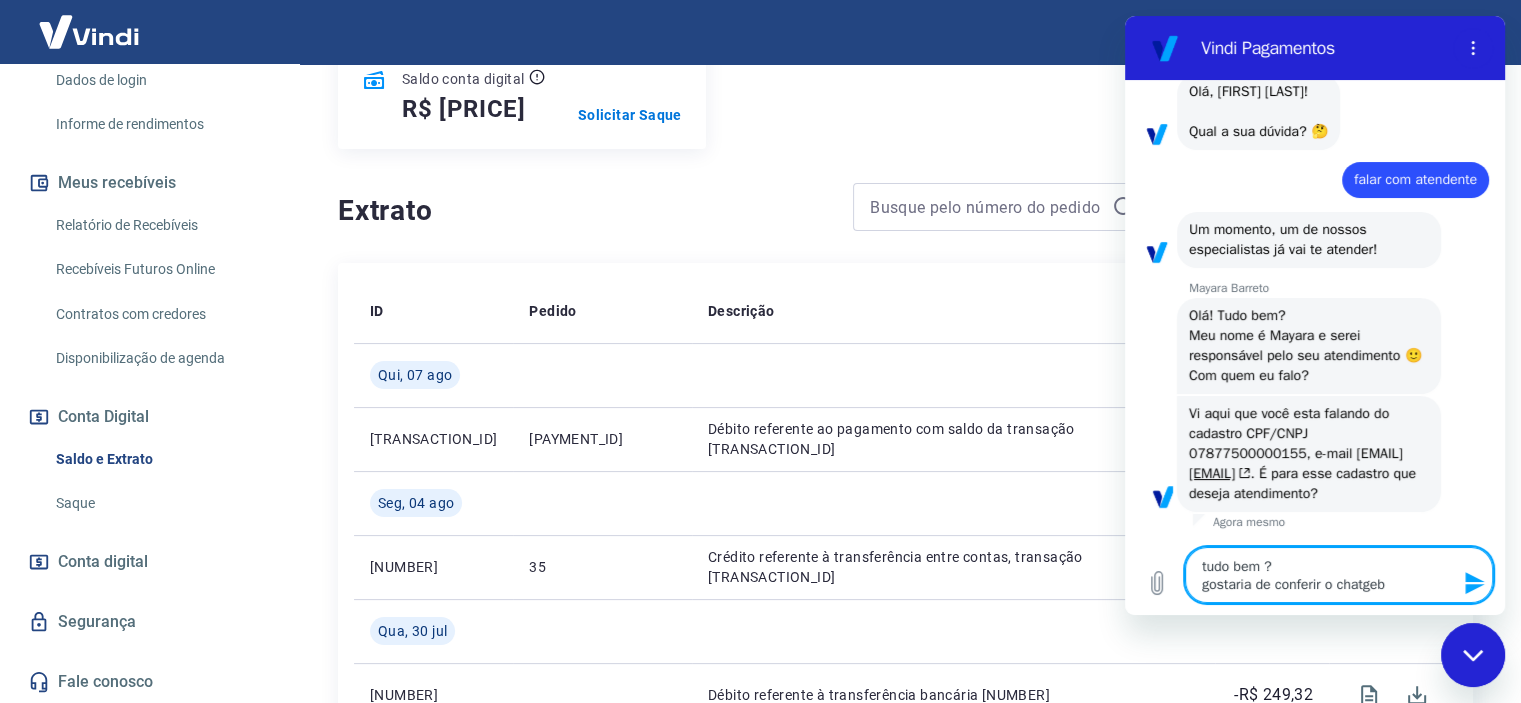 type on "tudo bem ?
gostaria de conferir o chatgebe" 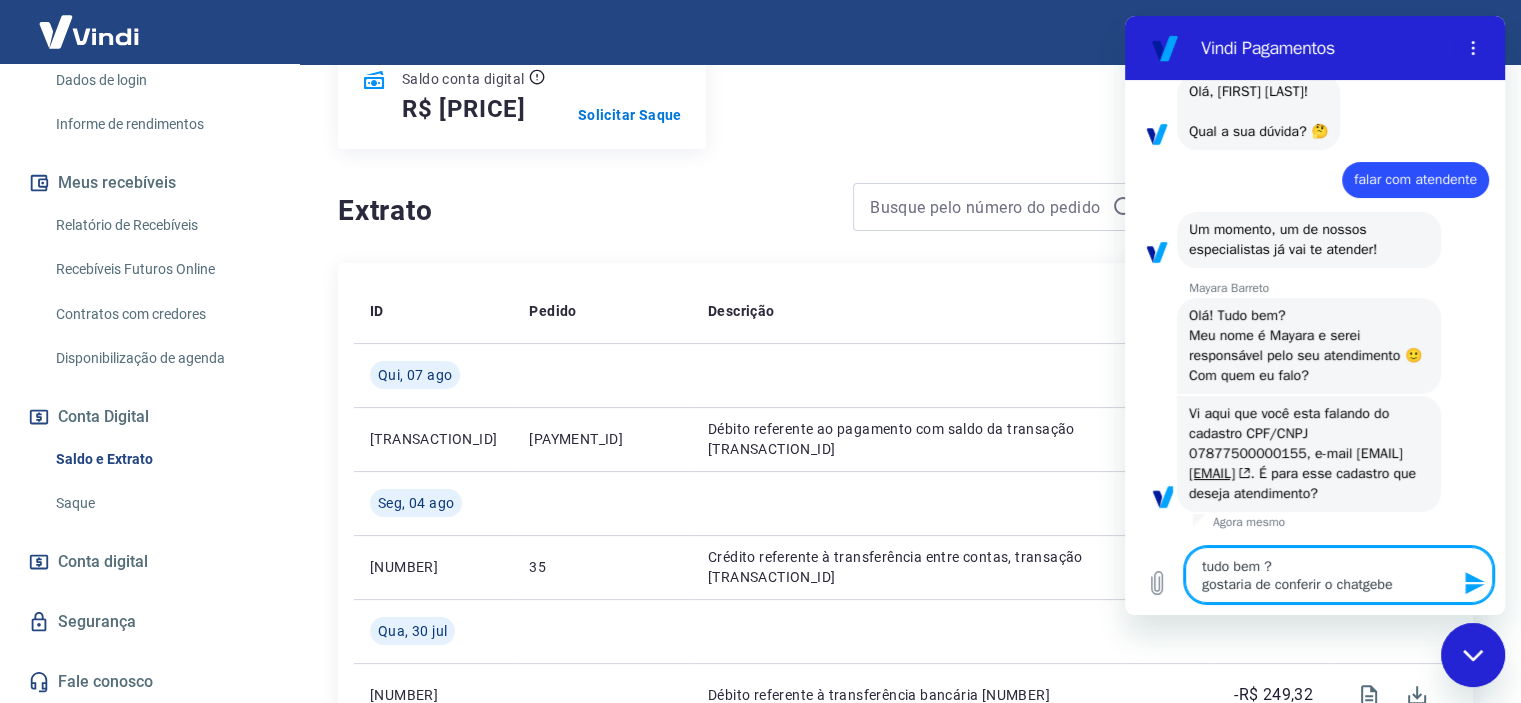 type on "tudo bem ?
gostaria de conferir o chatgebec" 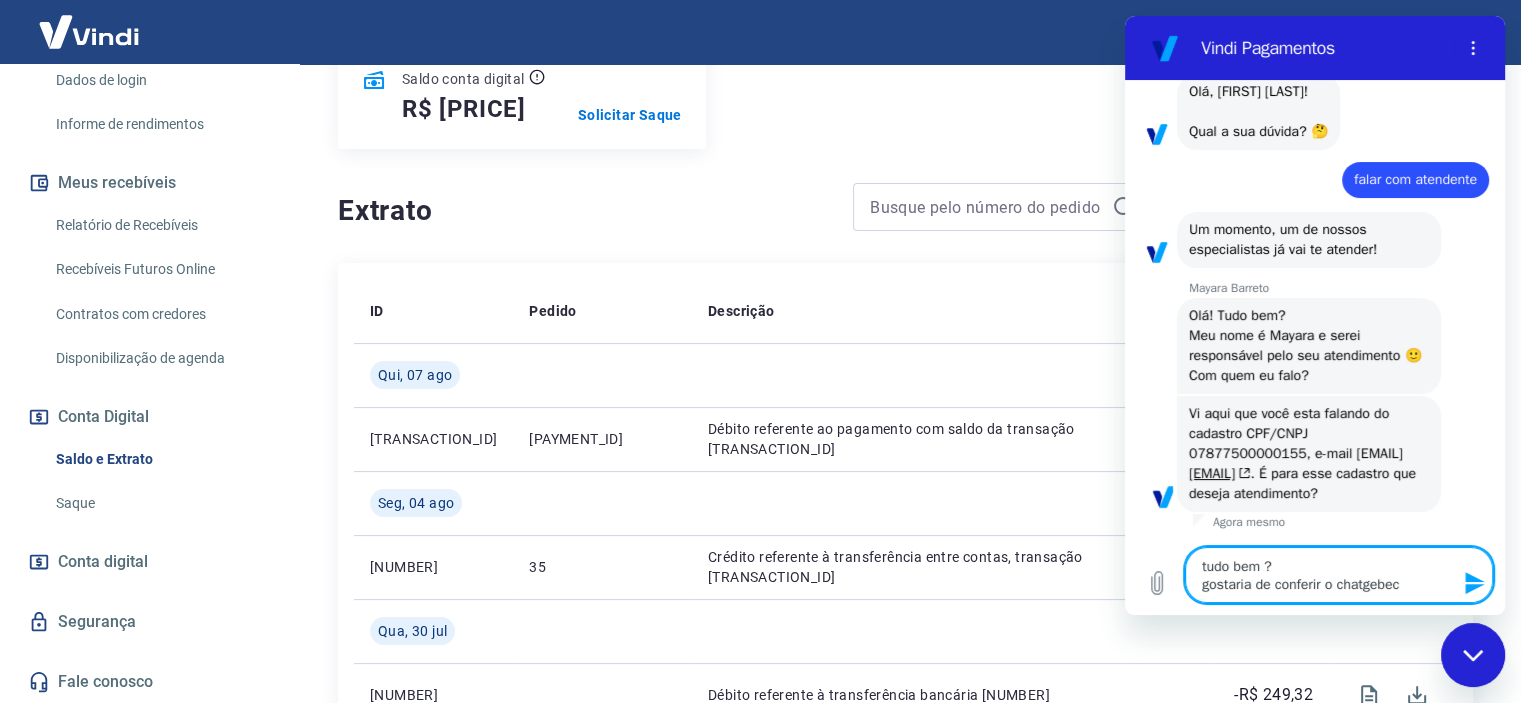 type on "tudo bem ?
gostaria de conferir o chatgebeck" 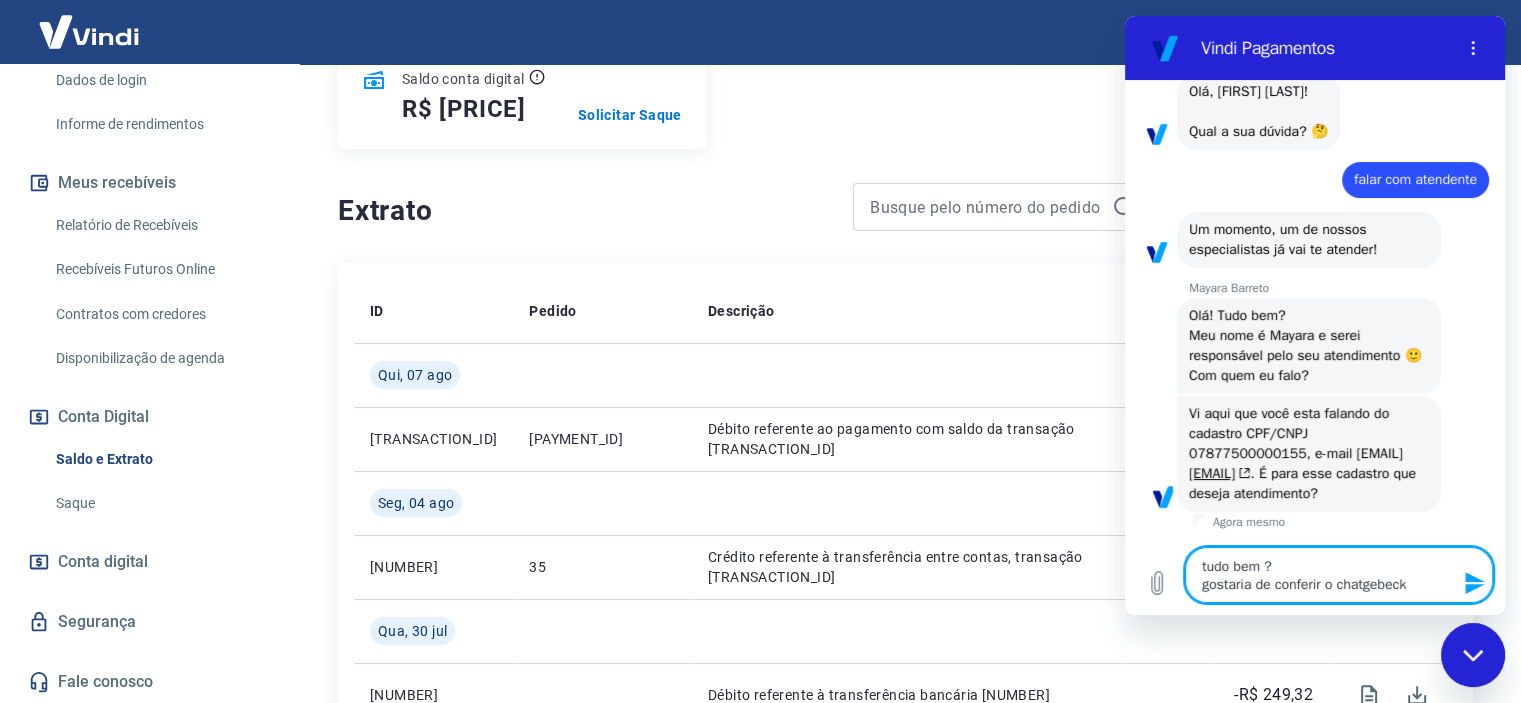 type on "tudo bem ?
gostaria de conferir o chatgebeck" 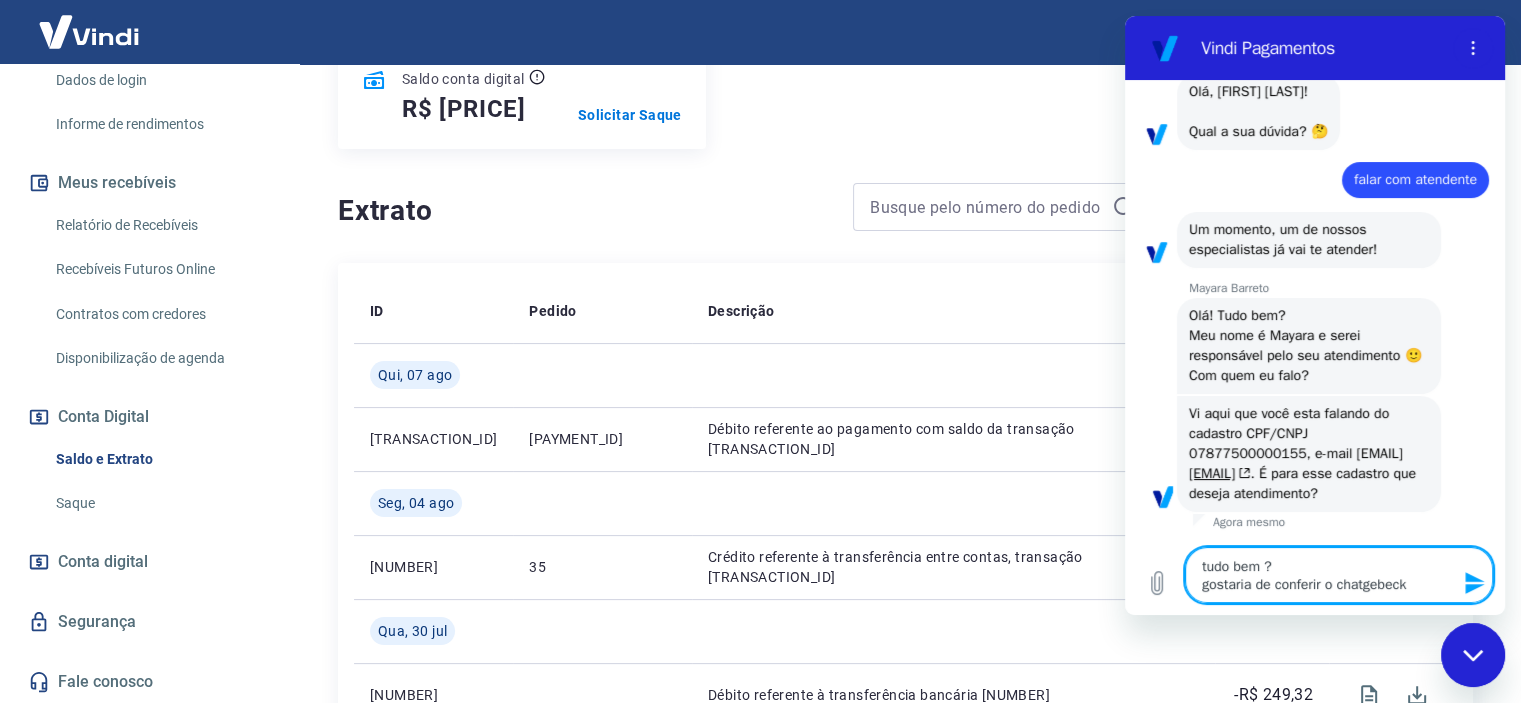 type on "x" 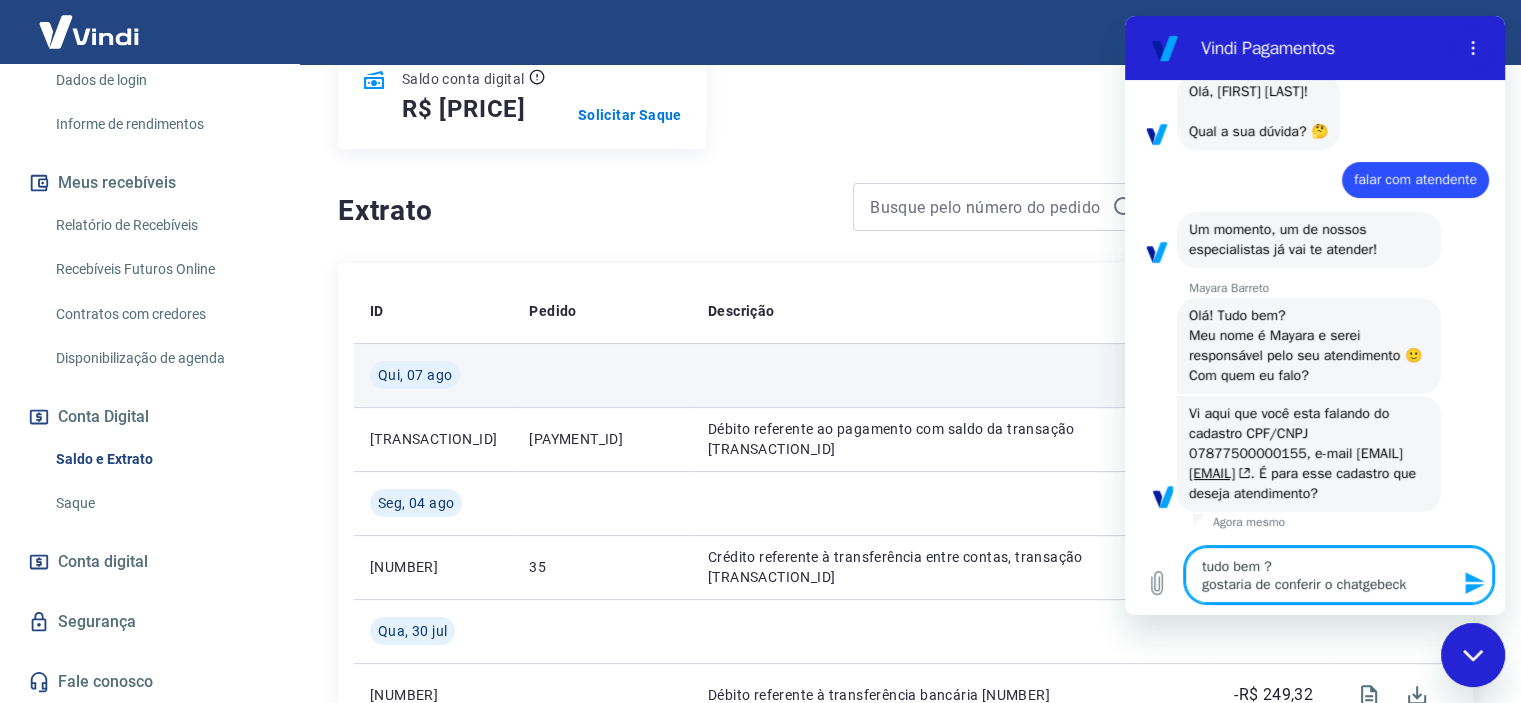 type on "tudo bem ?
gostaria de conferir o chatgebeck" 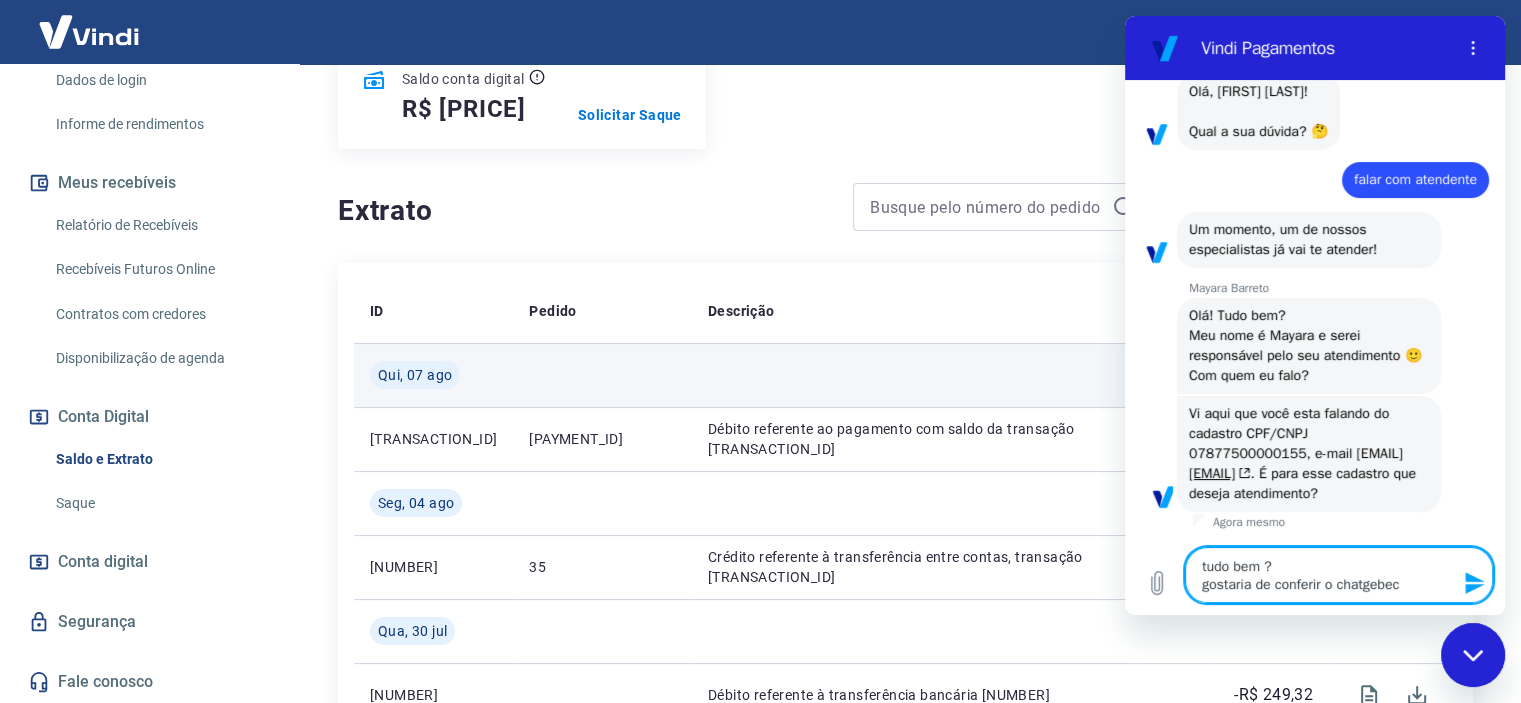type on "tudo bem ?
gostaria de conferir o chatgebe" 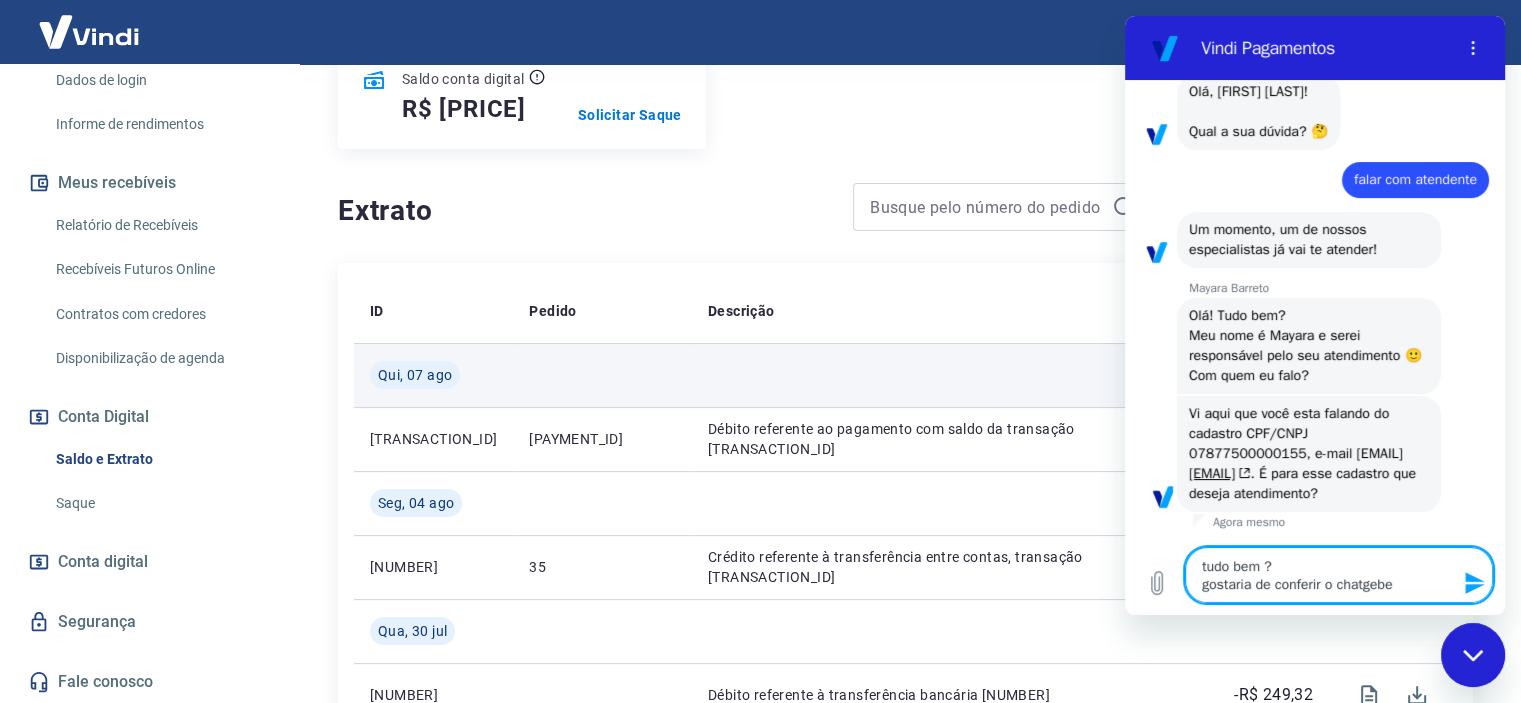 type on "tudo bem ?
gostaria de conferir o chatgeb" 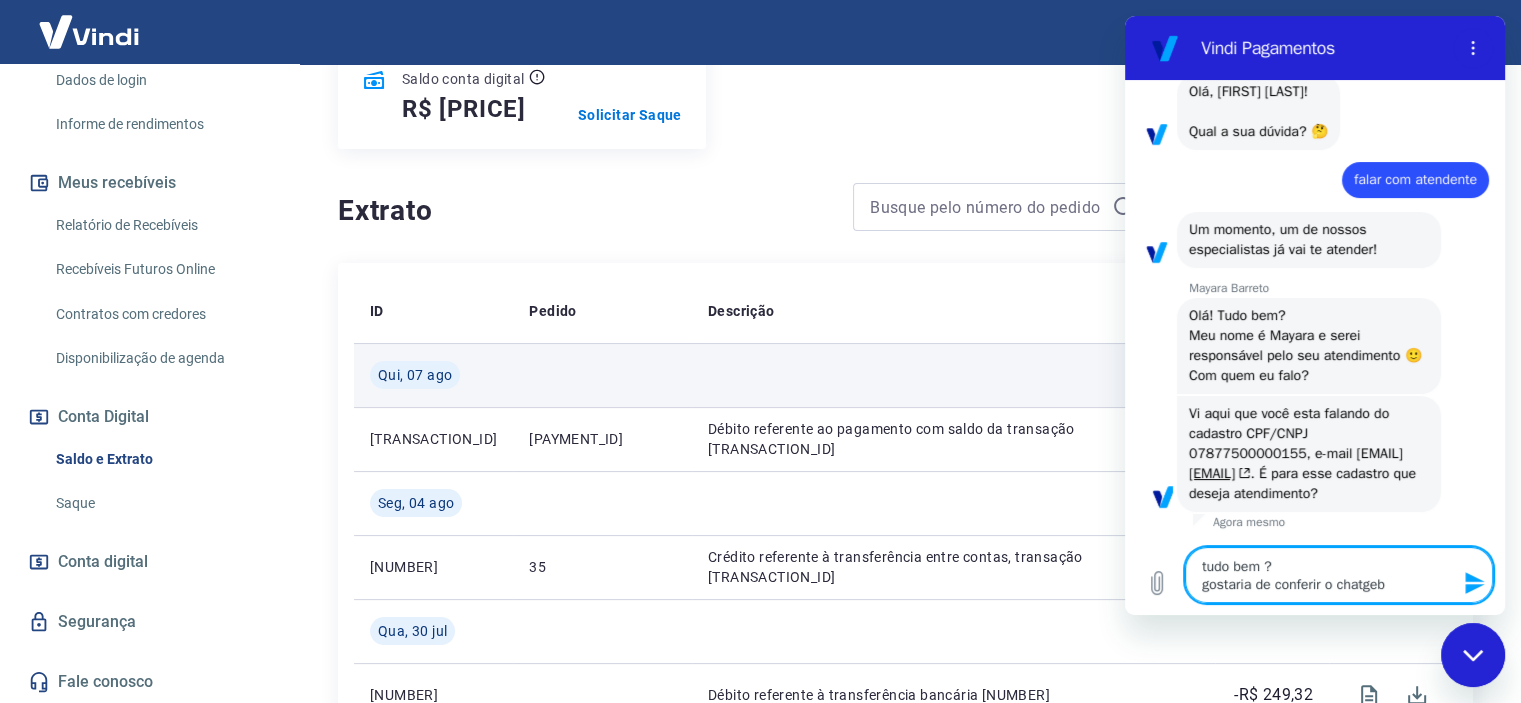 type on "tudo bem ?
gostaria de conferir o chatgeba" 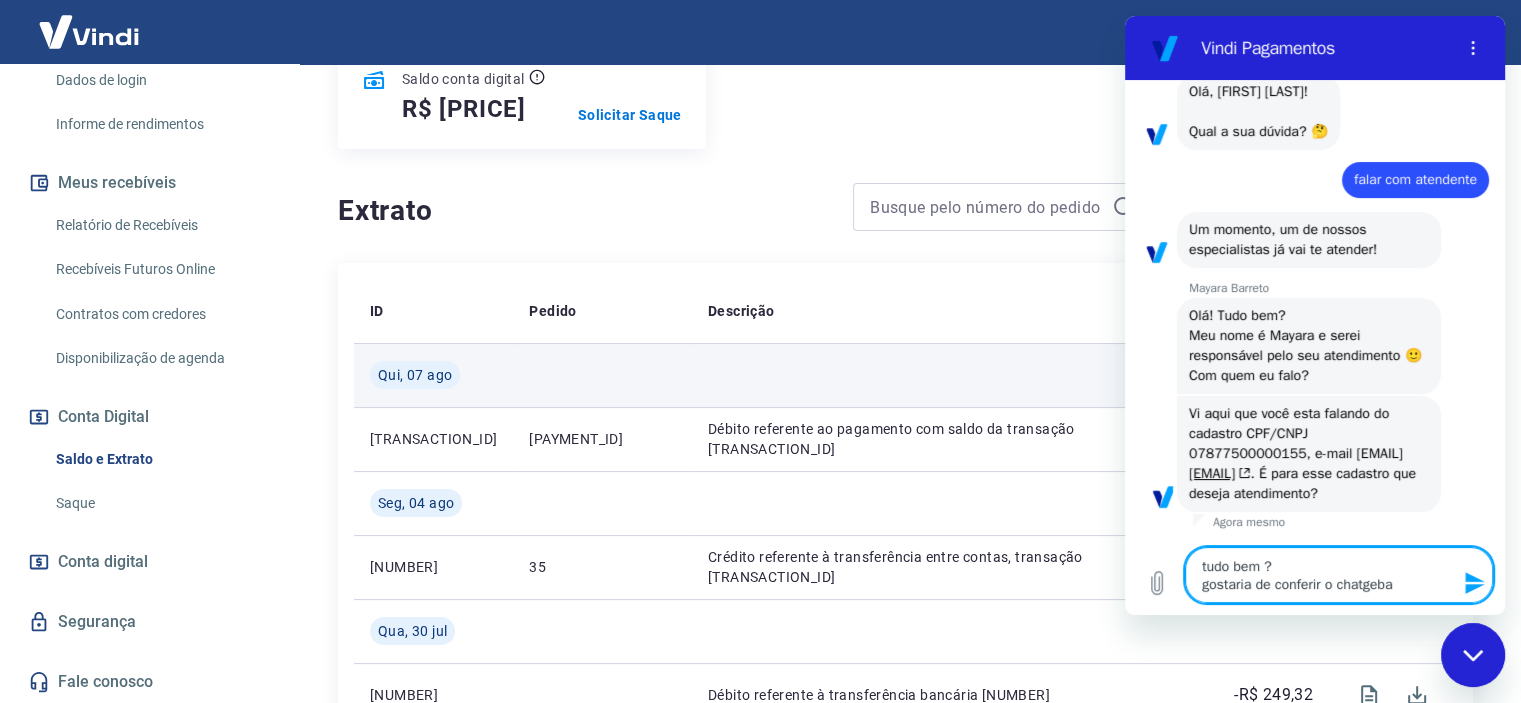 type on "tudo bem ?
gostaria de conferir o chatgebac" 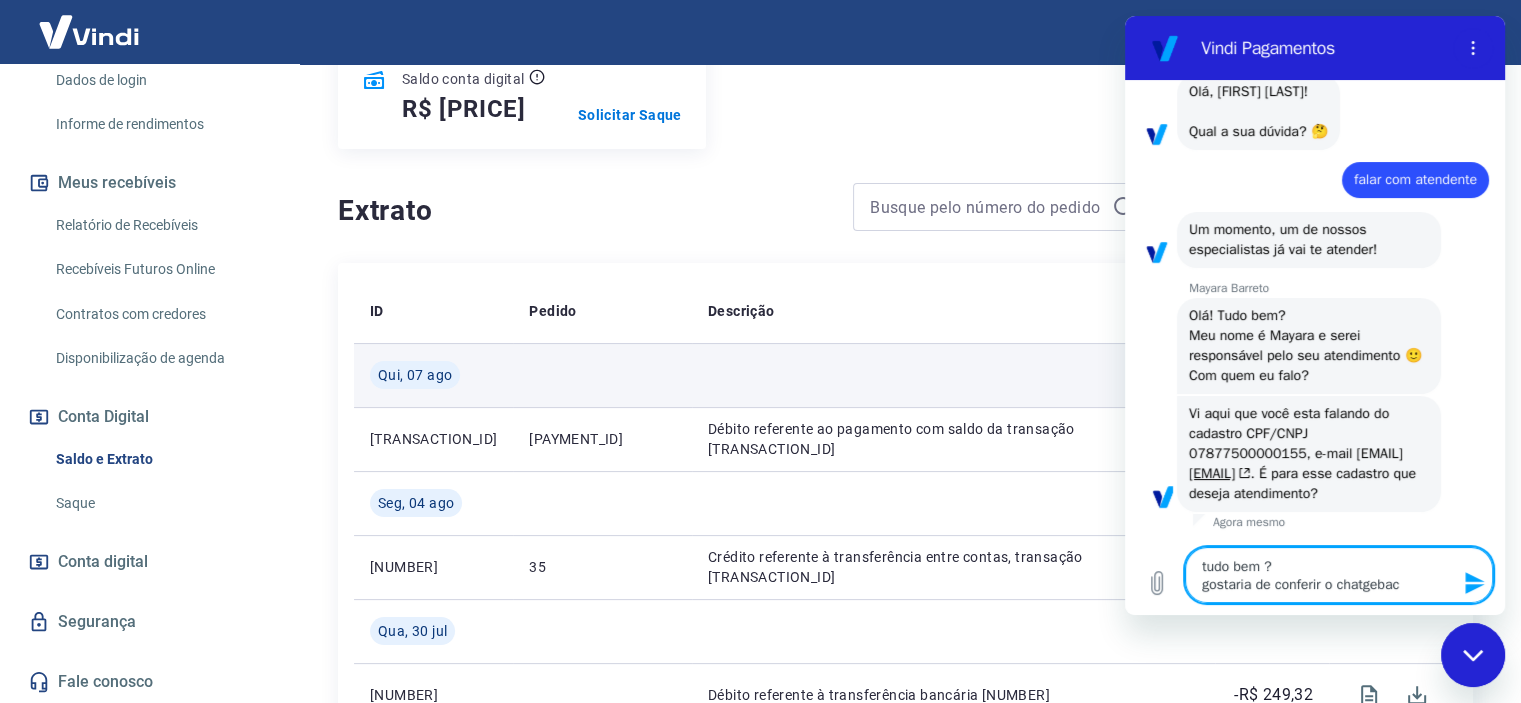 type on "tudo bem ?
gostaria de conferir o chatgeback" 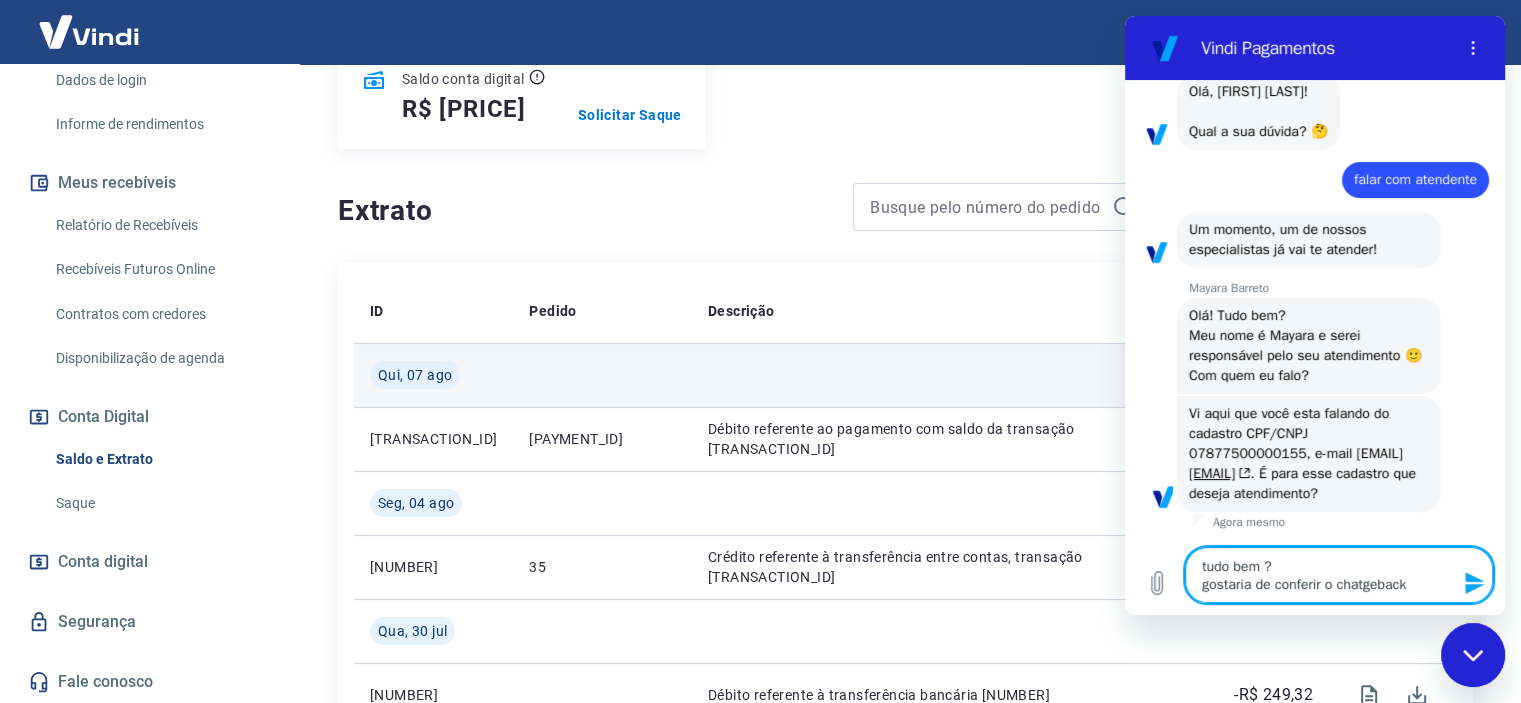 type on "tudo bem ?
gostaria de conferir o chatgeback" 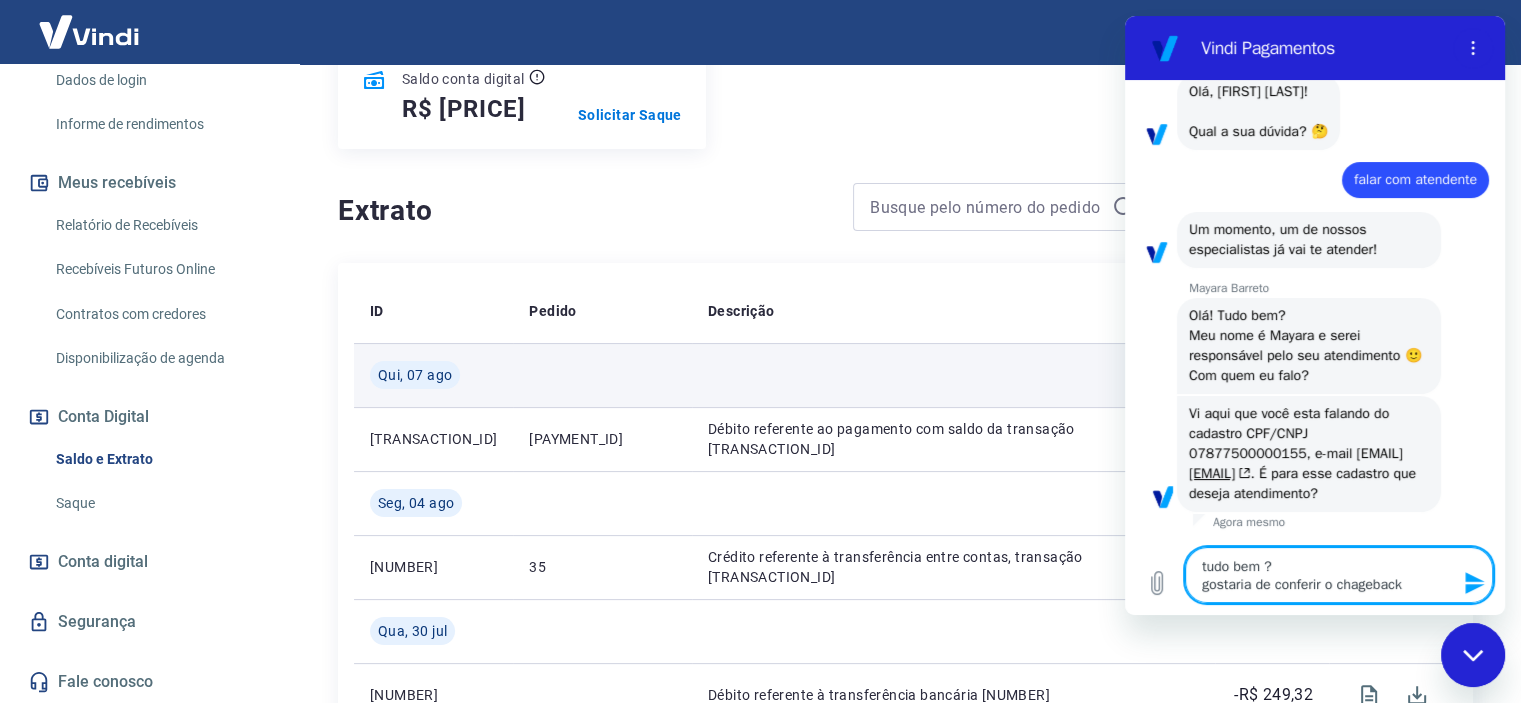 type on "tudo bem ?
gostaria de conferir o chargeback" 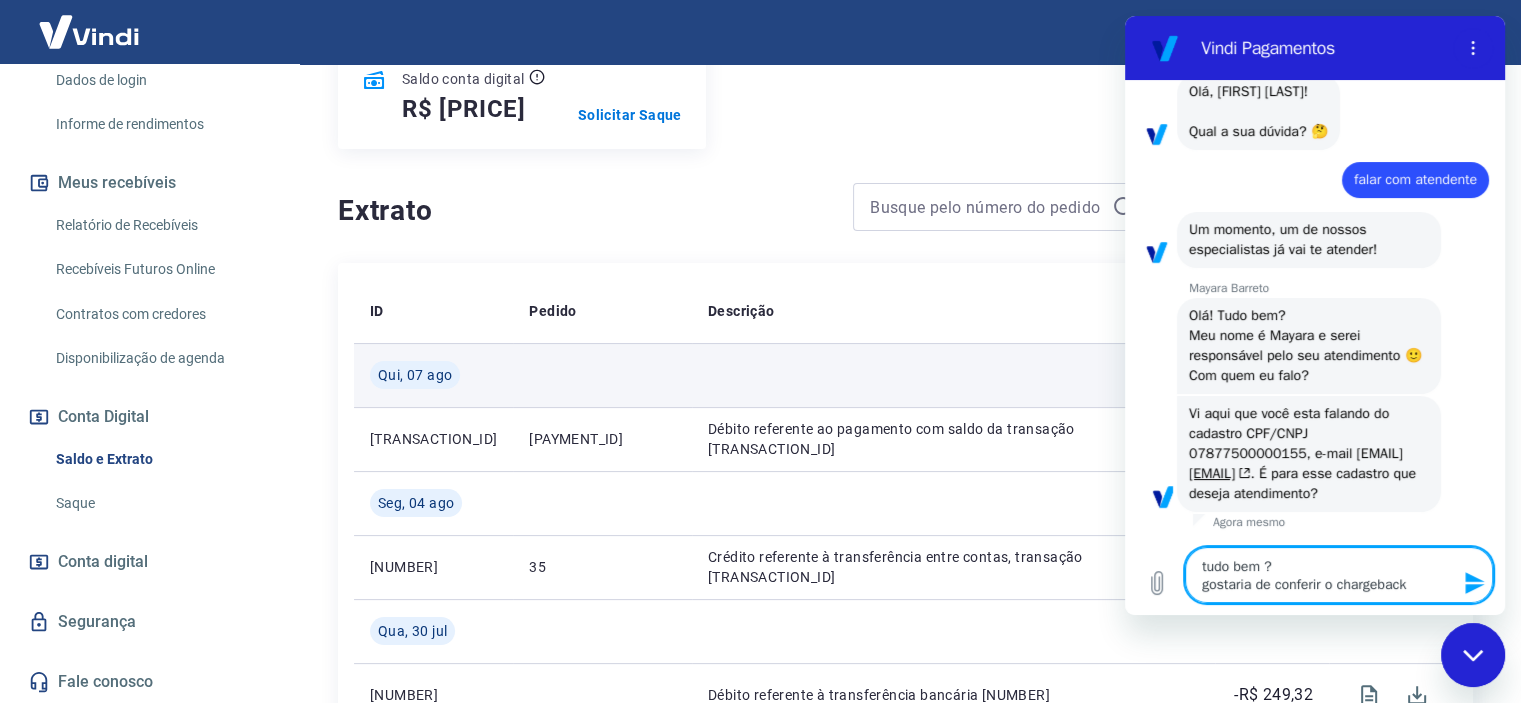 type 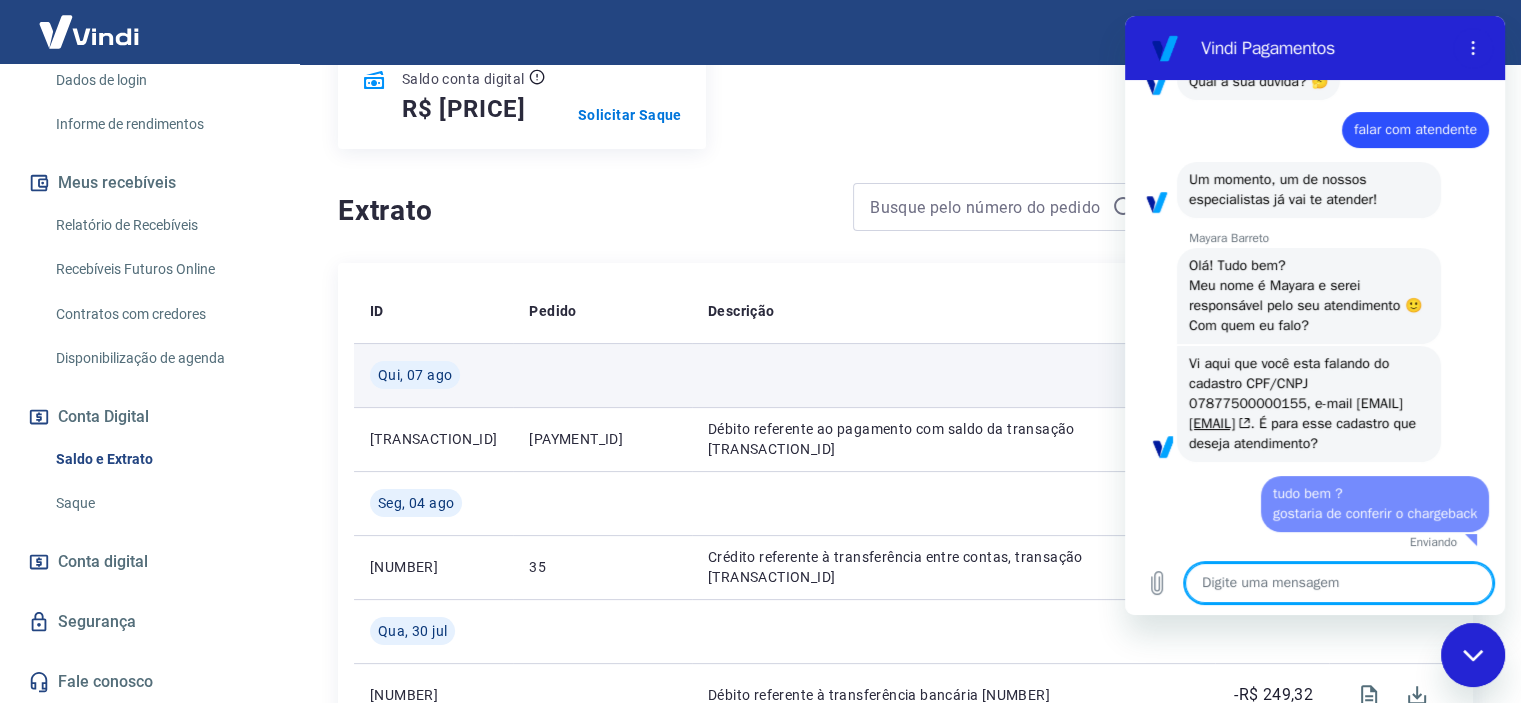 type on "x" 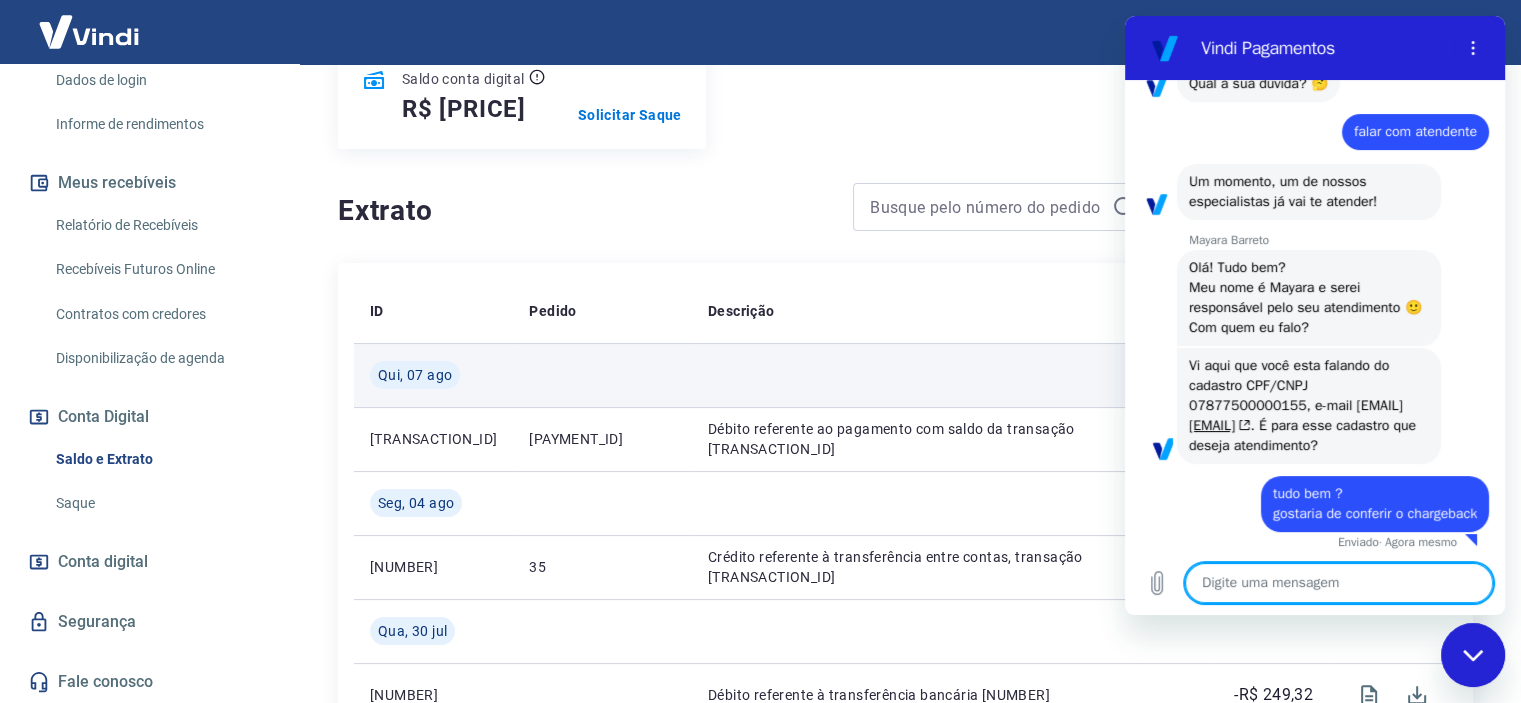 scroll, scrollTop: 204, scrollLeft: 0, axis: vertical 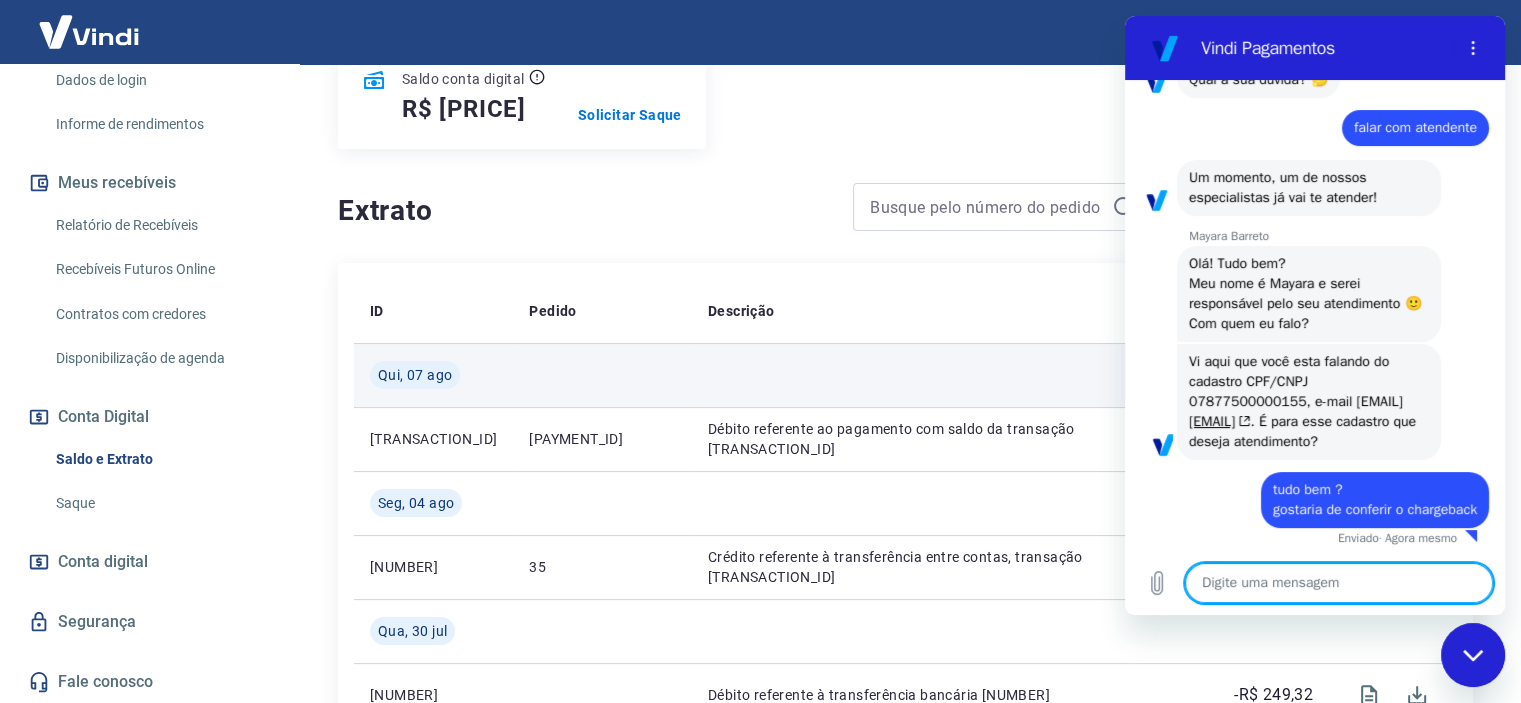 type on "e" 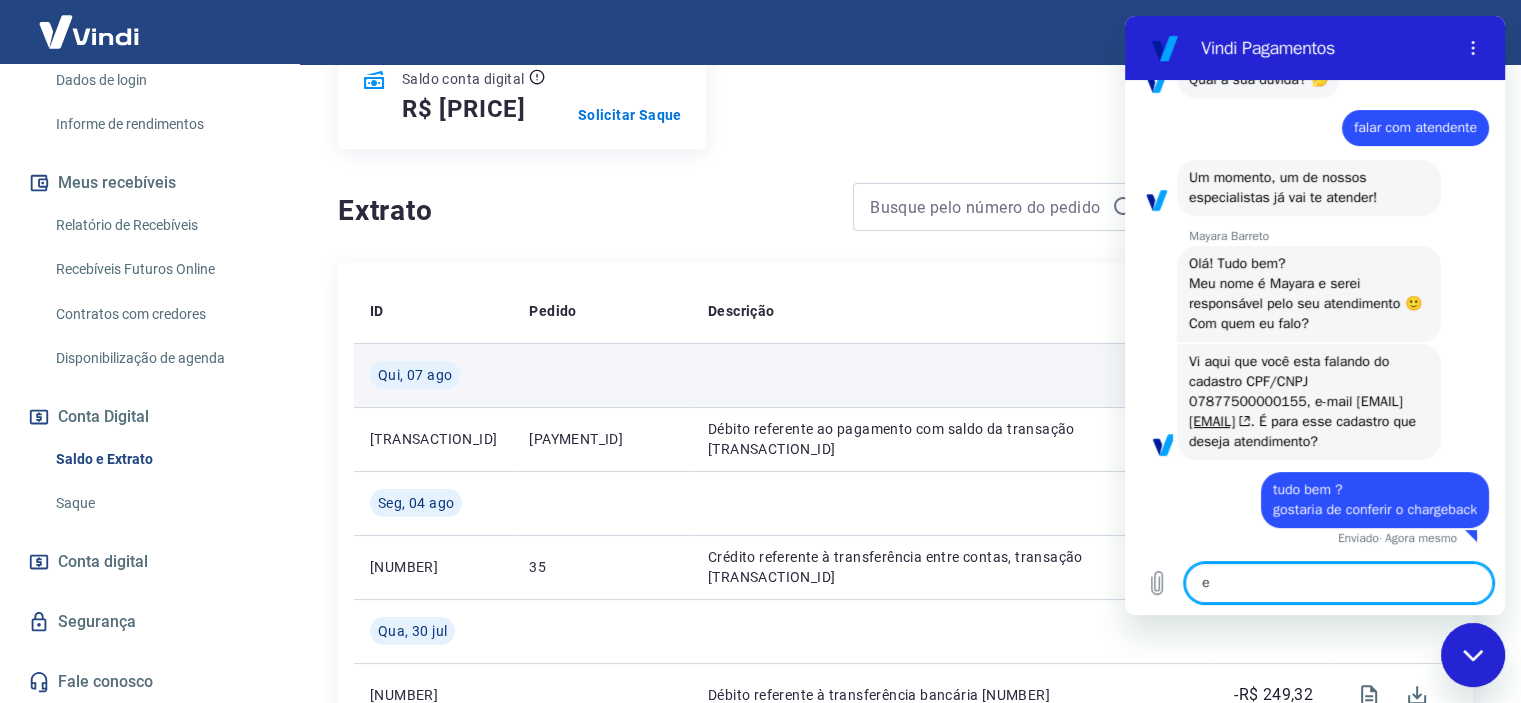 type 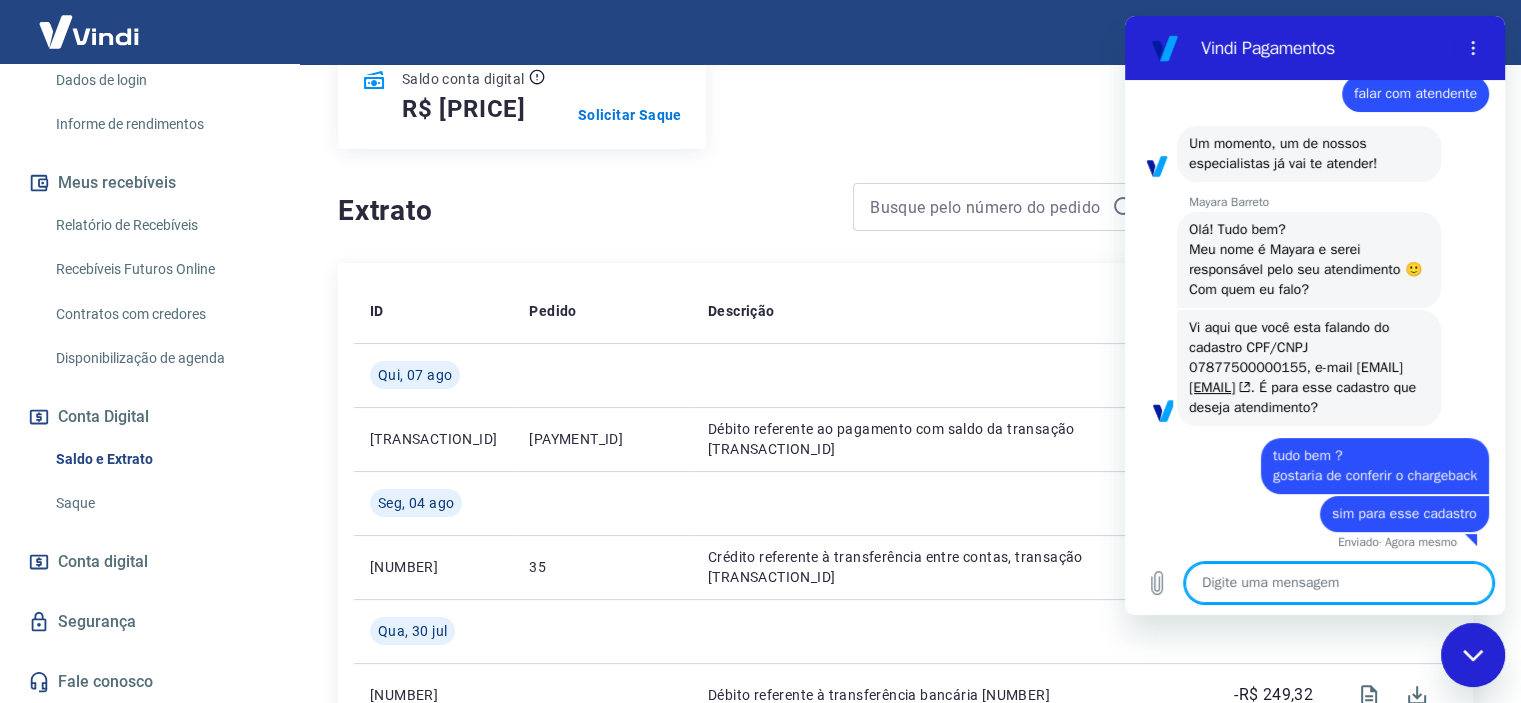 scroll, scrollTop: 241, scrollLeft: 0, axis: vertical 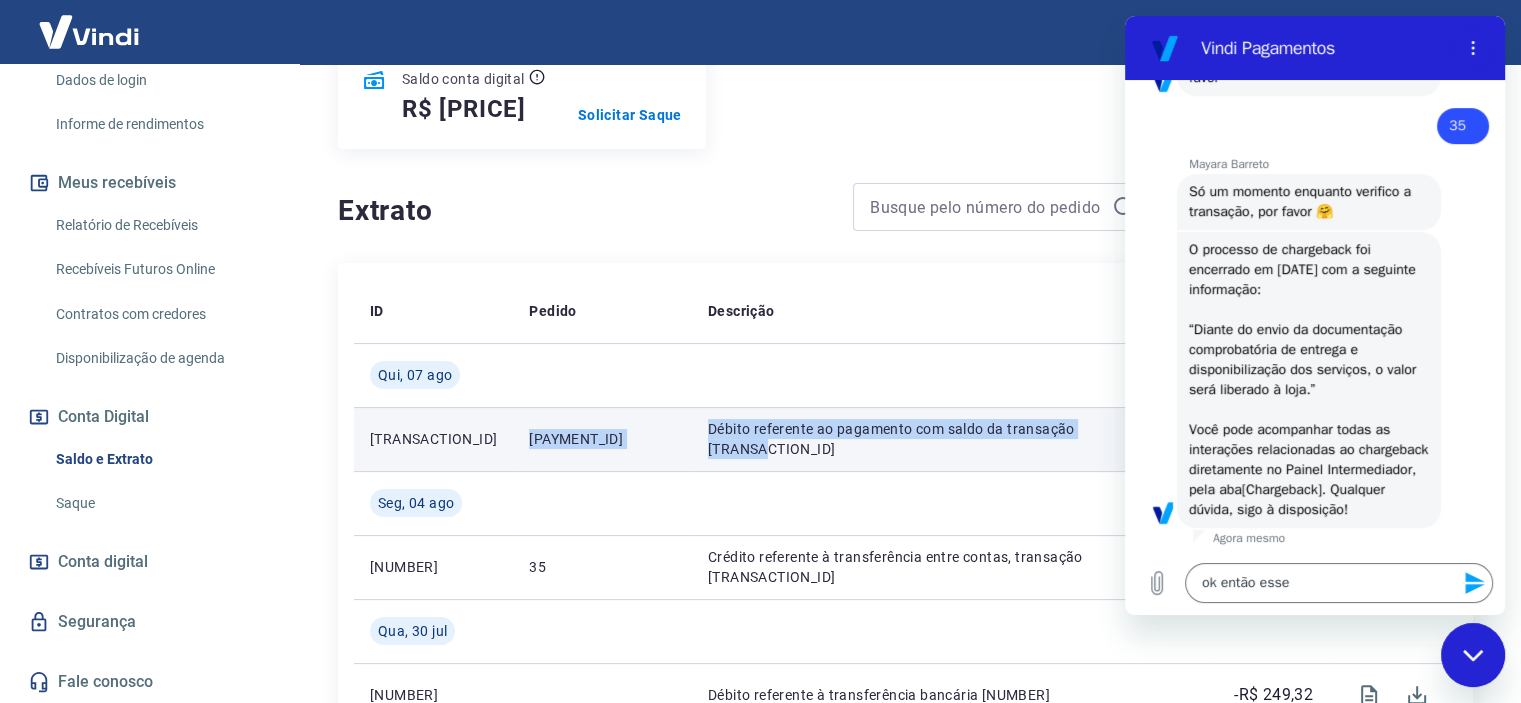 drag, startPoint x: 504, startPoint y: 438, endPoint x: 1120, endPoint y: 434, distance: 616.013 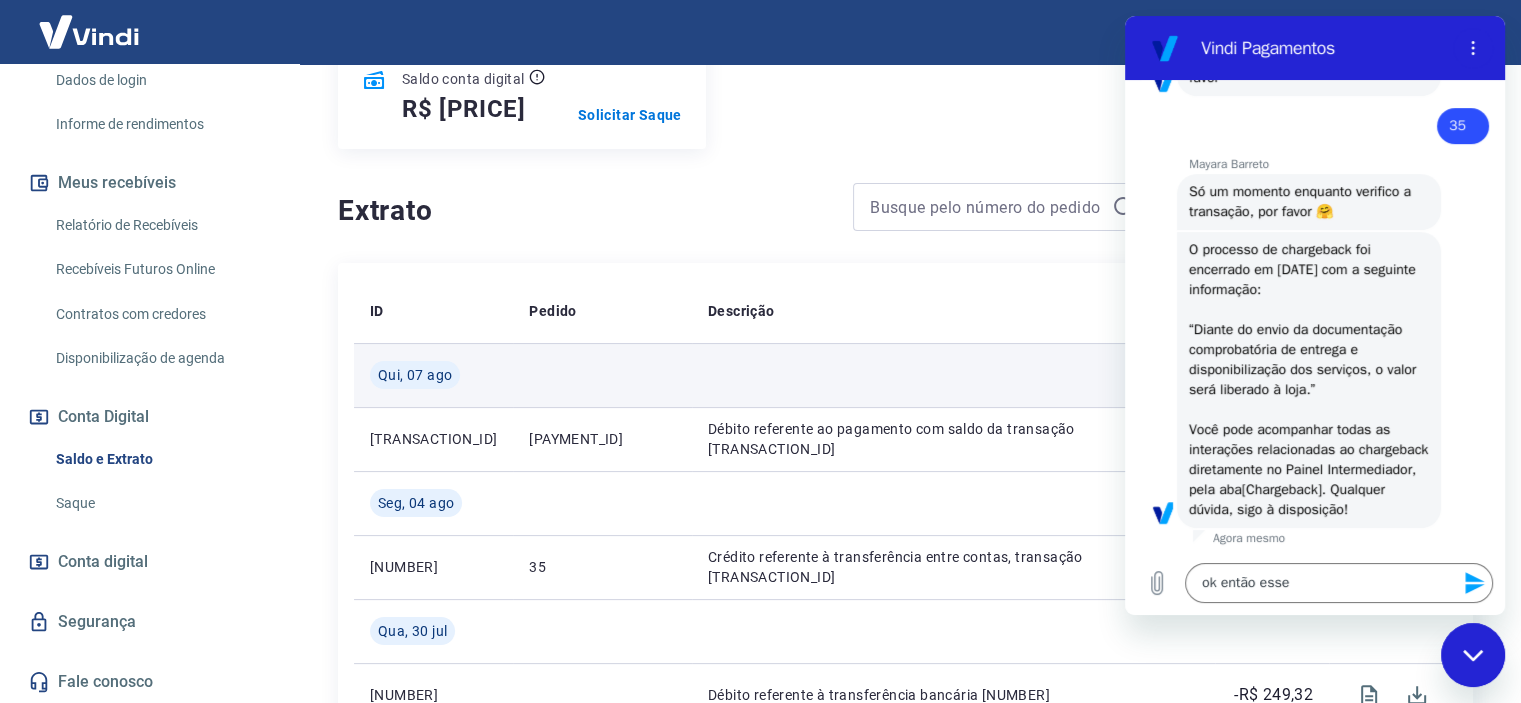 click at bounding box center (953, 375) 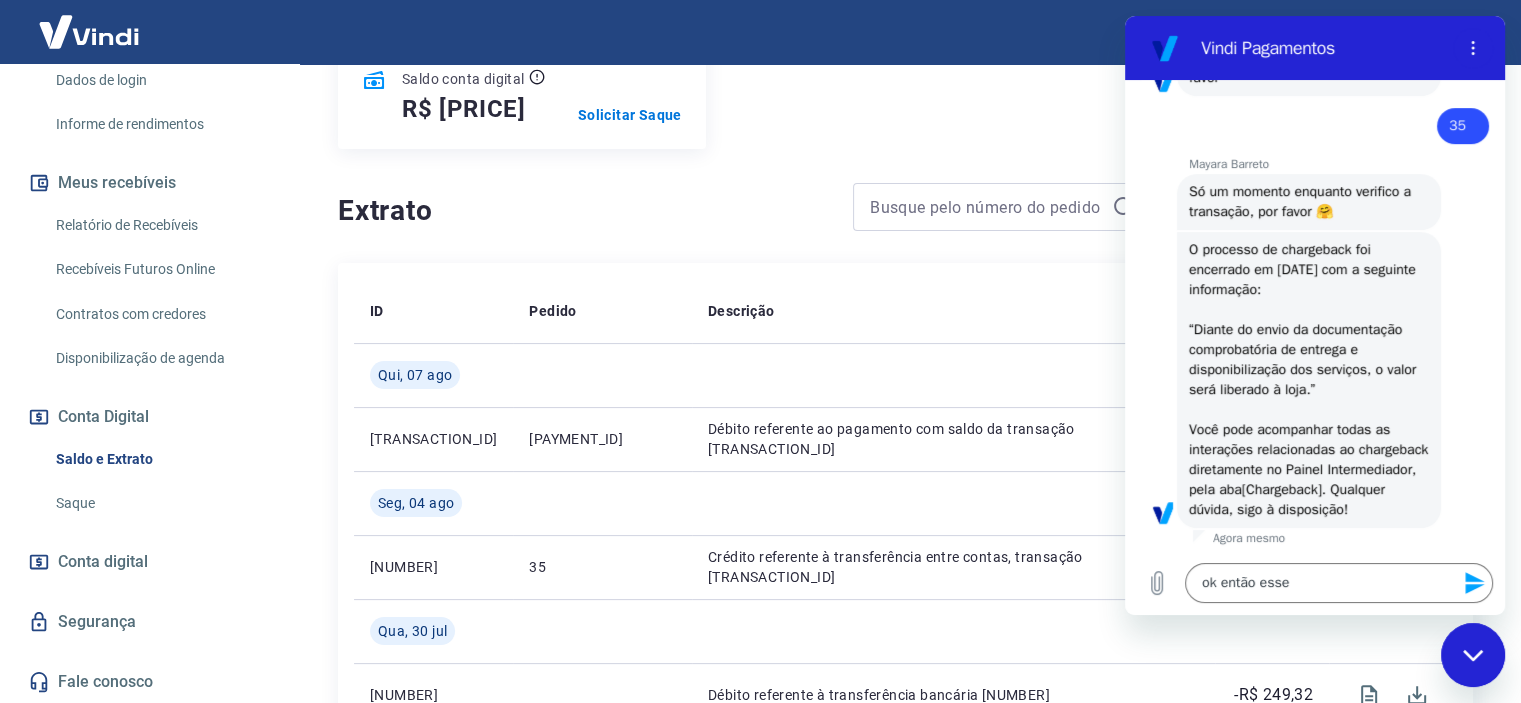 click at bounding box center (1473, 655) 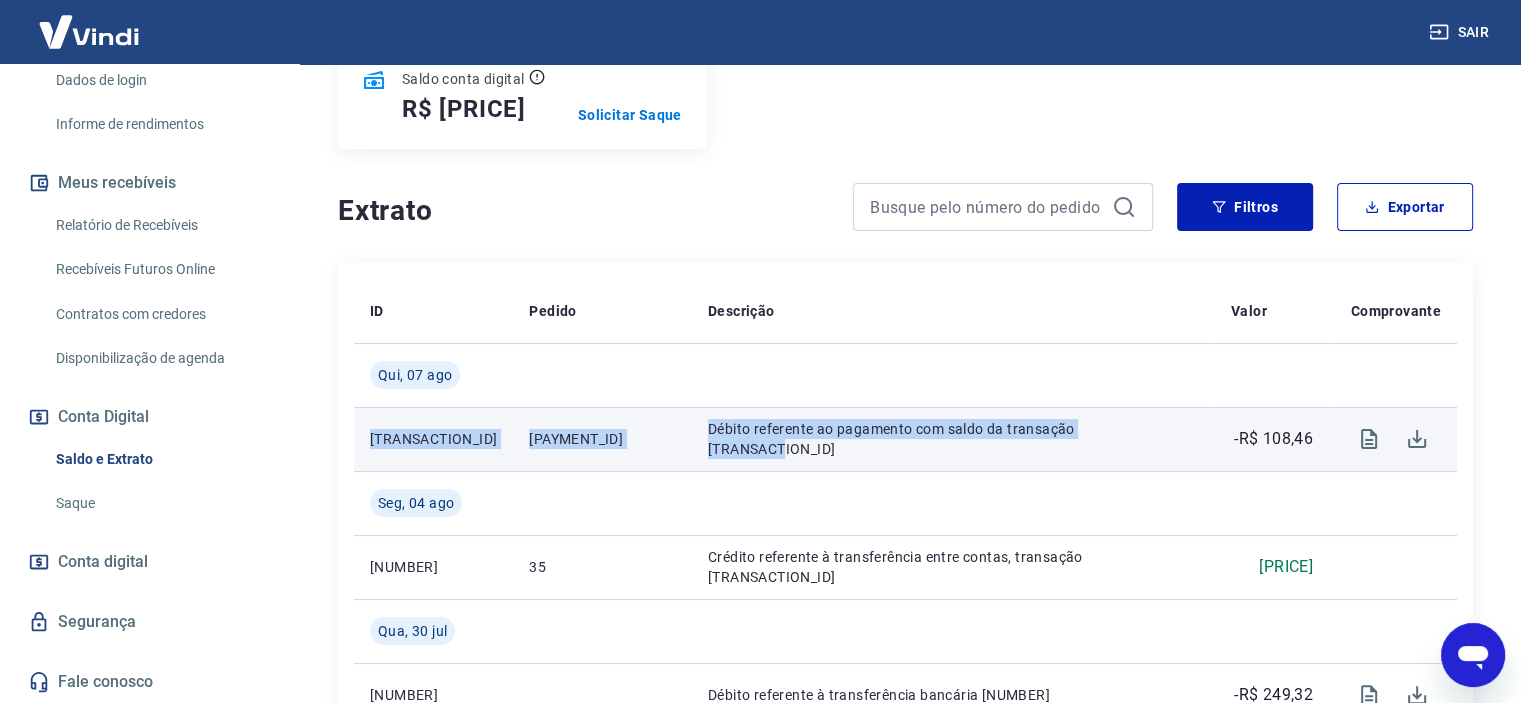 drag, startPoint x: 1181, startPoint y: 443, endPoint x: 362, endPoint y: 441, distance: 819.00244 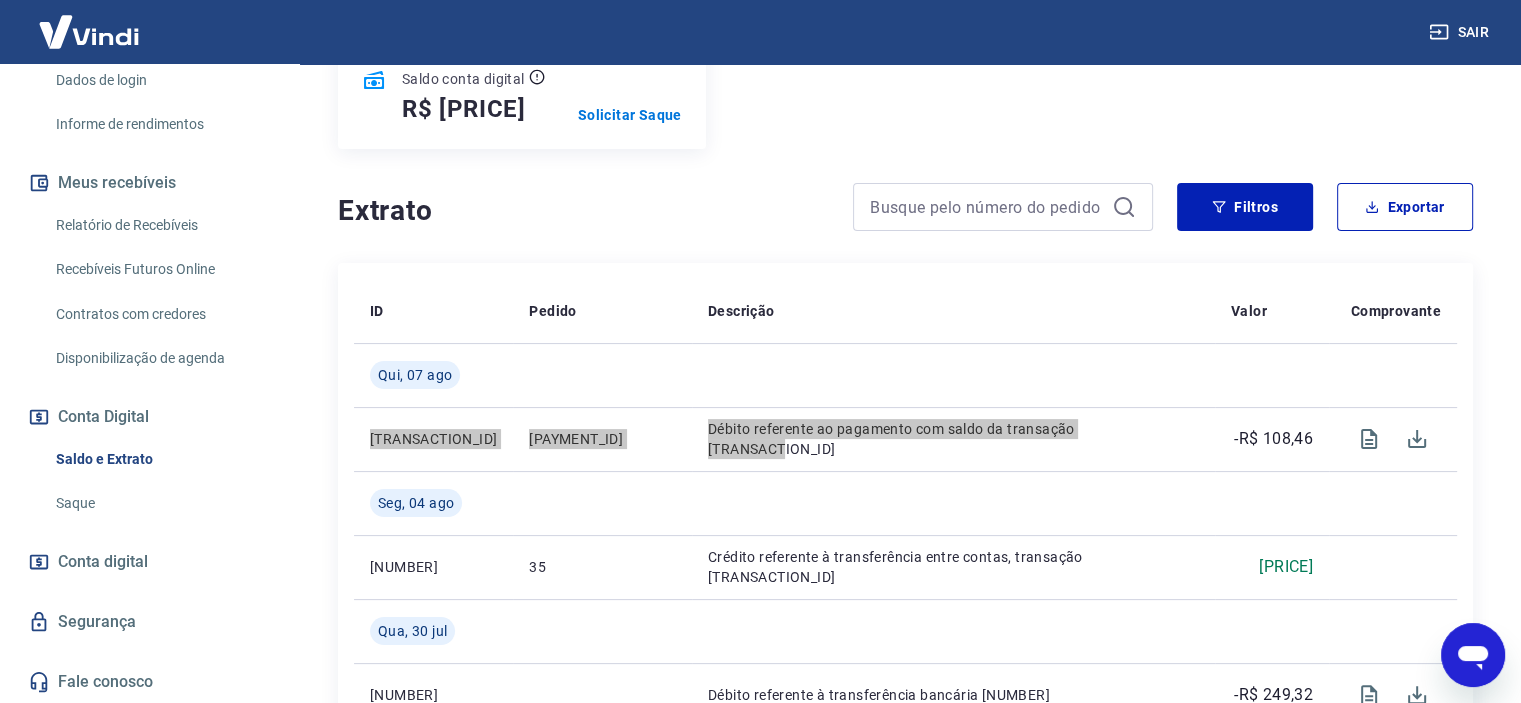 click 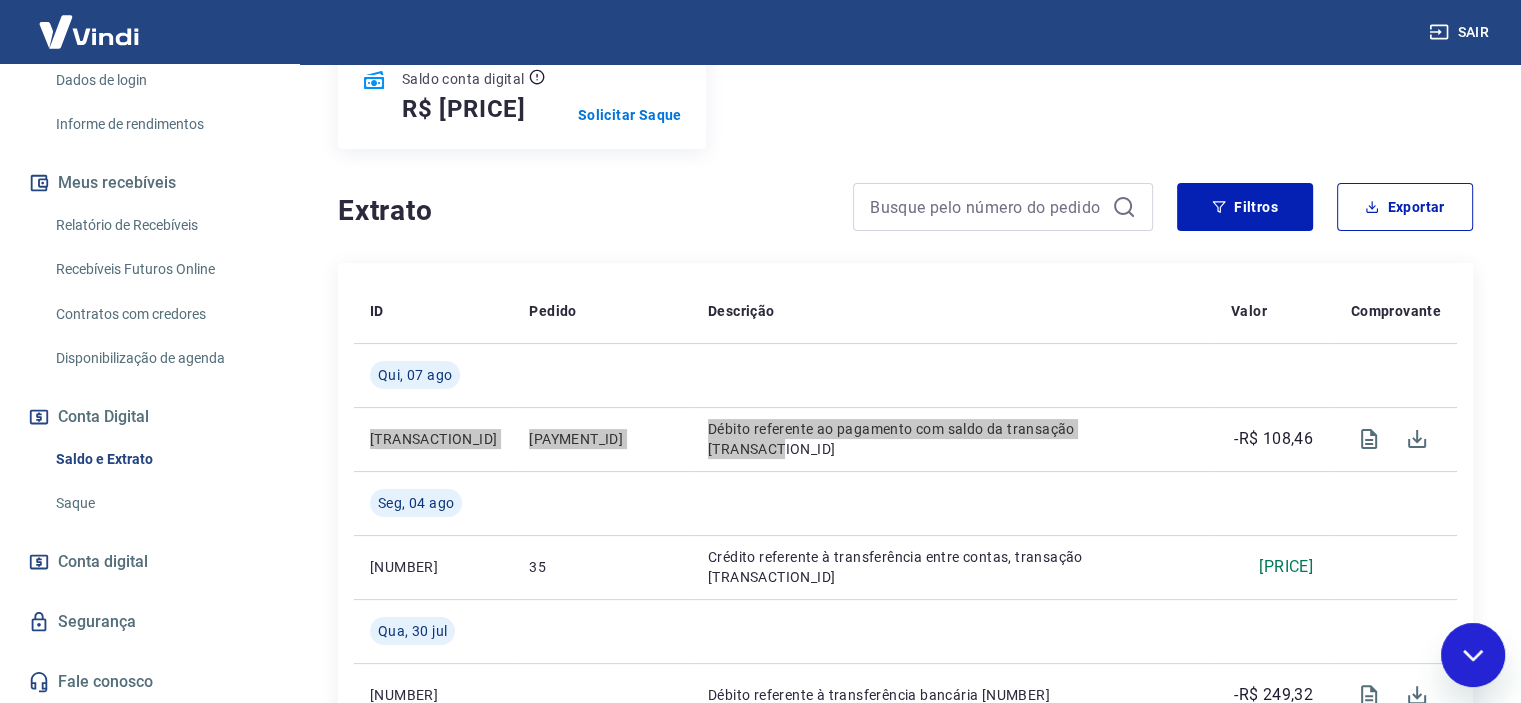 scroll, scrollTop: 0, scrollLeft: 0, axis: both 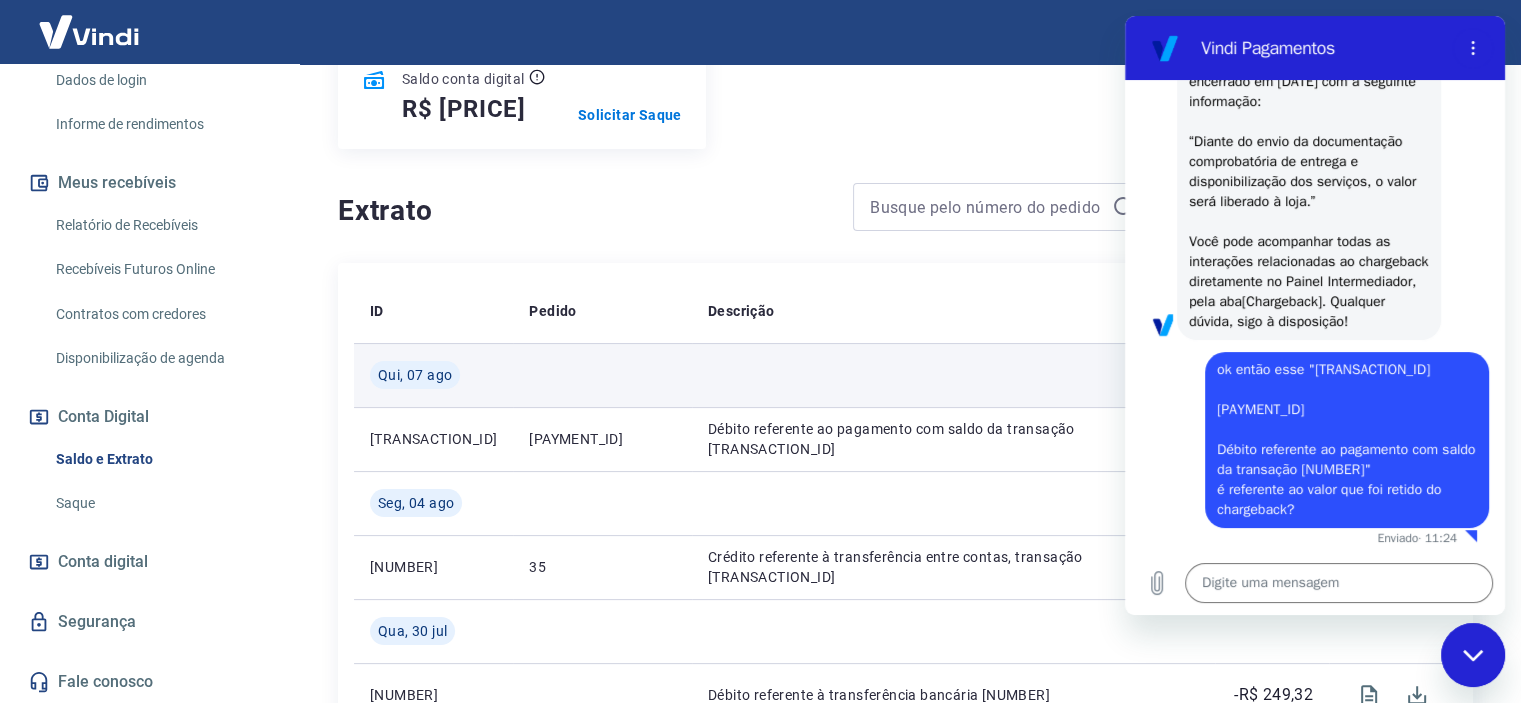 click at bounding box center [953, 375] 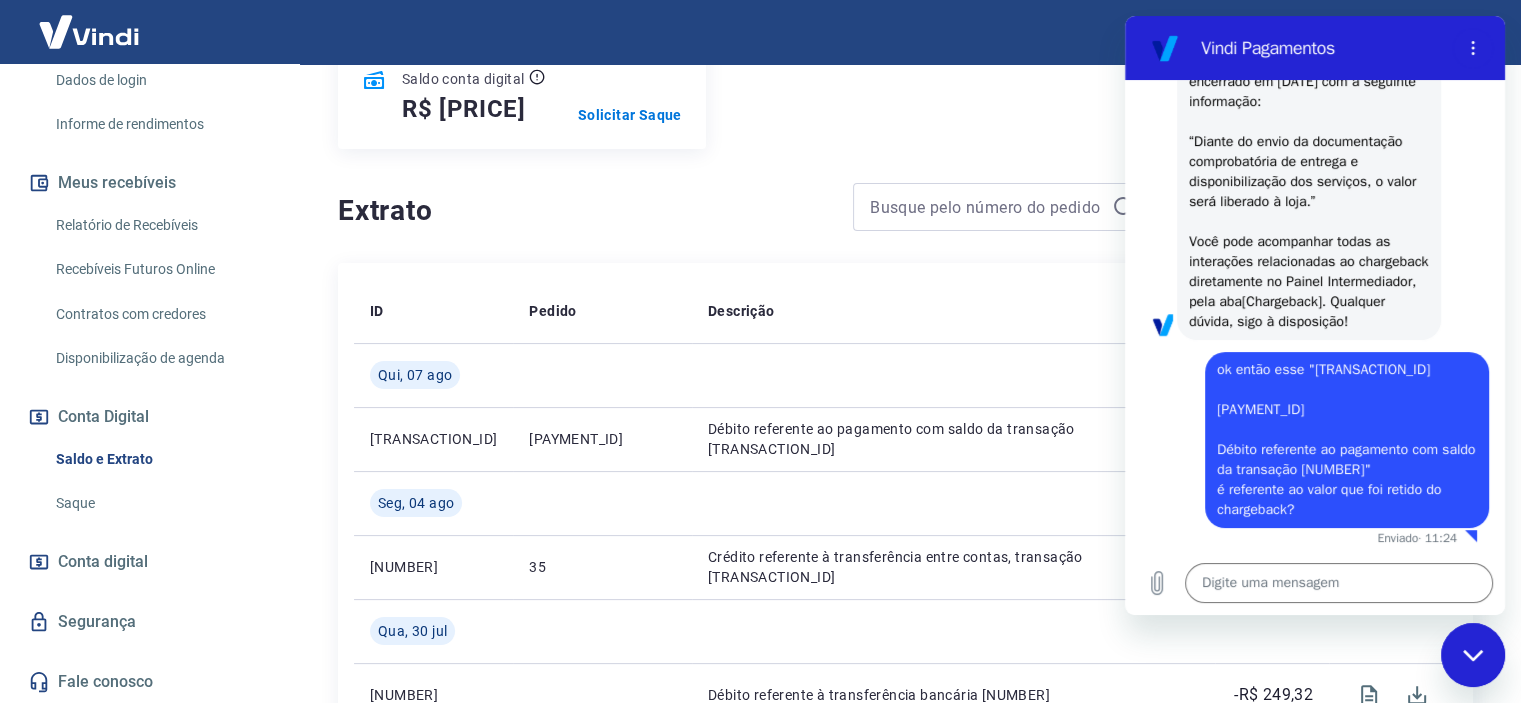 click at bounding box center (1473, 655) 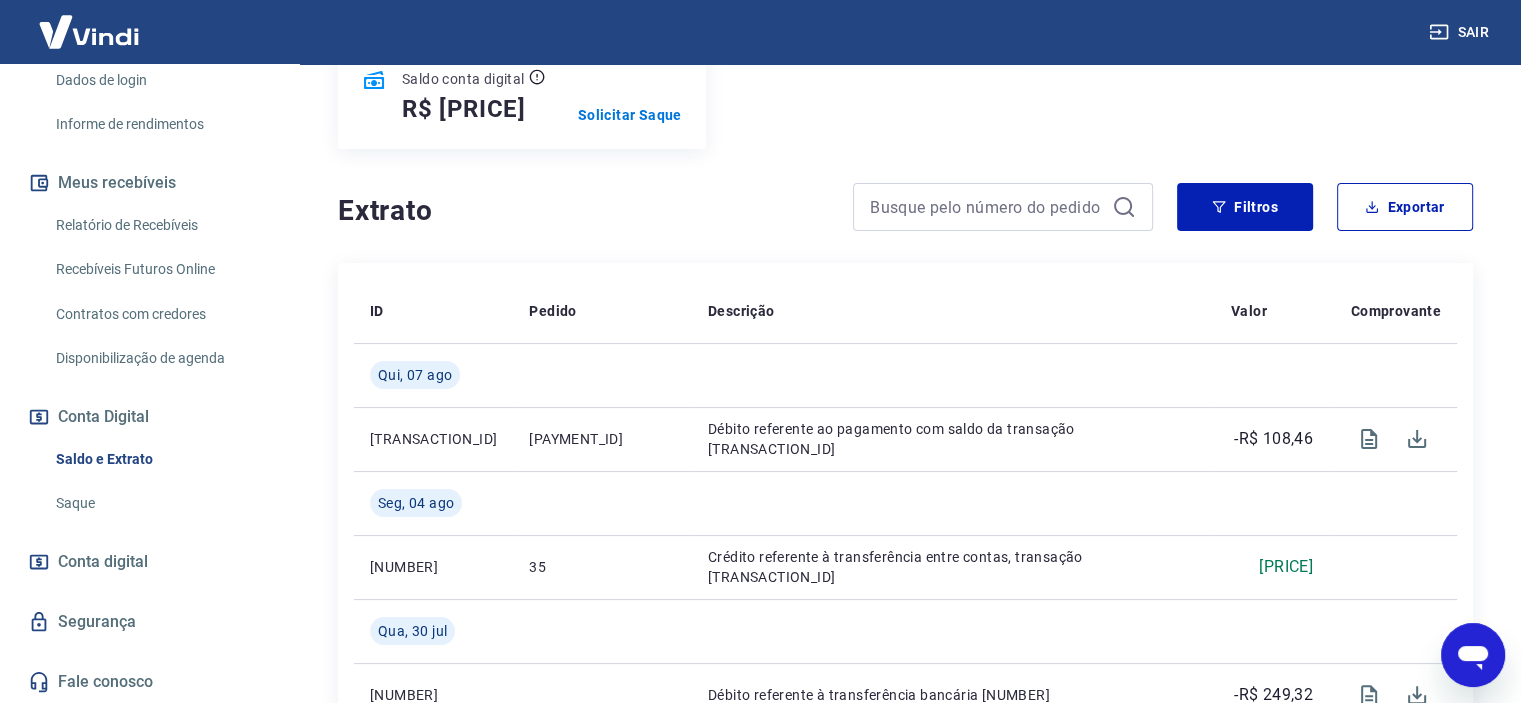scroll, scrollTop: 989, scrollLeft: 0, axis: vertical 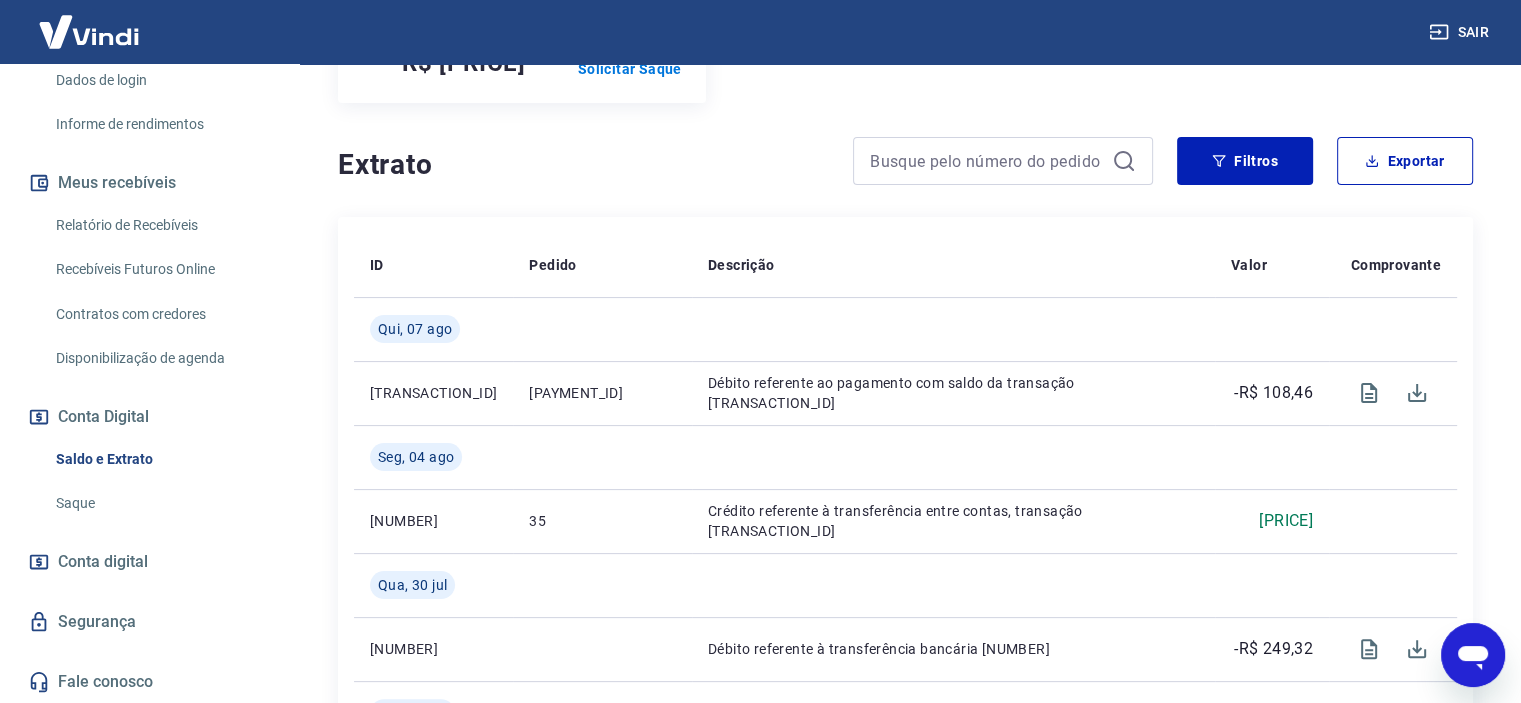 click at bounding box center (1473, 655) 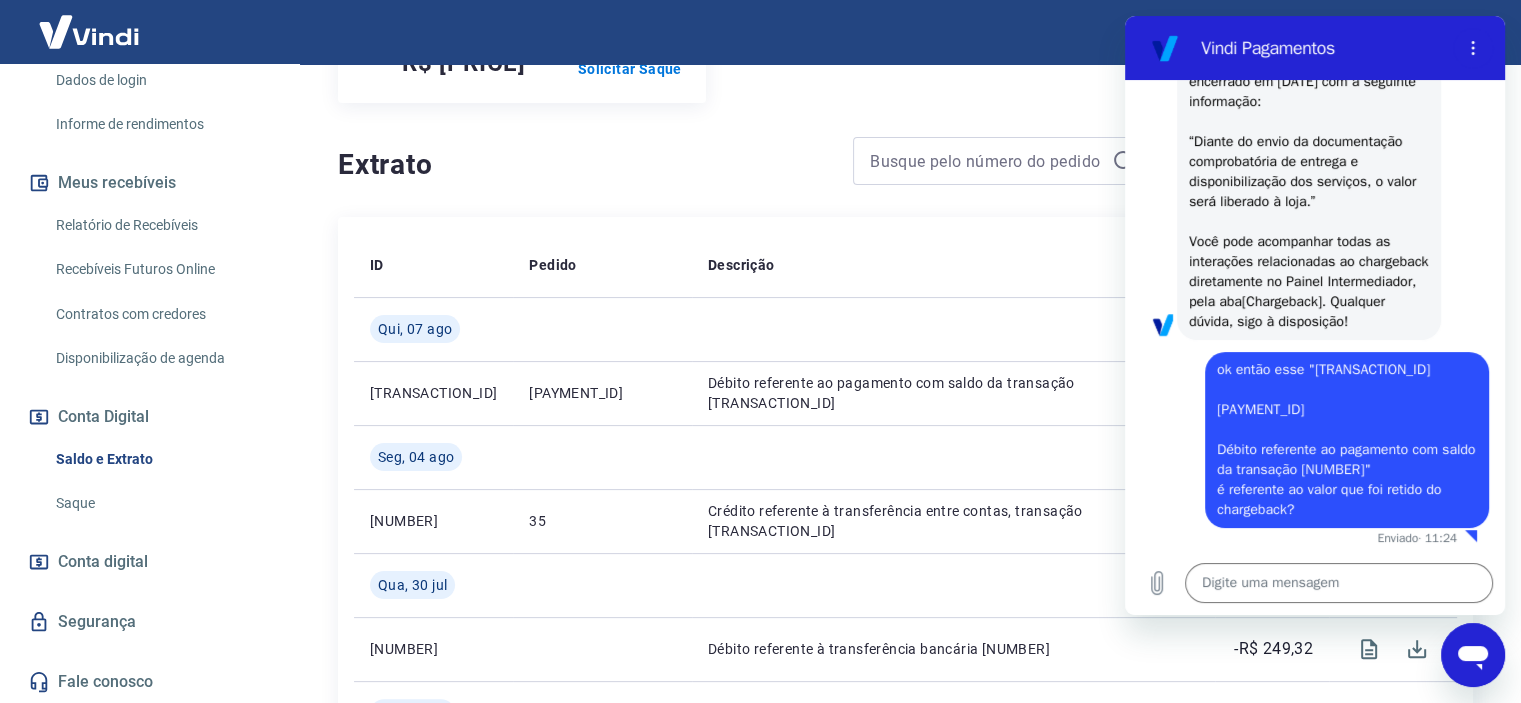 scroll, scrollTop: 0, scrollLeft: 0, axis: both 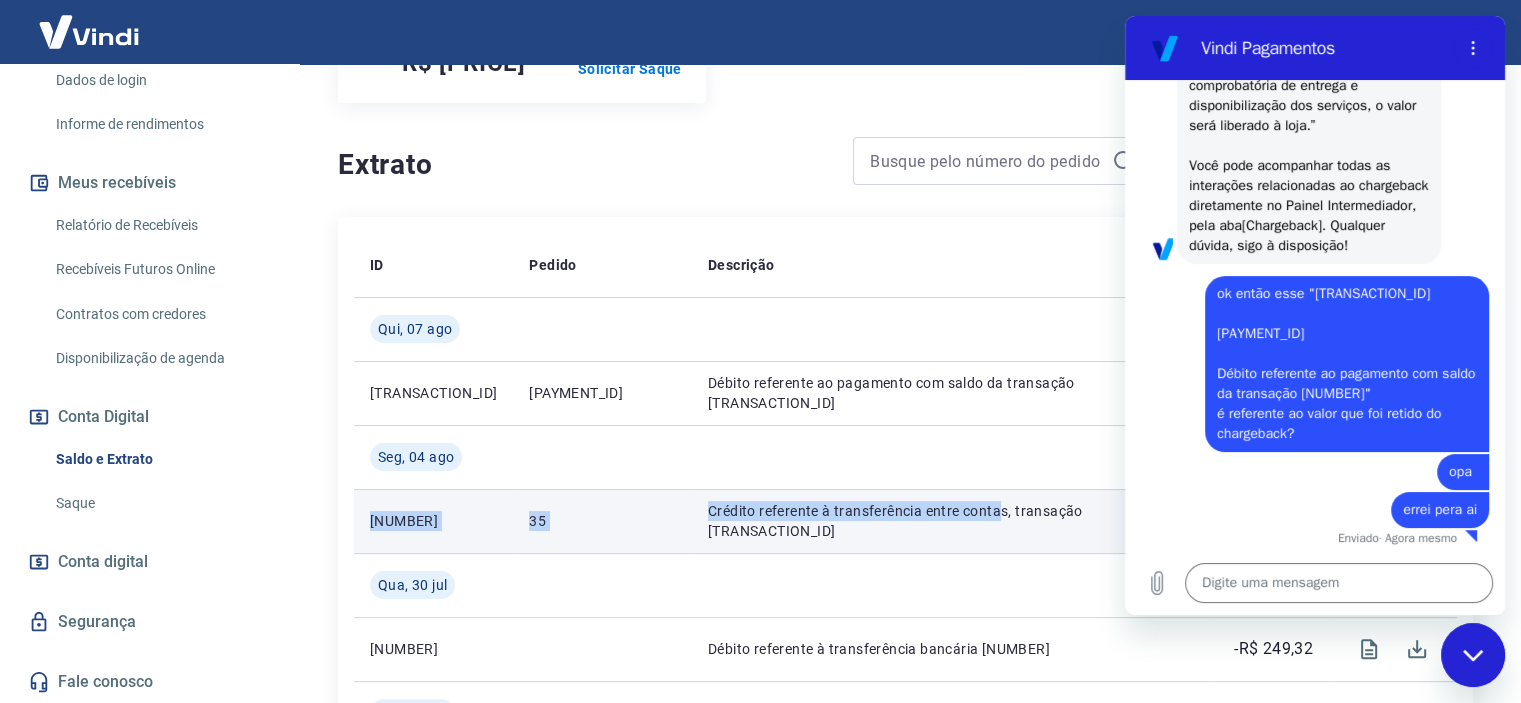 drag, startPoint x: 368, startPoint y: 523, endPoint x: 987, endPoint y: 528, distance: 619.0202 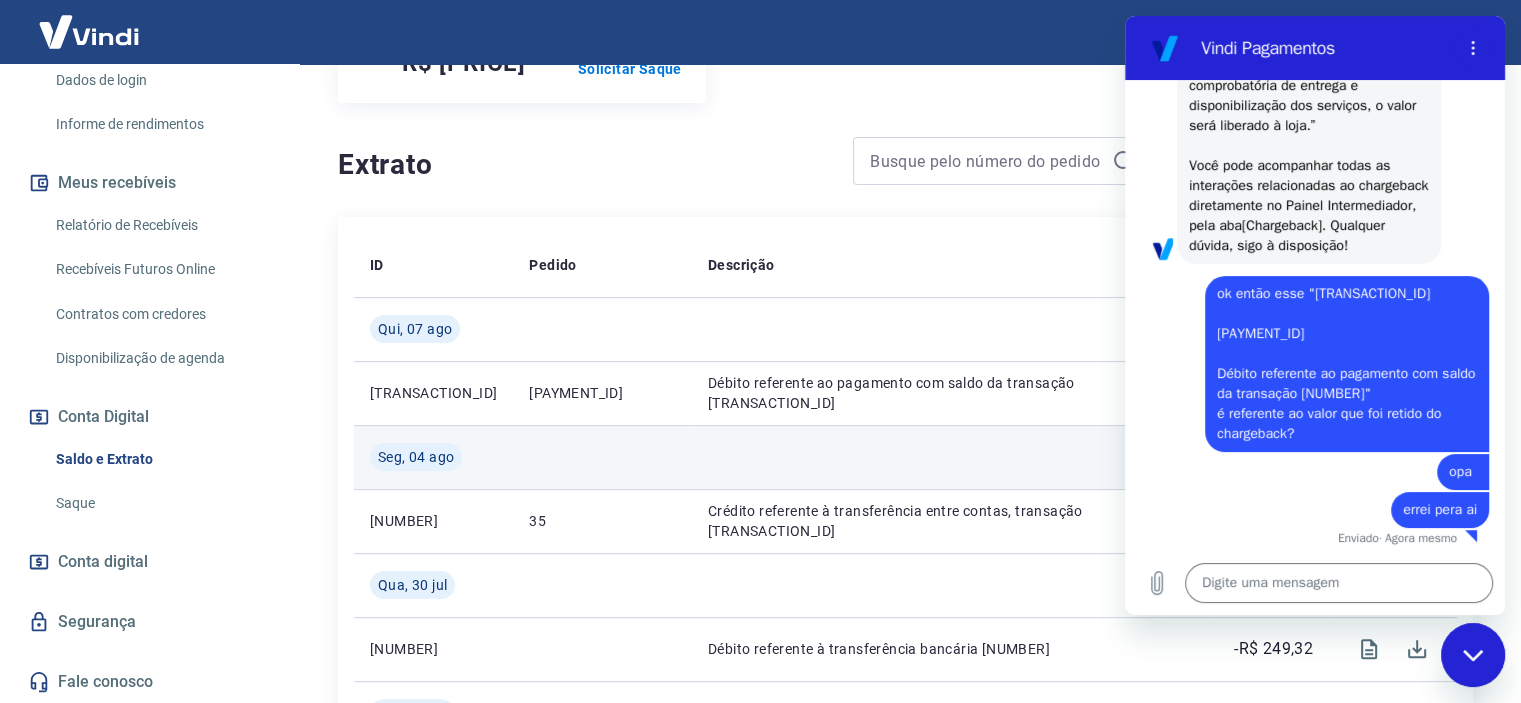 click at bounding box center (953, 457) 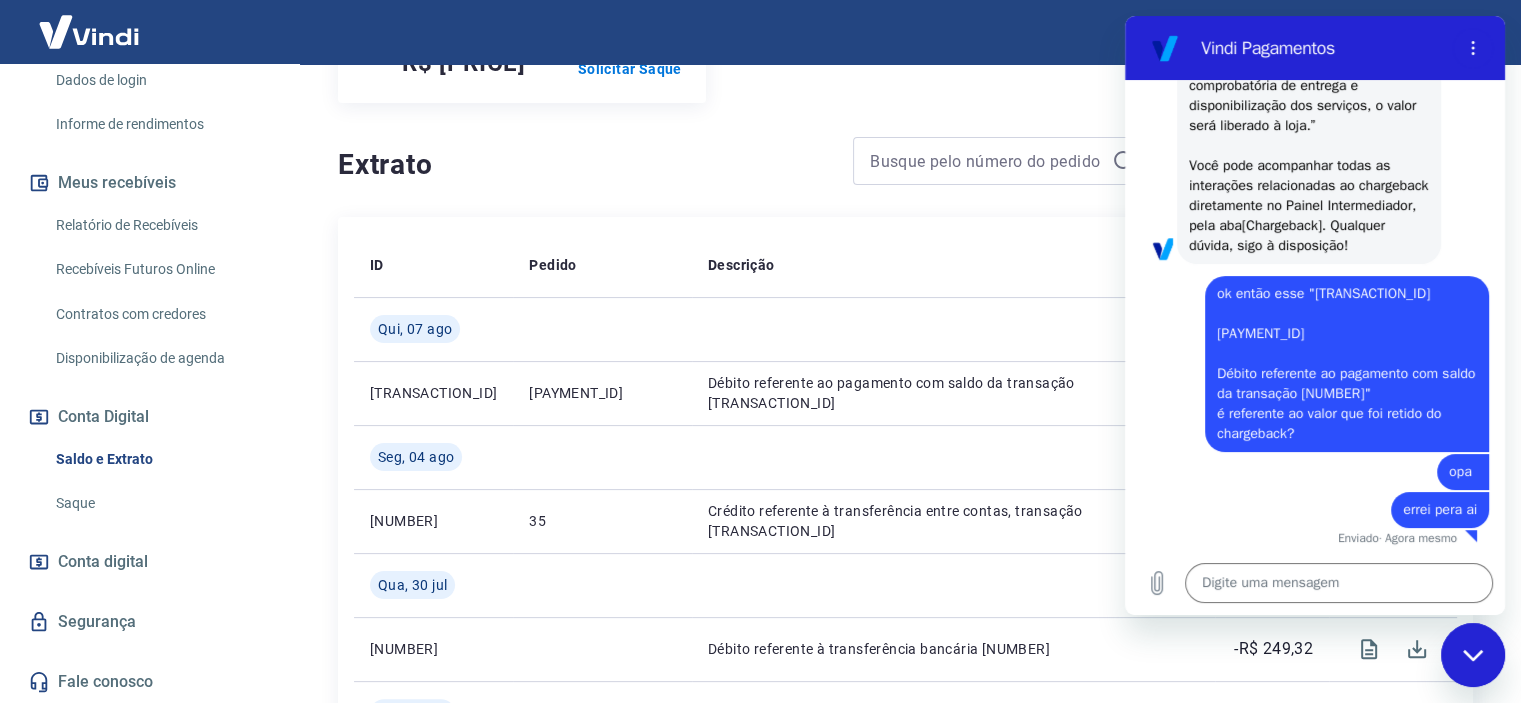 click at bounding box center [1473, 655] 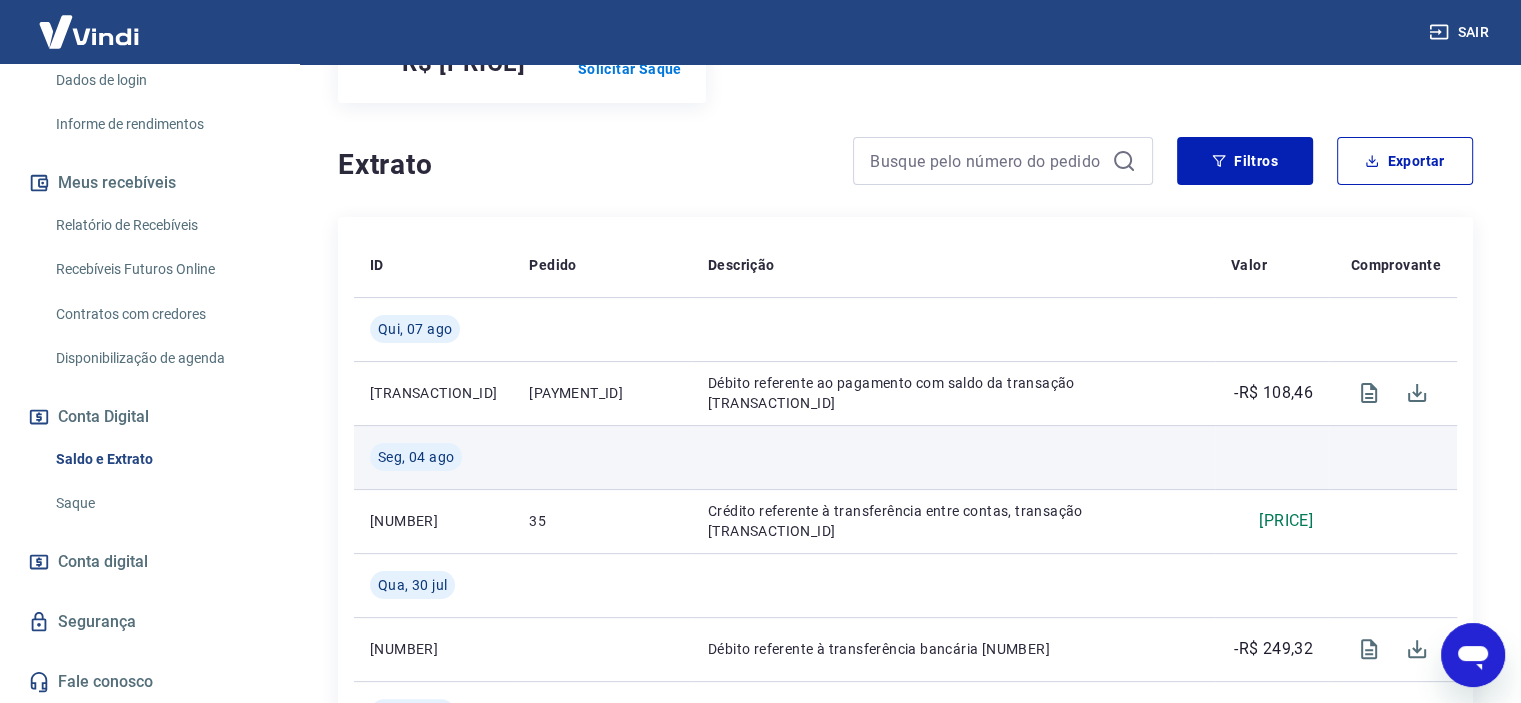 scroll, scrollTop: 1065, scrollLeft: 0, axis: vertical 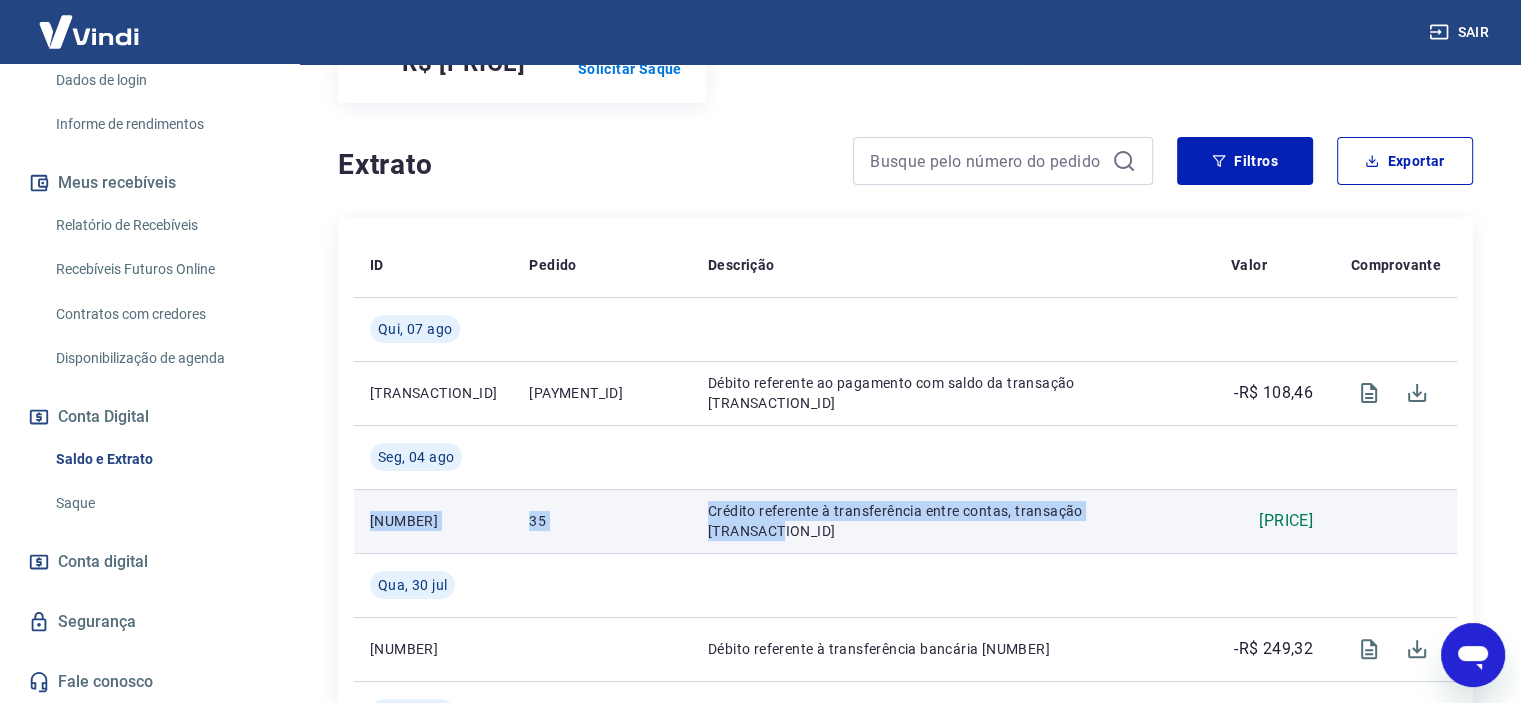 drag, startPoint x: 1143, startPoint y: 515, endPoint x: 356, endPoint y: 517, distance: 787.00256 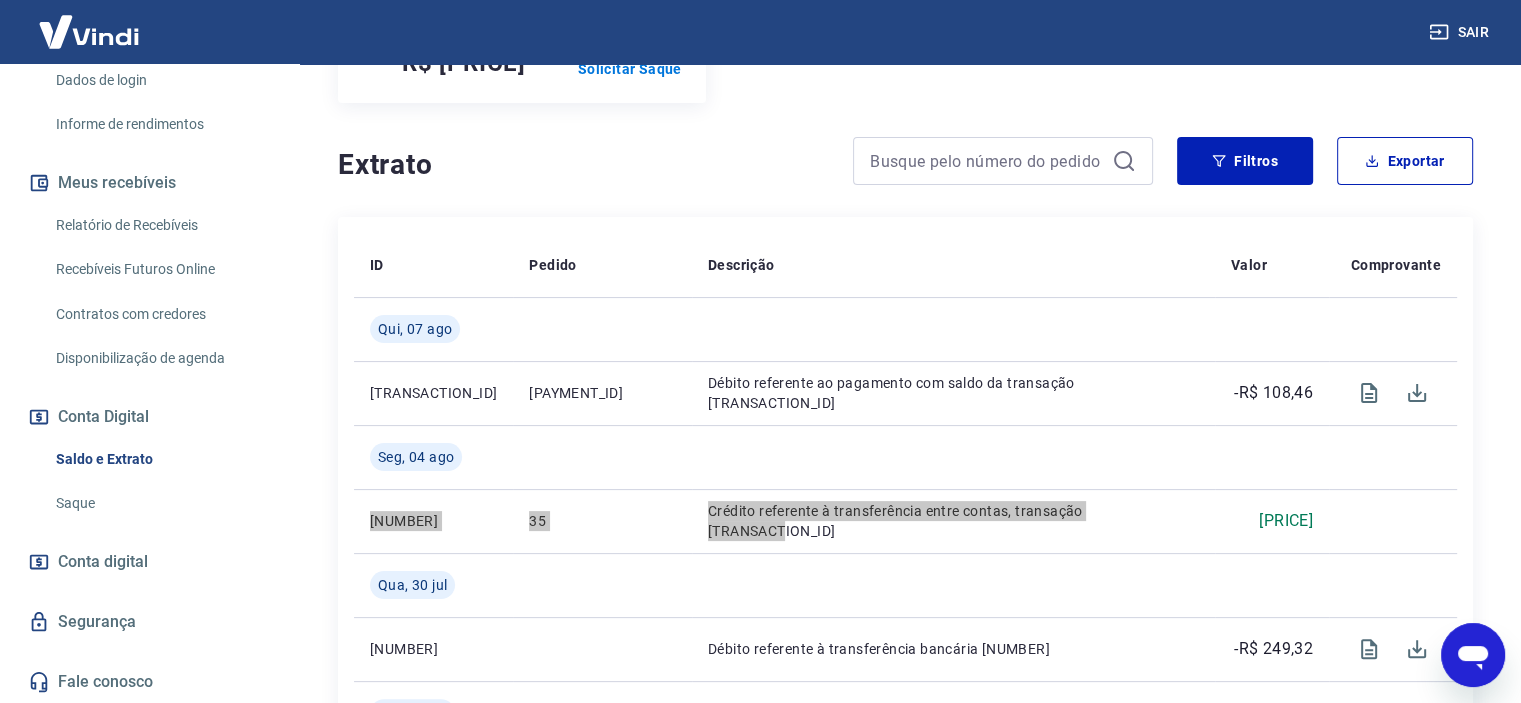 click 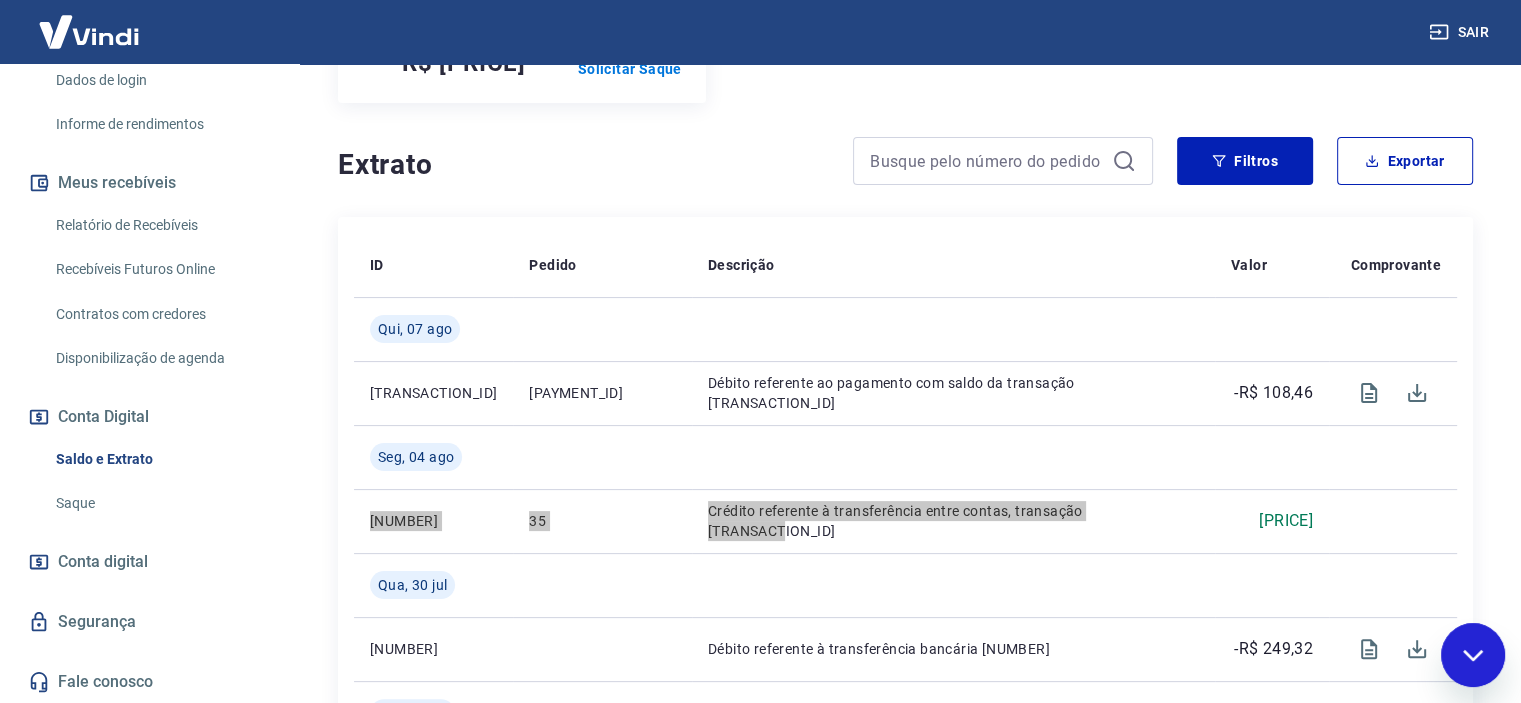 scroll, scrollTop: 0, scrollLeft: 0, axis: both 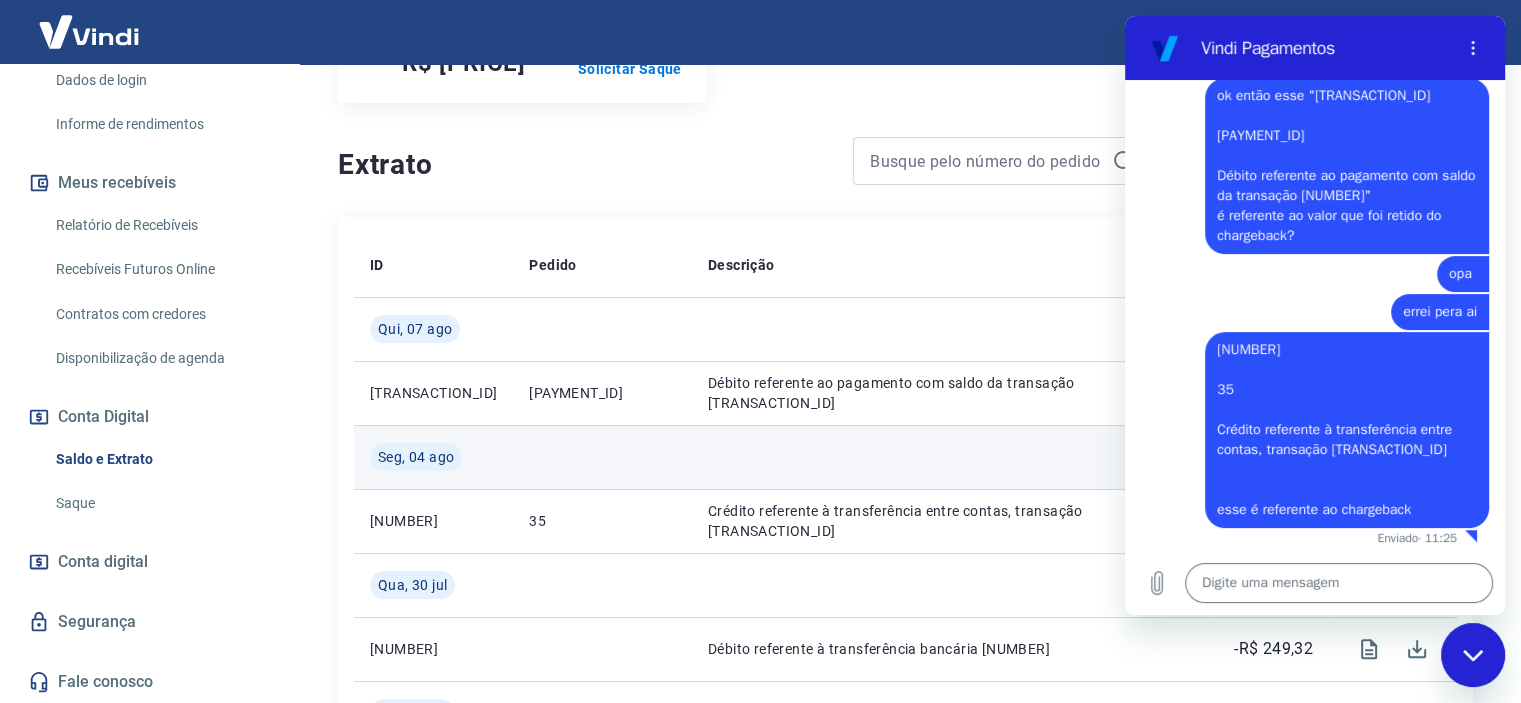 click at bounding box center (953, 457) 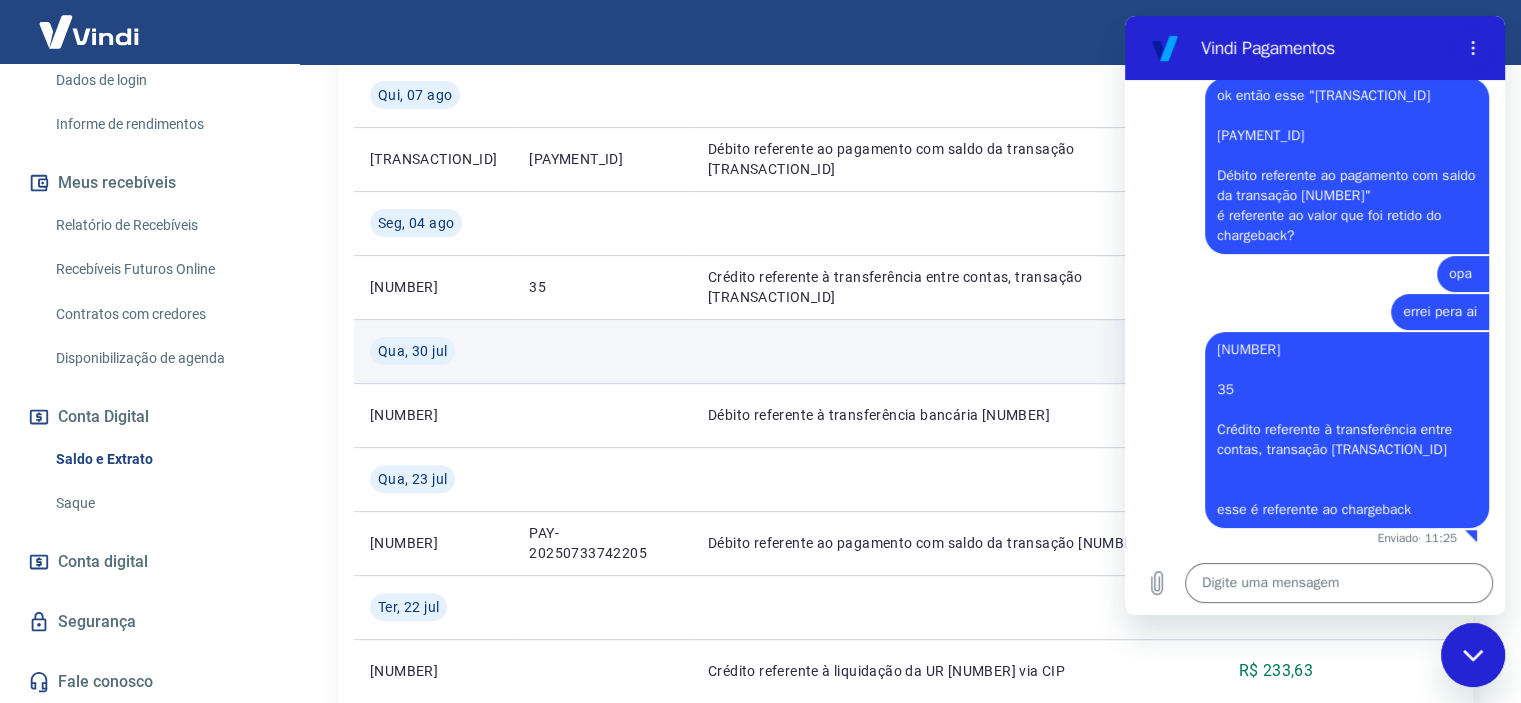 scroll, scrollTop: 559, scrollLeft: 0, axis: vertical 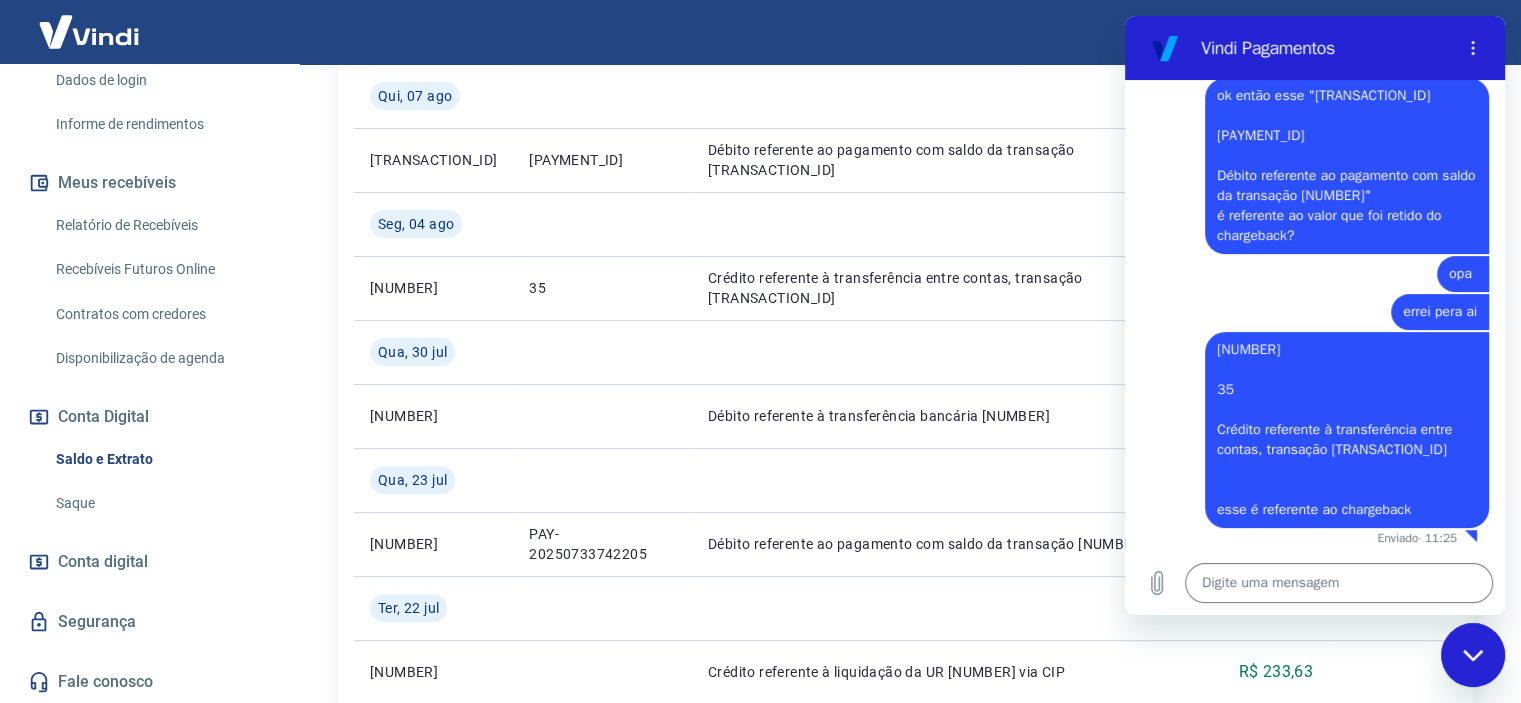 click at bounding box center [1473, 655] 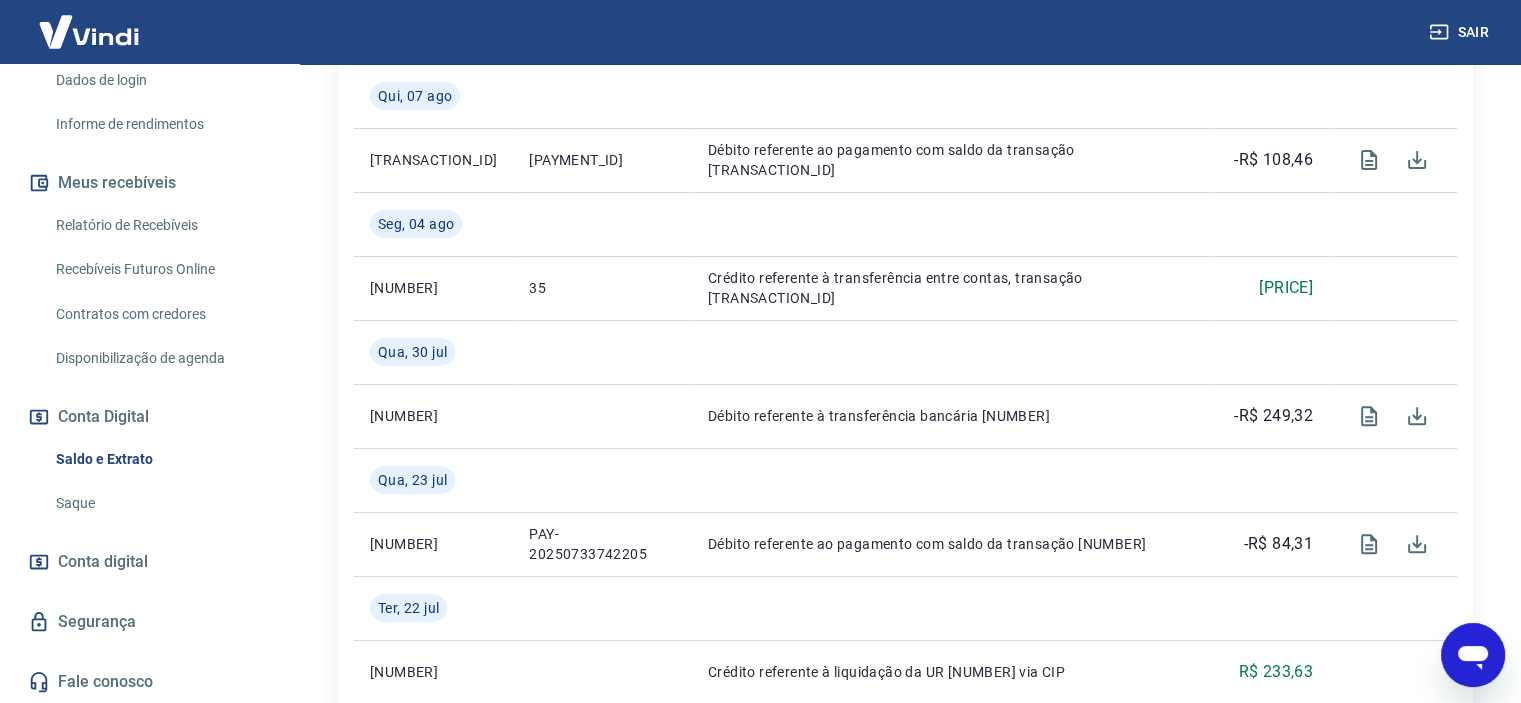 click 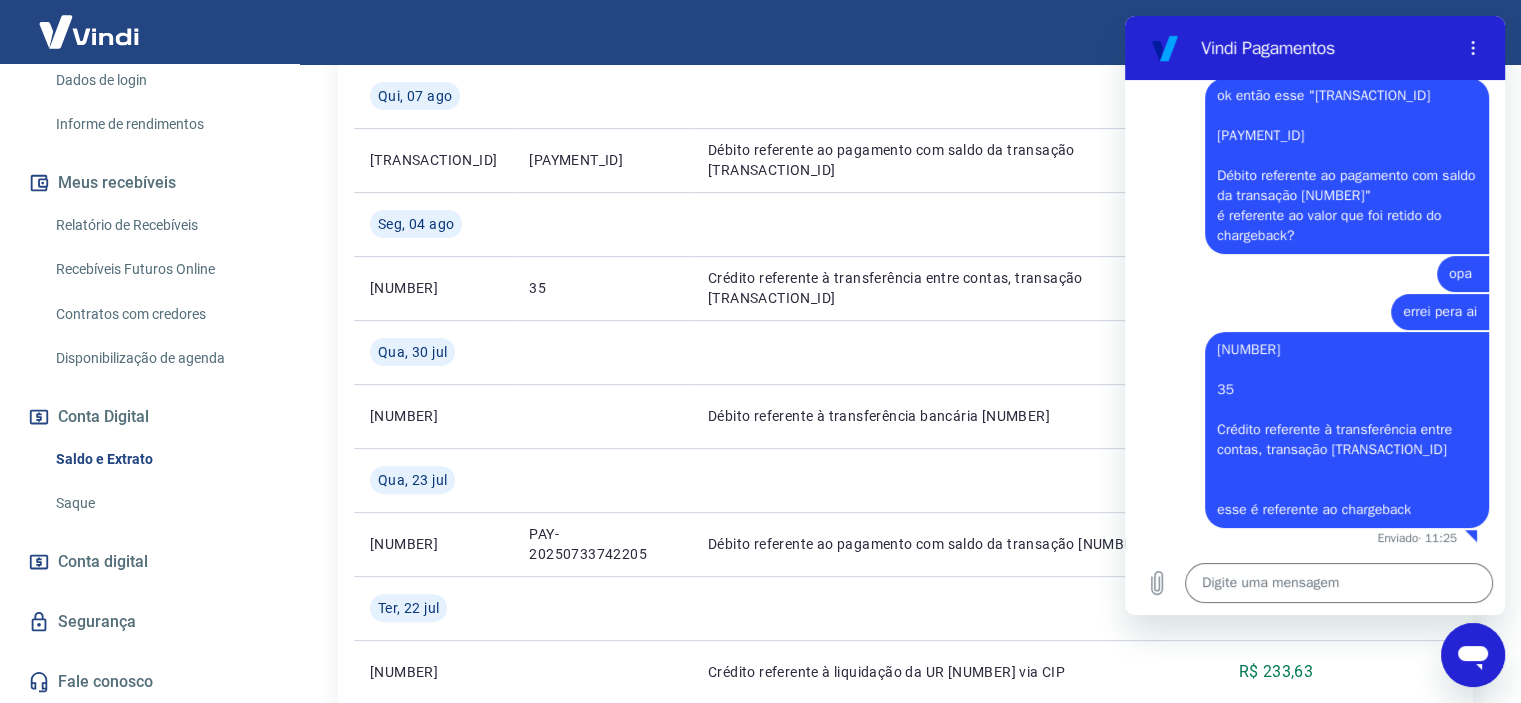 scroll, scrollTop: 0, scrollLeft: 0, axis: both 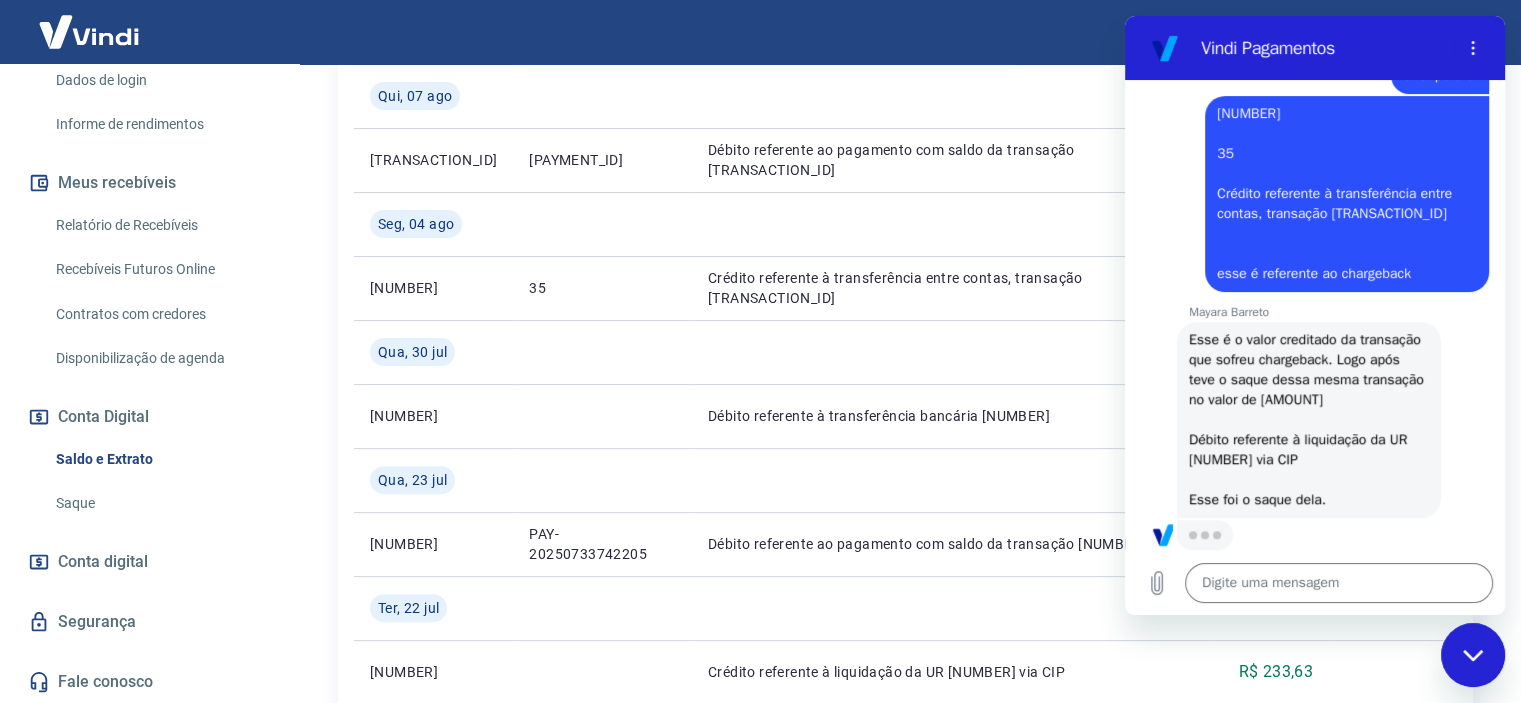 click at bounding box center (1473, 655) 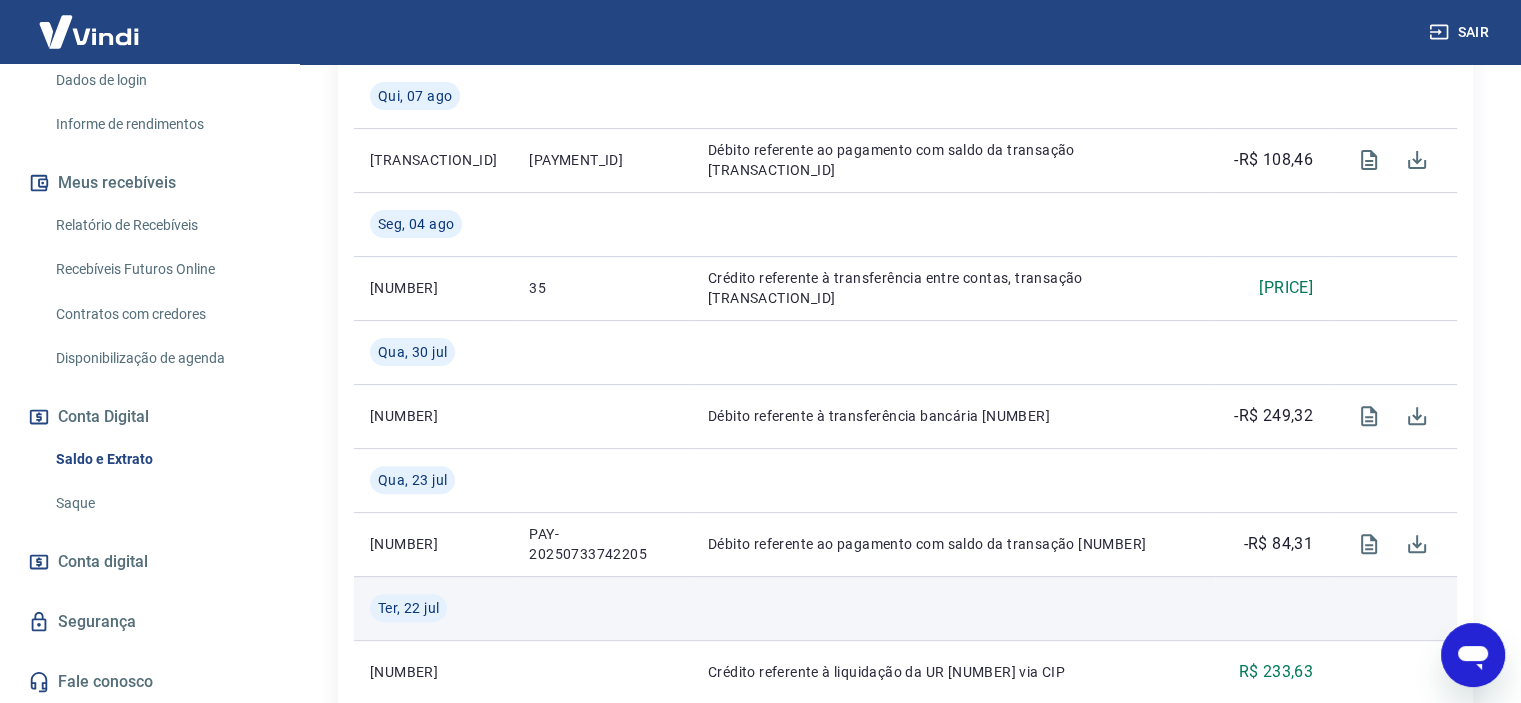 scroll, scrollTop: 1520, scrollLeft: 0, axis: vertical 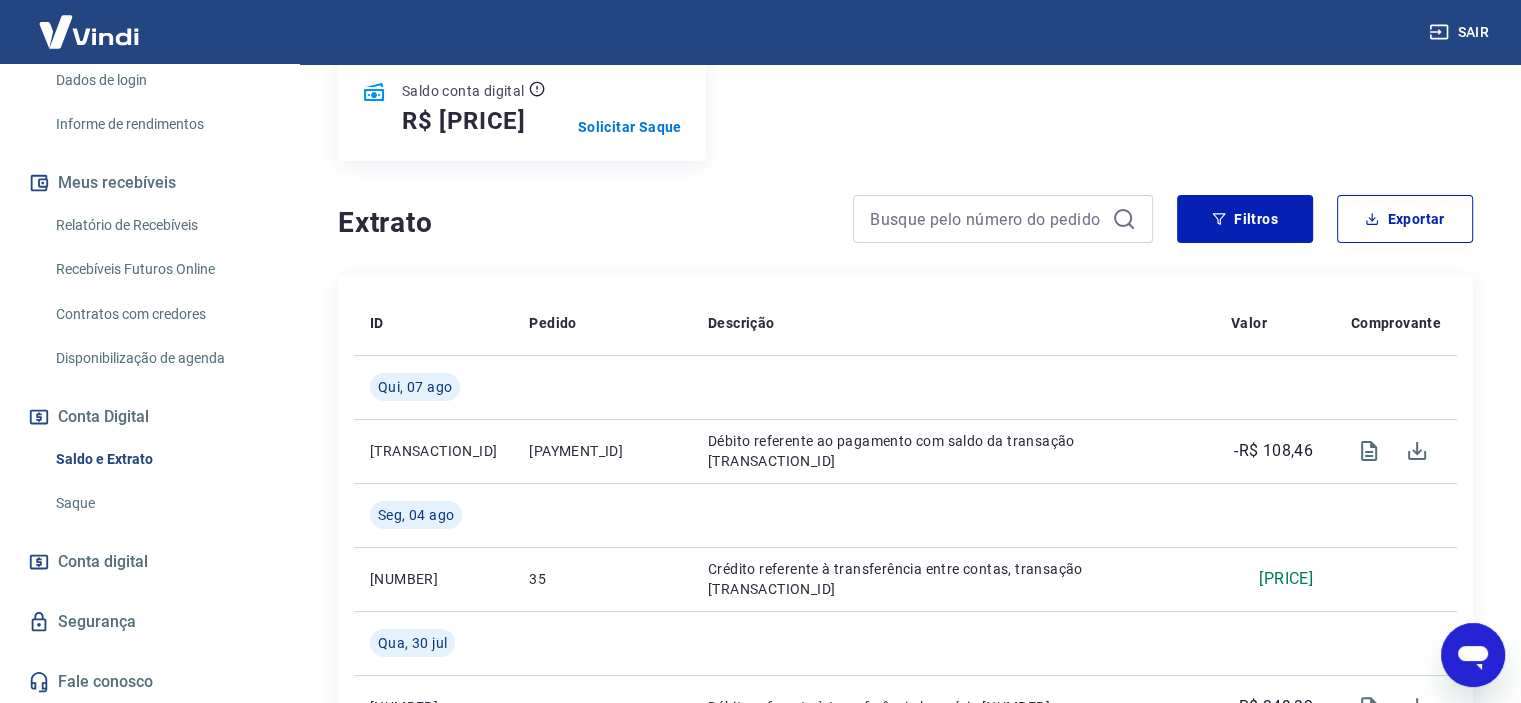 click 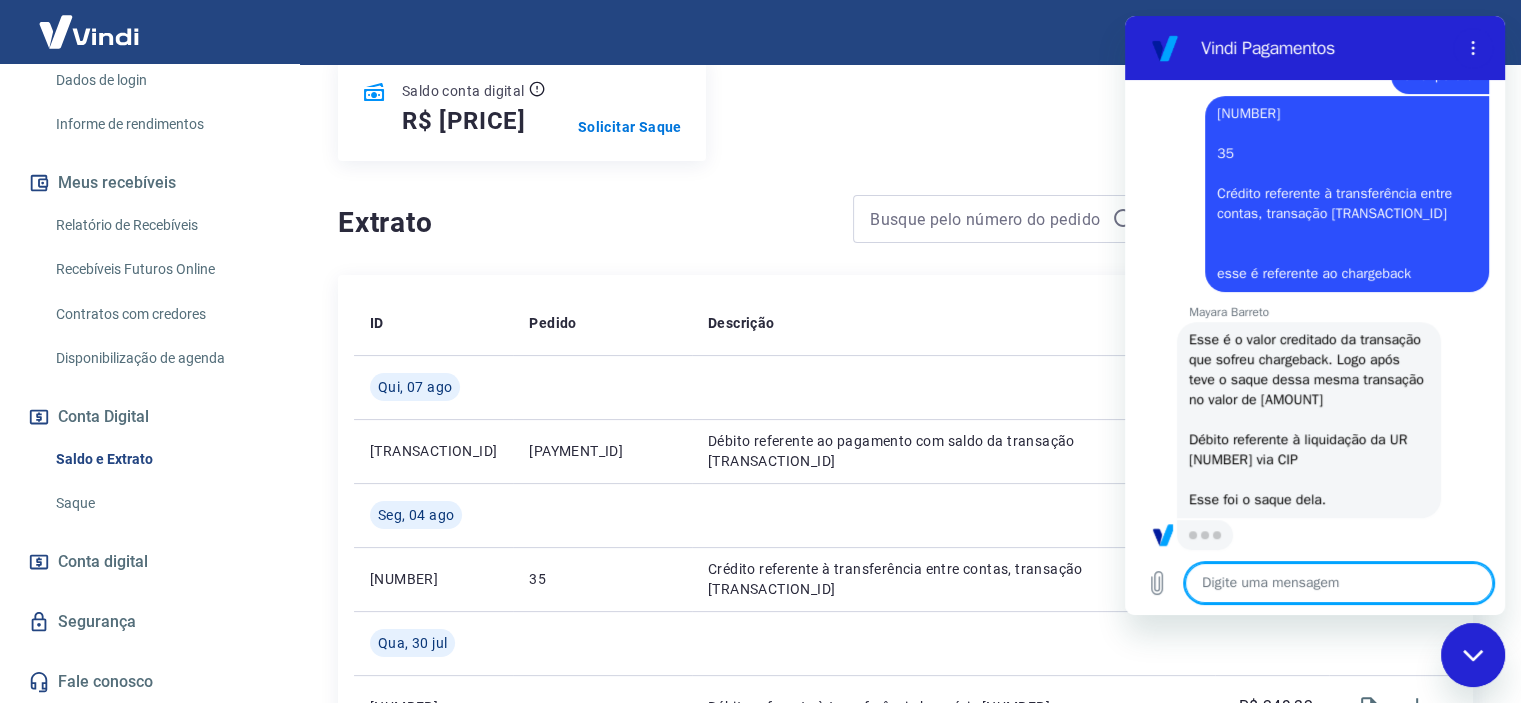 scroll, scrollTop: 0, scrollLeft: 0, axis: both 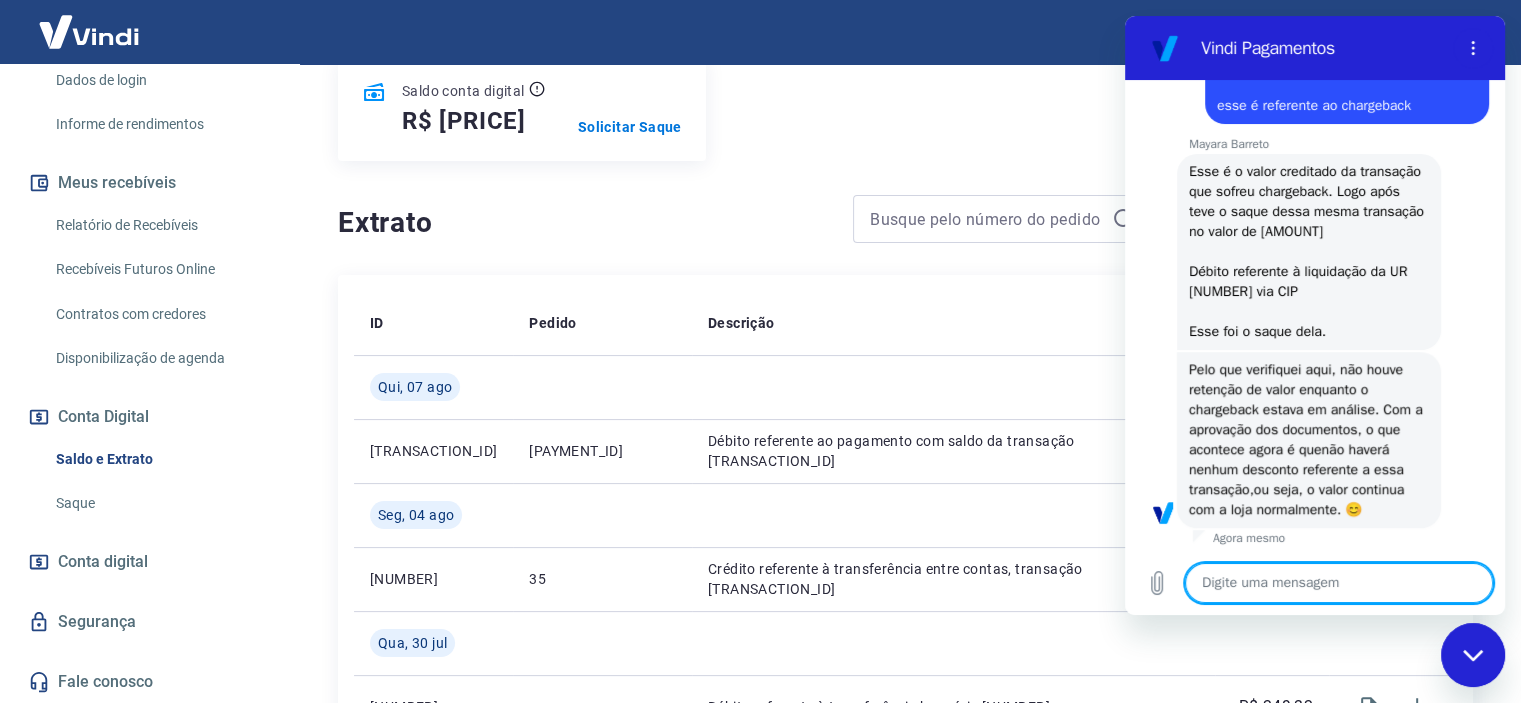 click at bounding box center [1339, 583] 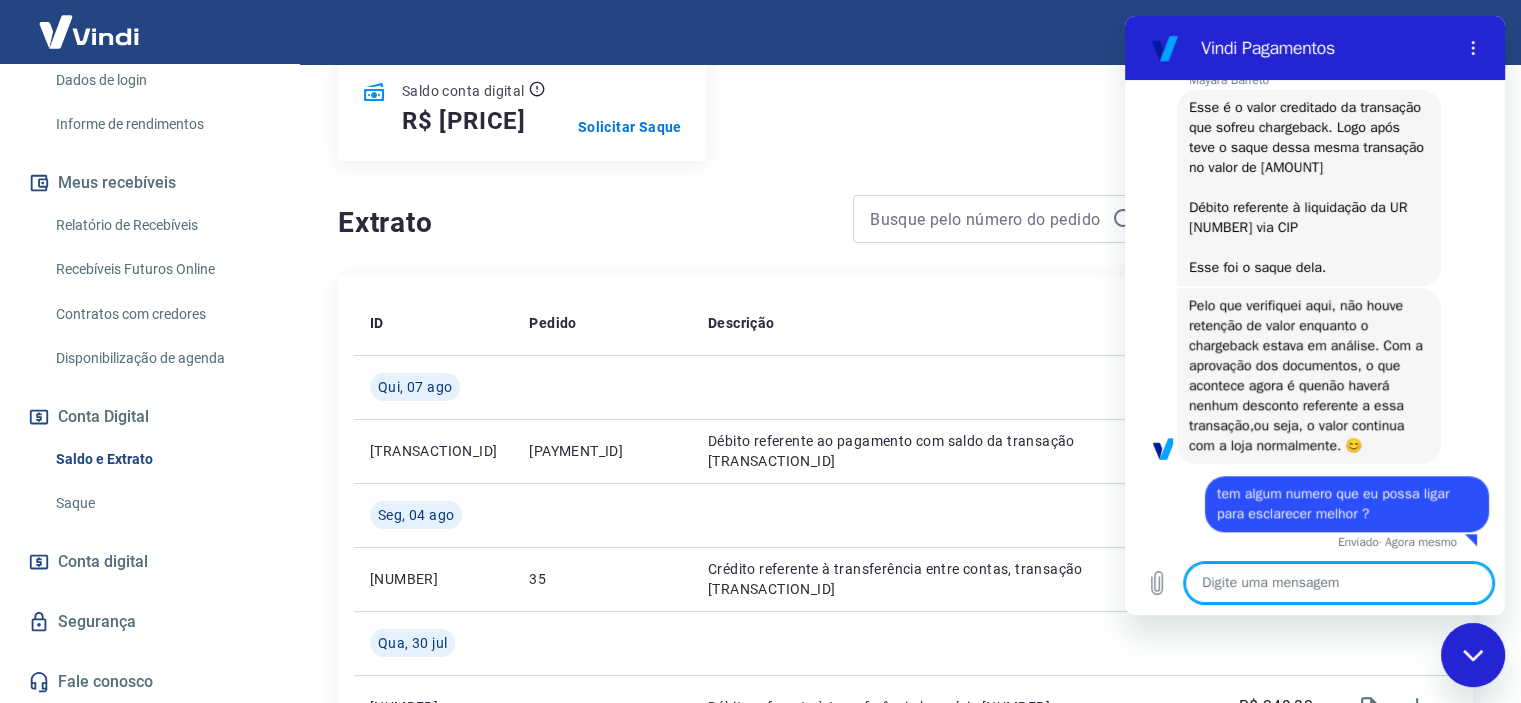 scroll, scrollTop: 1773, scrollLeft: 0, axis: vertical 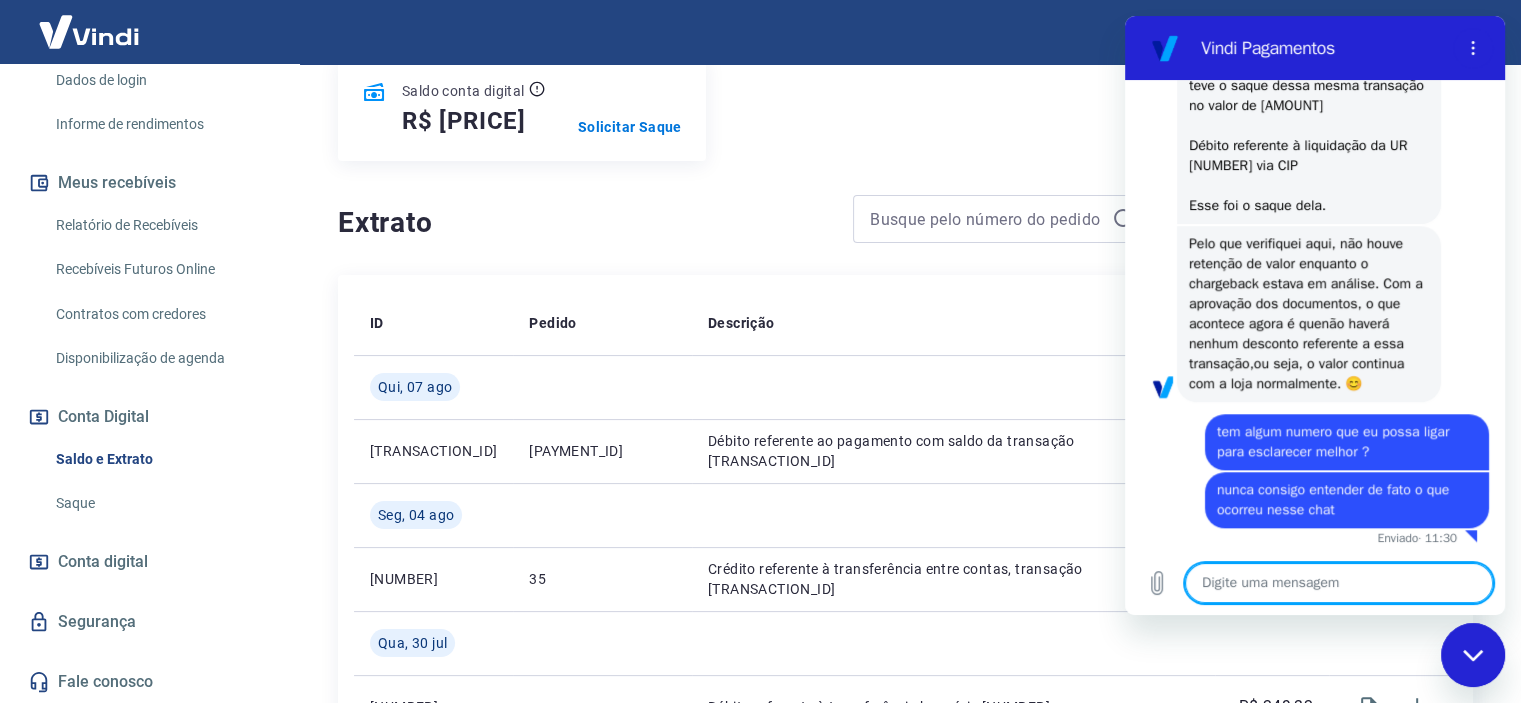 click at bounding box center (1339, 583) 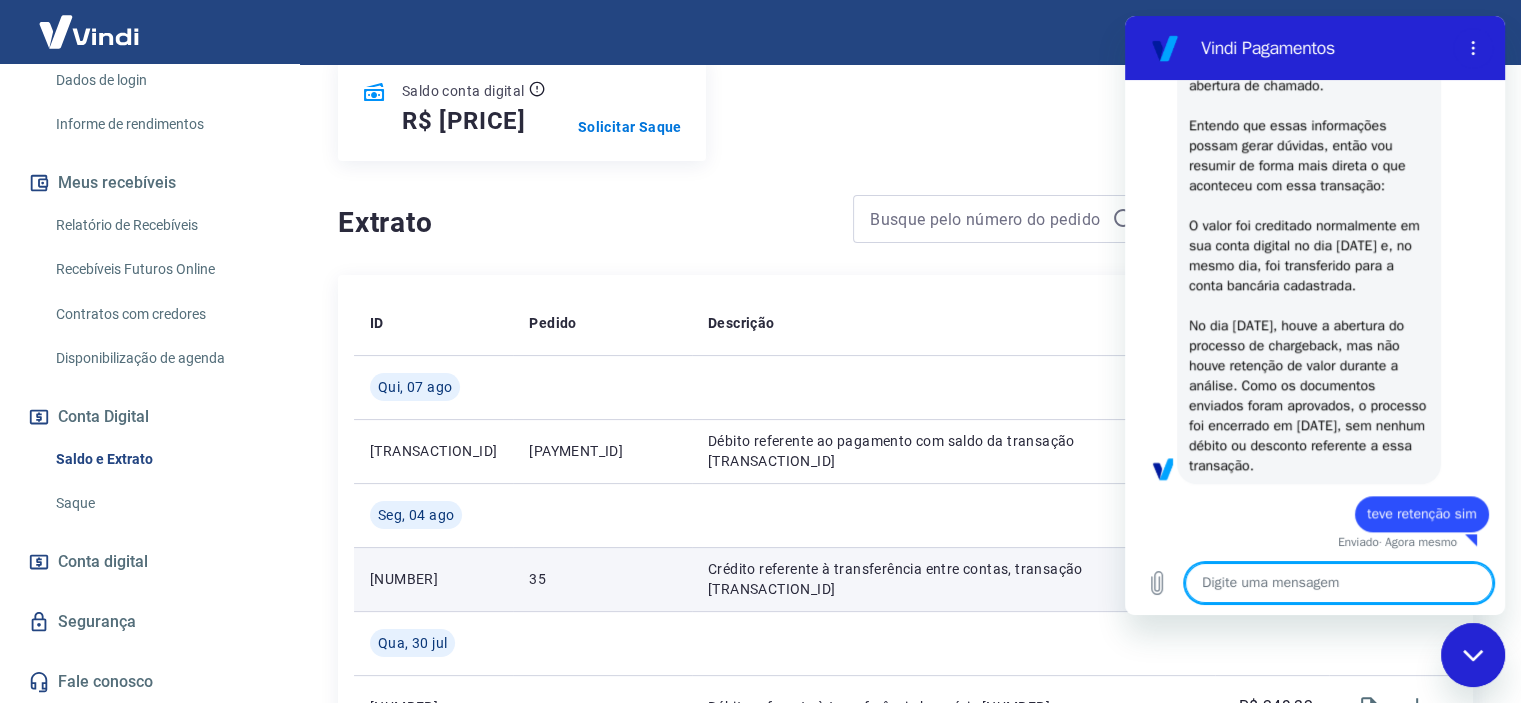 scroll, scrollTop: 2404, scrollLeft: 0, axis: vertical 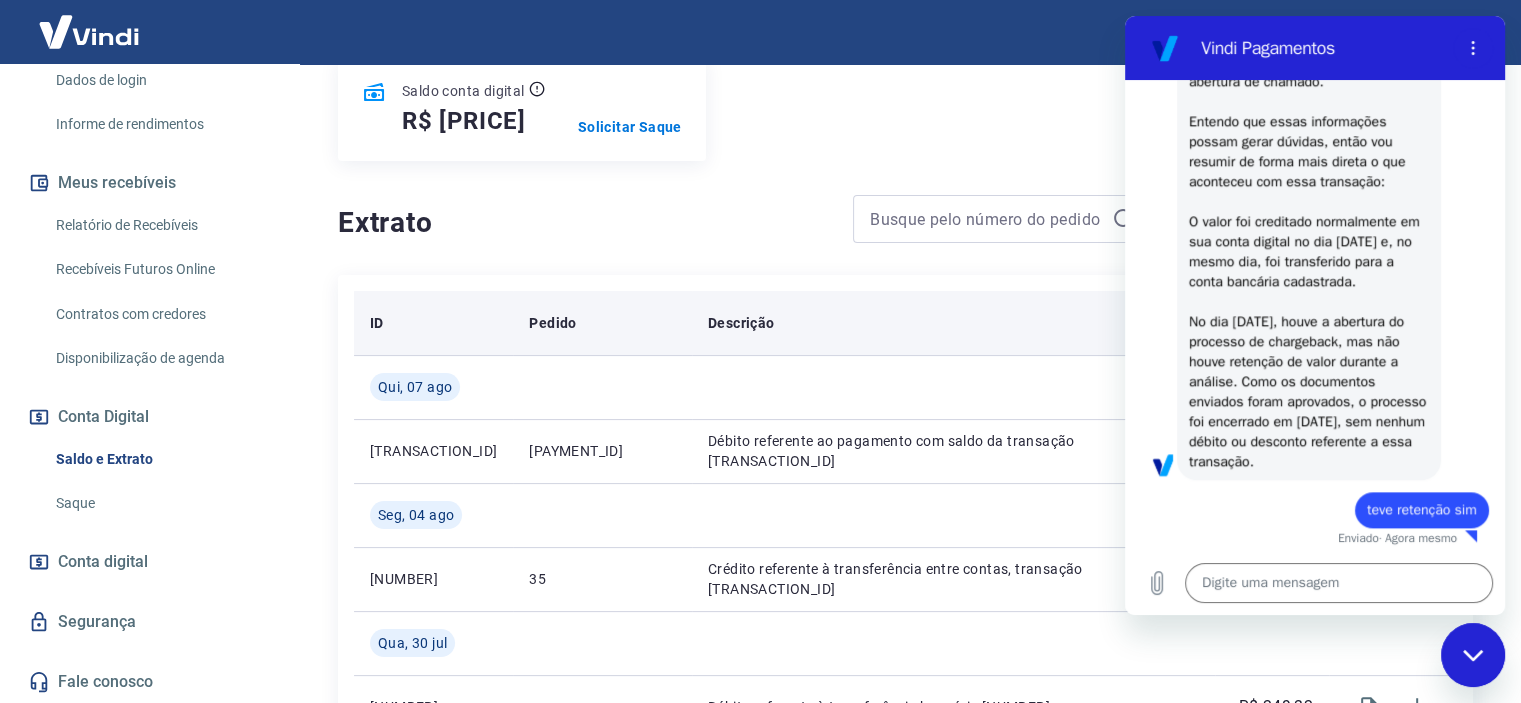 click on "Descrição" at bounding box center (953, 323) 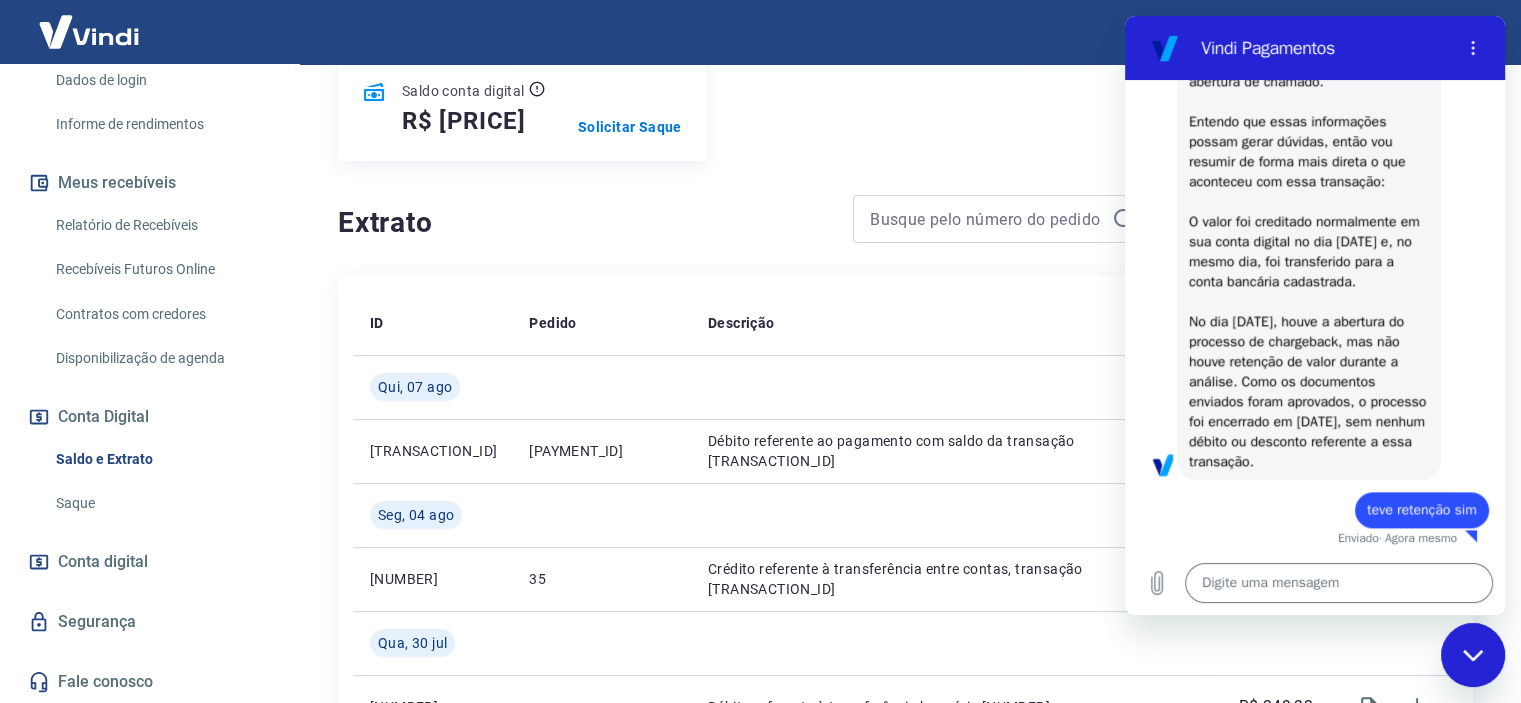 click at bounding box center [1473, 655] 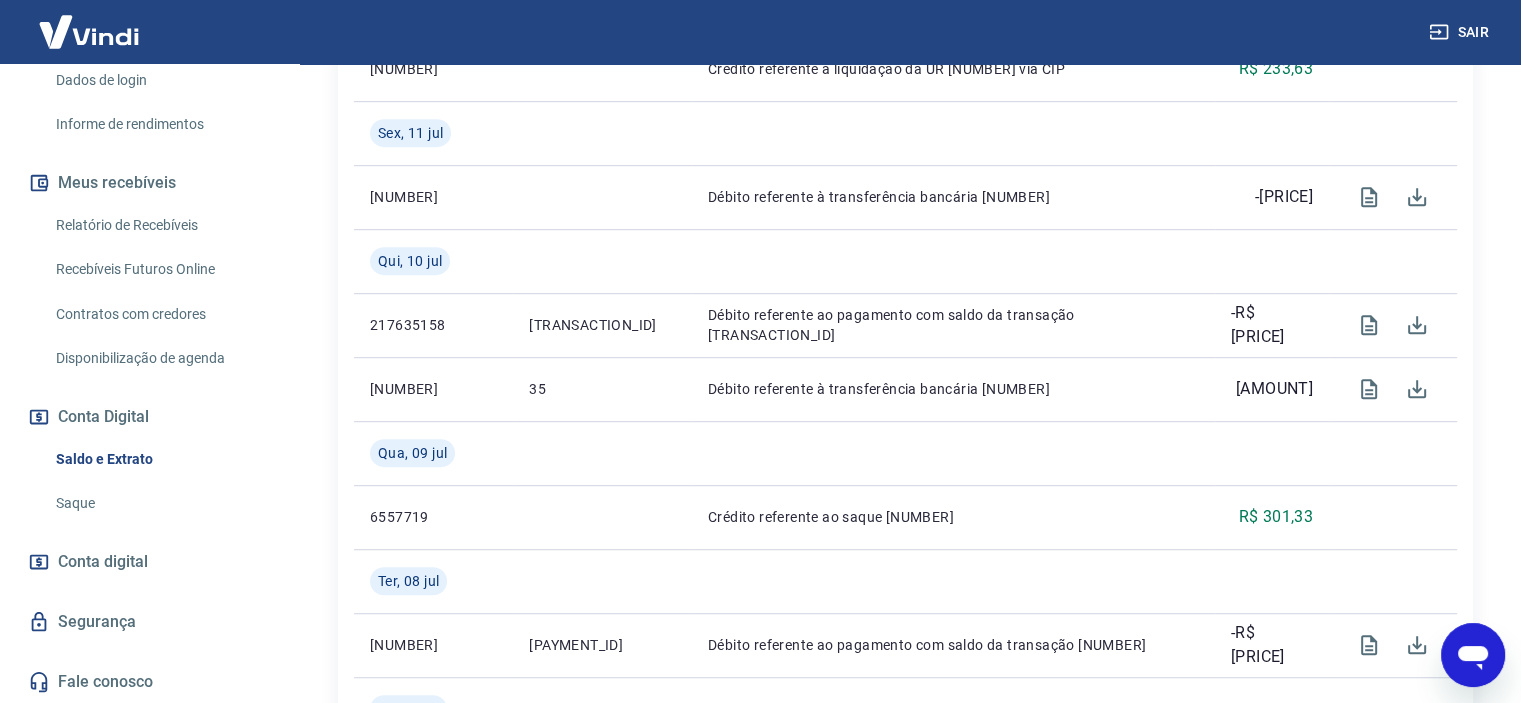scroll, scrollTop: 1160, scrollLeft: 0, axis: vertical 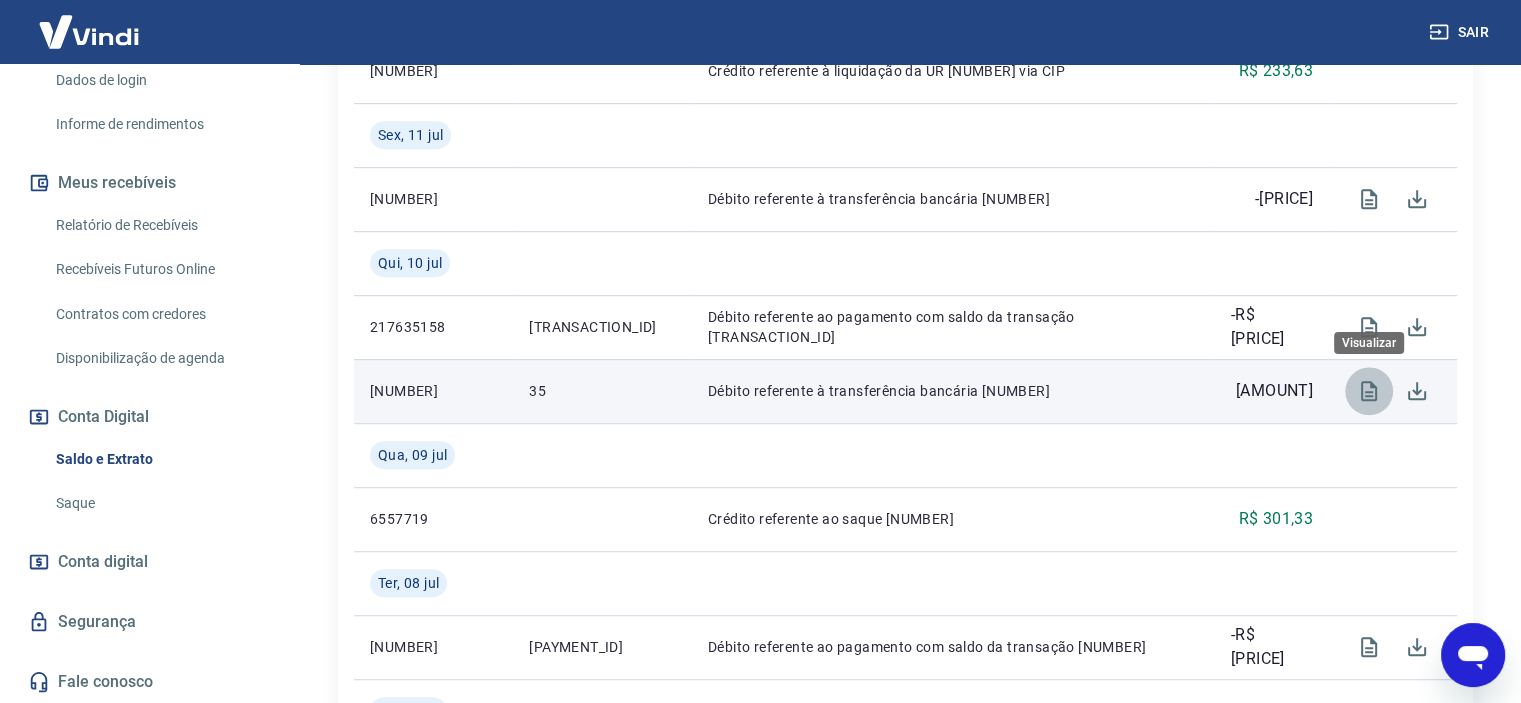 click at bounding box center [1369, 391] 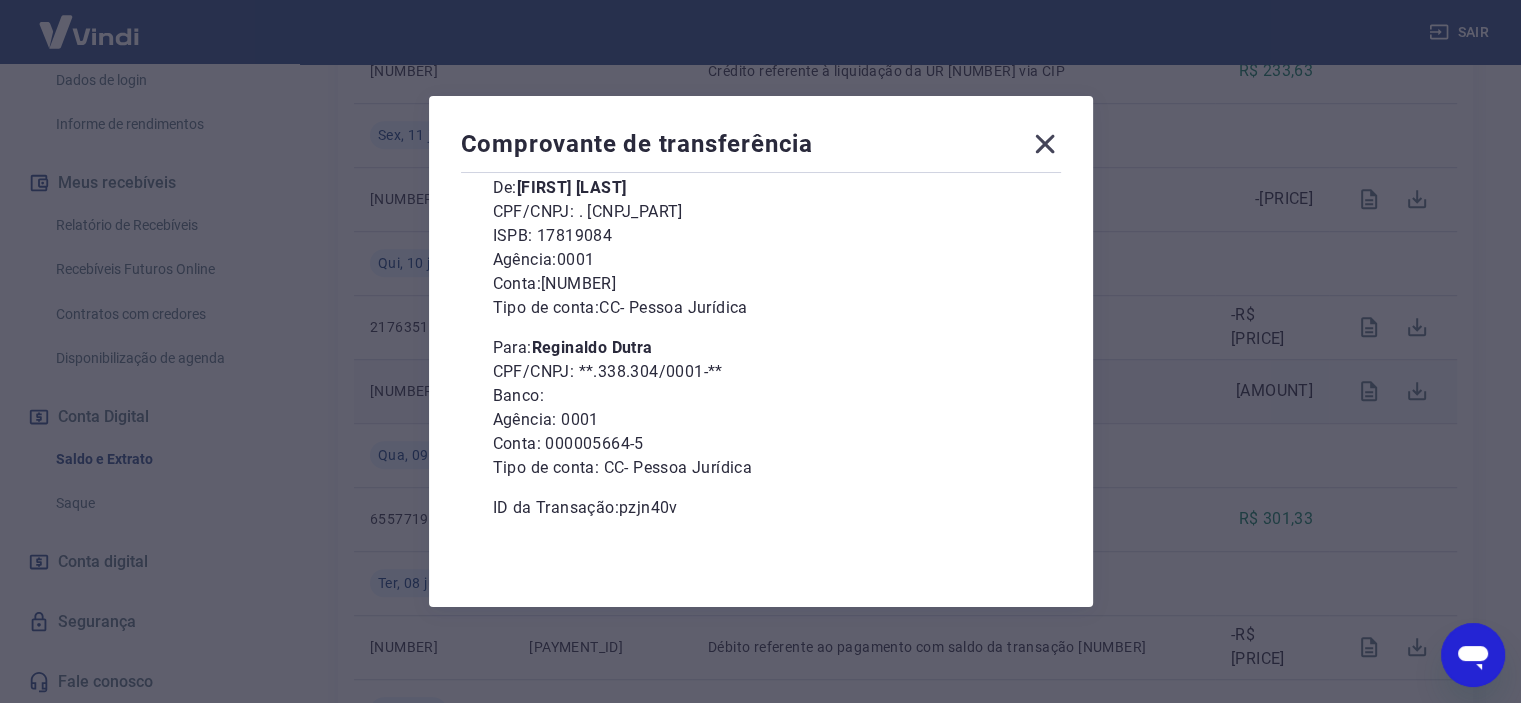scroll, scrollTop: 172, scrollLeft: 0, axis: vertical 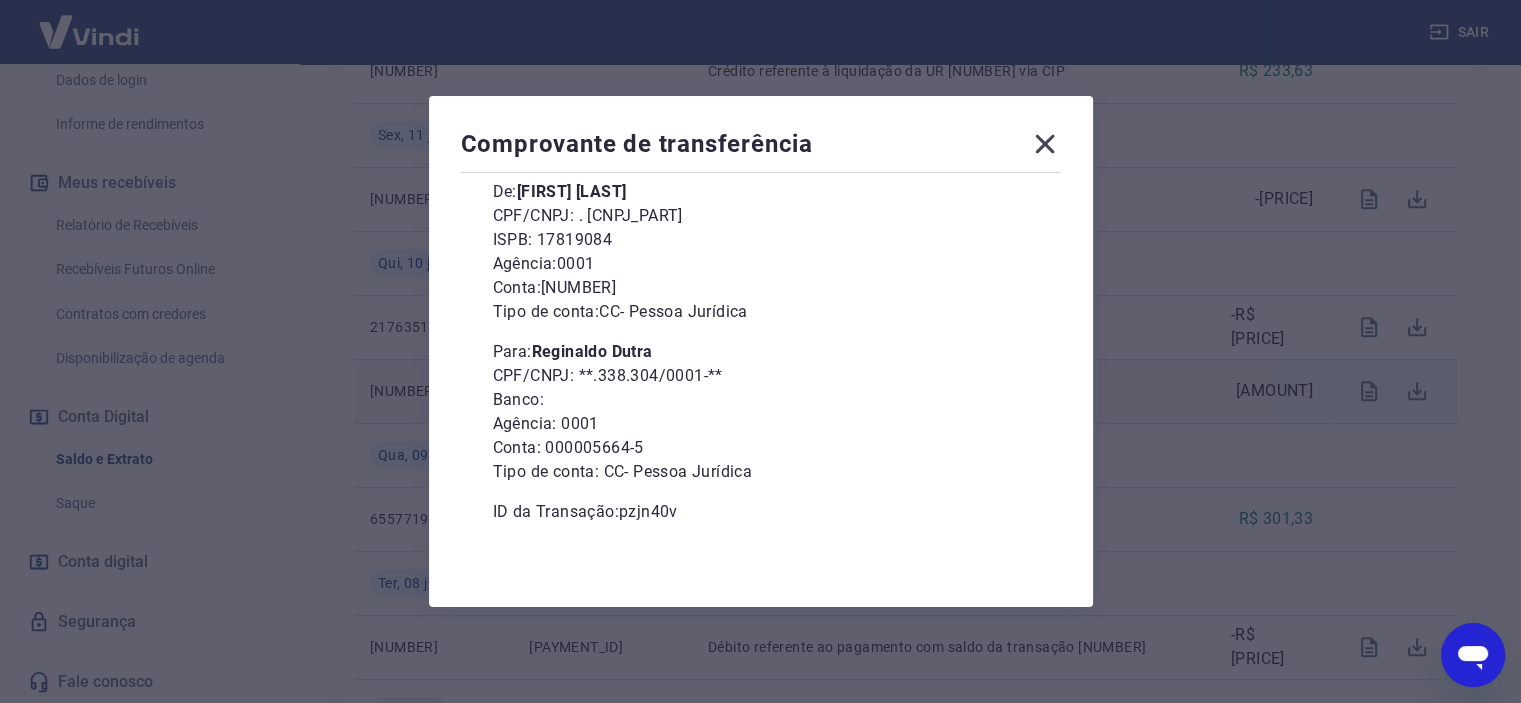 click 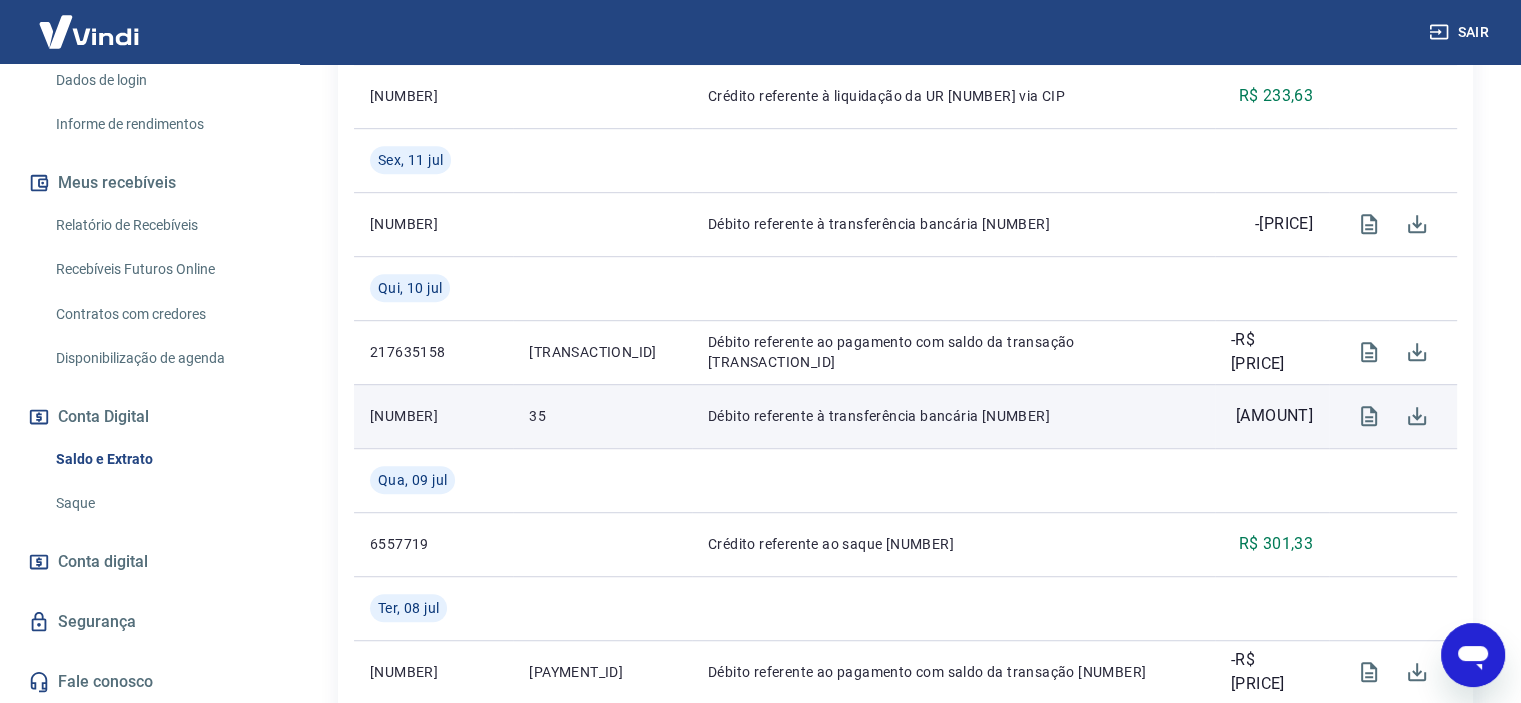 scroll, scrollTop: 1138, scrollLeft: 0, axis: vertical 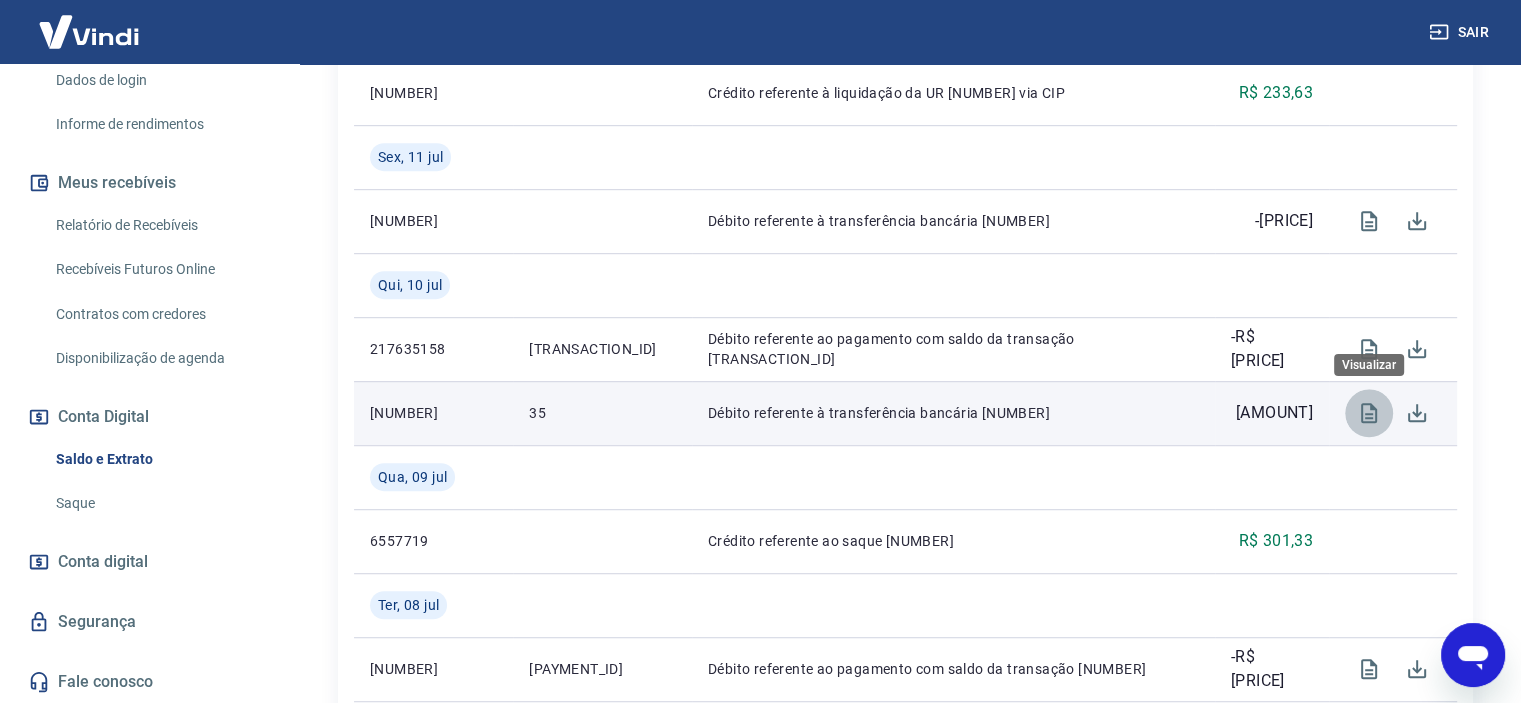 click 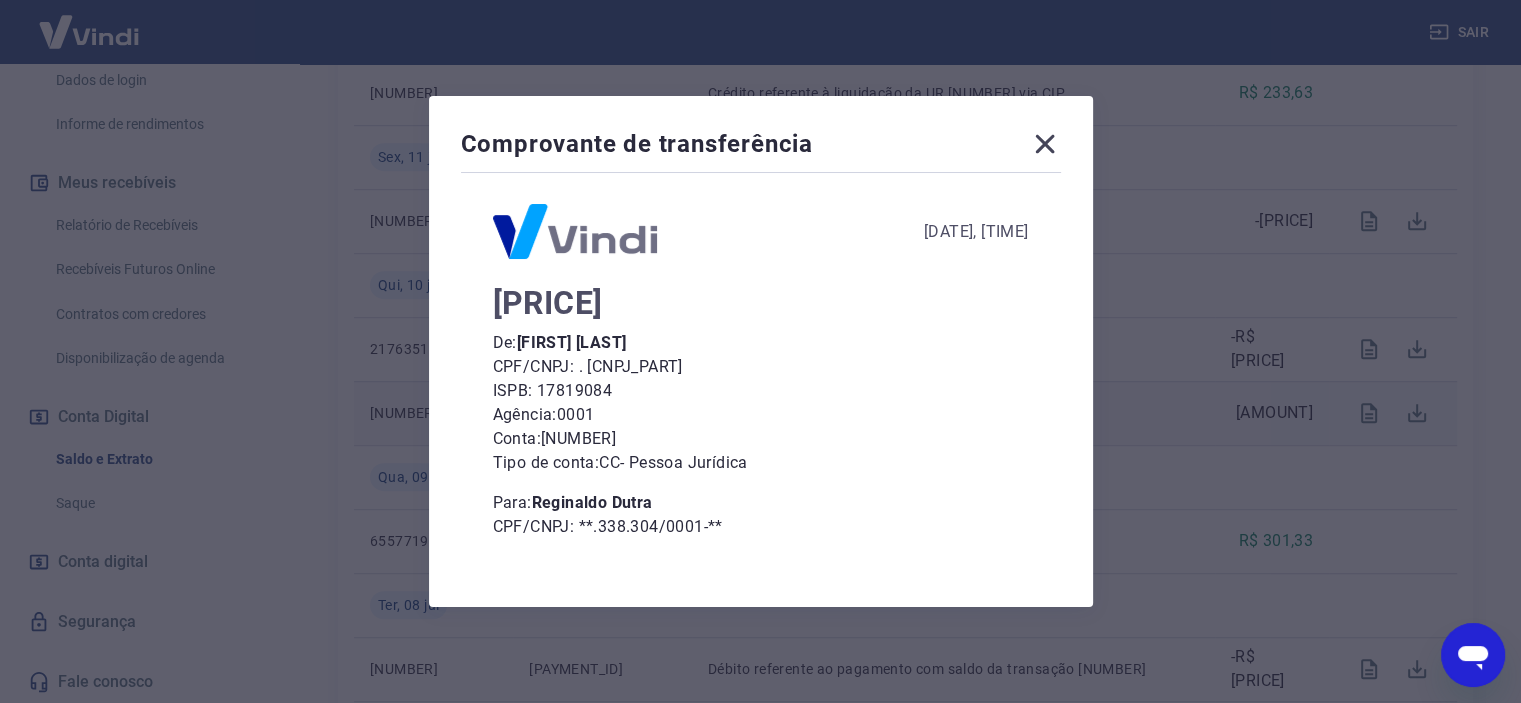 scroll, scrollTop: 20, scrollLeft: 0, axis: vertical 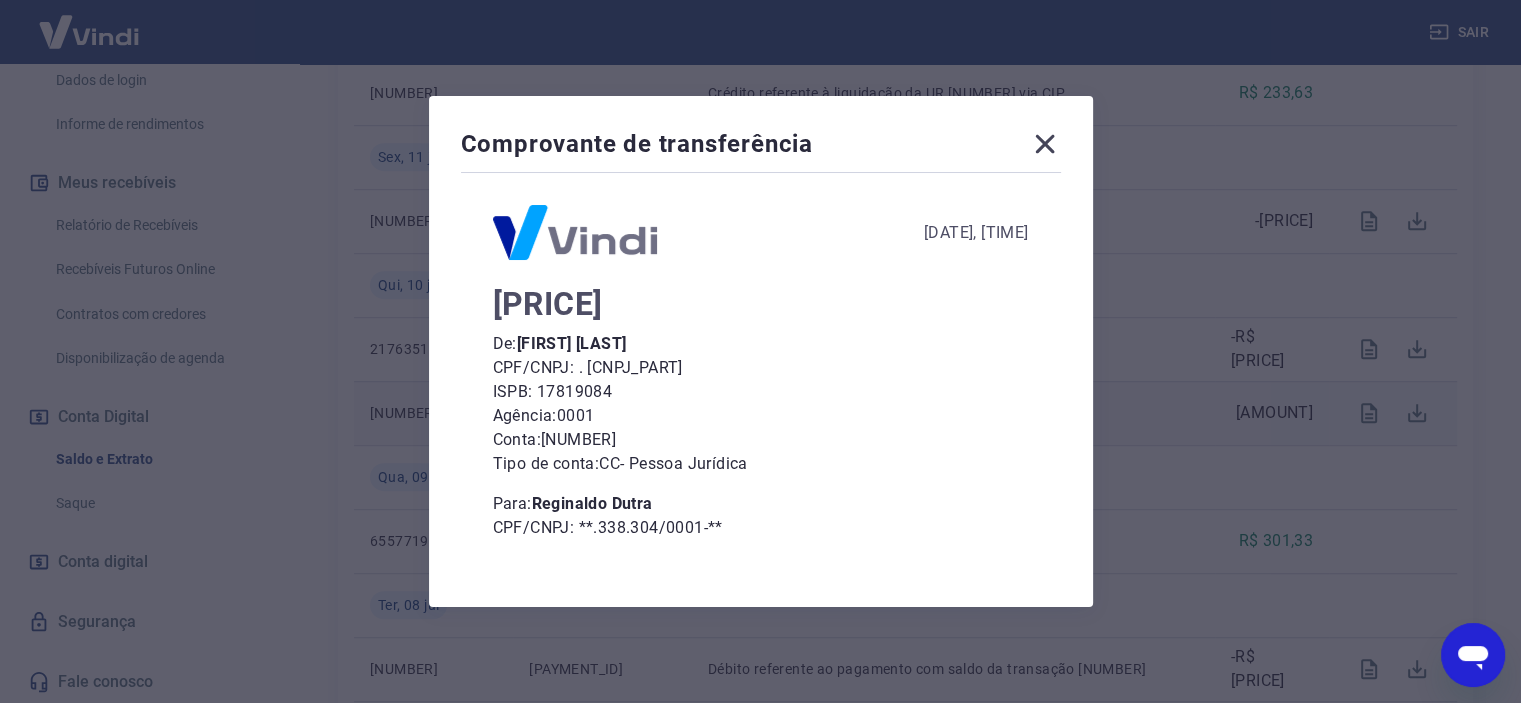 click 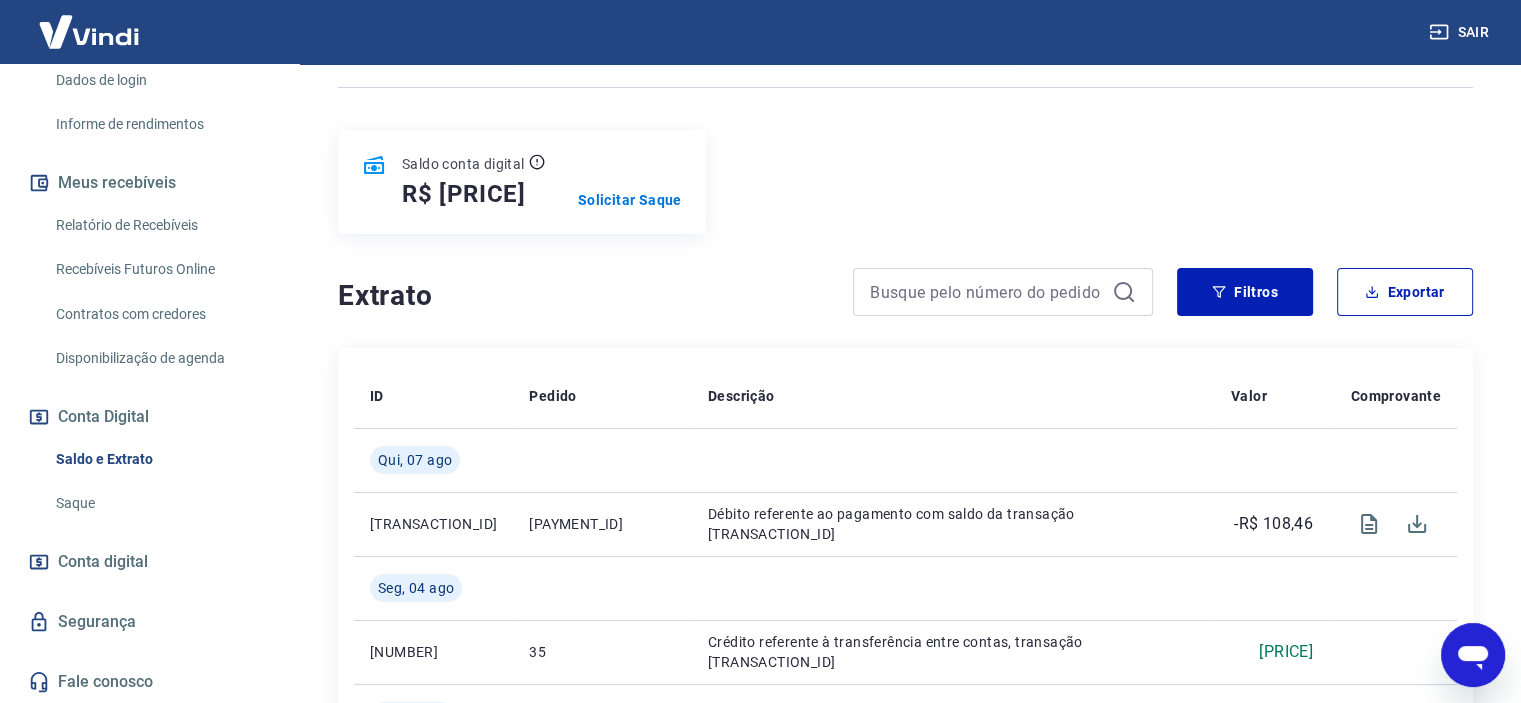 scroll, scrollTop: 188, scrollLeft: 0, axis: vertical 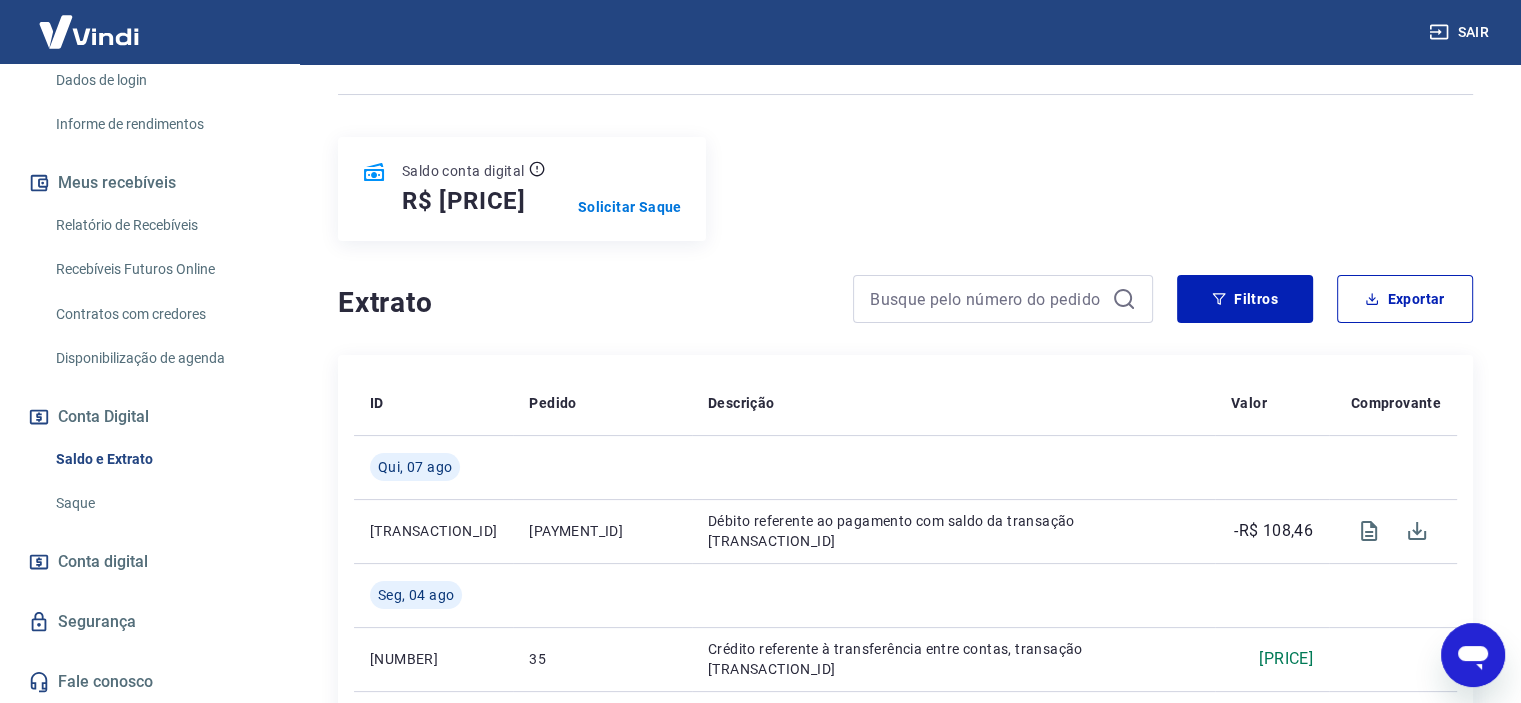 click 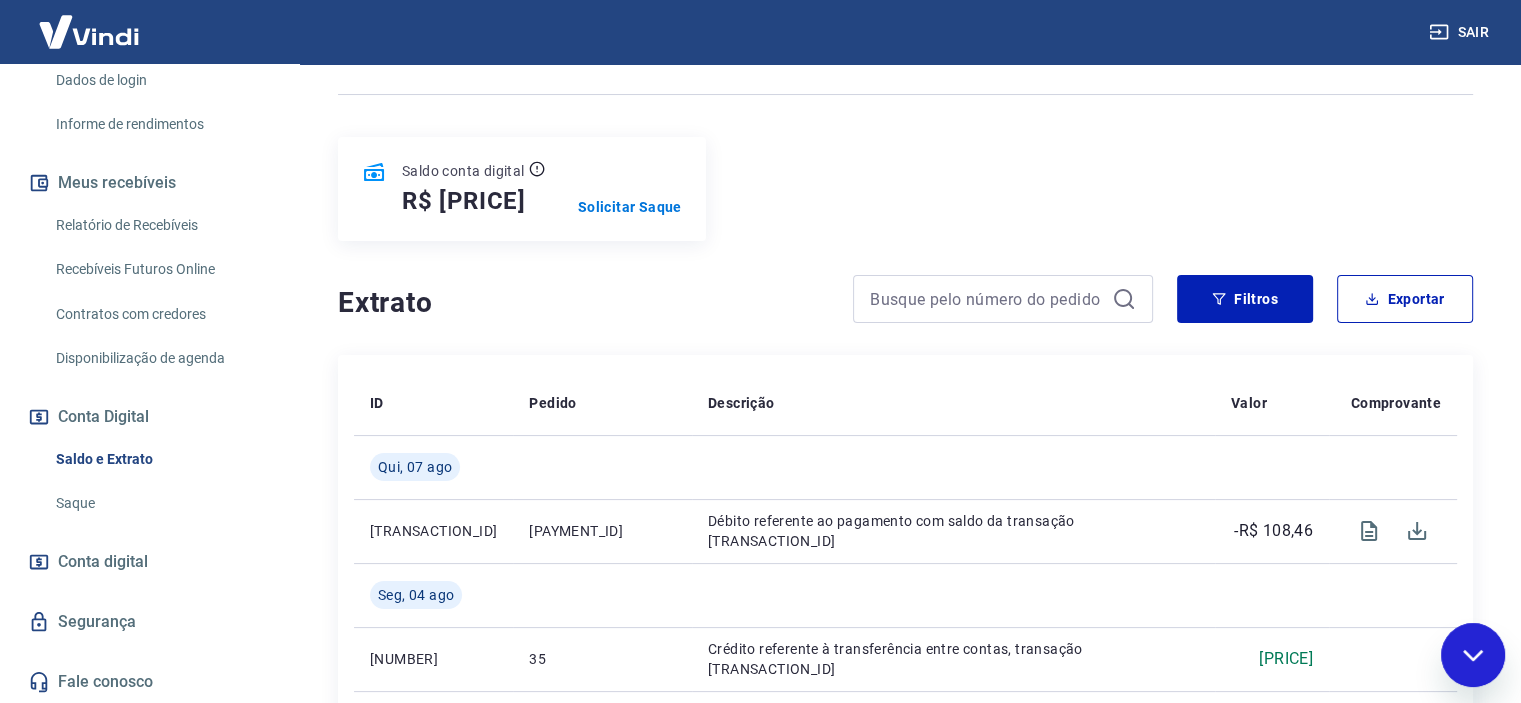 scroll, scrollTop: 0, scrollLeft: 0, axis: both 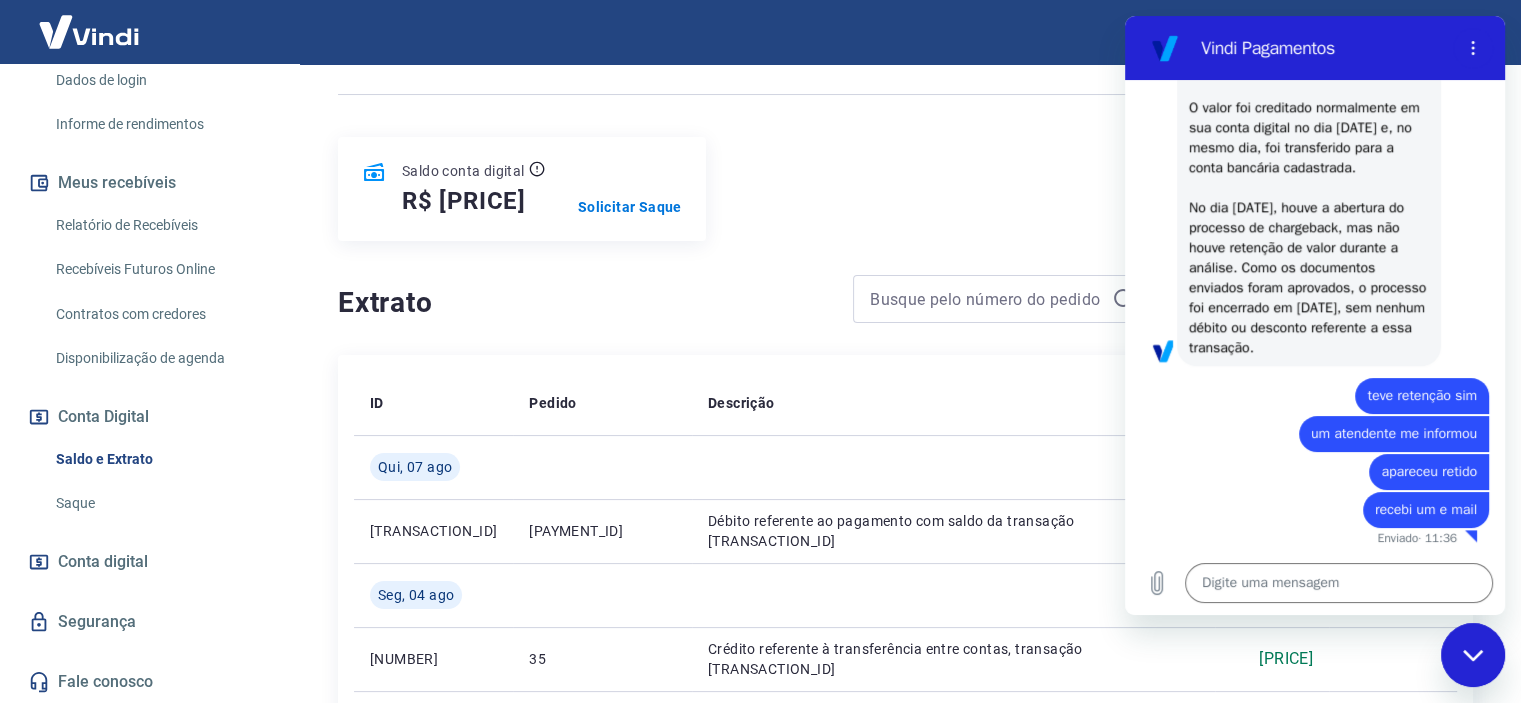 click on "Se o saldo aumentar sem um lançamento correspondente no extrato, aguarde algumas horas. Isso acontece devido ao tempo  necessário para processamento das liquidações de recebíveis. Início / Conta Digital / Saldo e Extrato Saldo Saldo conta digital R$ [AMOUNT] Solicitar Saque Extrato Filtros Exportar ID Pedido Descrição Valor Comprovante Qui, 07 ago [NUMBER] [TRANSACTION_ID] Débito referente ao pagamento com saldo da transação [NUMBER] -R$ [AMOUNT] Seg, 04 ago [NUMBER] 35 Crédito referente à transferência entre contas, transação [NUMBER] R$ [AMOUNT] Qua, 30 jul [NUMBER] Débito referente à transferência bancária [NUMBER] -R$ [AMOUNT] Qua, 23 jul [NUMBER] [TRANSACTION_ID] Débito referente ao pagamento com saldo da transação [NUMBER] -R$ [AMOUNT] Ter, 22 jul [NUMBER] Crédito referente à liquidação da UR [NUMBER] via CIP R$ [AMOUNT] Sex, 11 jul [NUMBER] Débito referente à transferência bancária [NUMBER] -R$ [AMOUNT] Qui, 10 jul [NUMBER] [TRANSACTION_ID] -R$ [AMOUNT] [NUMBER] 35 1" at bounding box center (905, 944) 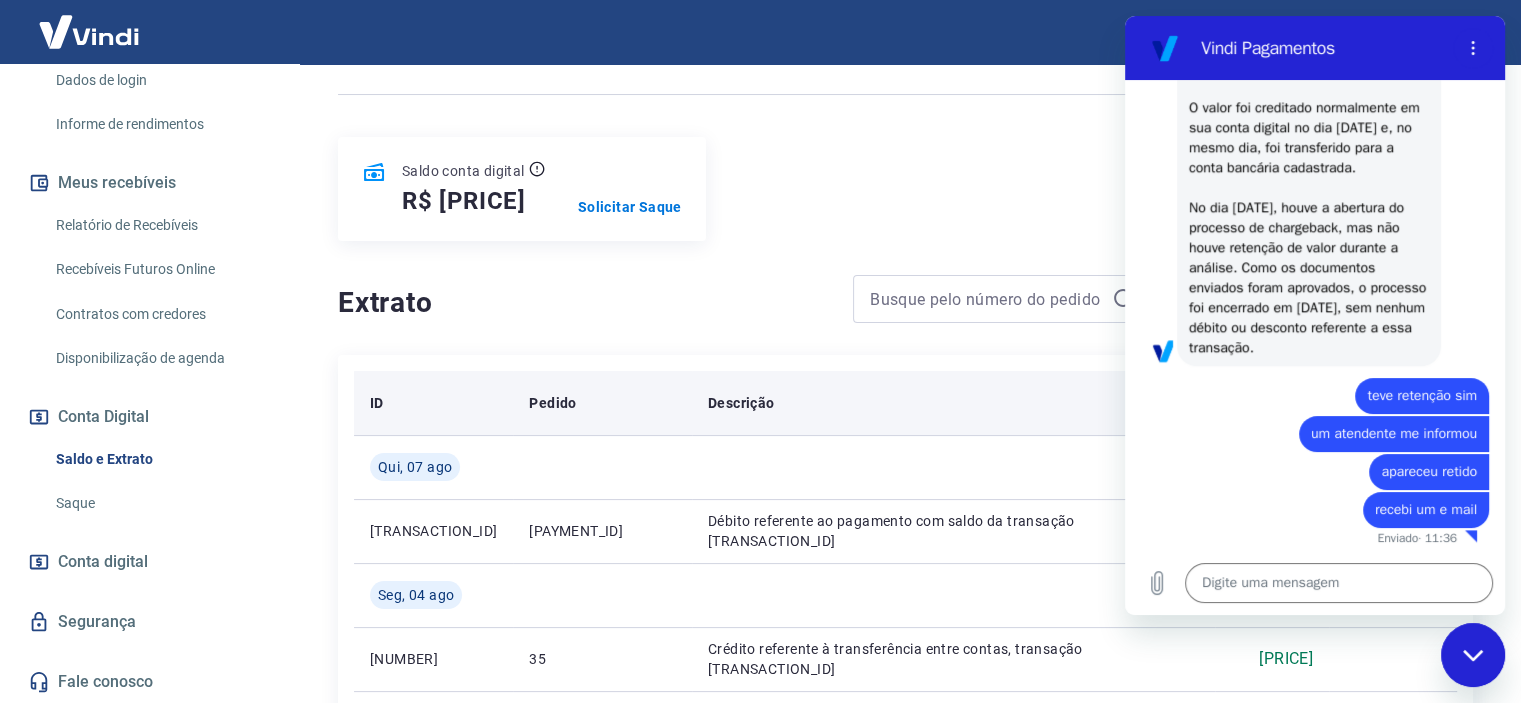 click on "Descrição" at bounding box center (953, 403) 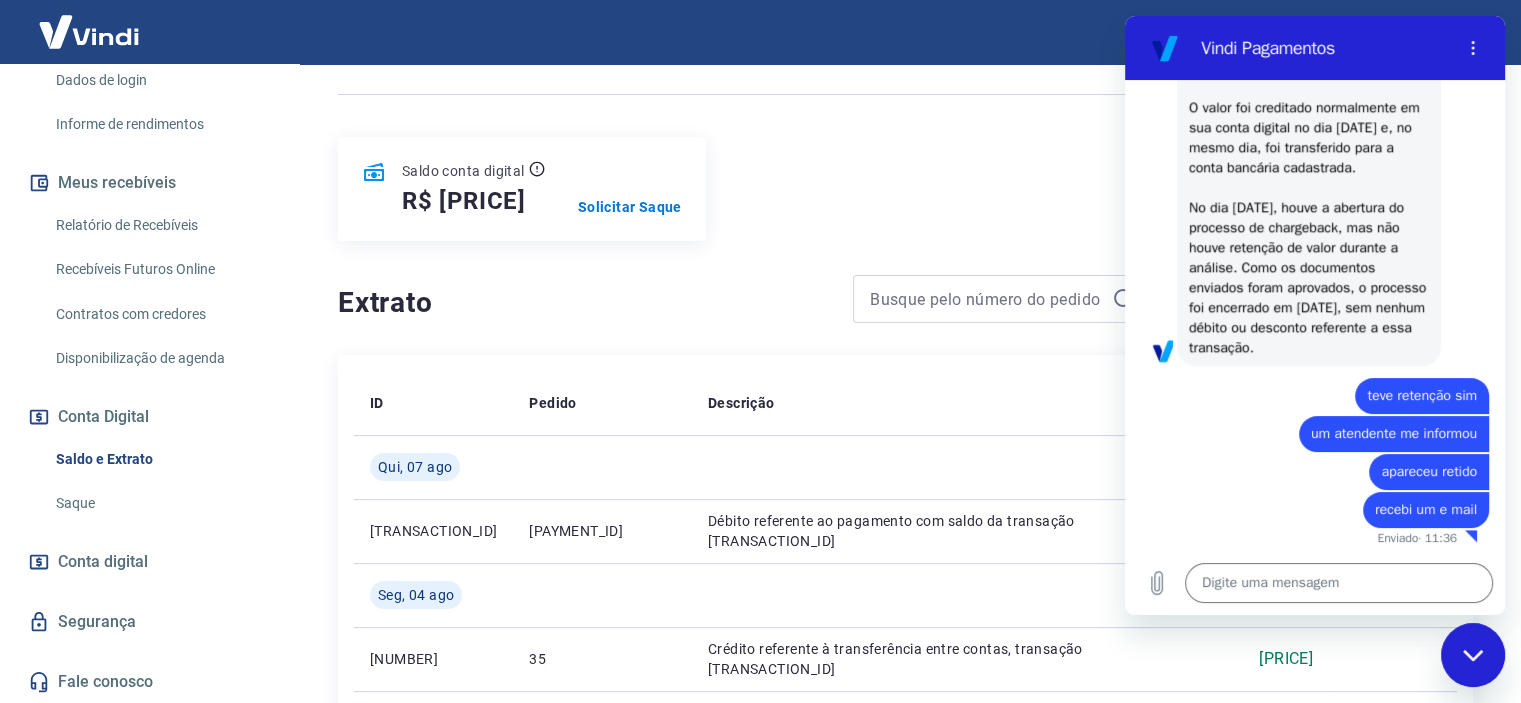 click at bounding box center (1473, 655) 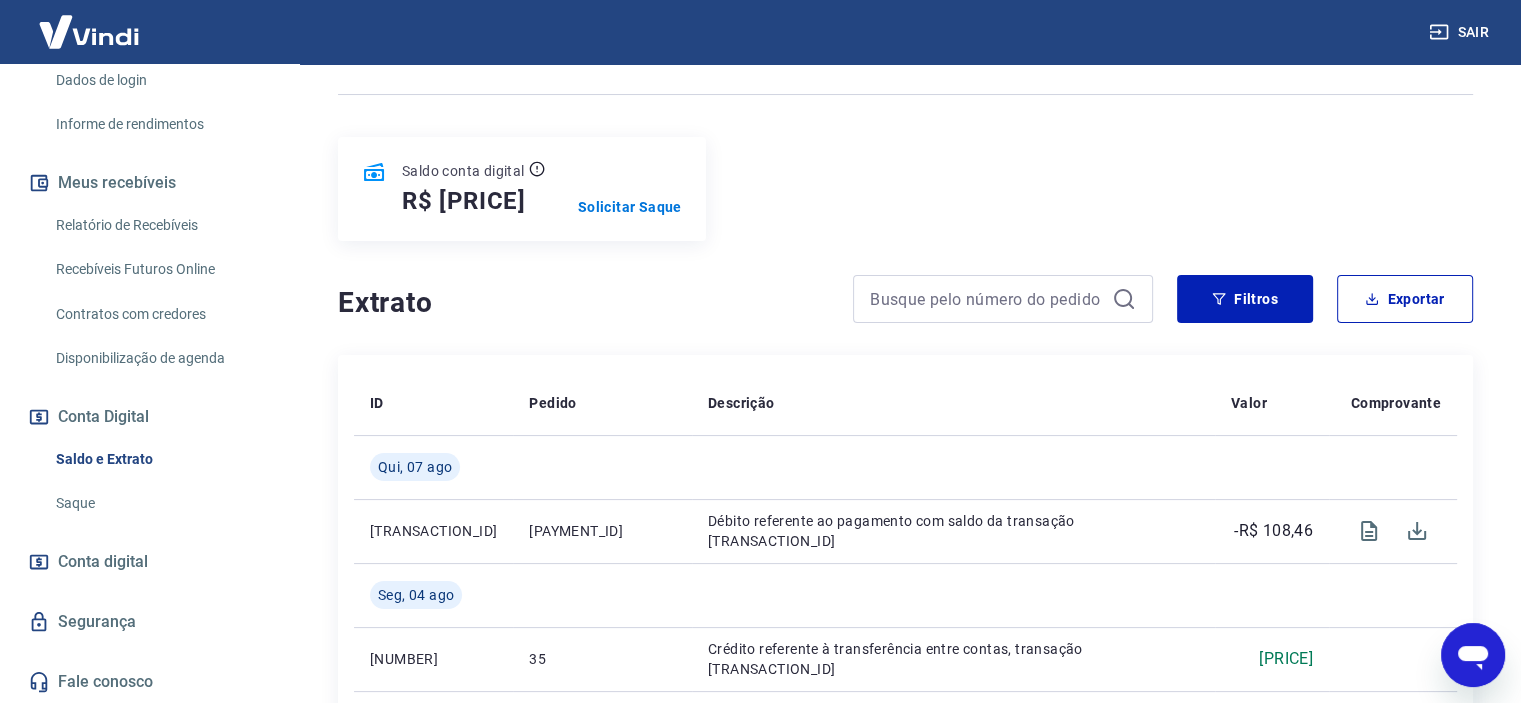 scroll, scrollTop: 2520, scrollLeft: 0, axis: vertical 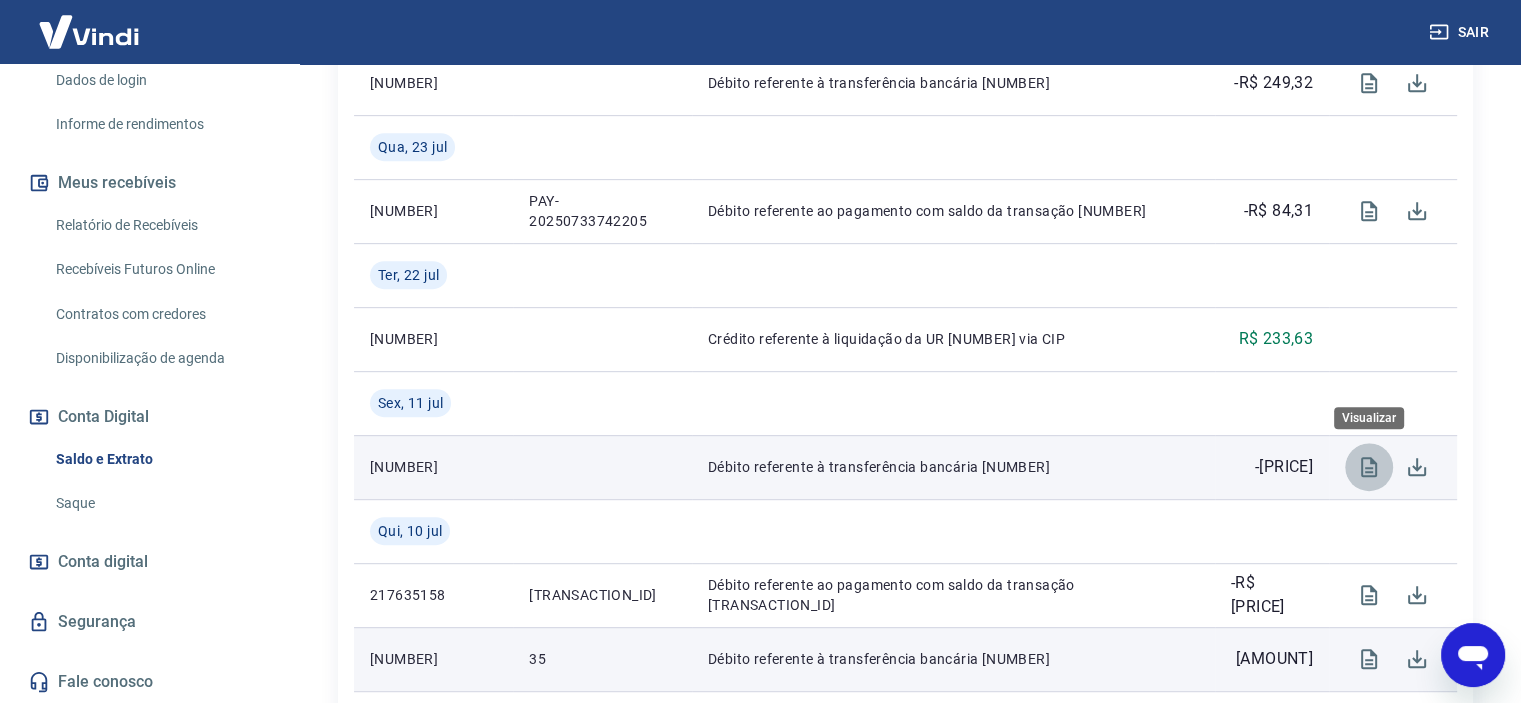 click at bounding box center [1369, 467] 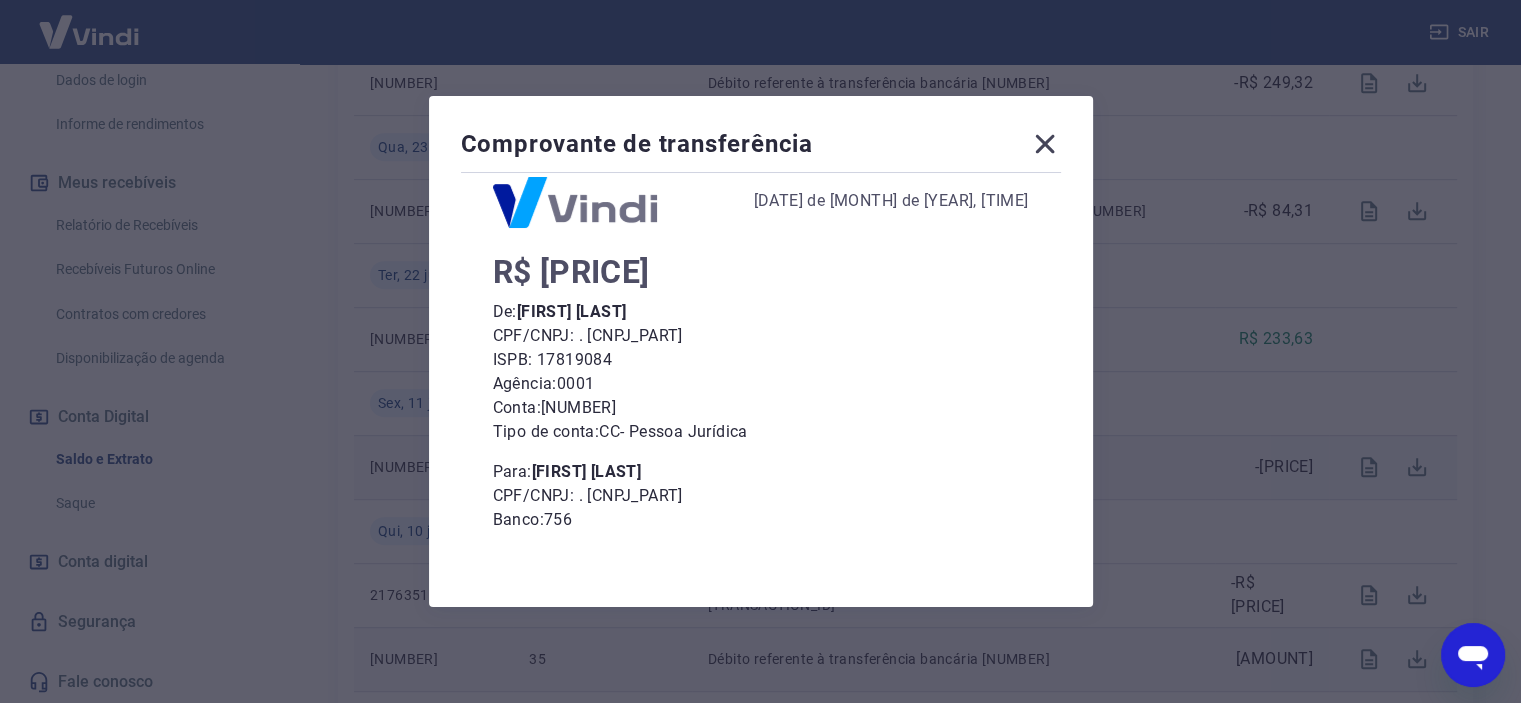 scroll, scrollTop: 52, scrollLeft: 0, axis: vertical 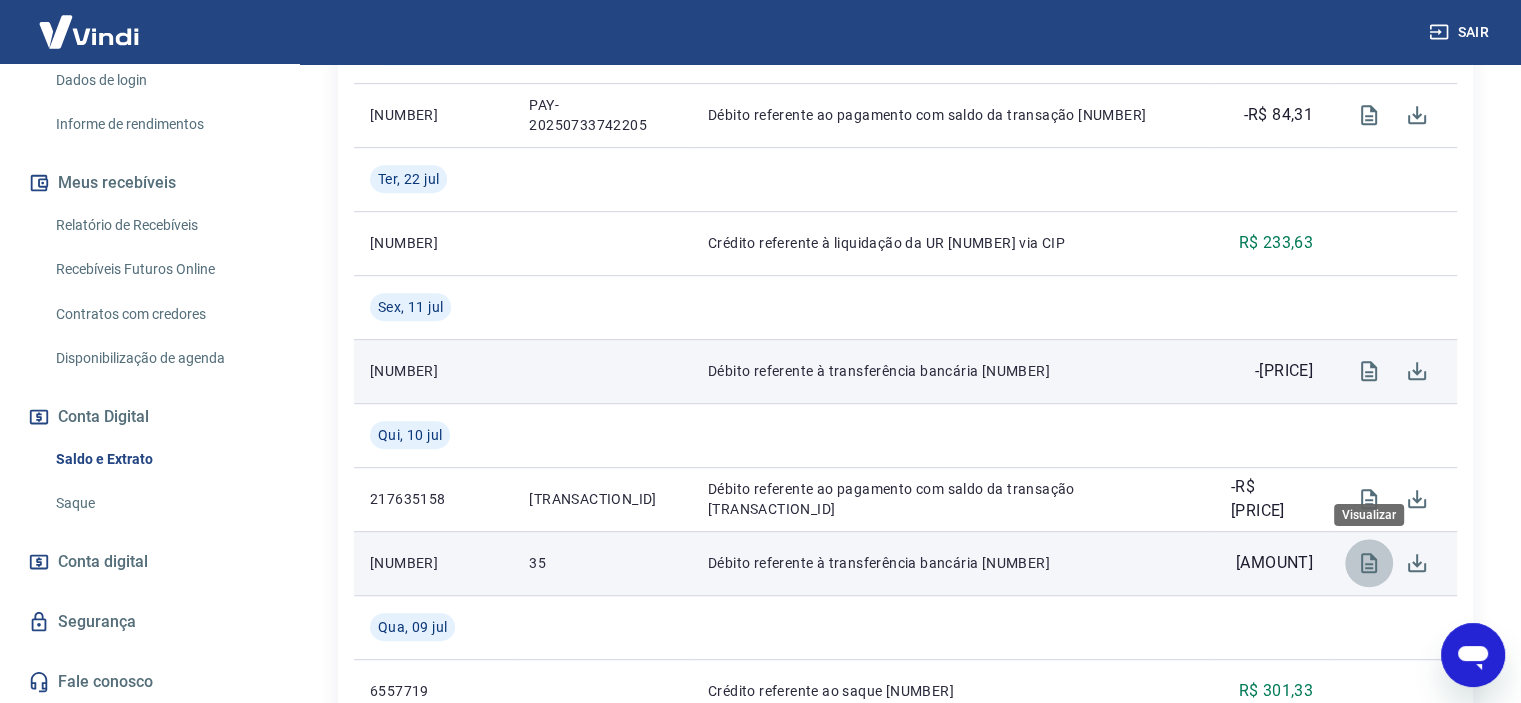 click 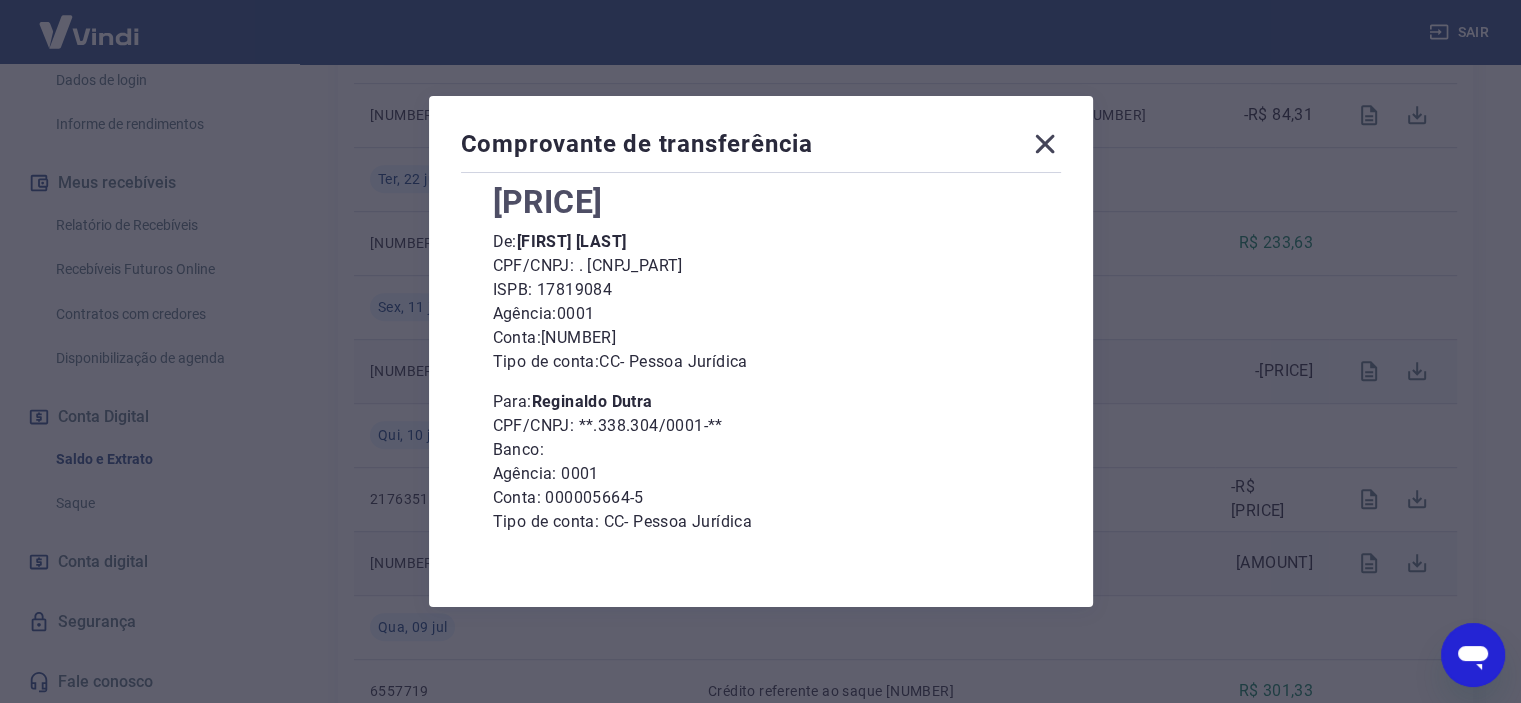 scroll, scrollTop: 126, scrollLeft: 0, axis: vertical 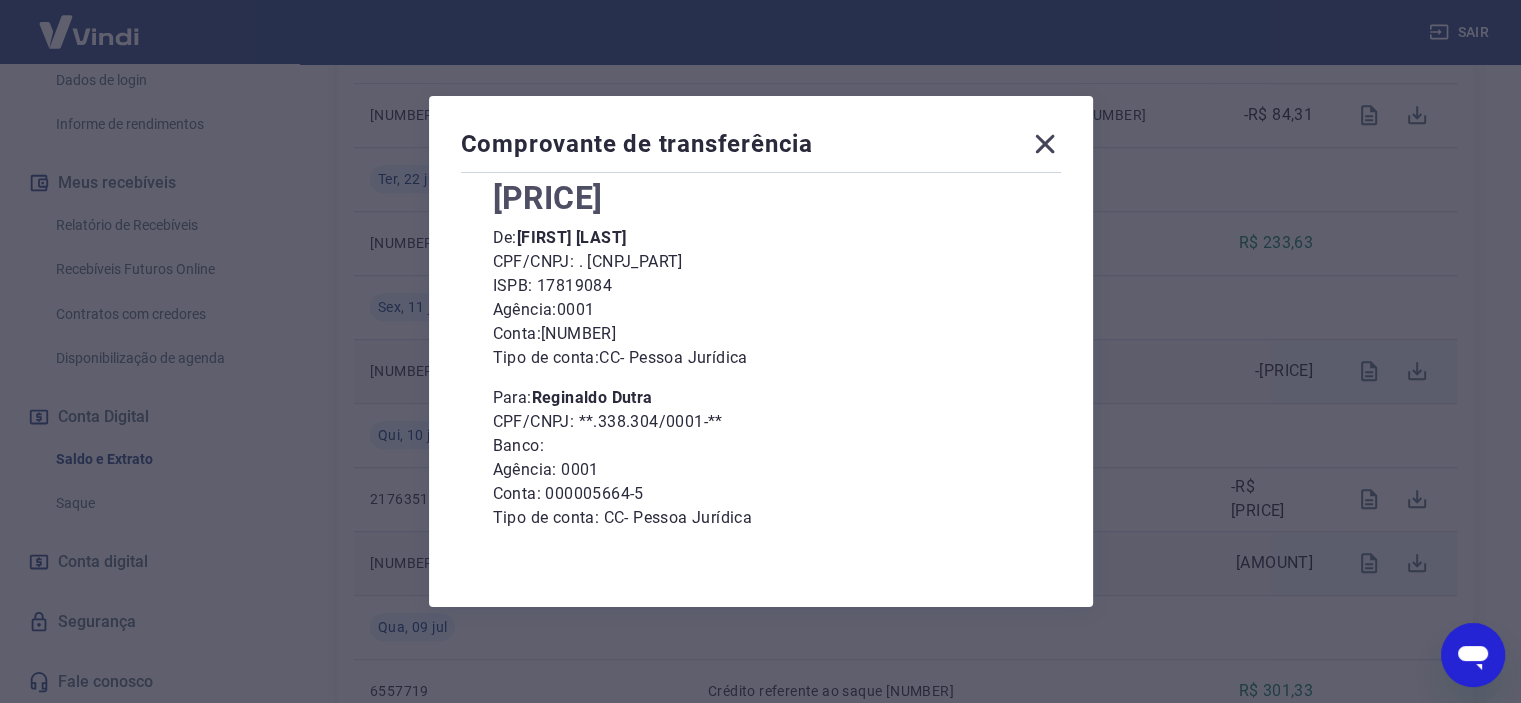 click 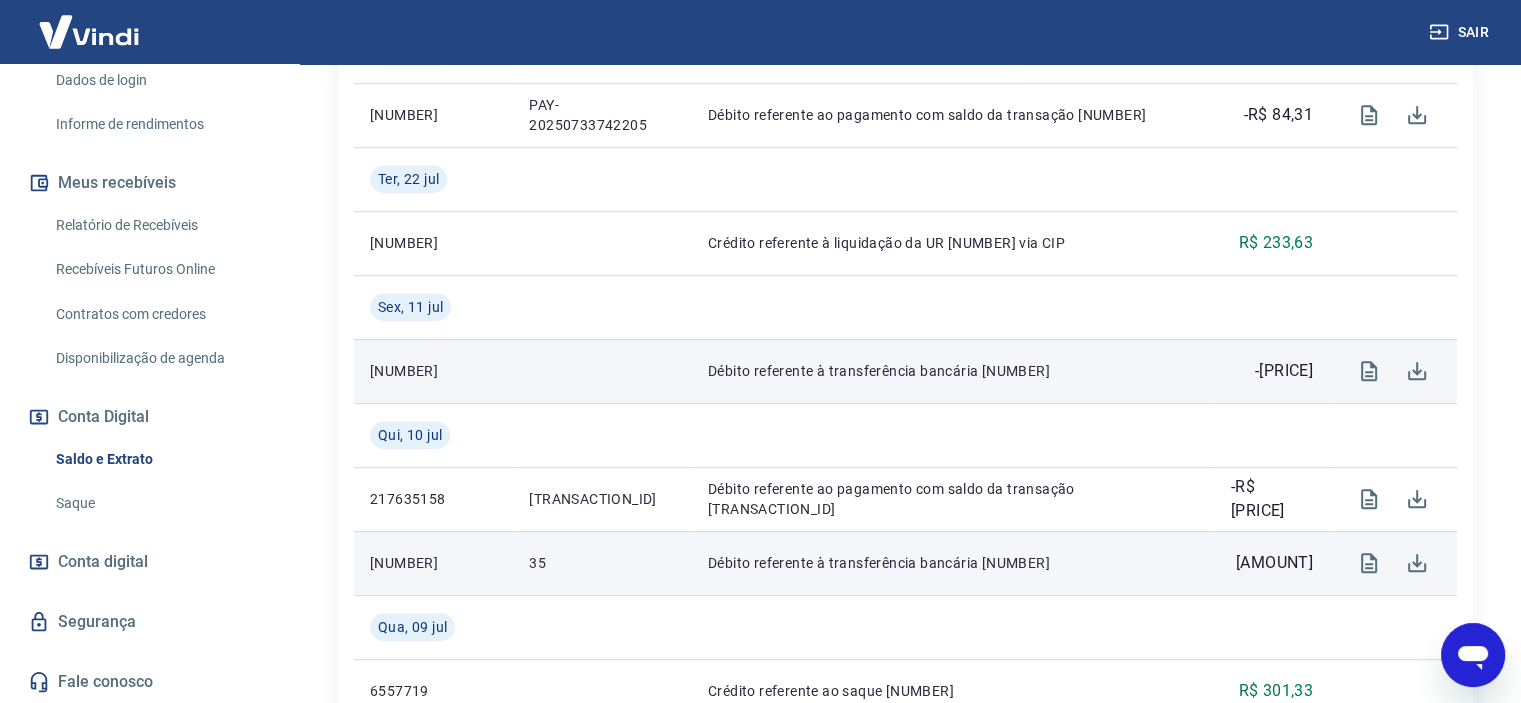 click 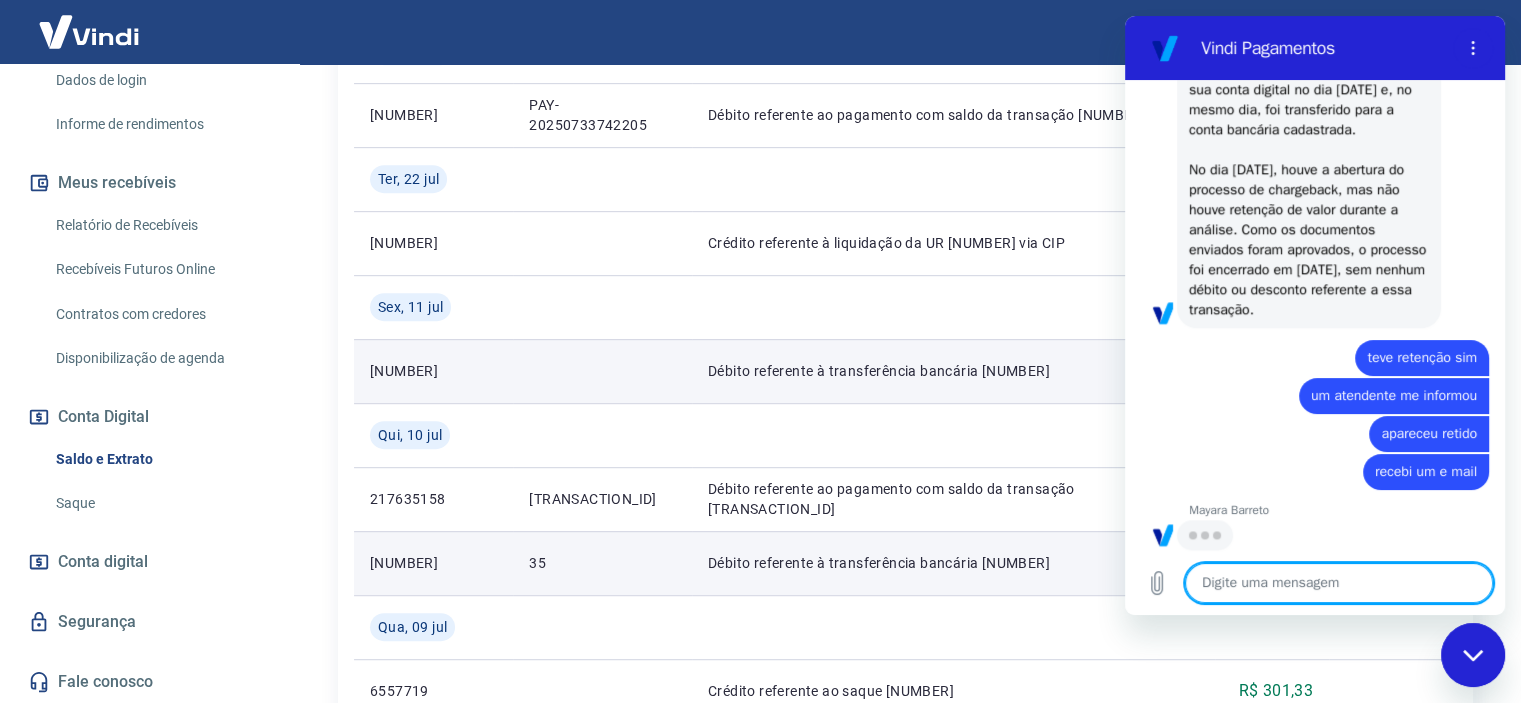 scroll, scrollTop: 0, scrollLeft: 0, axis: both 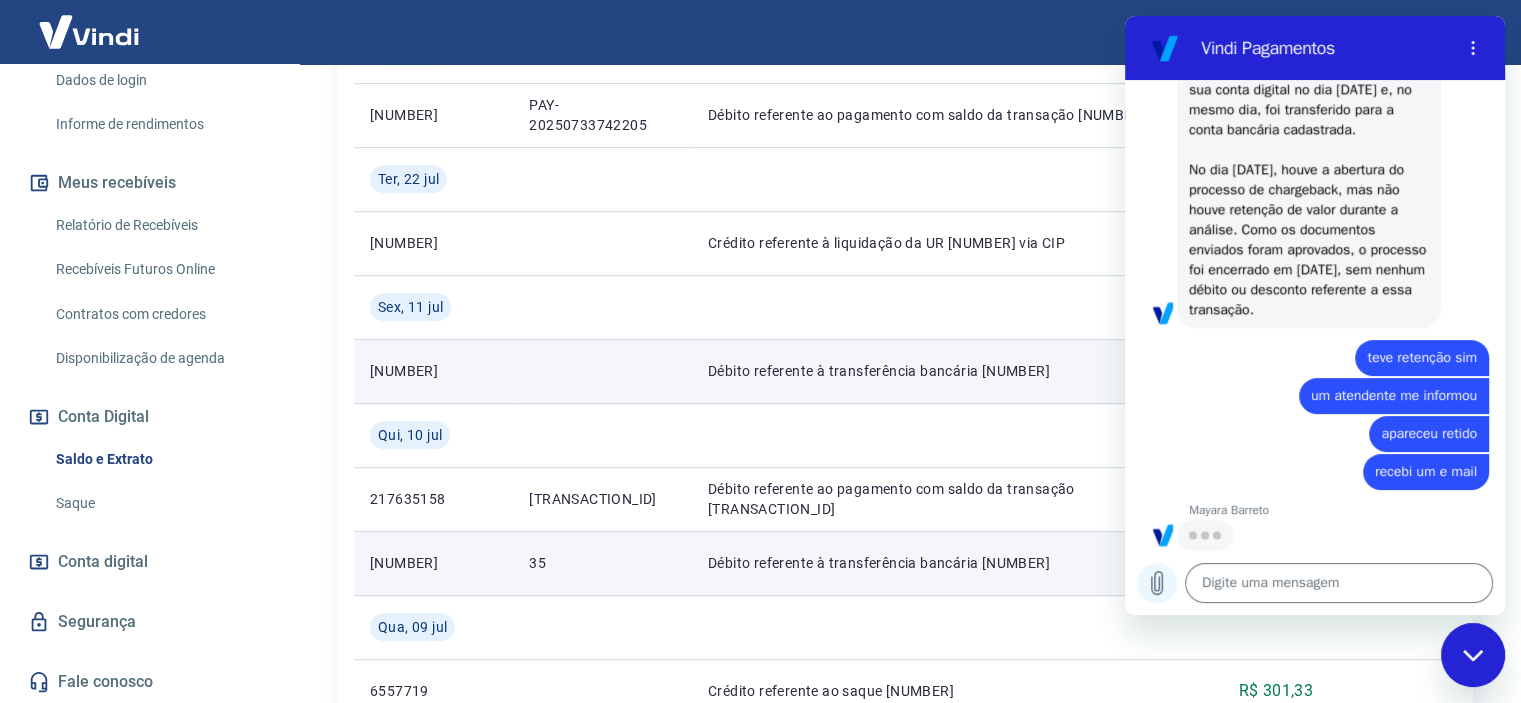 click 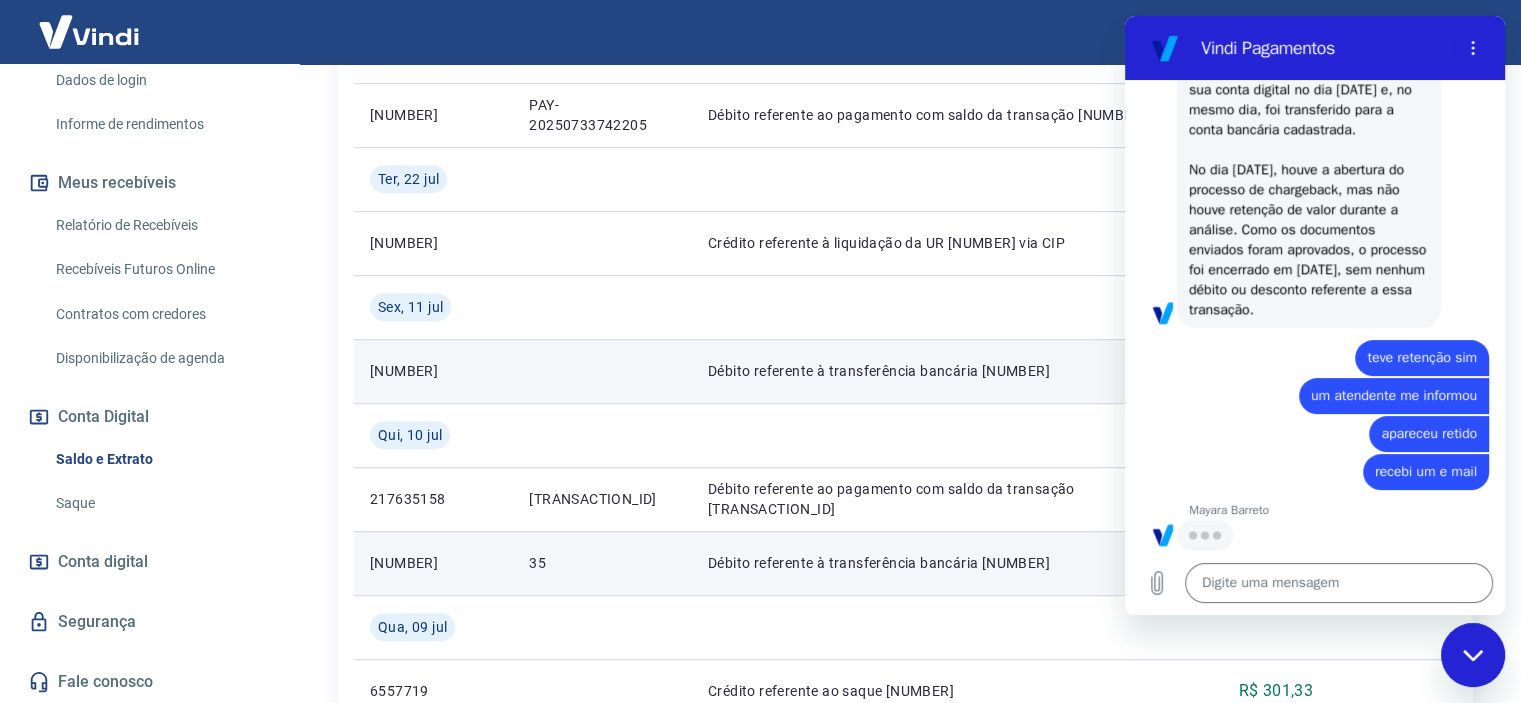 click 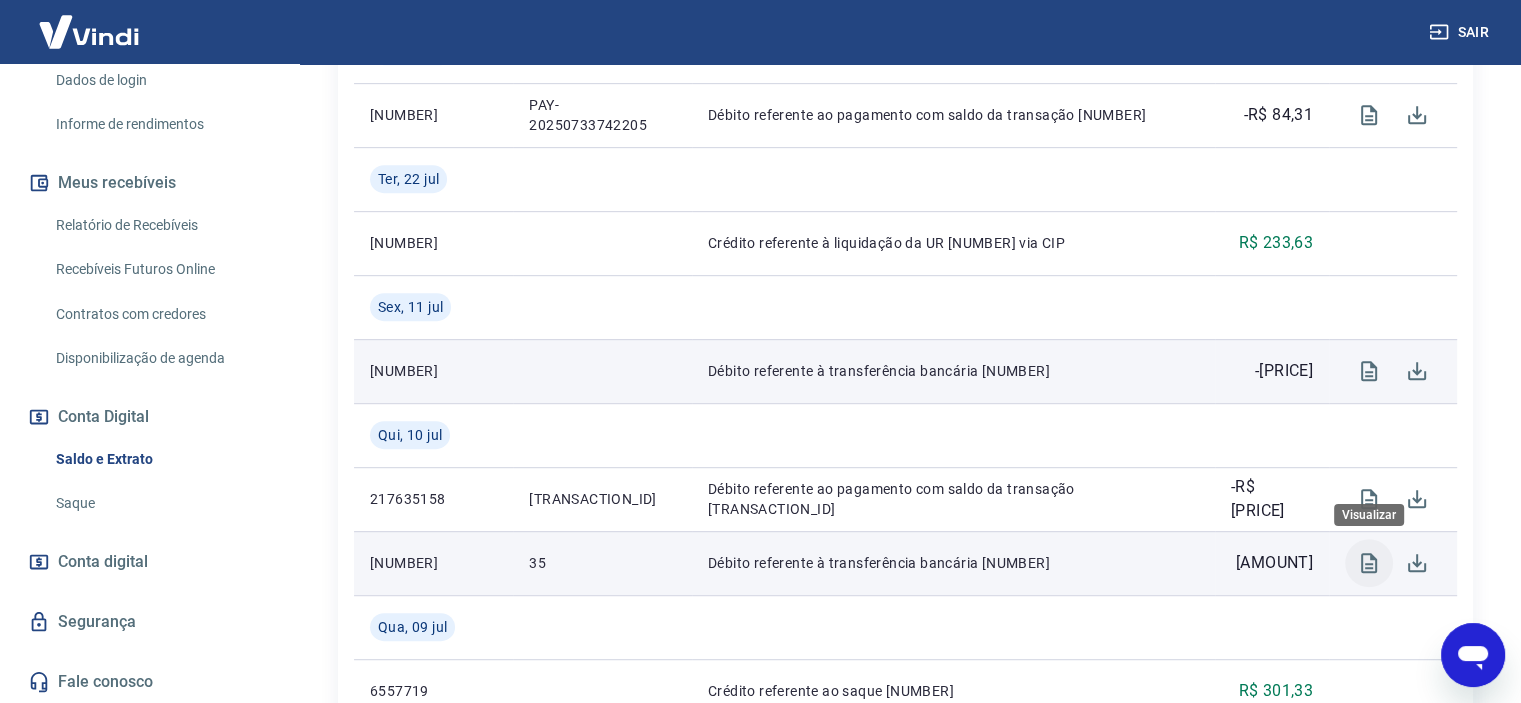 click 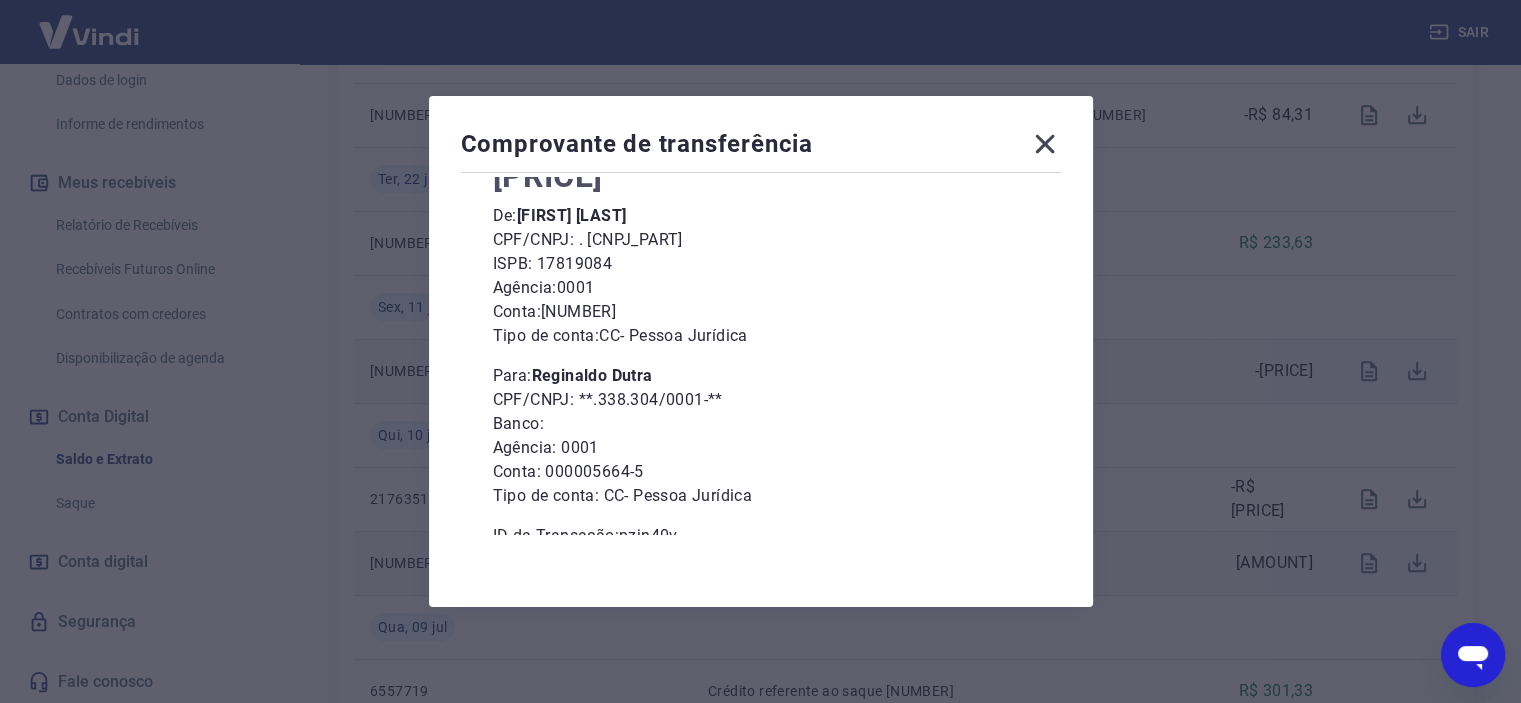 scroll, scrollTop: 148, scrollLeft: 0, axis: vertical 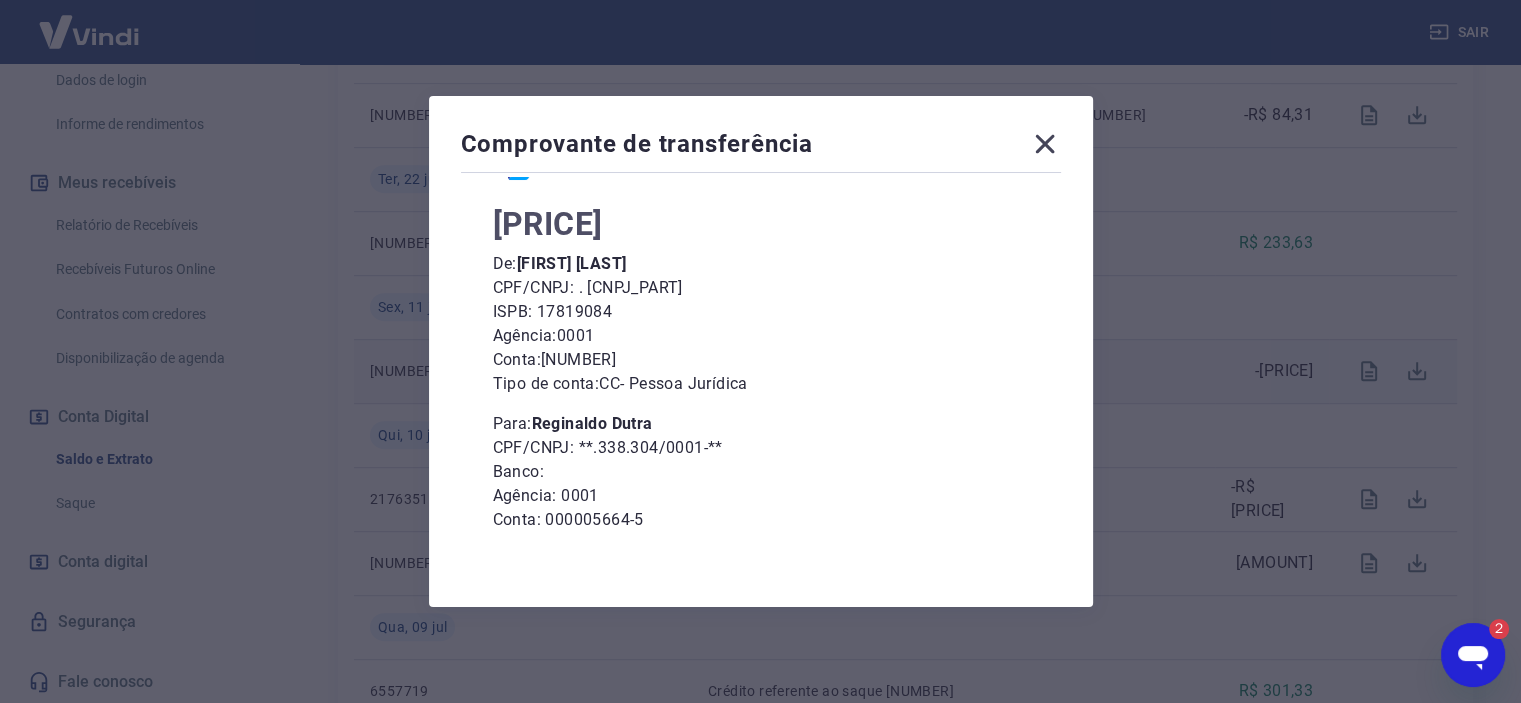 click 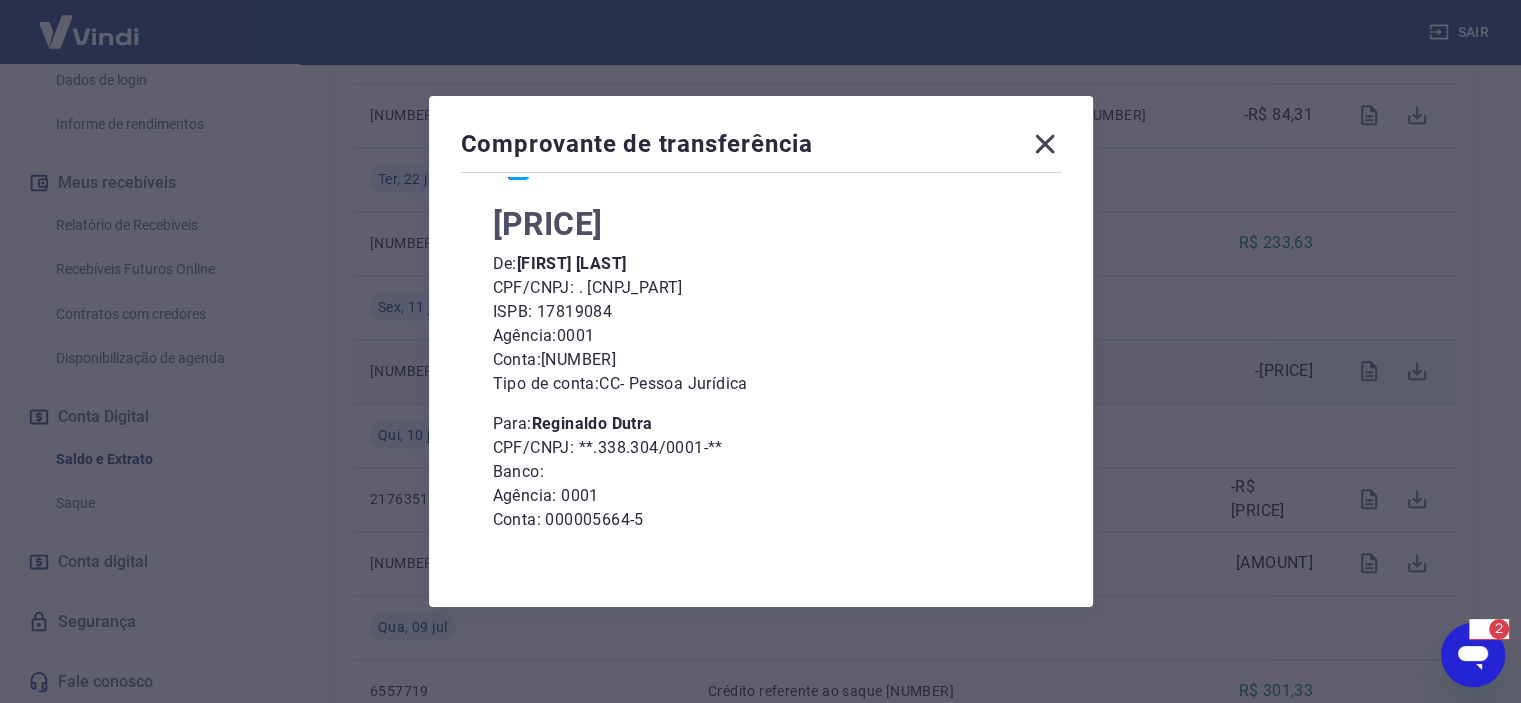 scroll, scrollTop: 0, scrollLeft: 0, axis: both 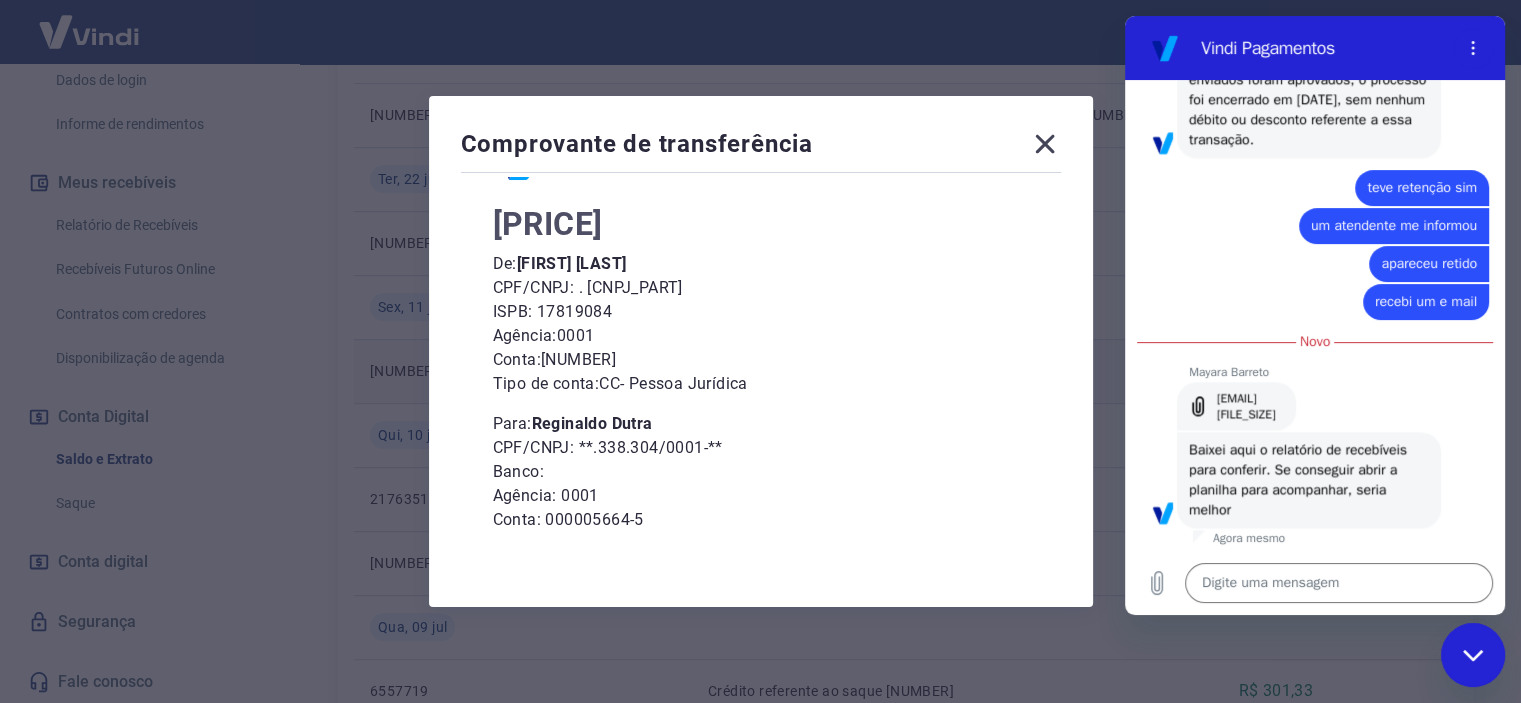 click 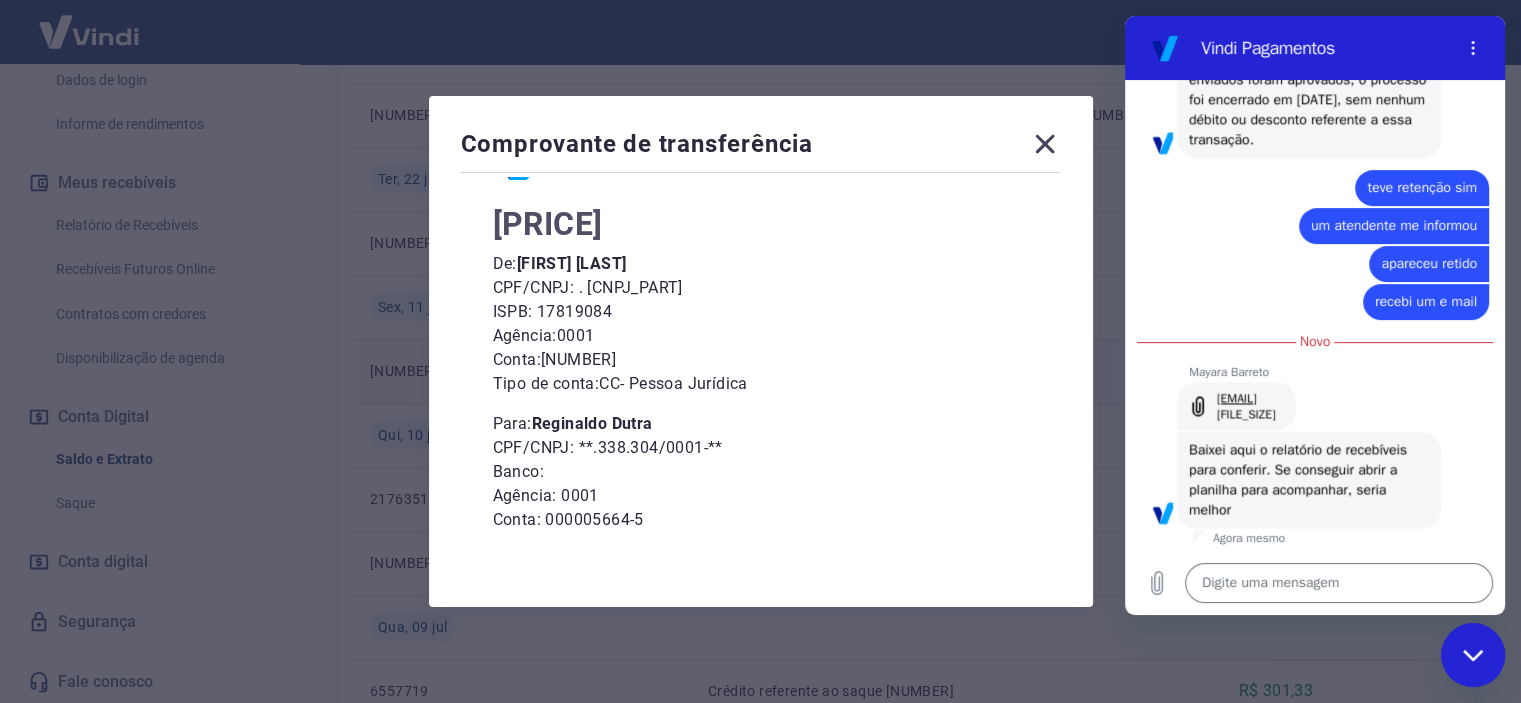 click on "[EMAIL]" at bounding box center [1246, 398] 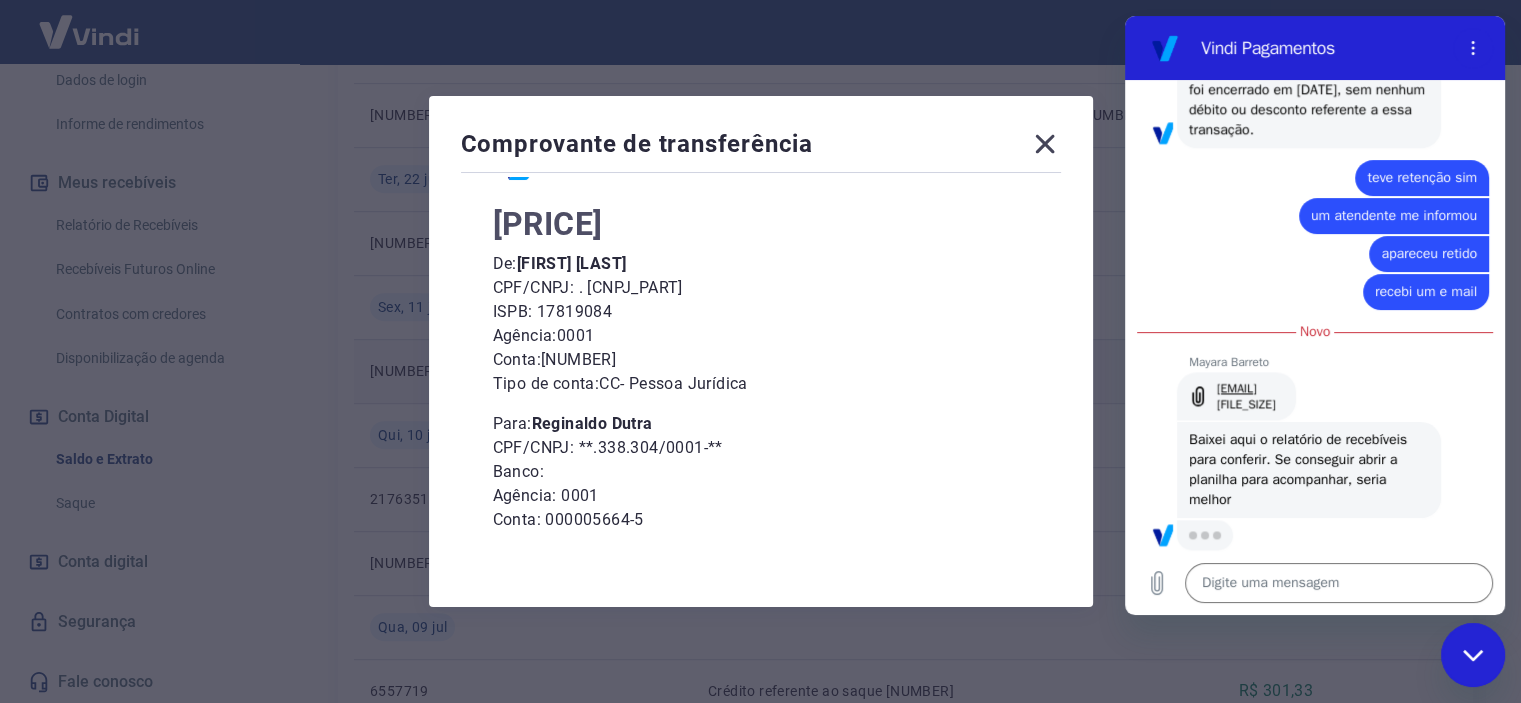 scroll, scrollTop: 2736, scrollLeft: 0, axis: vertical 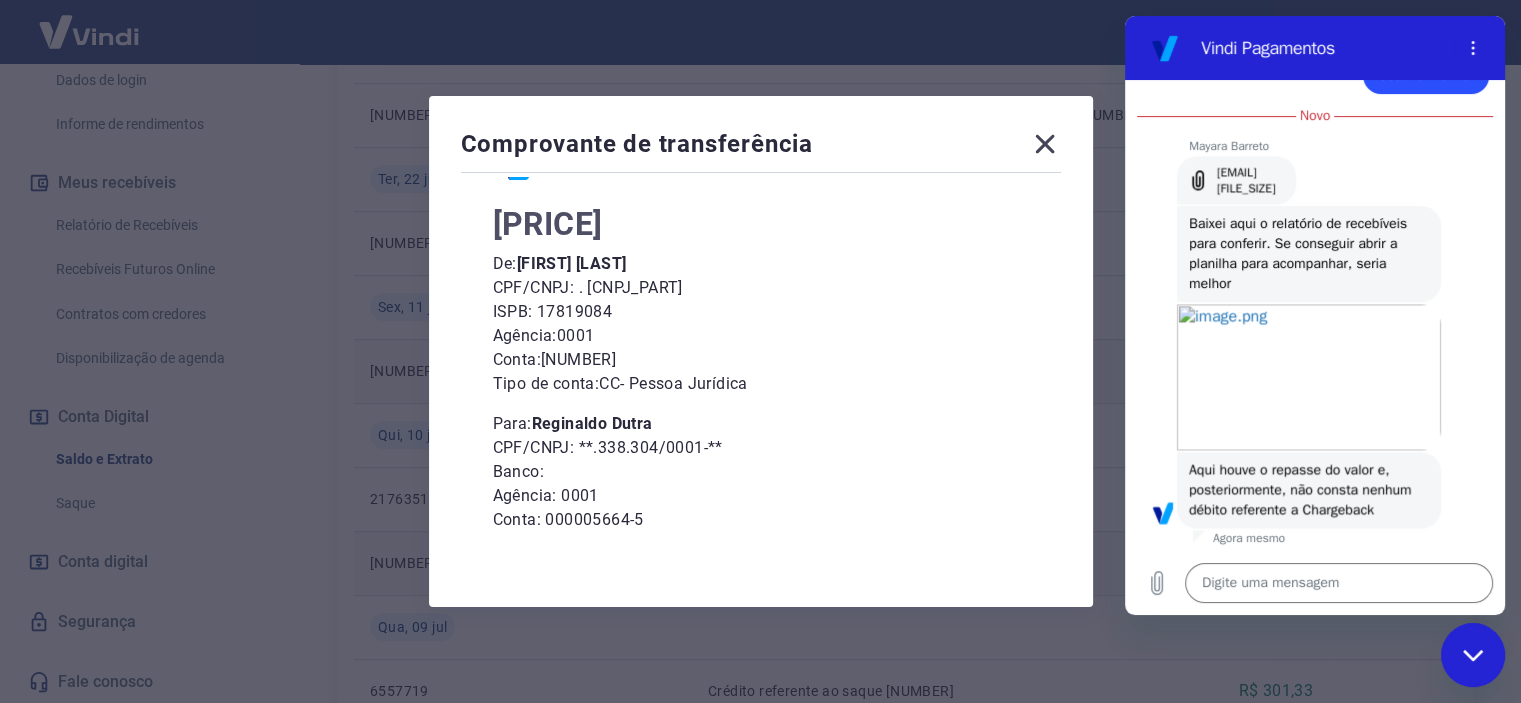 click 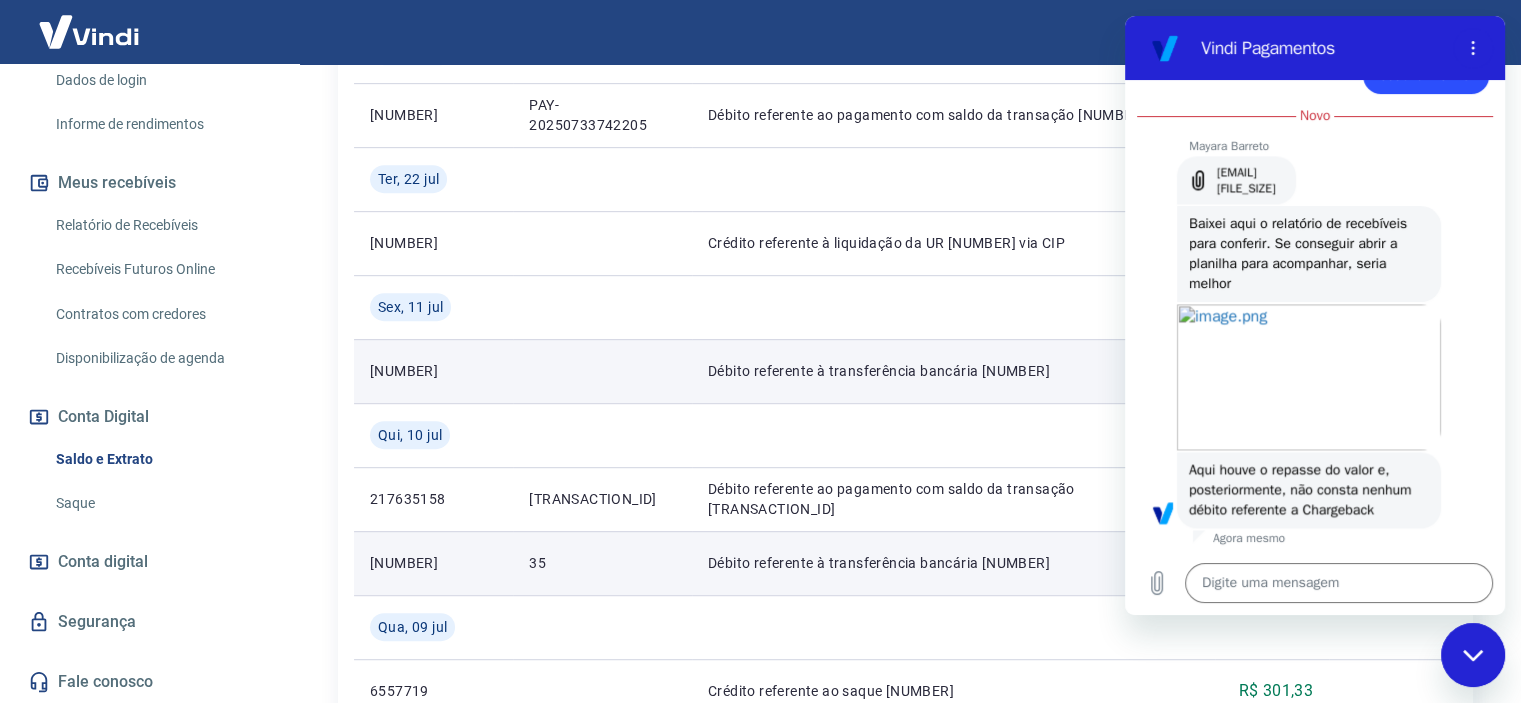 click on "Agora mesmo" at bounding box center [1349, 538] 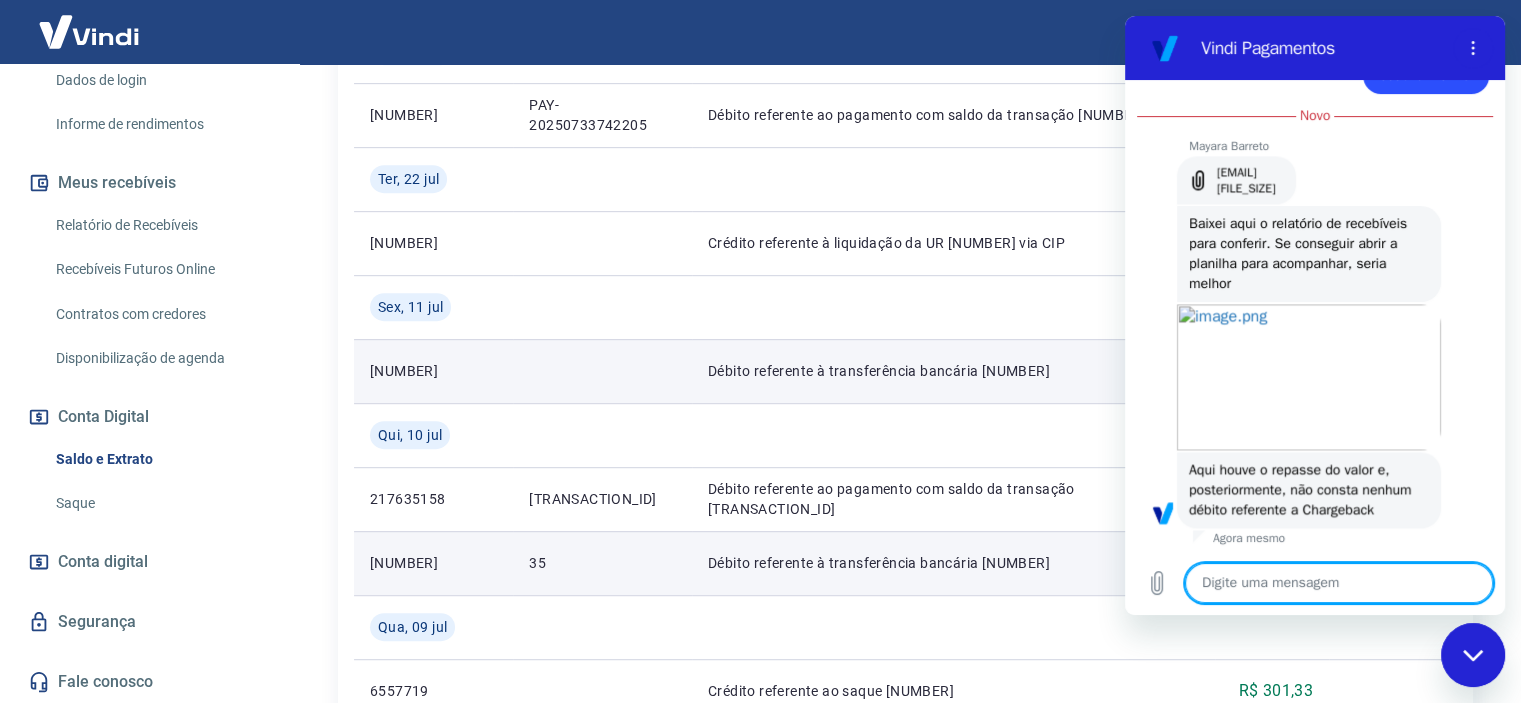 click at bounding box center (1339, 583) 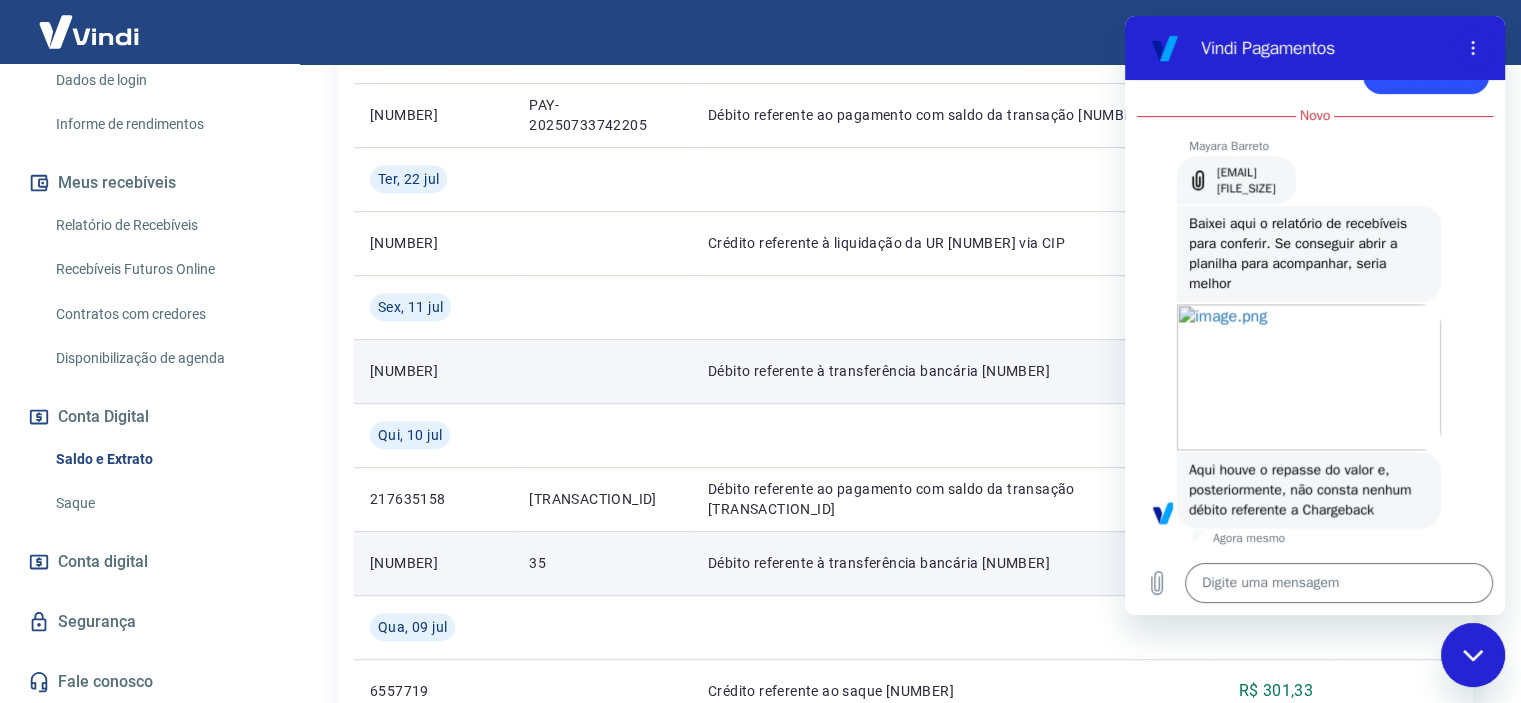 click at bounding box center (1473, 655) 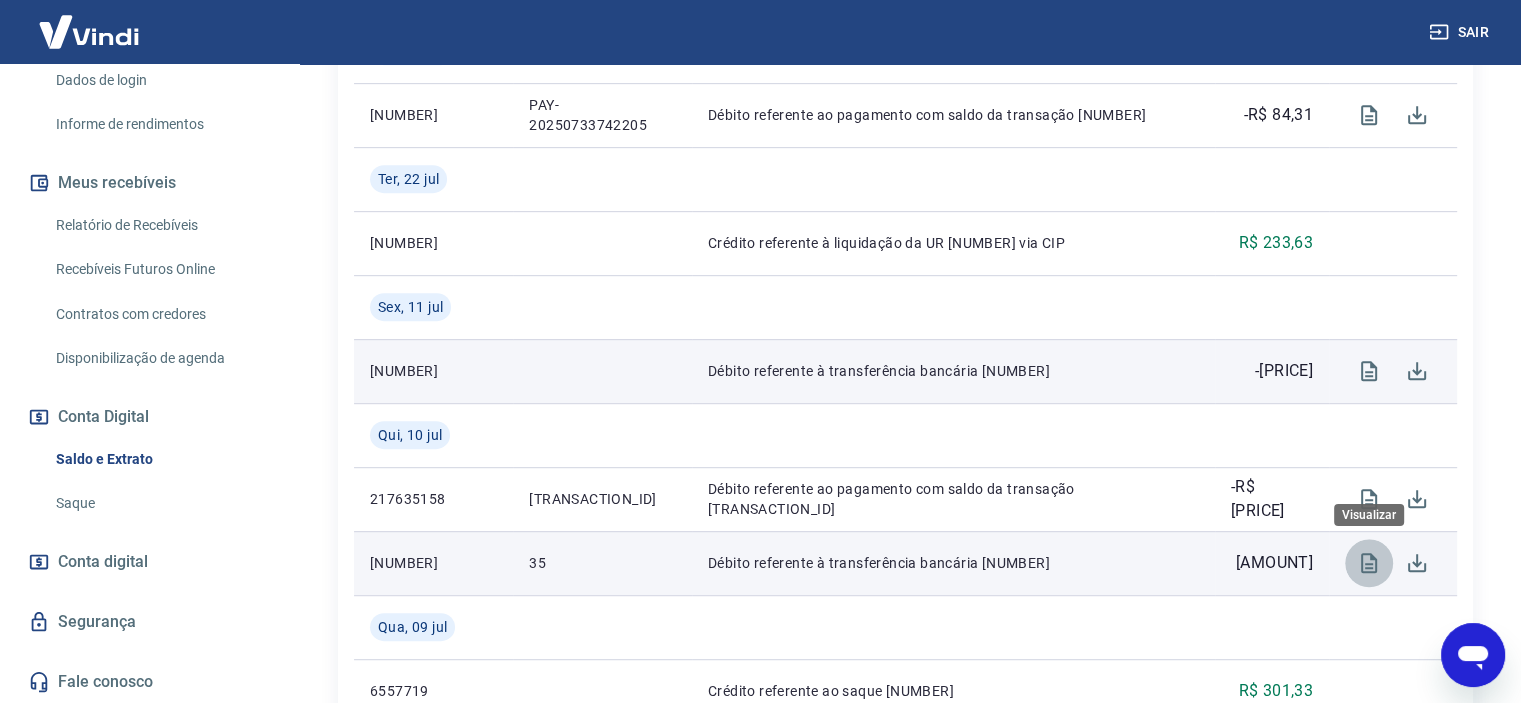 click 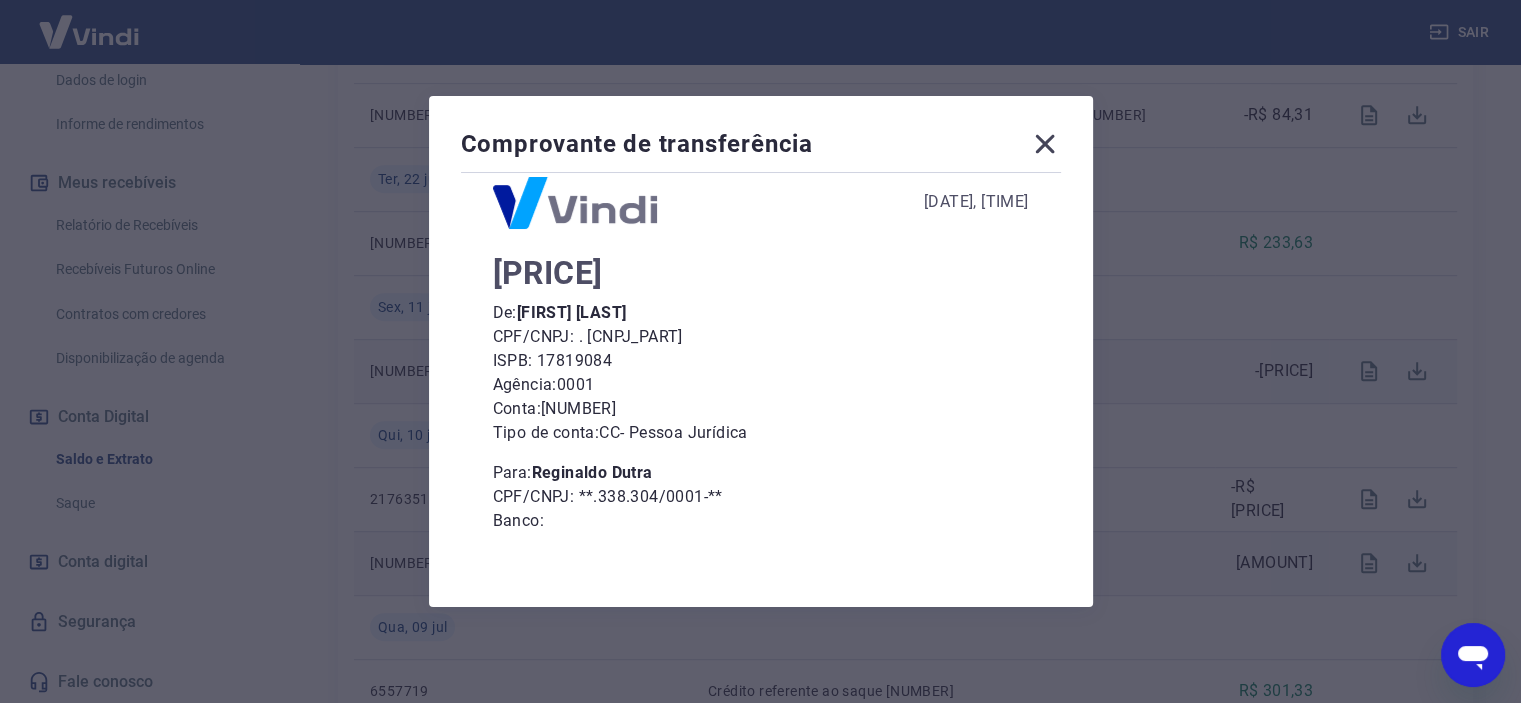 scroll, scrollTop: 56, scrollLeft: 0, axis: vertical 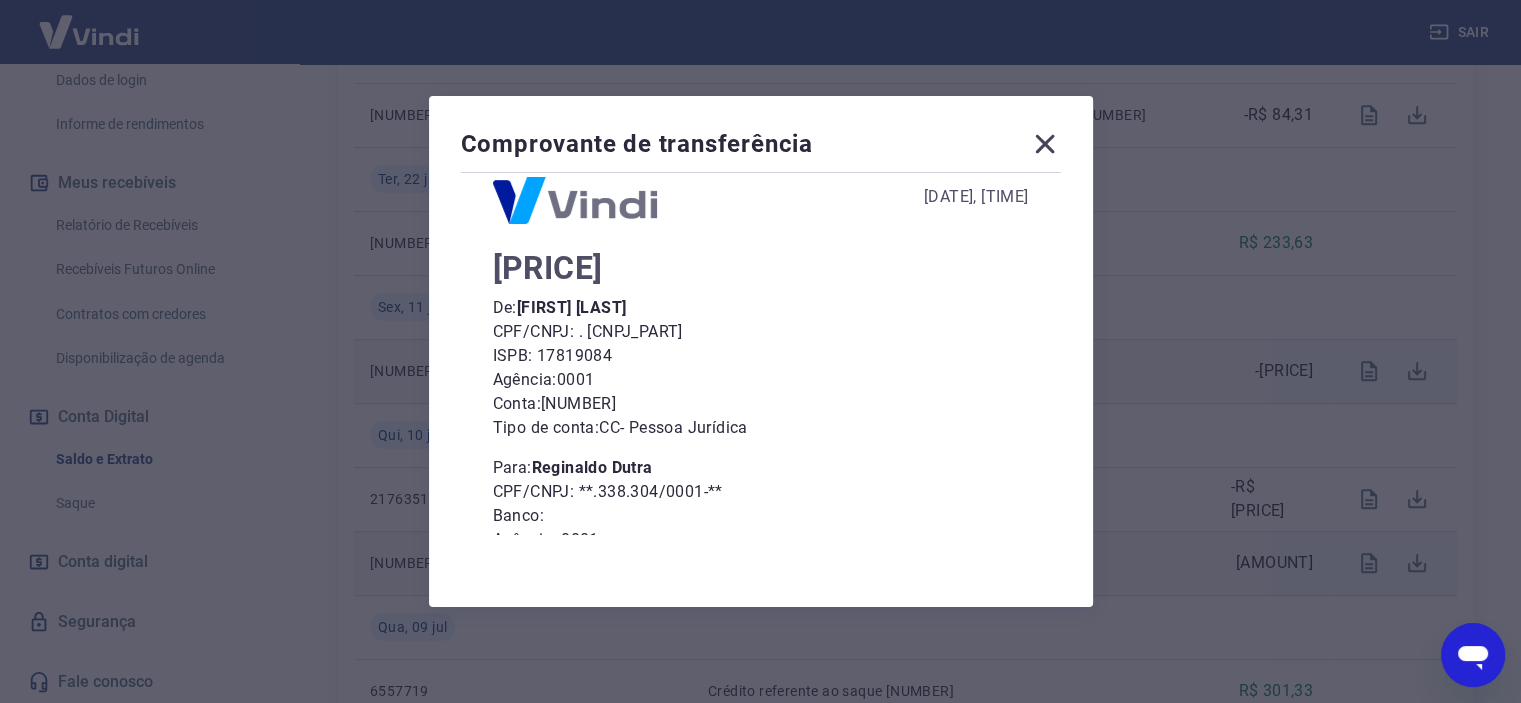 click 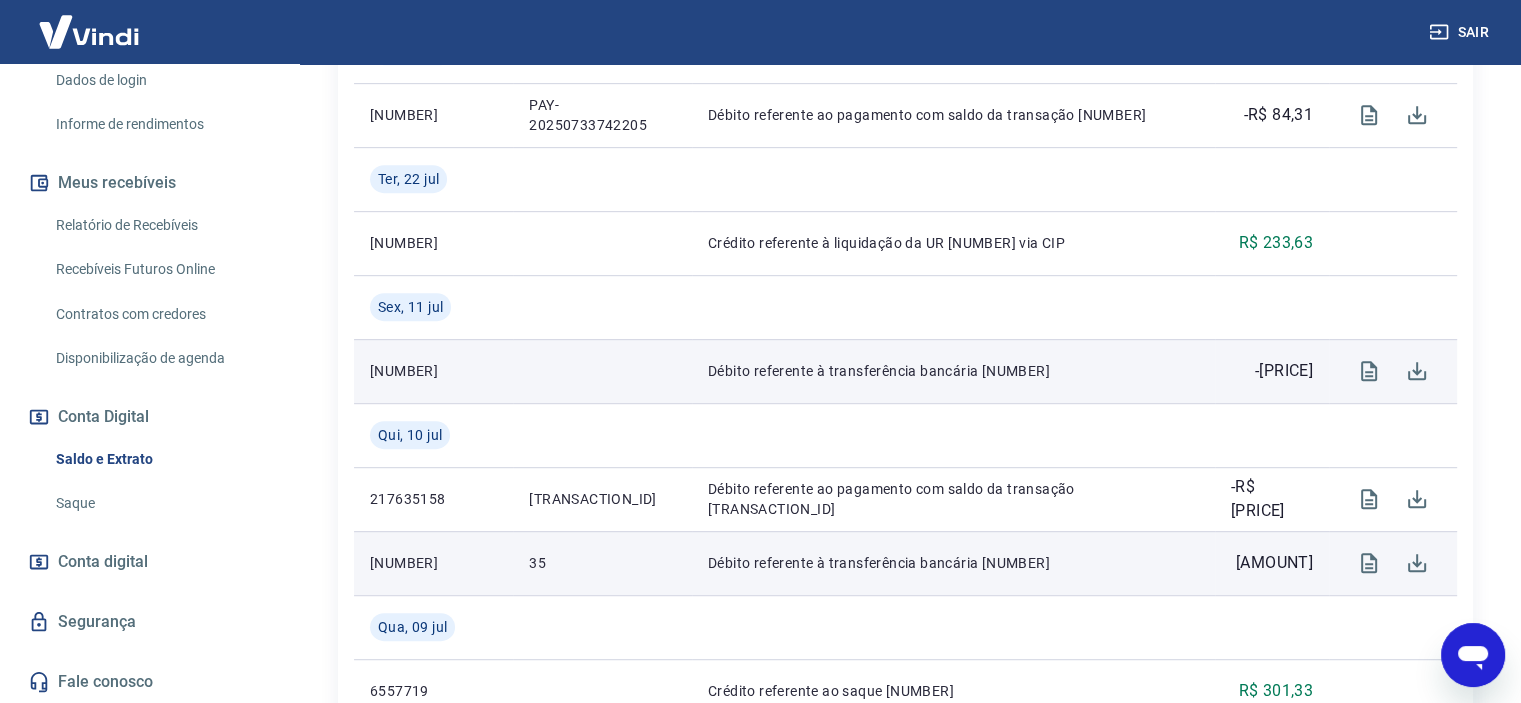 click 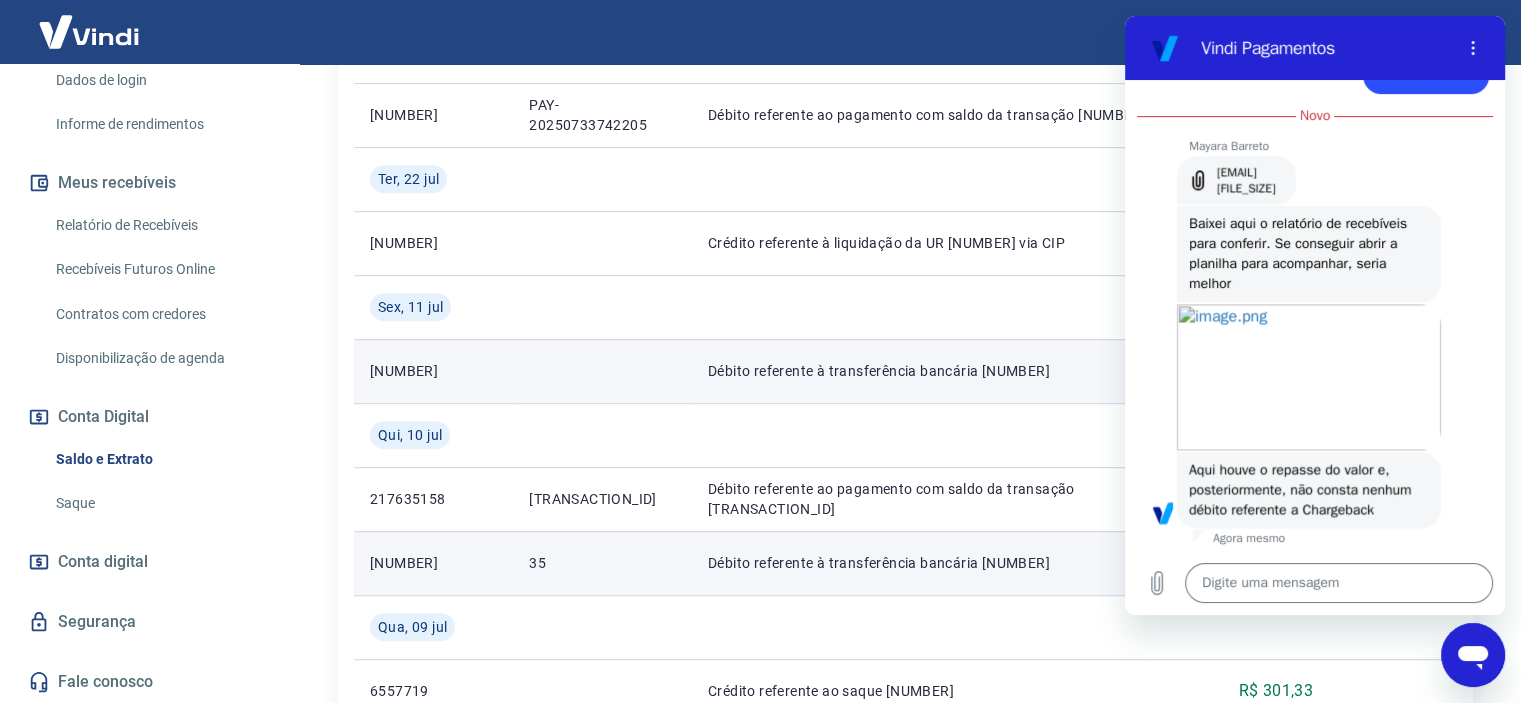 scroll, scrollTop: 0, scrollLeft: 0, axis: both 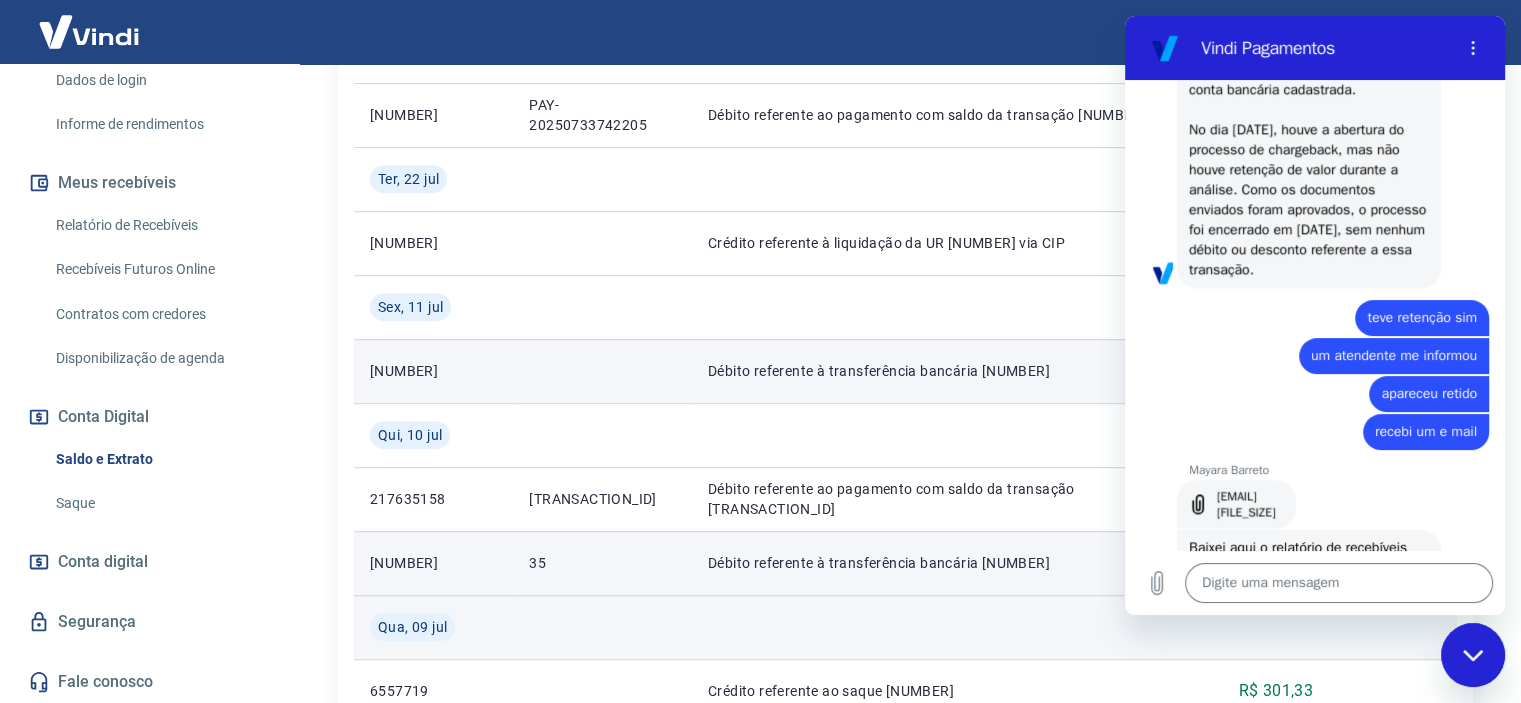click at bounding box center (953, 627) 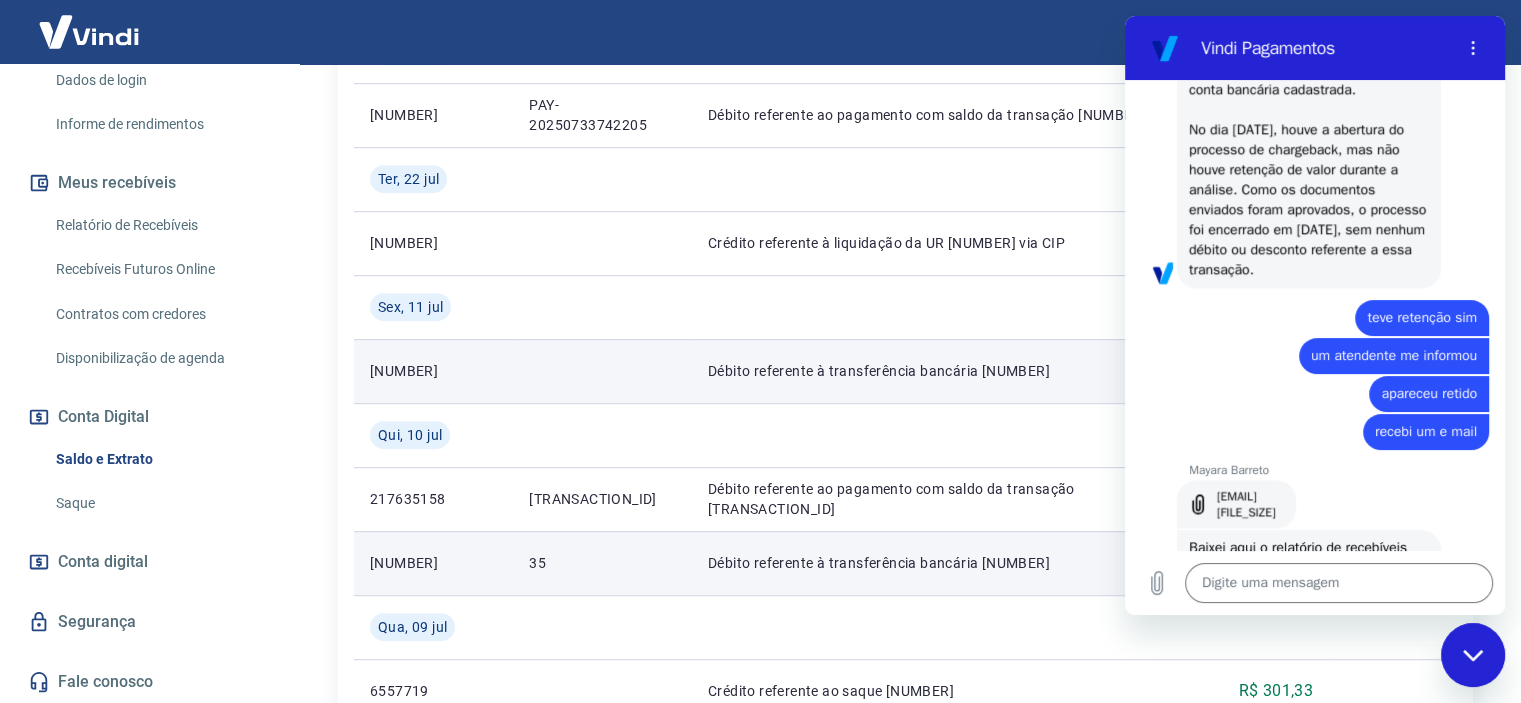 scroll, scrollTop: 2920, scrollLeft: 0, axis: vertical 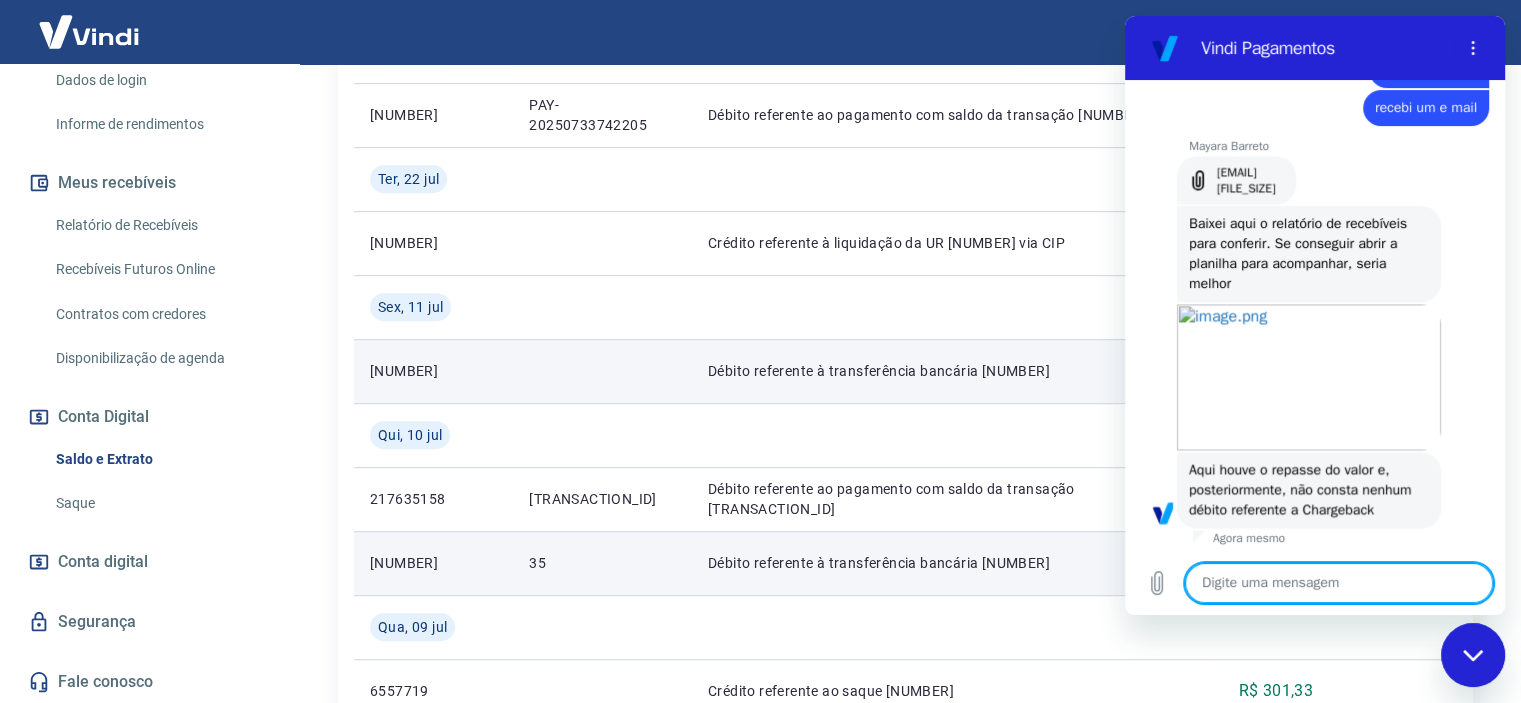 click at bounding box center (1339, 583) 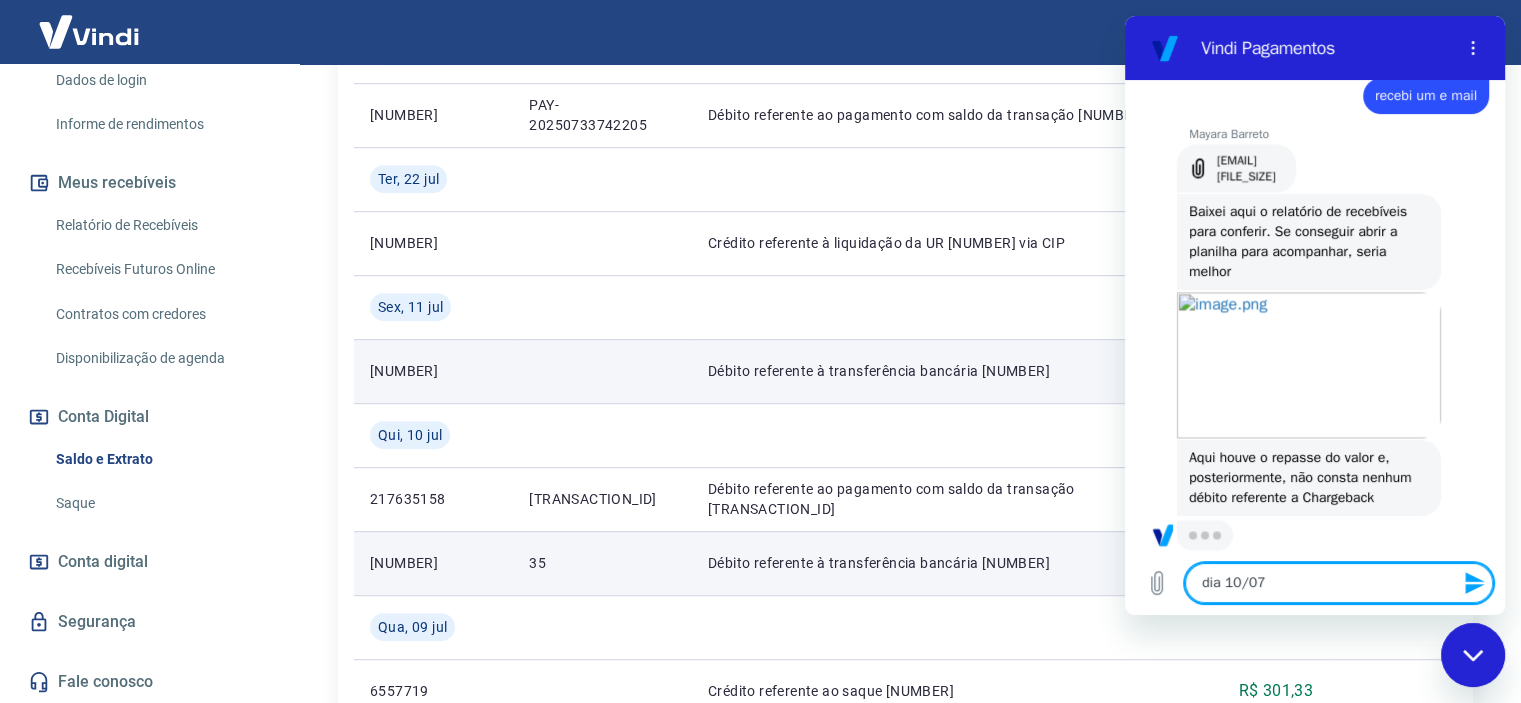 scroll, scrollTop: 2929, scrollLeft: 0, axis: vertical 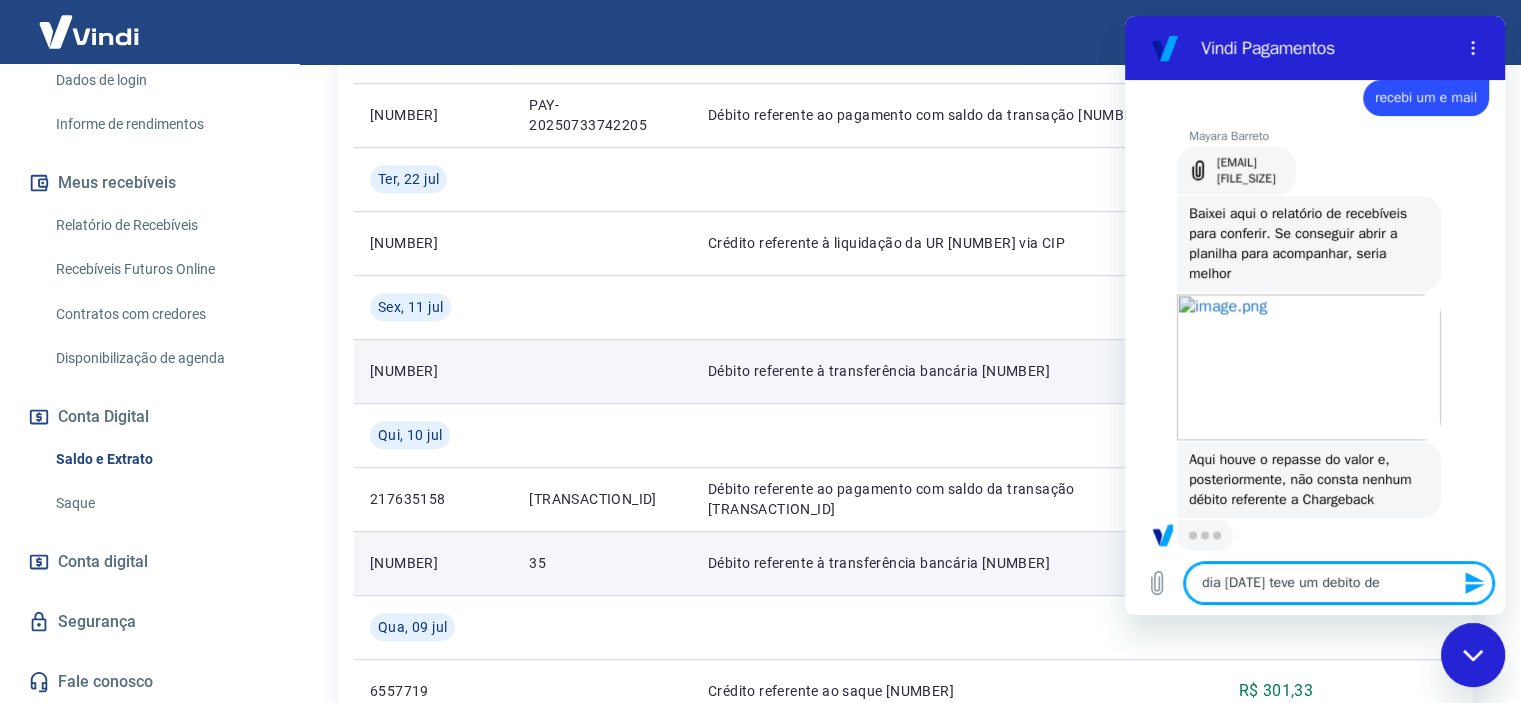 click at bounding box center (1473, 655) 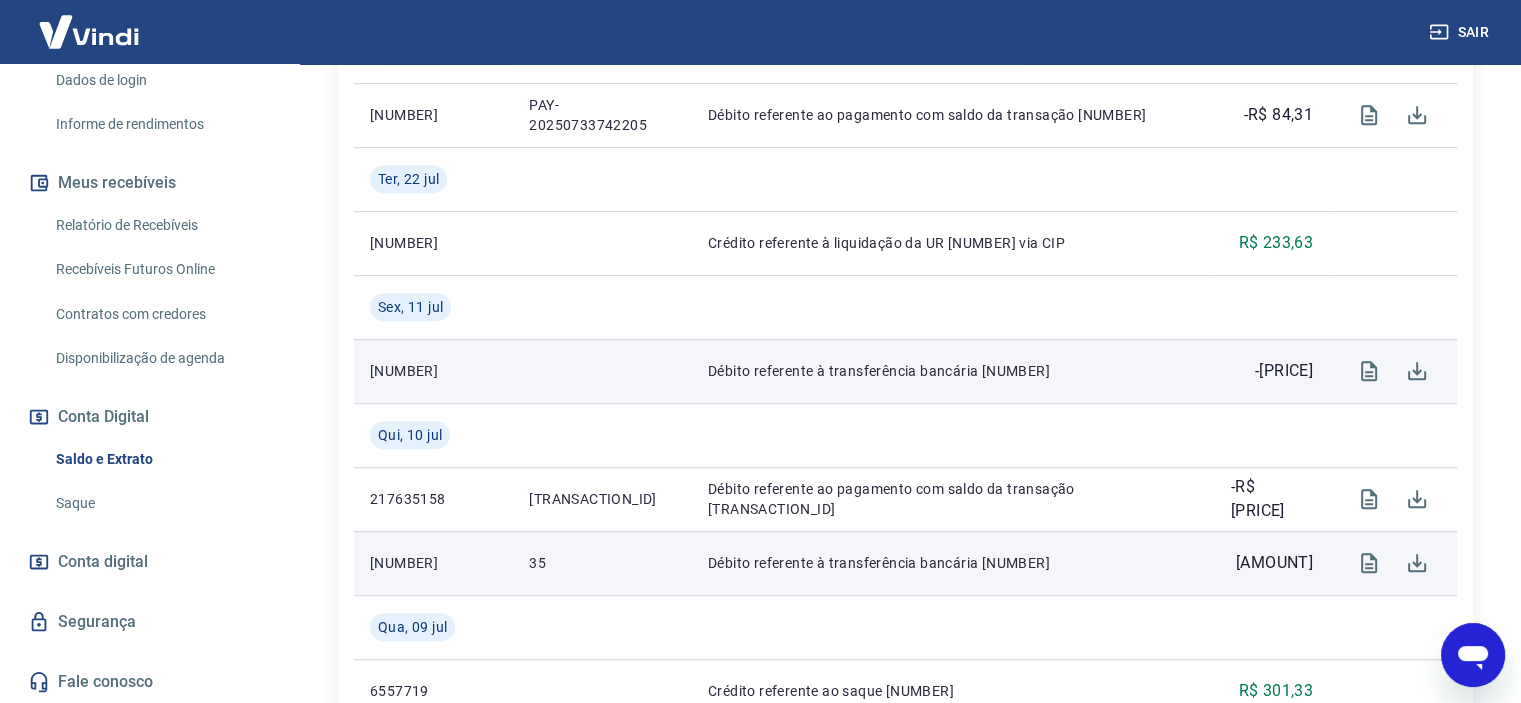 scroll, scrollTop: 2932, scrollLeft: 0, axis: vertical 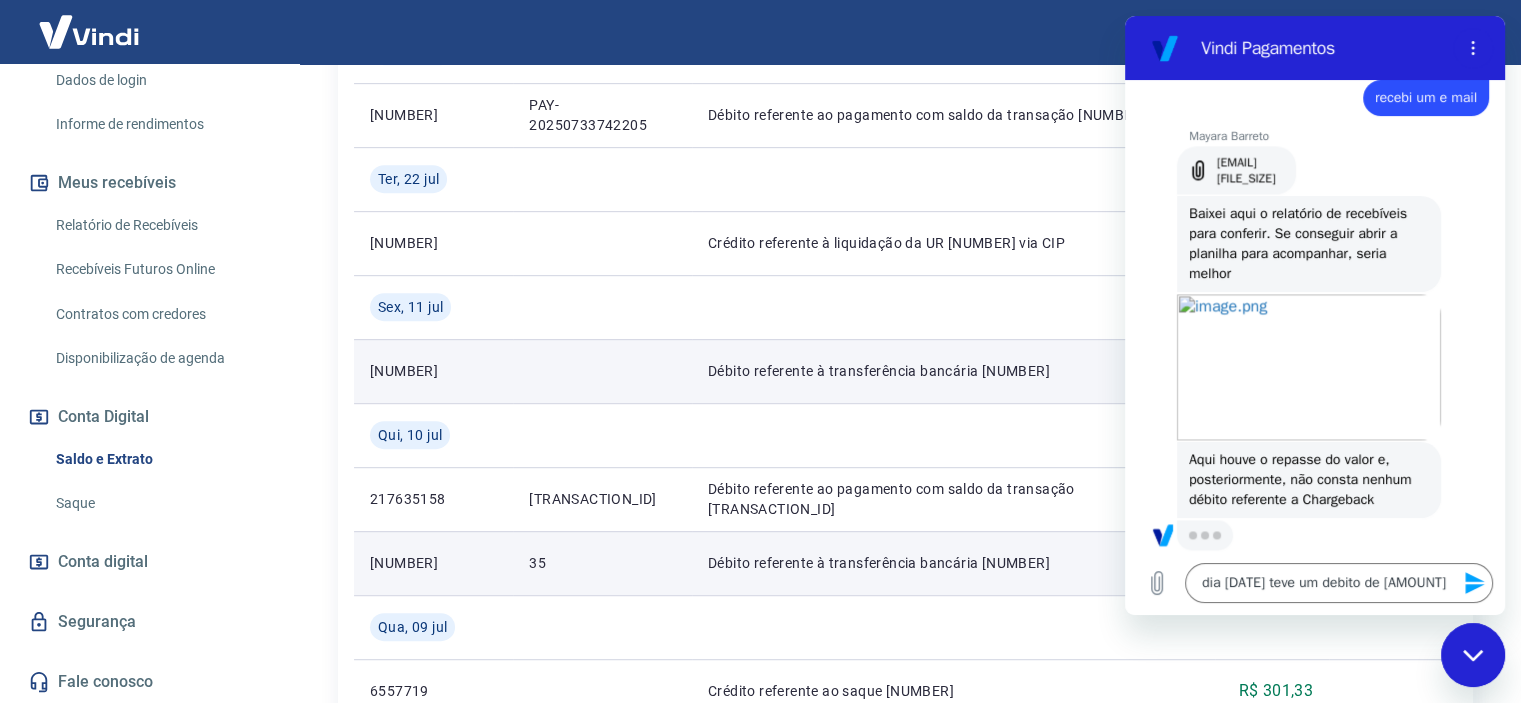click at bounding box center (1473, 655) 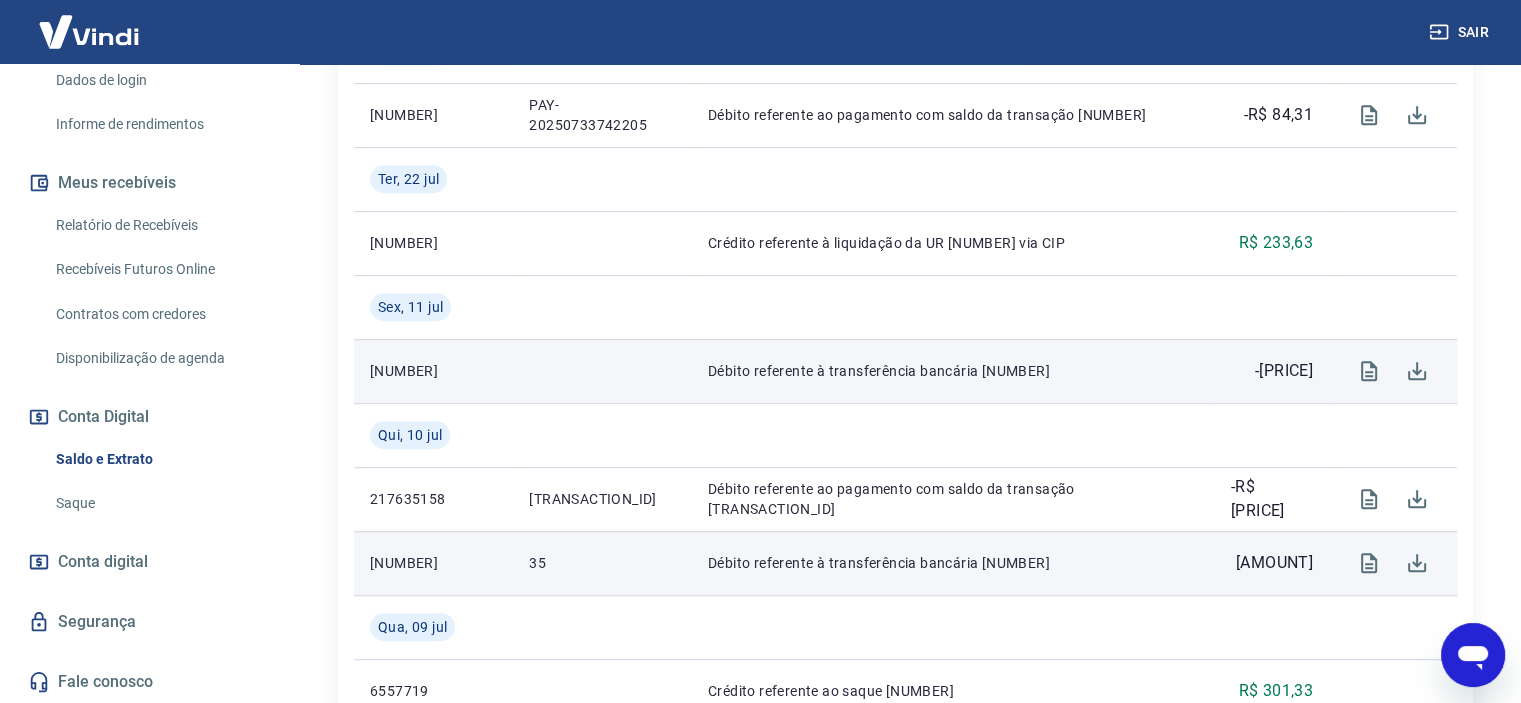 click 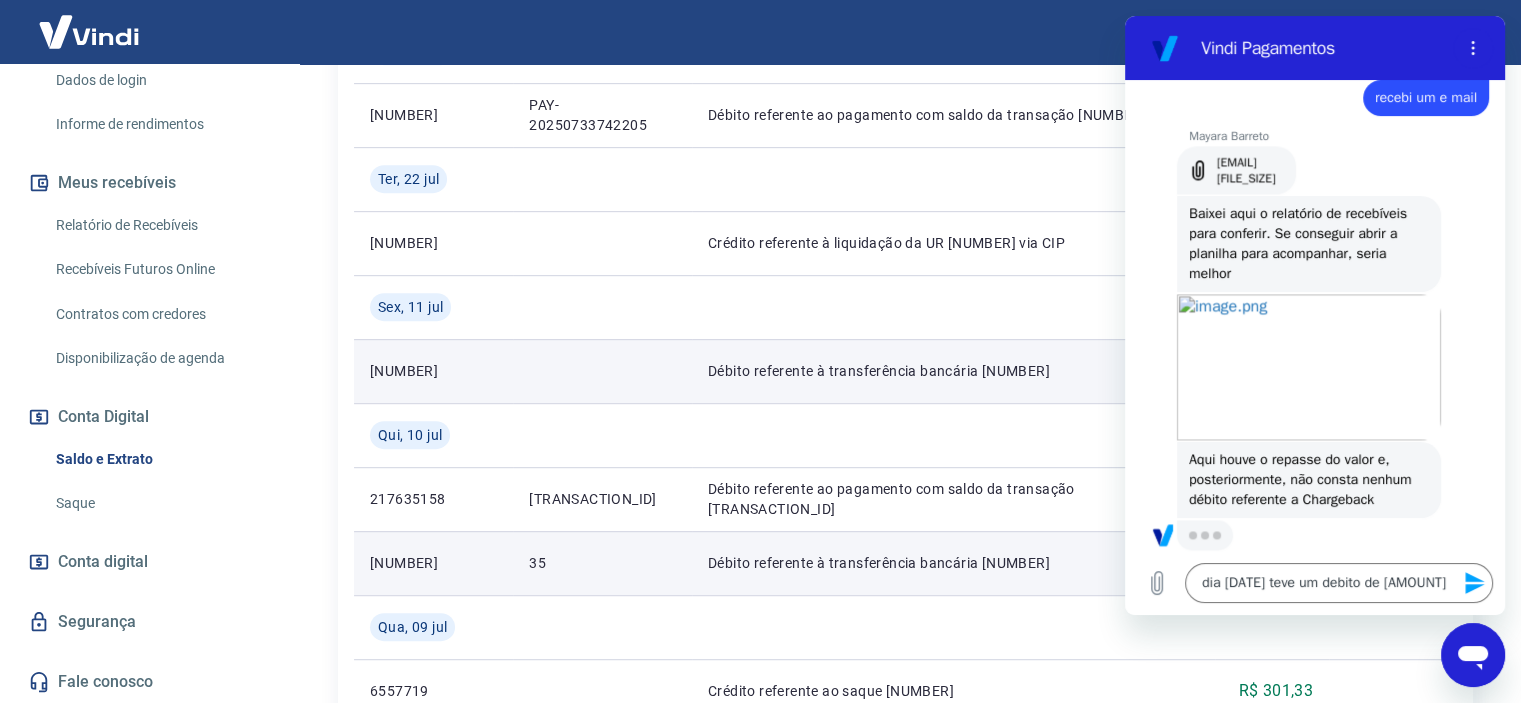 scroll, scrollTop: 0, scrollLeft: 0, axis: both 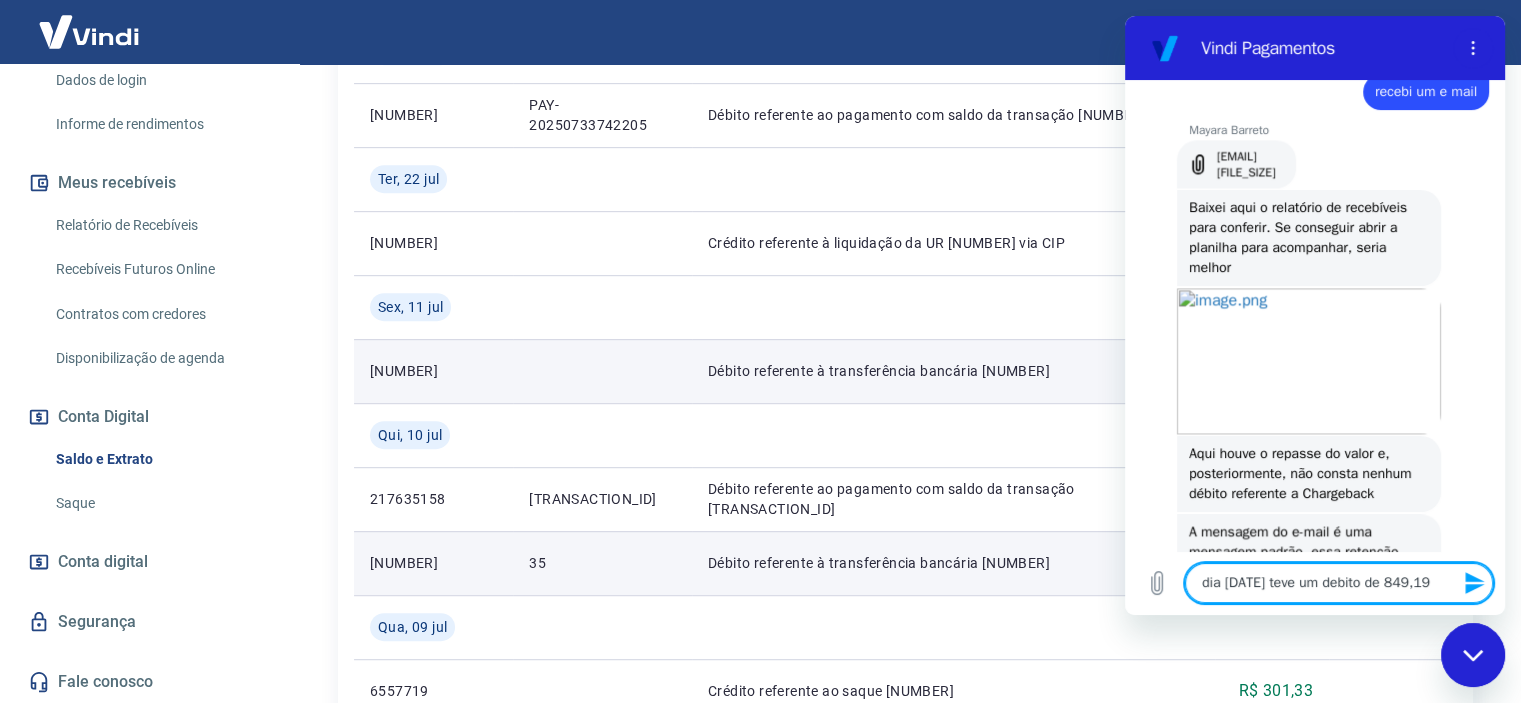 click on "dia [DATE] teve um debito de 849,19" at bounding box center (1339, 583) 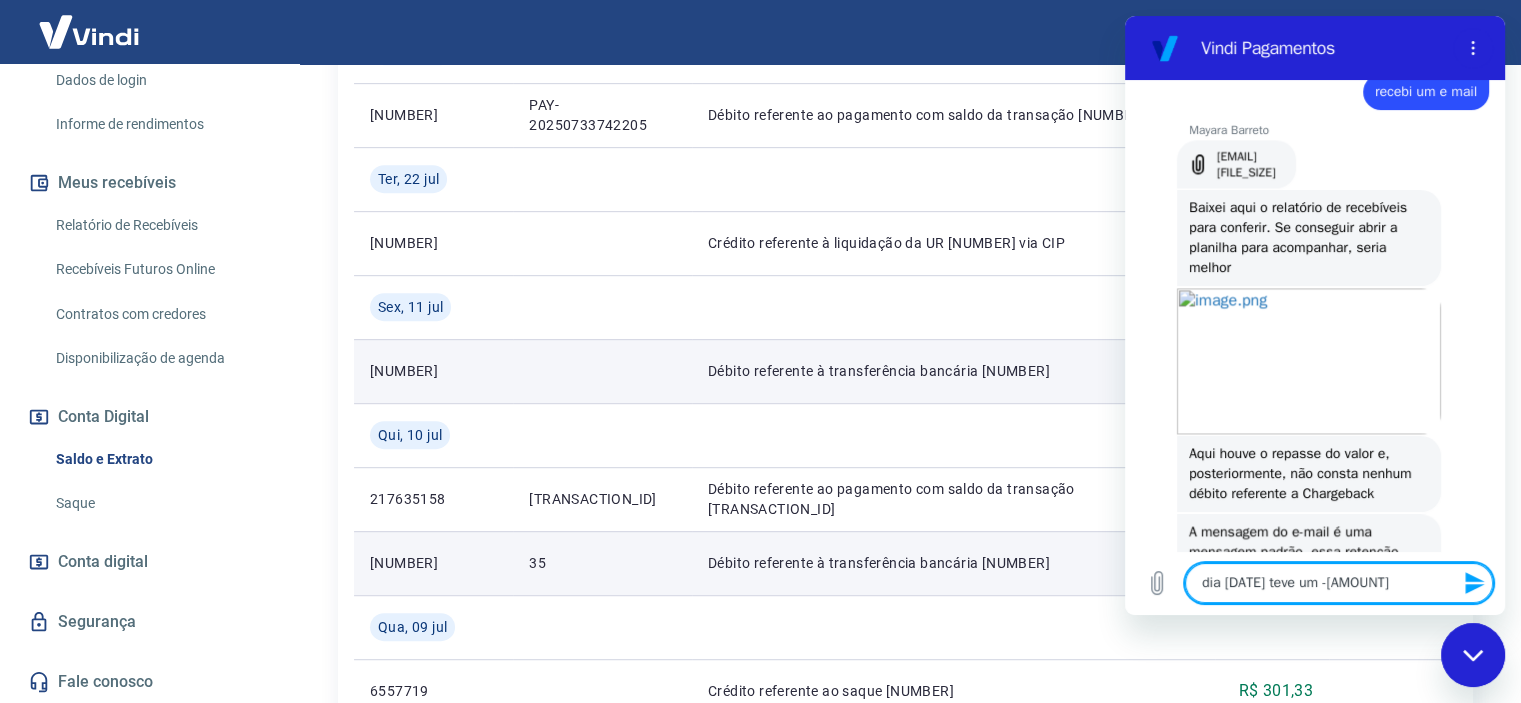 click on "dia [DATE] teve um -[AMOUNT]" at bounding box center [1339, 583] 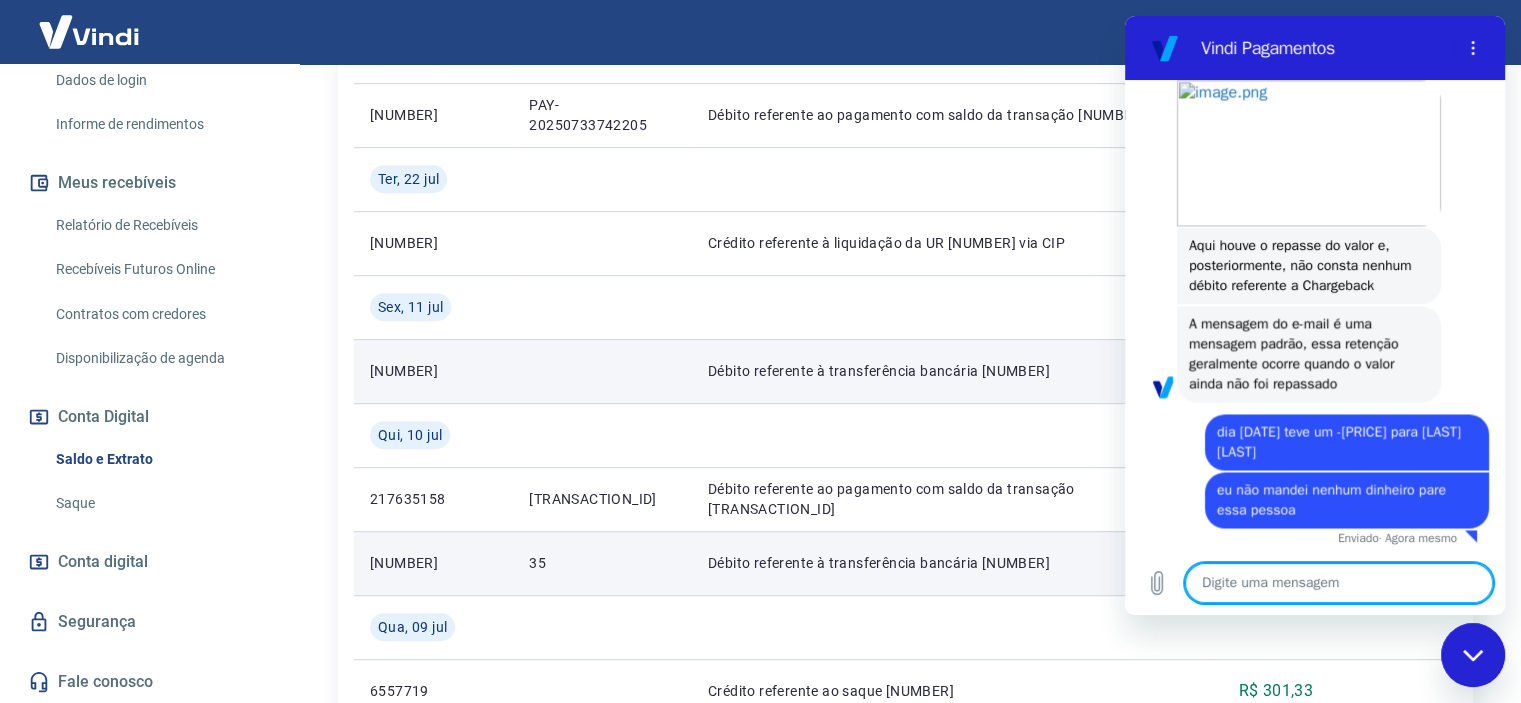 scroll, scrollTop: 3144, scrollLeft: 0, axis: vertical 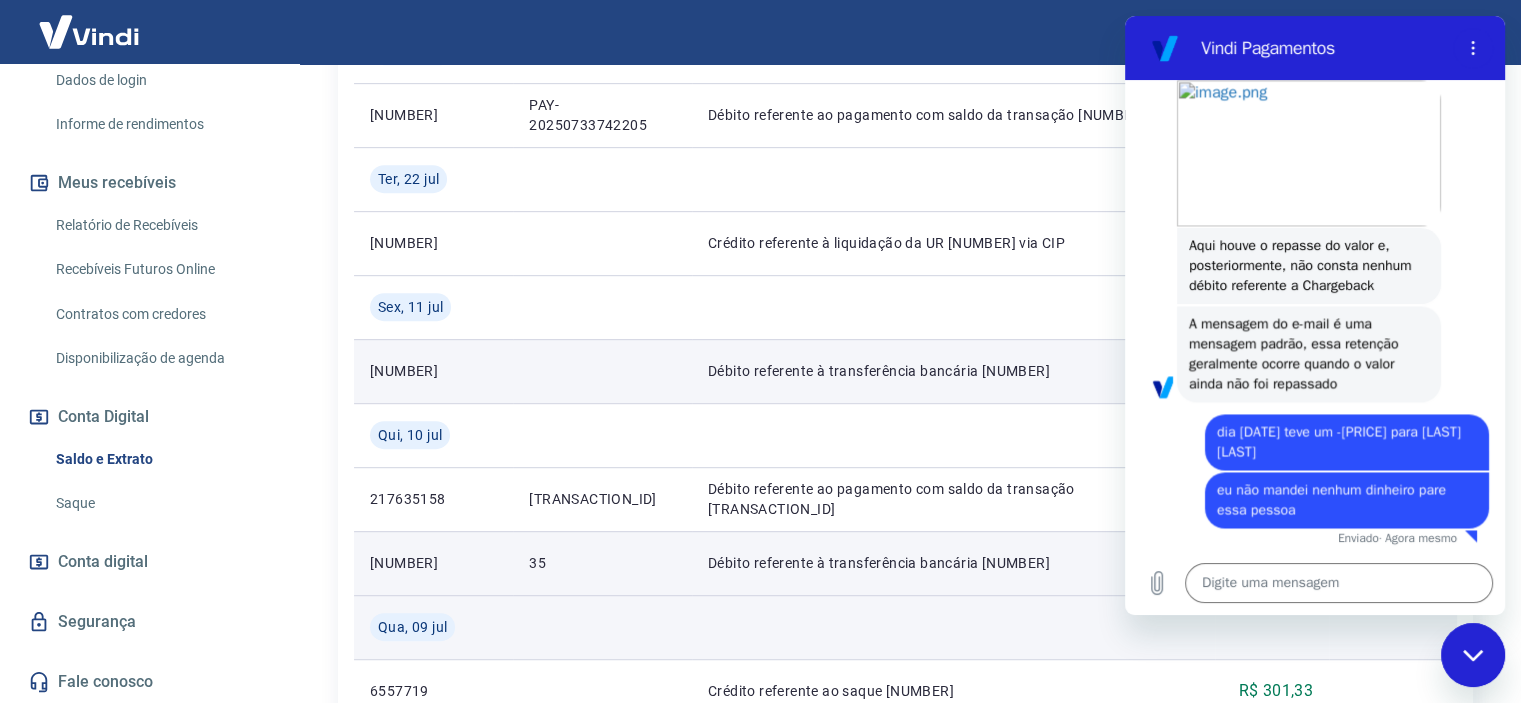 click at bounding box center [953, 627] 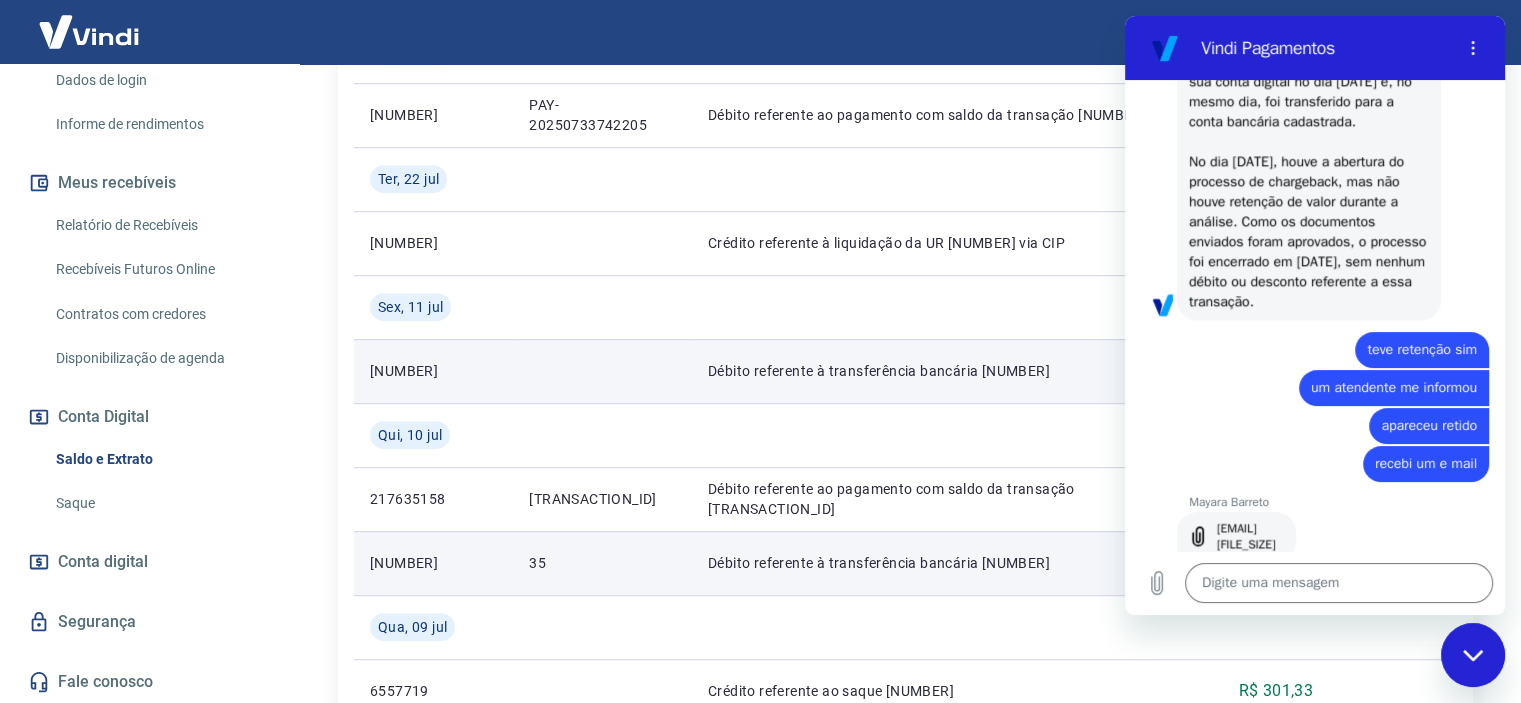scroll, scrollTop: 2440, scrollLeft: 0, axis: vertical 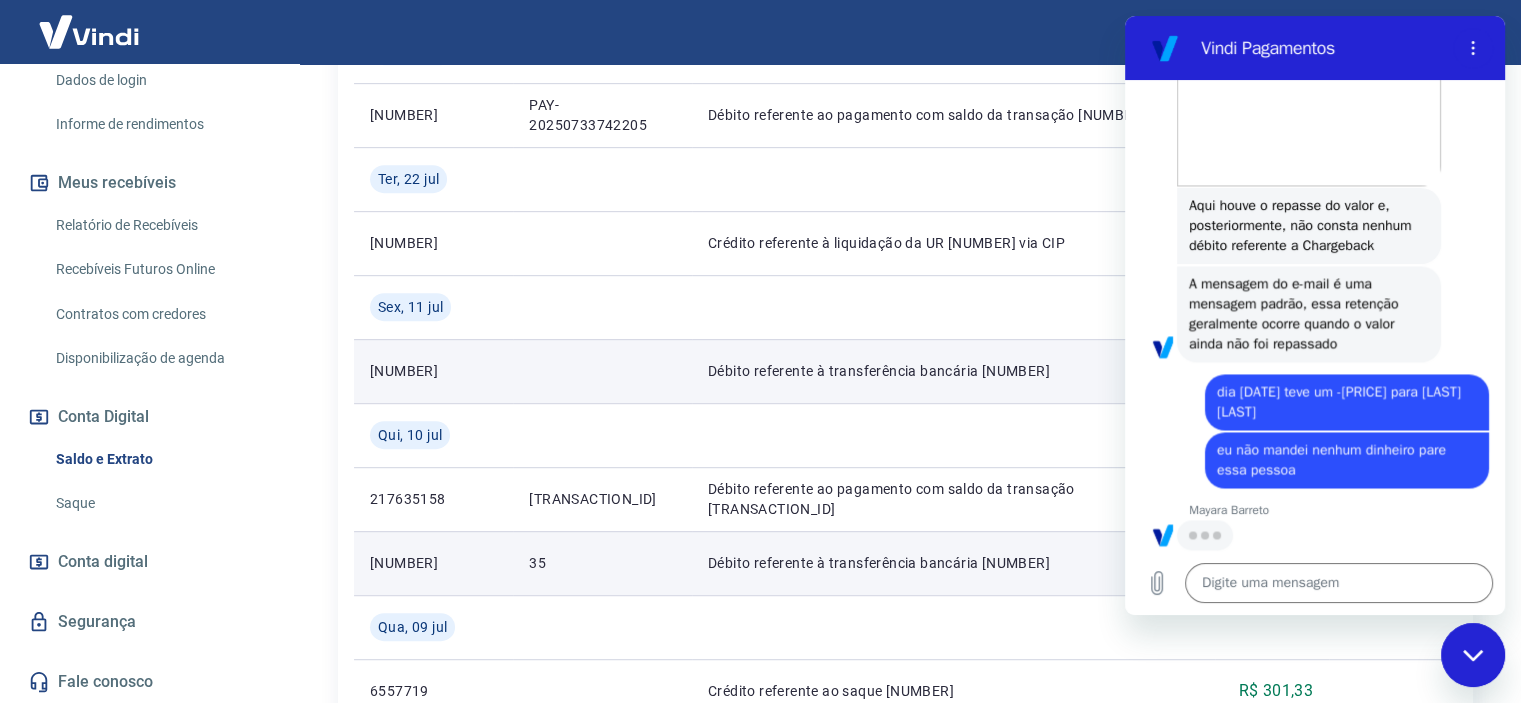 click at bounding box center [1473, 655] 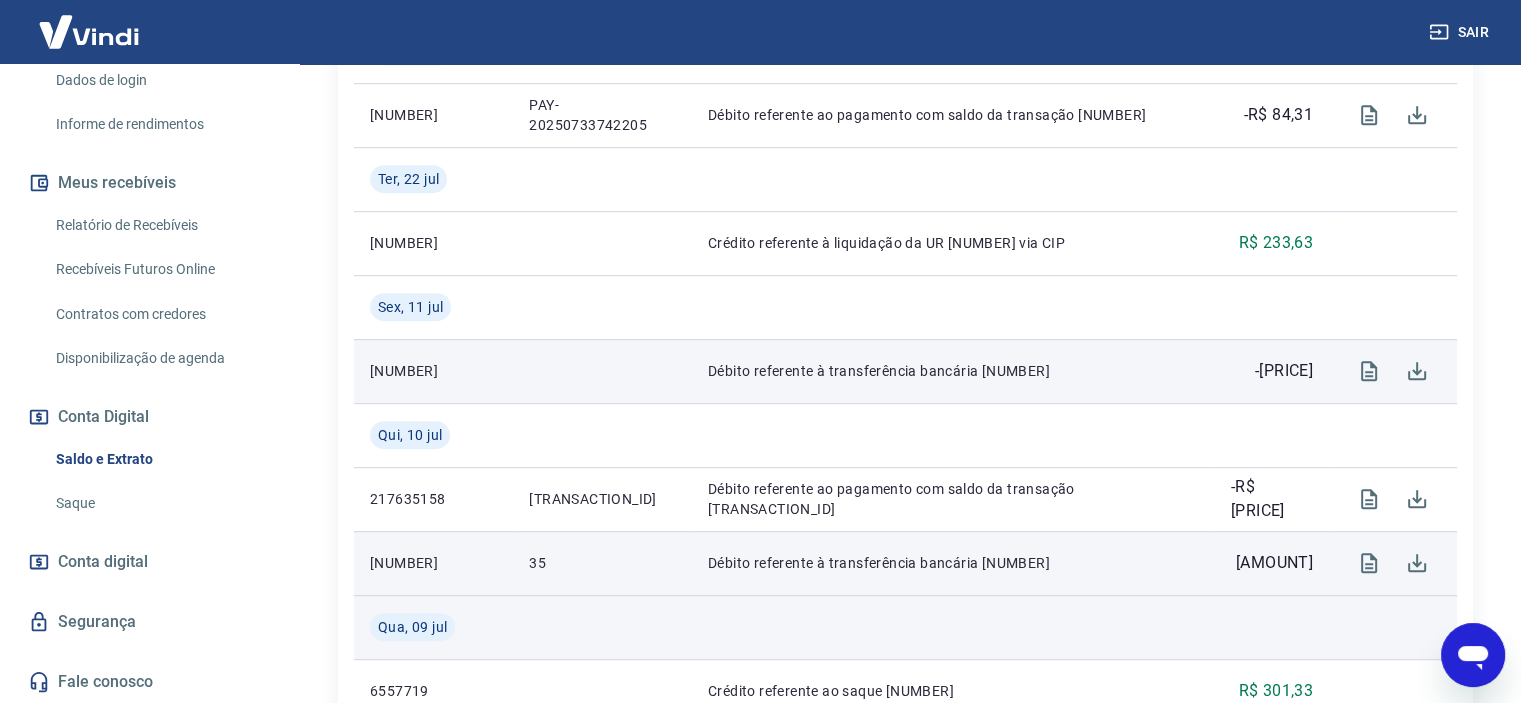 scroll, scrollTop: 3184, scrollLeft: 0, axis: vertical 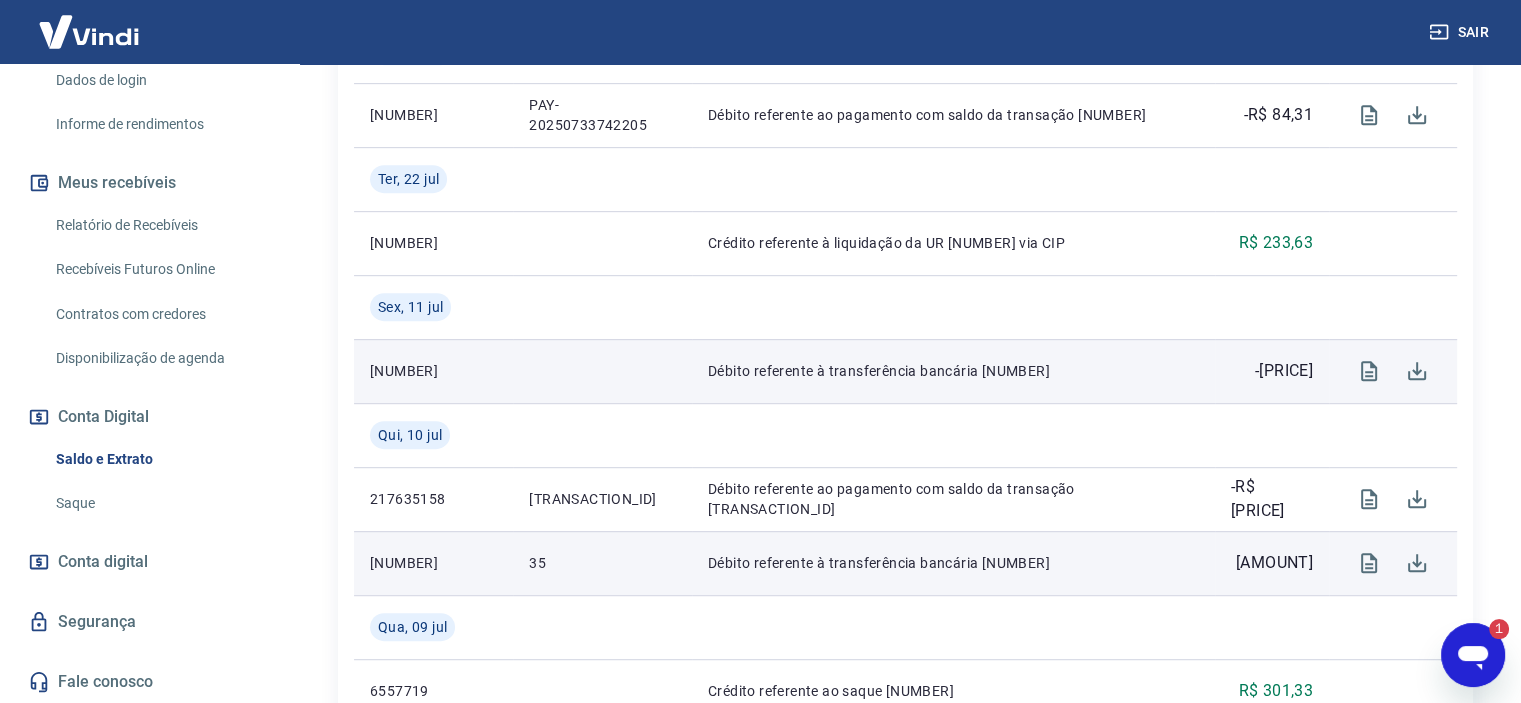 click at bounding box center [1473, 655] 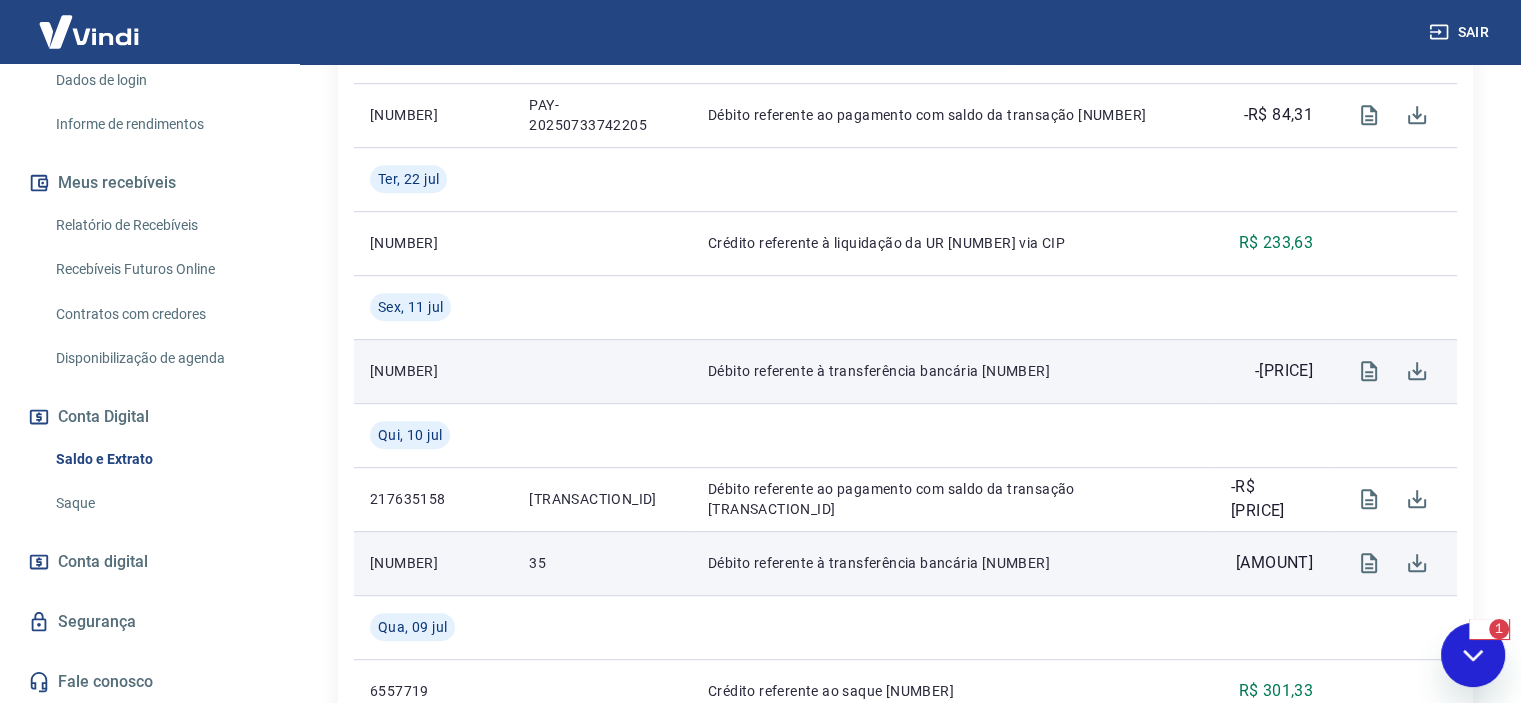 scroll, scrollTop: 0, scrollLeft: 0, axis: both 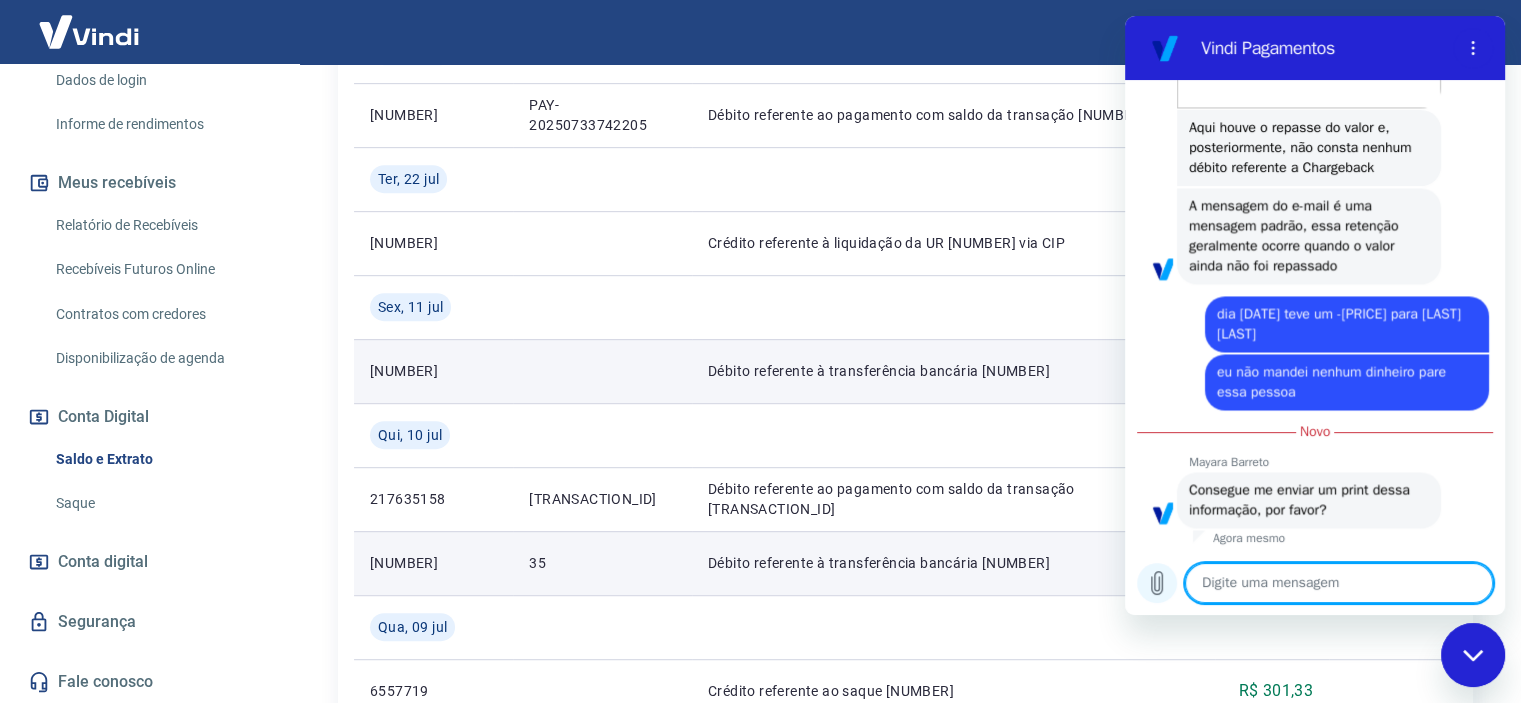 click at bounding box center (1157, 583) 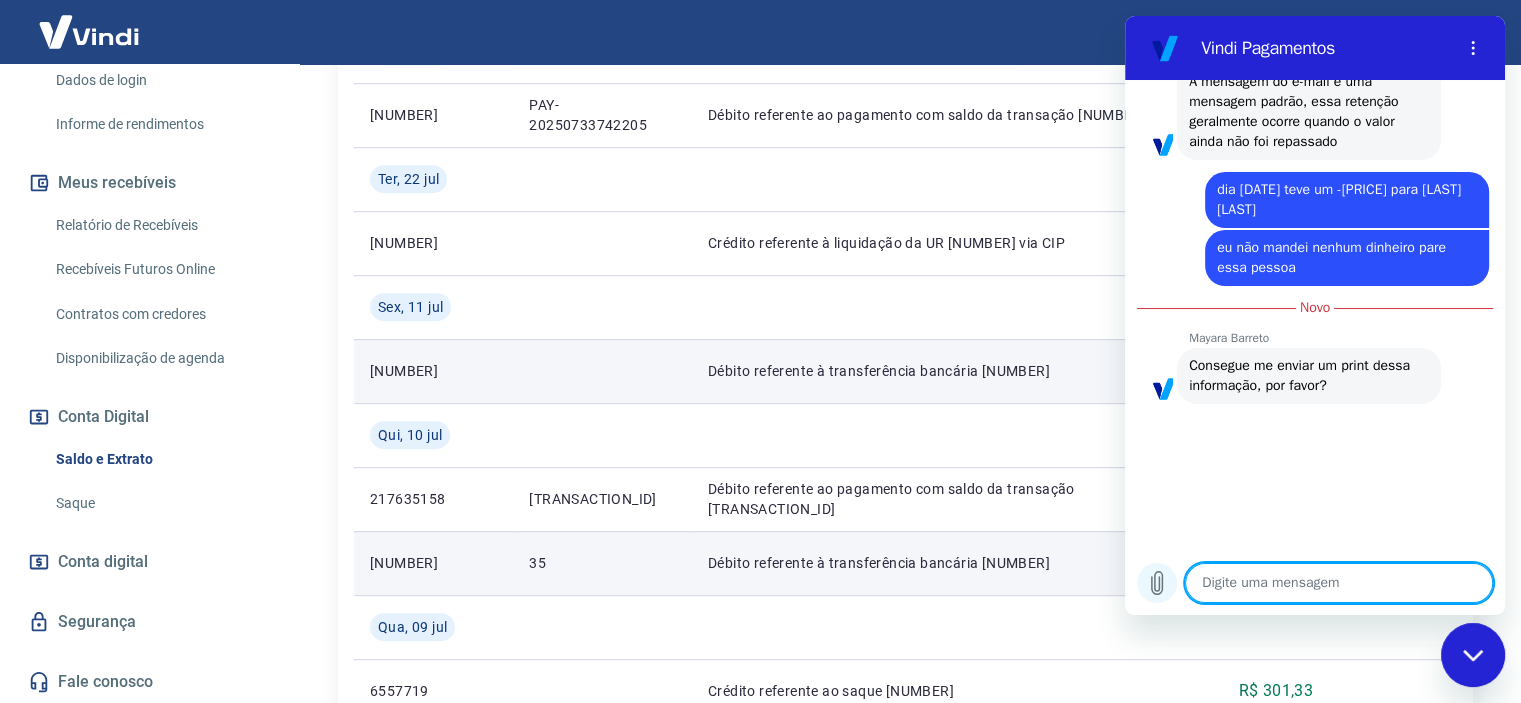 scroll, scrollTop: 3420, scrollLeft: 0, axis: vertical 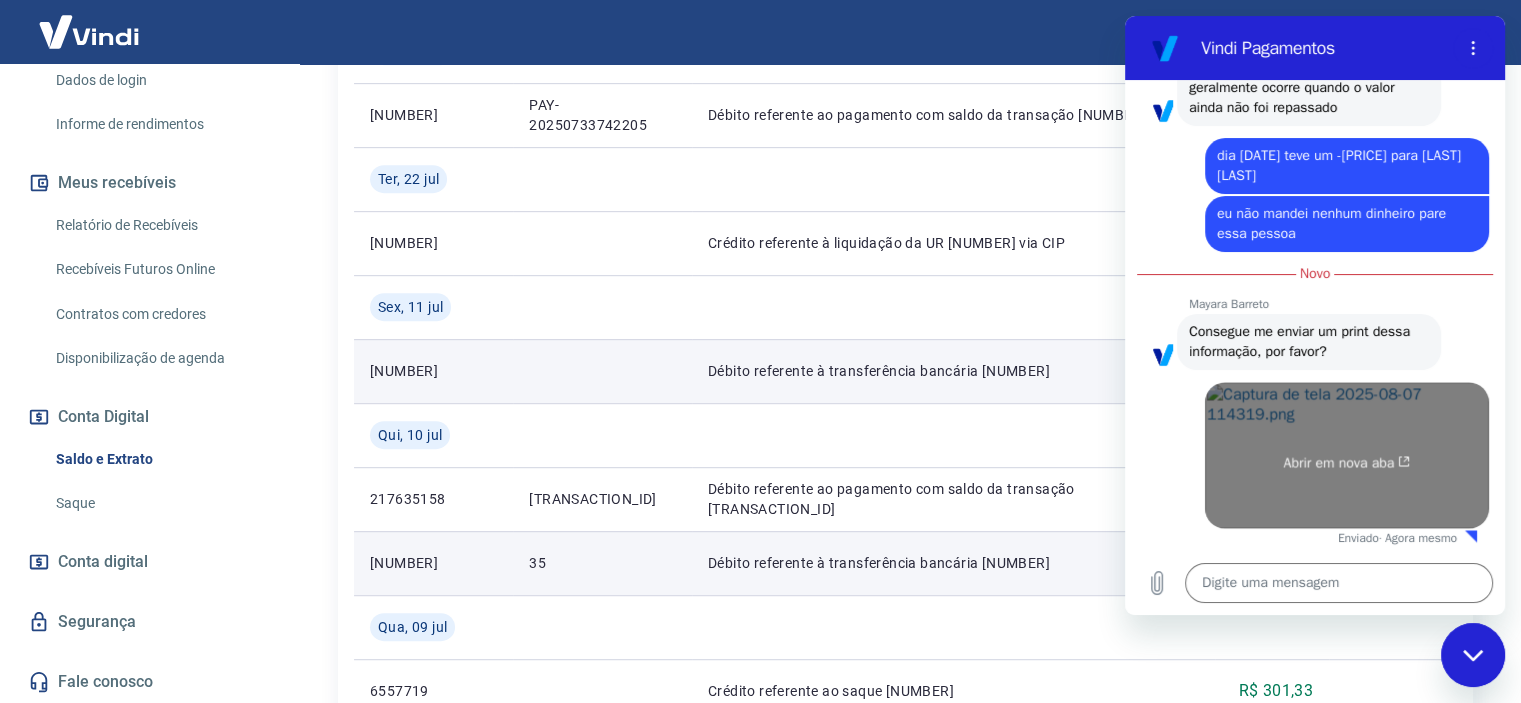click on "Abrir em nova aba" at bounding box center (1347, 455) 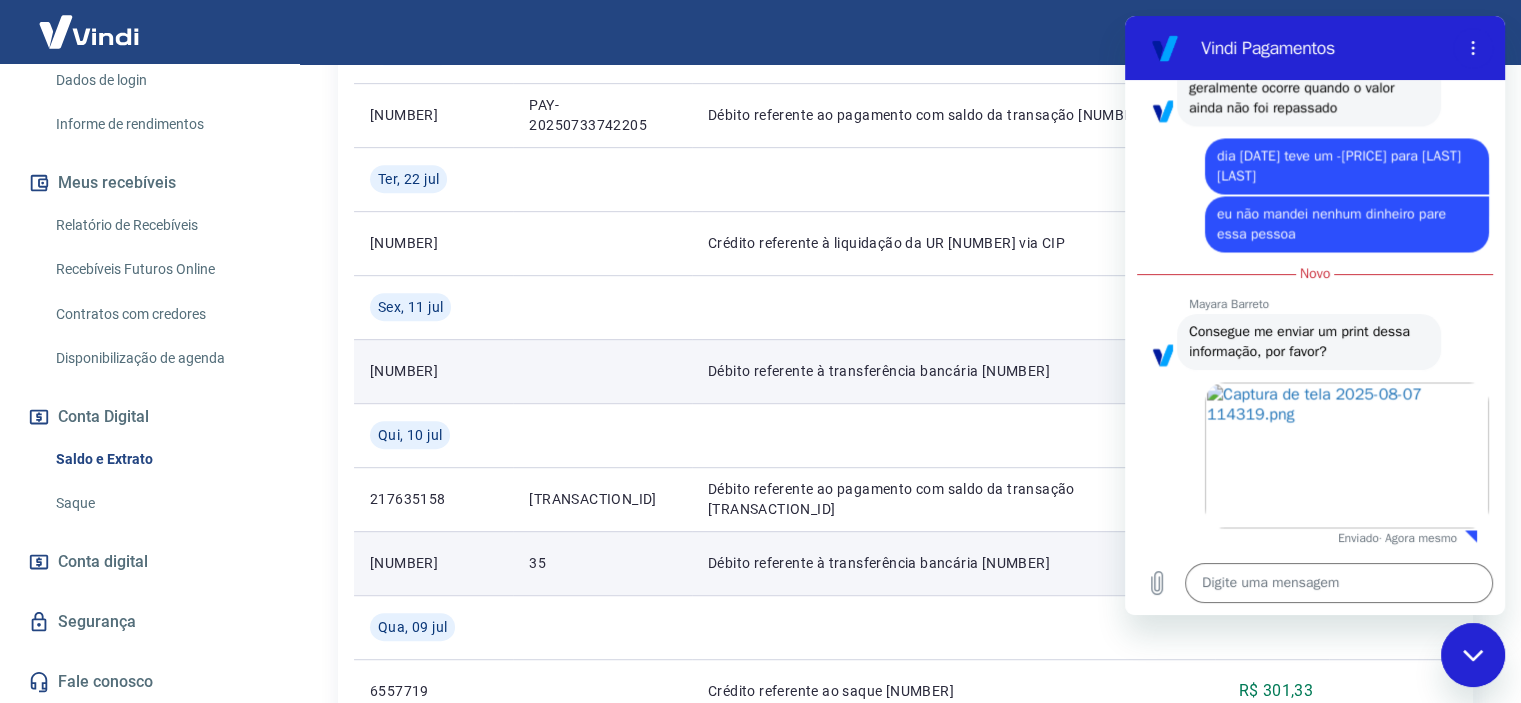 click at bounding box center (1473, 655) 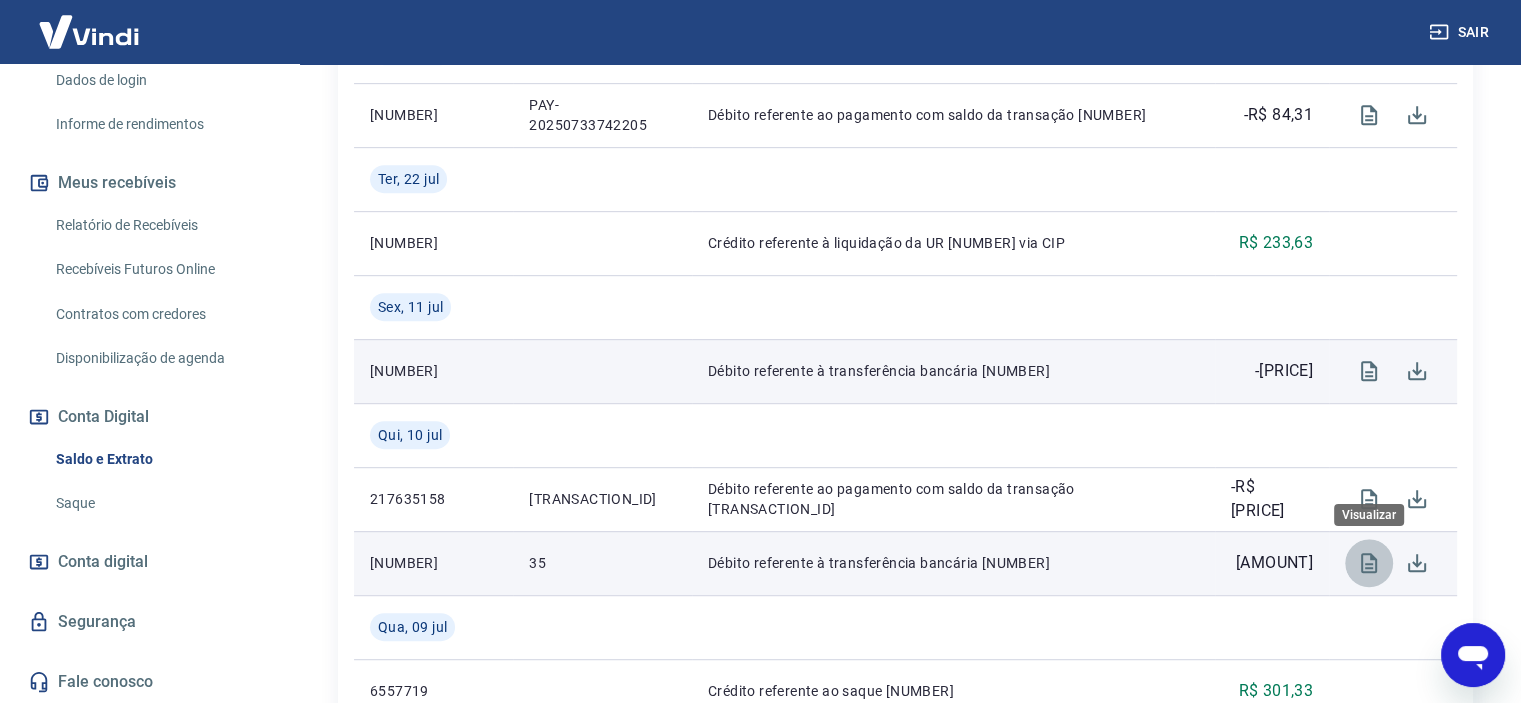 click 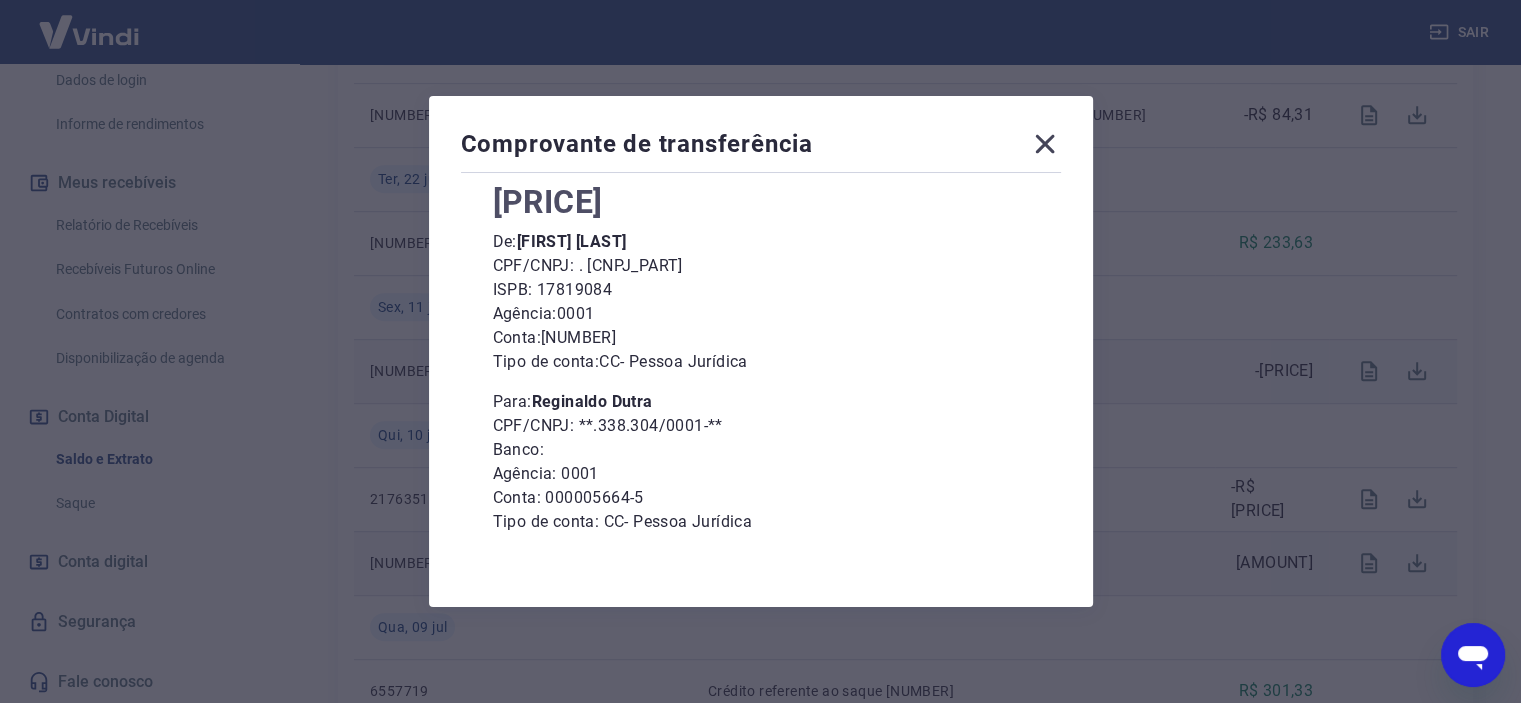 scroll, scrollTop: 123, scrollLeft: 0, axis: vertical 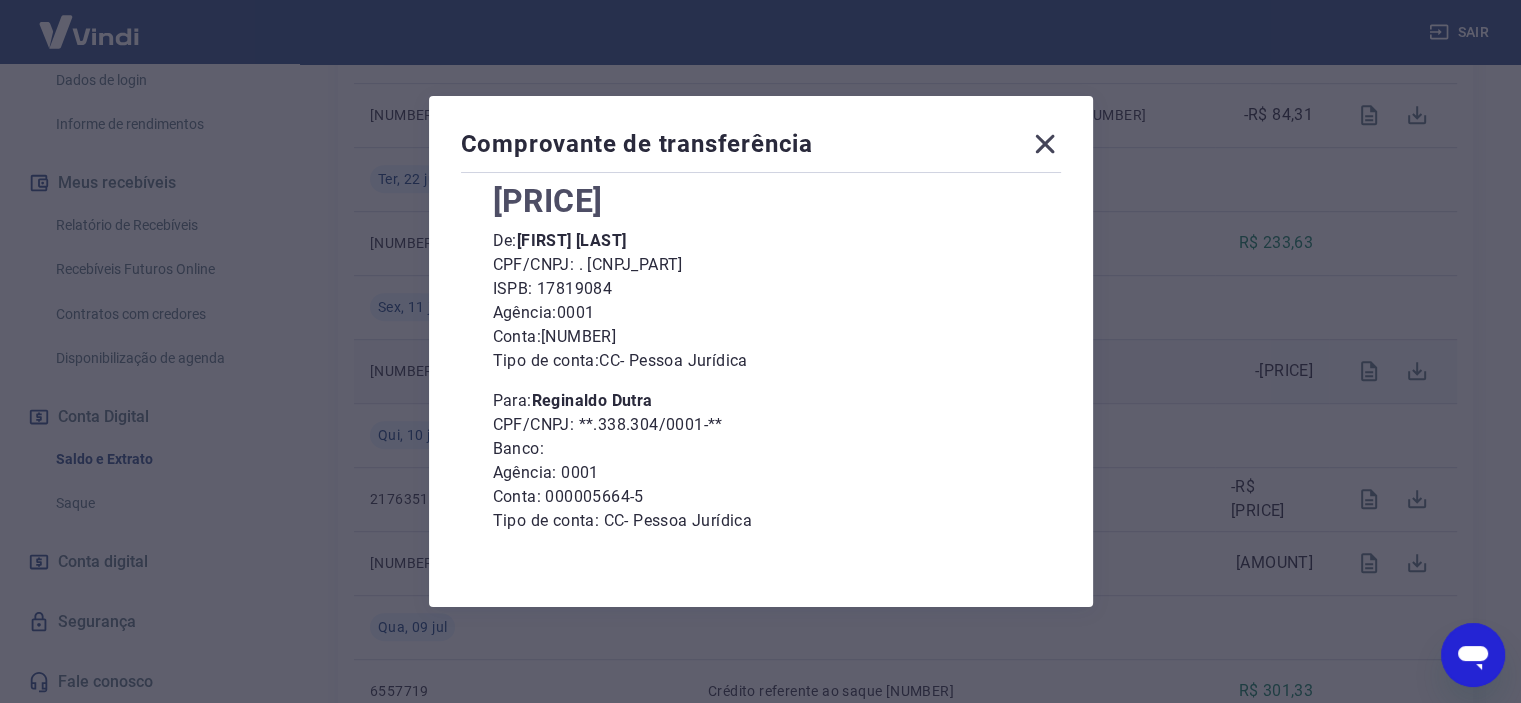 click 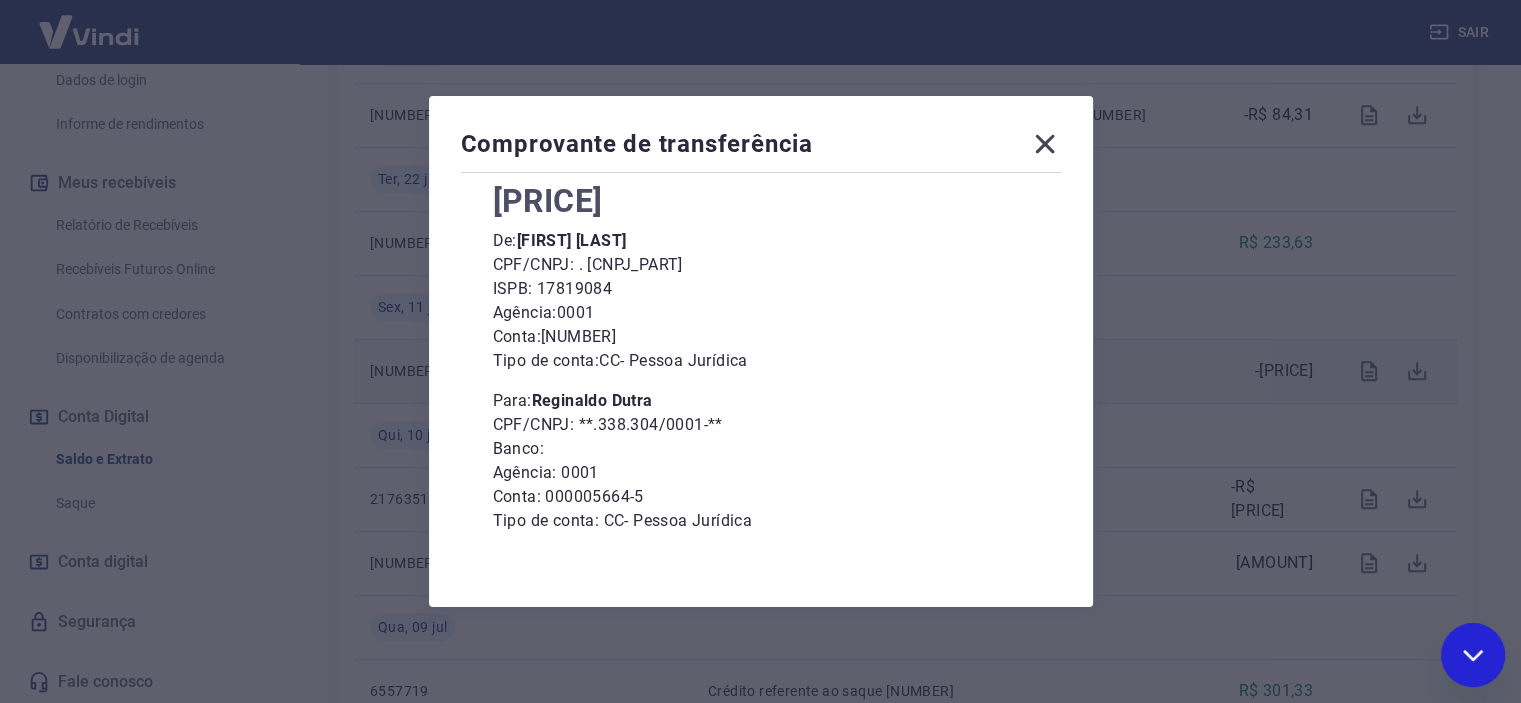 scroll, scrollTop: 0, scrollLeft: 0, axis: both 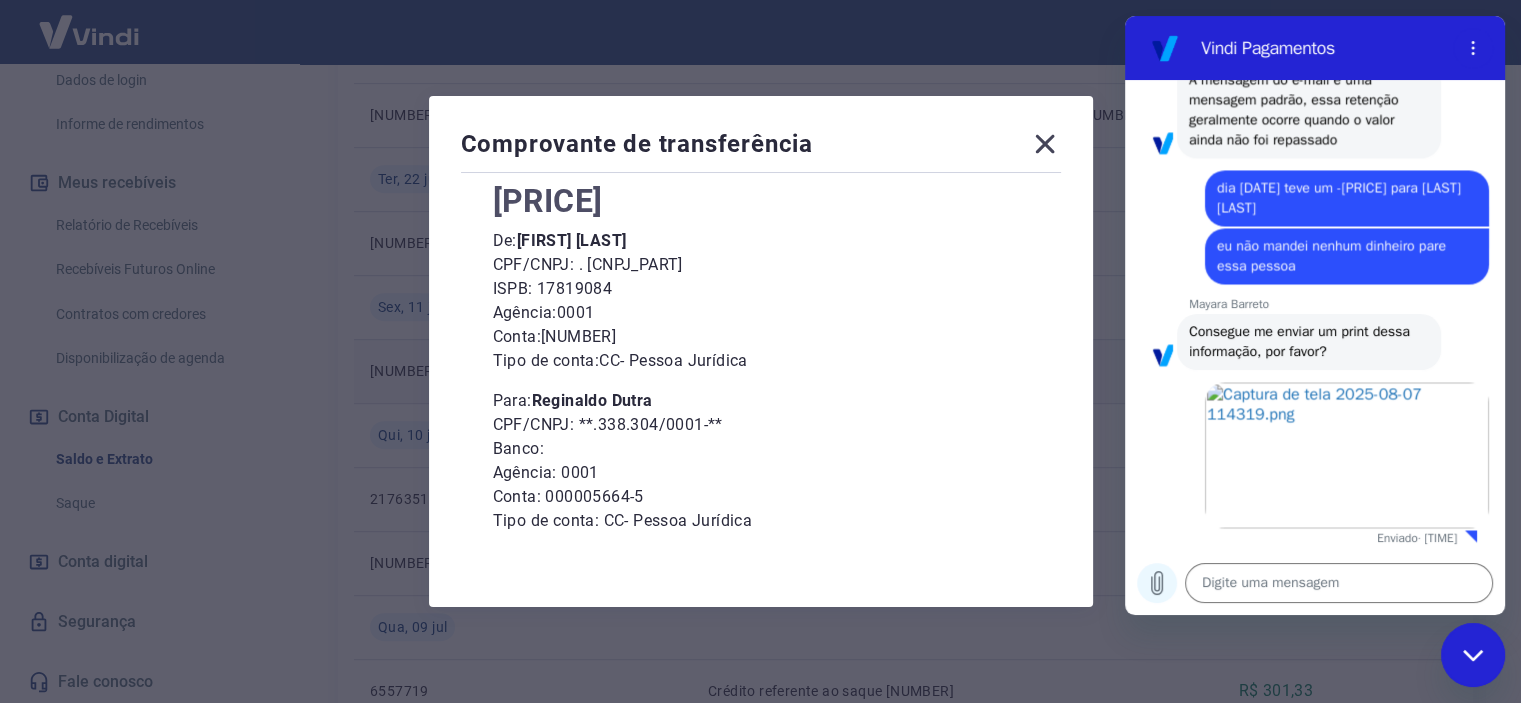 click 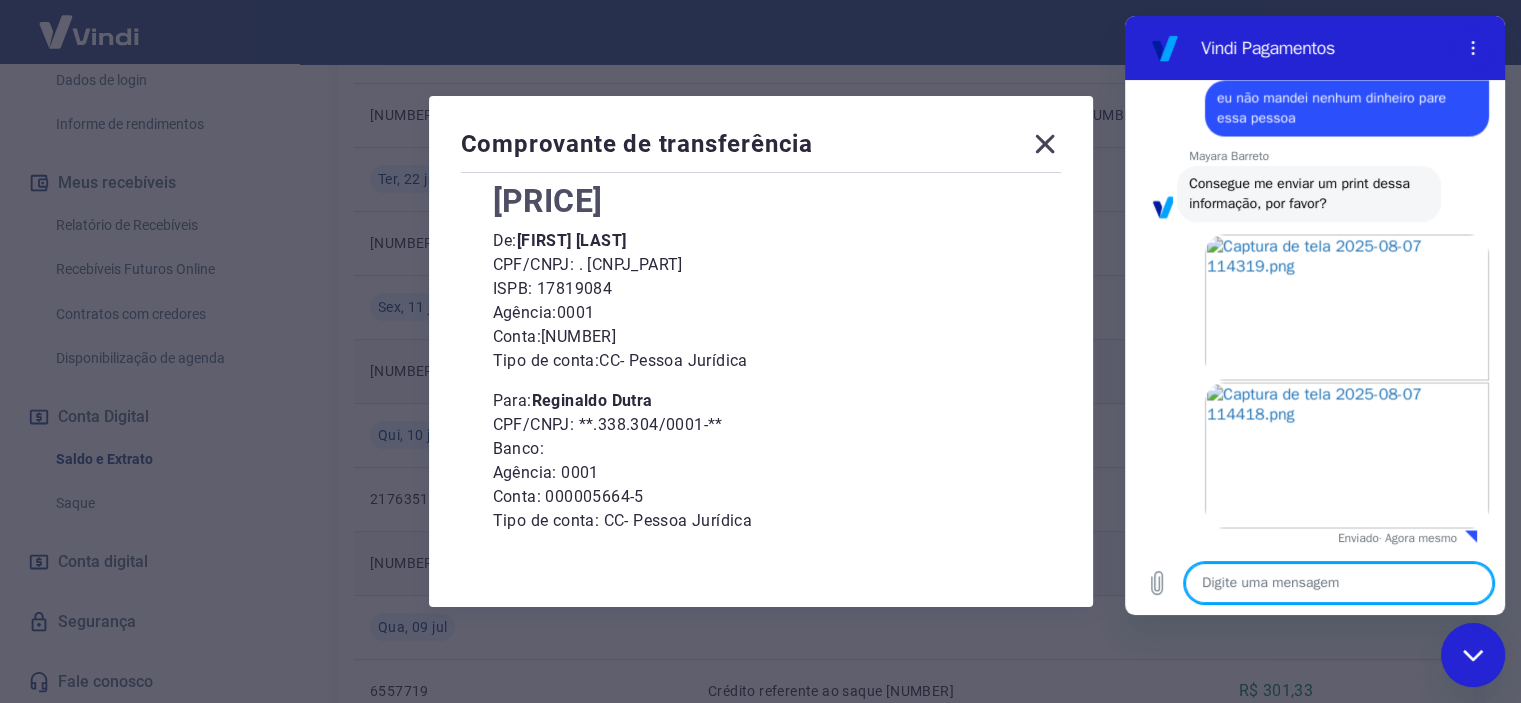 scroll, scrollTop: 3536, scrollLeft: 0, axis: vertical 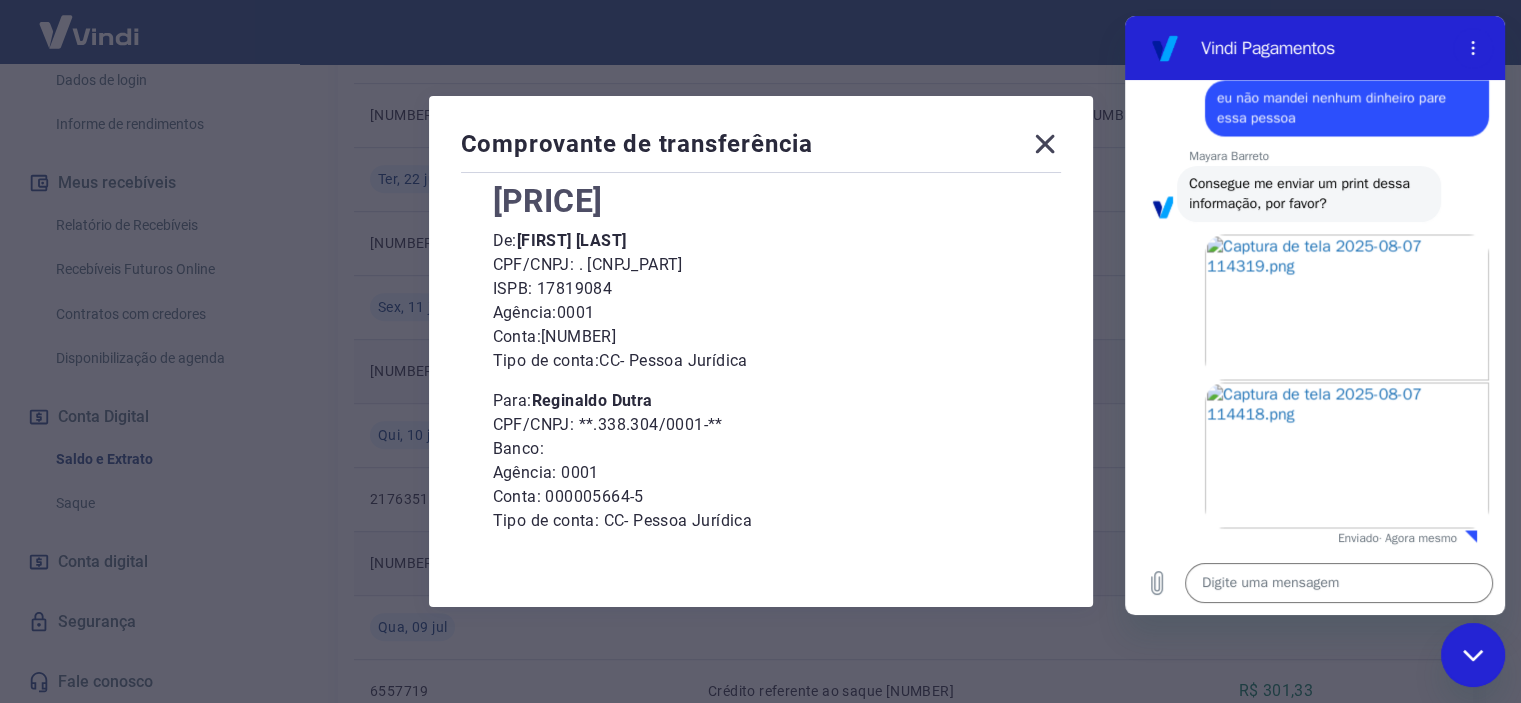 click 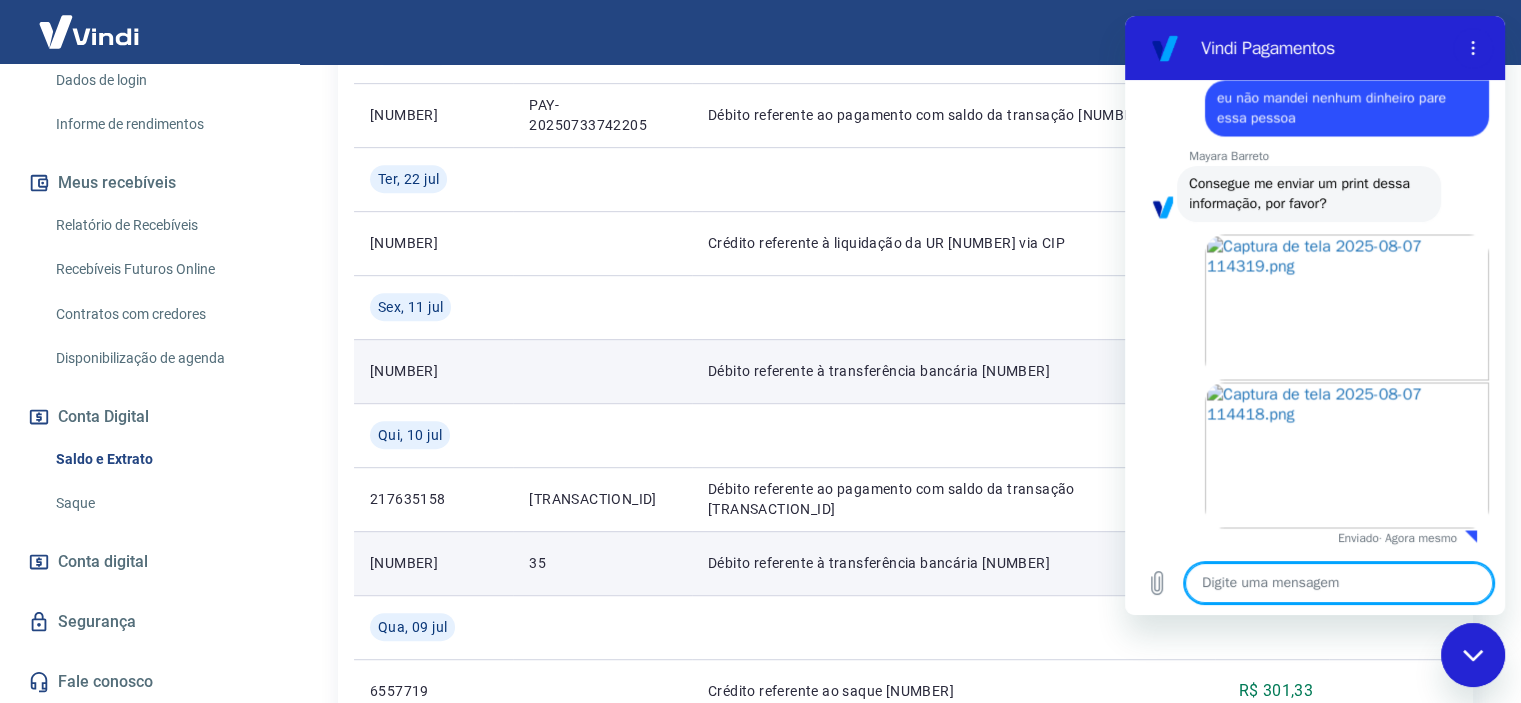 click at bounding box center [1339, 583] 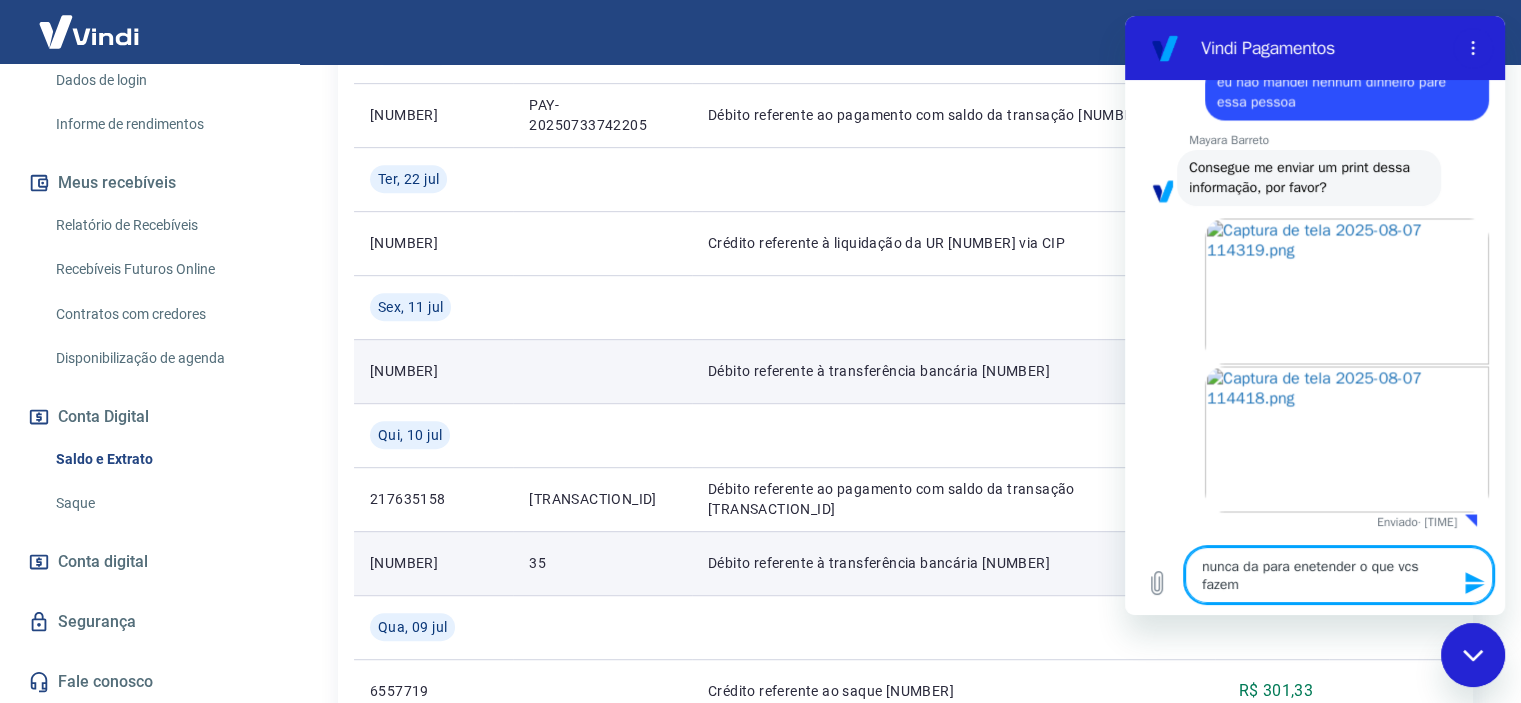 drag, startPoint x: 1320, startPoint y: 579, endPoint x: 1343, endPoint y: 573, distance: 23.769728 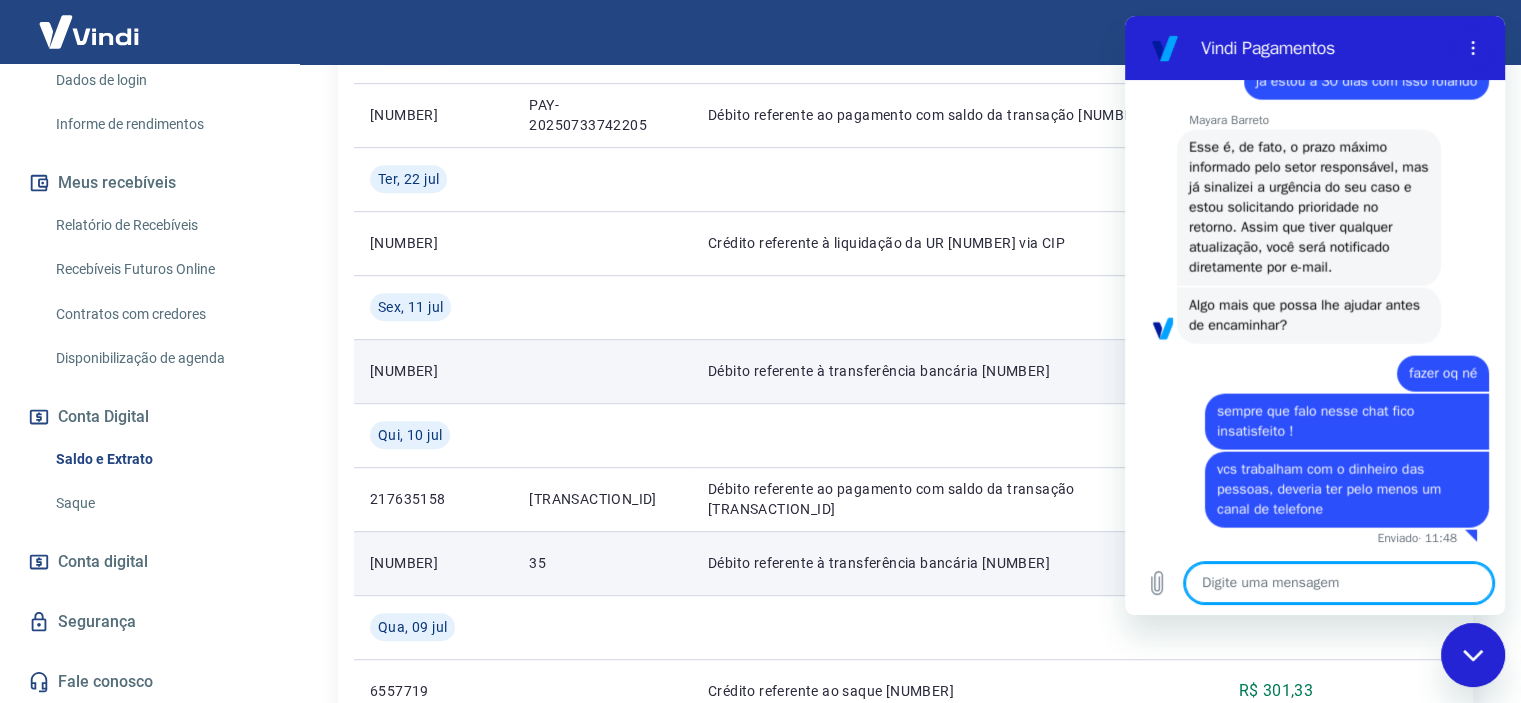 scroll, scrollTop: 4468, scrollLeft: 0, axis: vertical 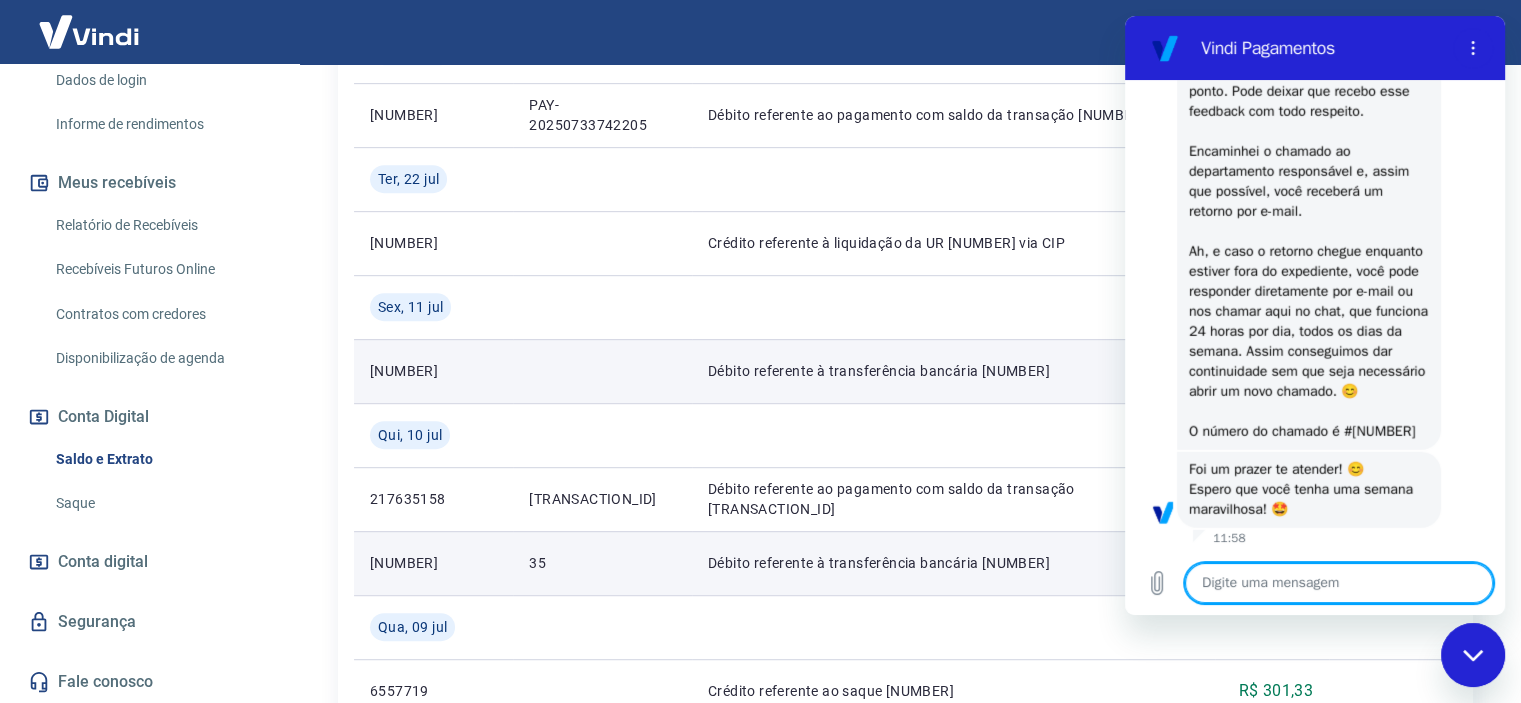 click at bounding box center (1473, 655) 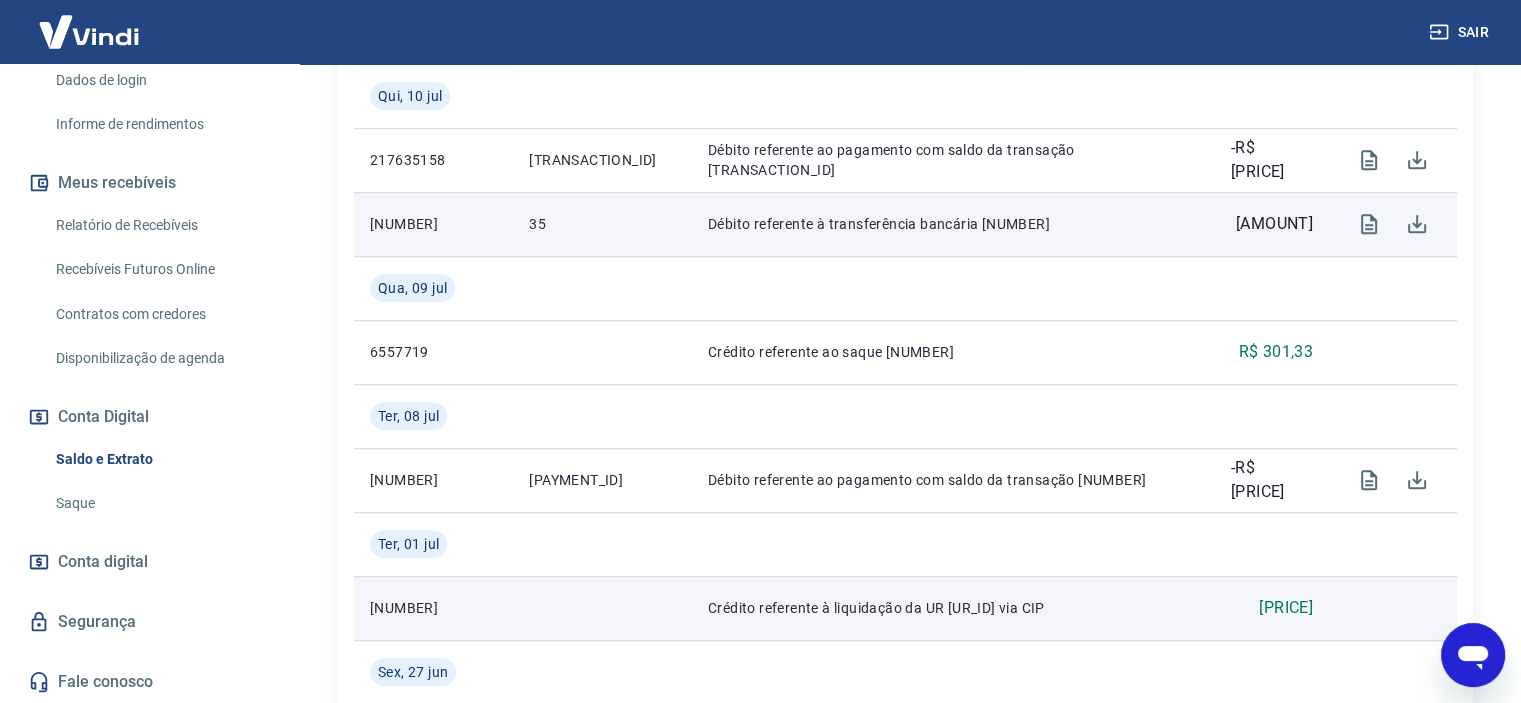 scroll, scrollTop: 1320, scrollLeft: 0, axis: vertical 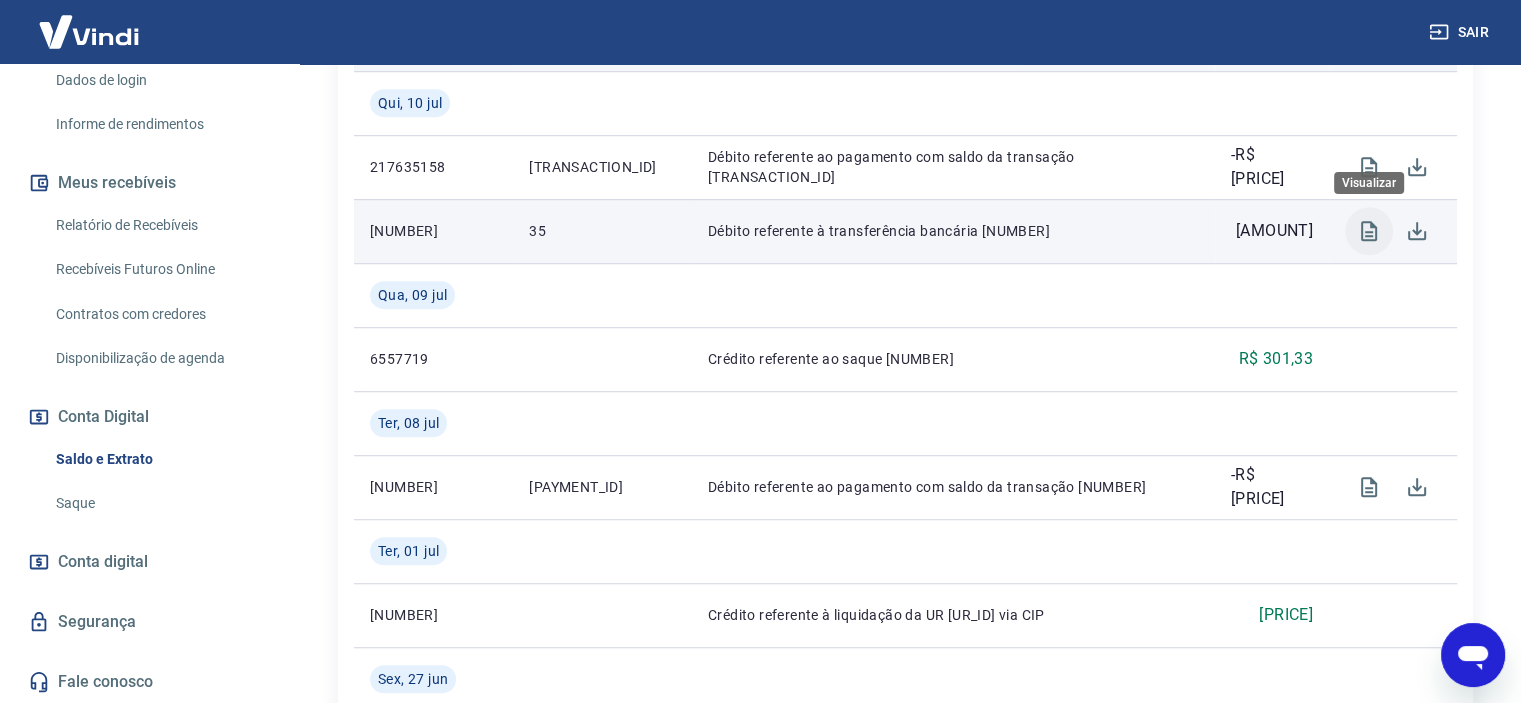 click 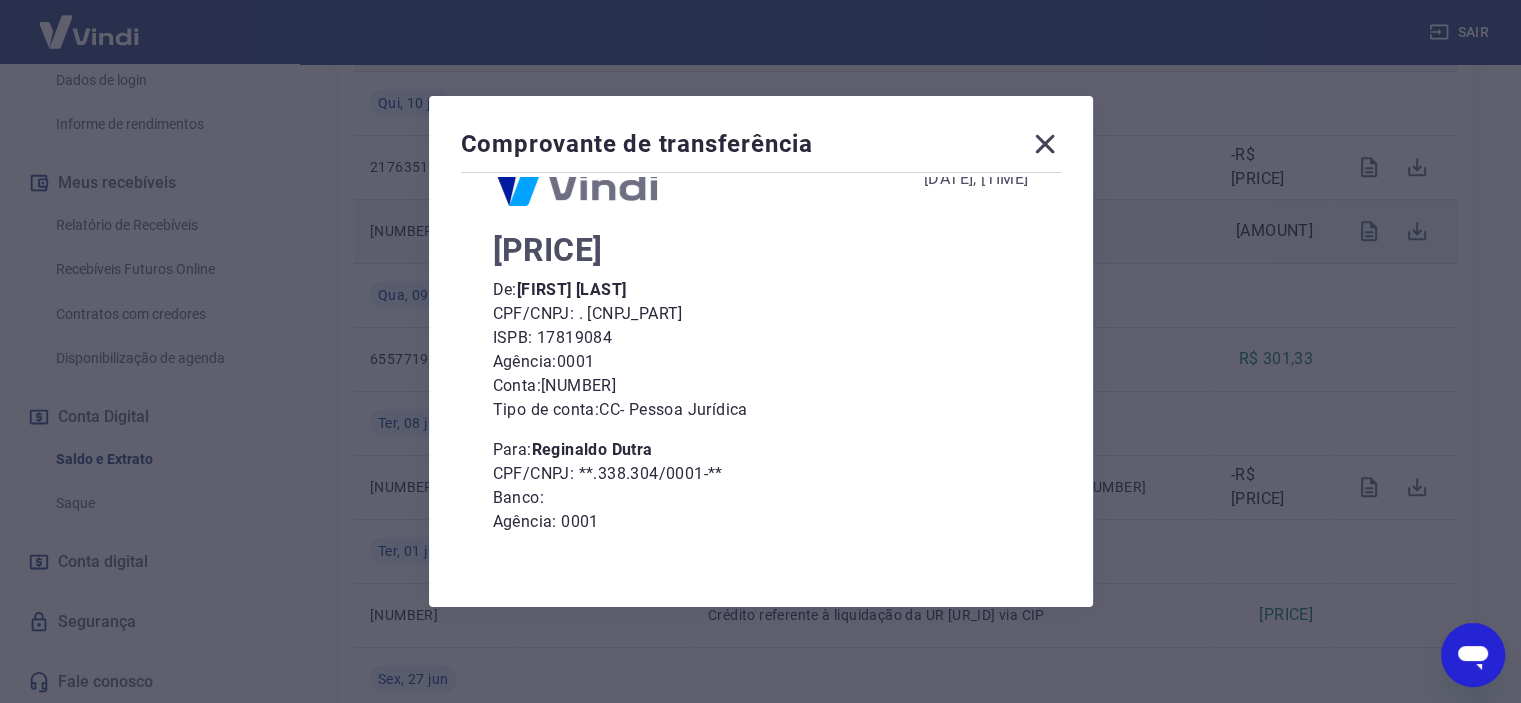 scroll, scrollTop: 176, scrollLeft: 0, axis: vertical 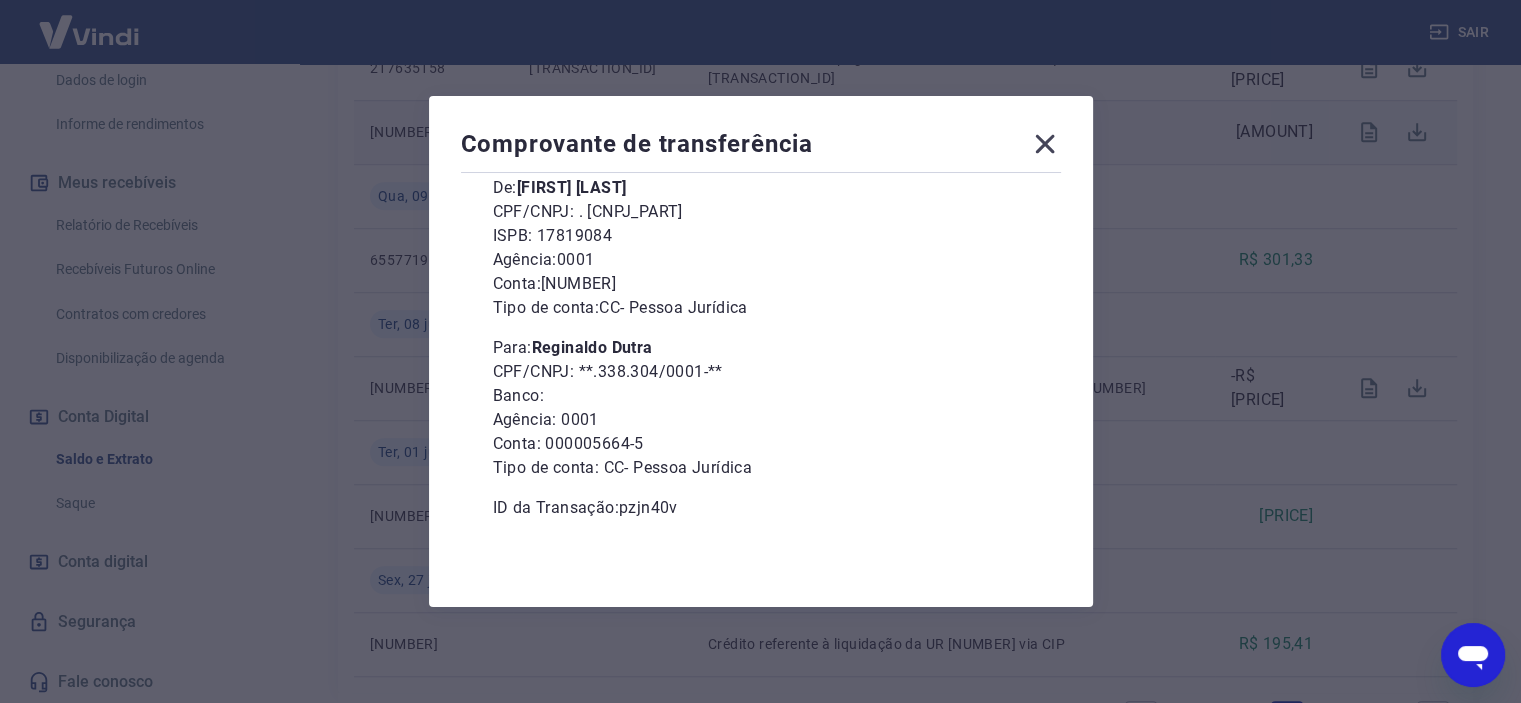 click 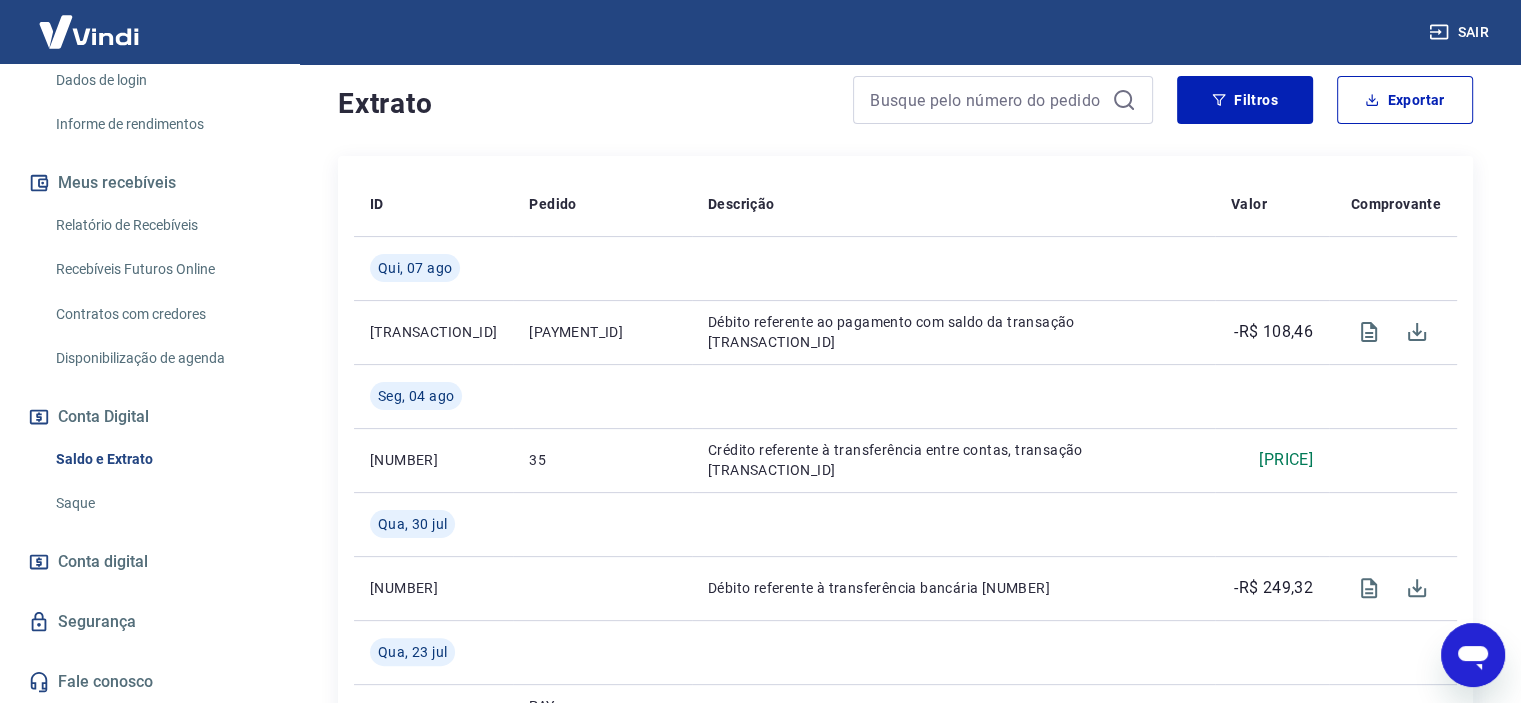 scroll, scrollTop: 385, scrollLeft: 0, axis: vertical 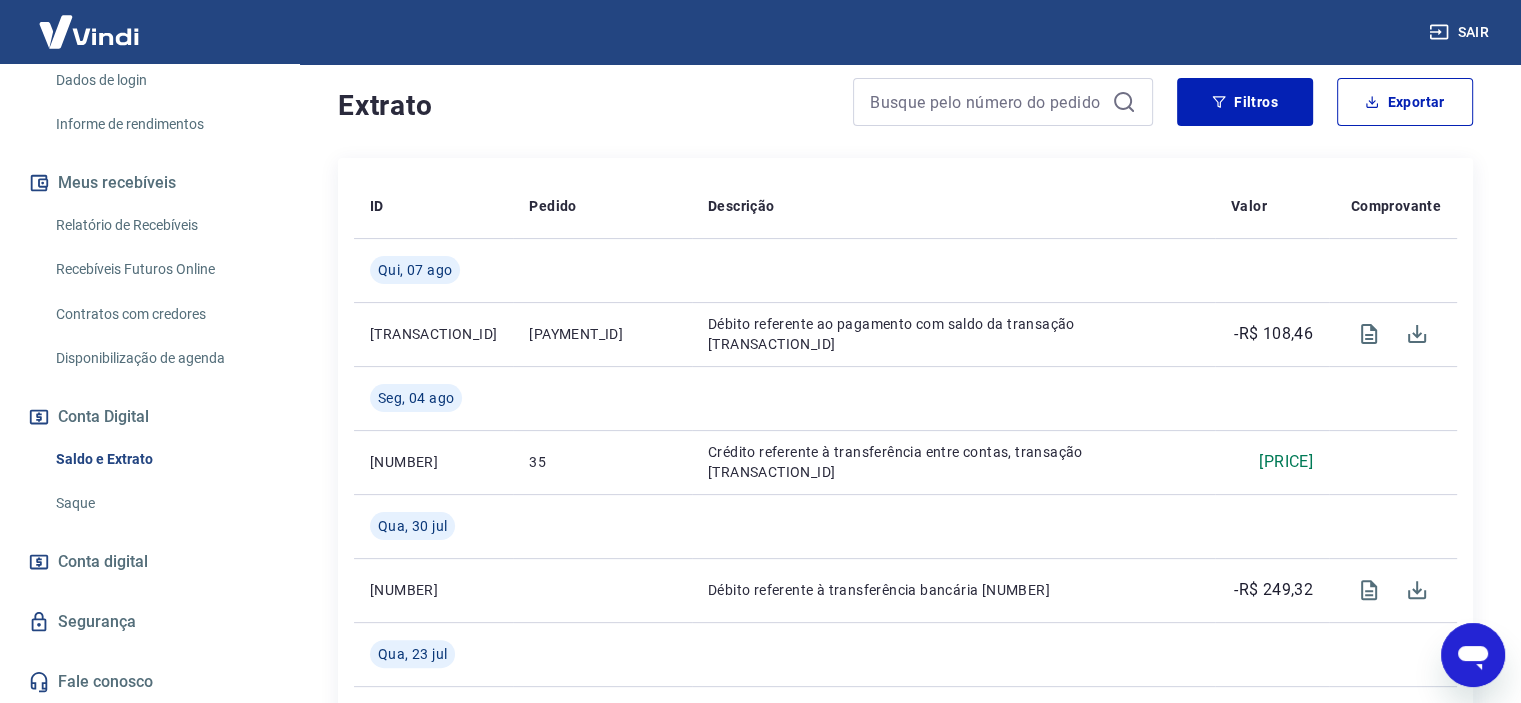 click 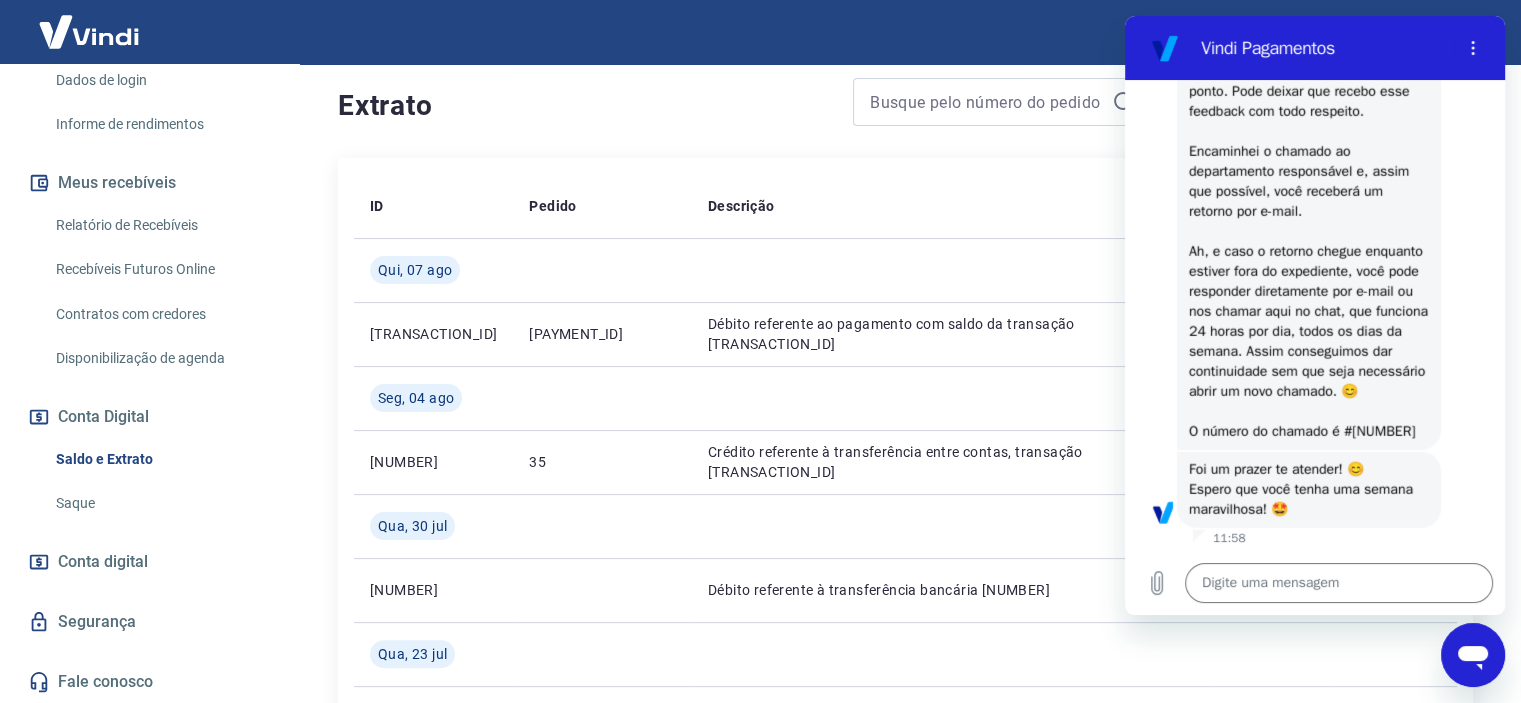 scroll, scrollTop: 0, scrollLeft: 0, axis: both 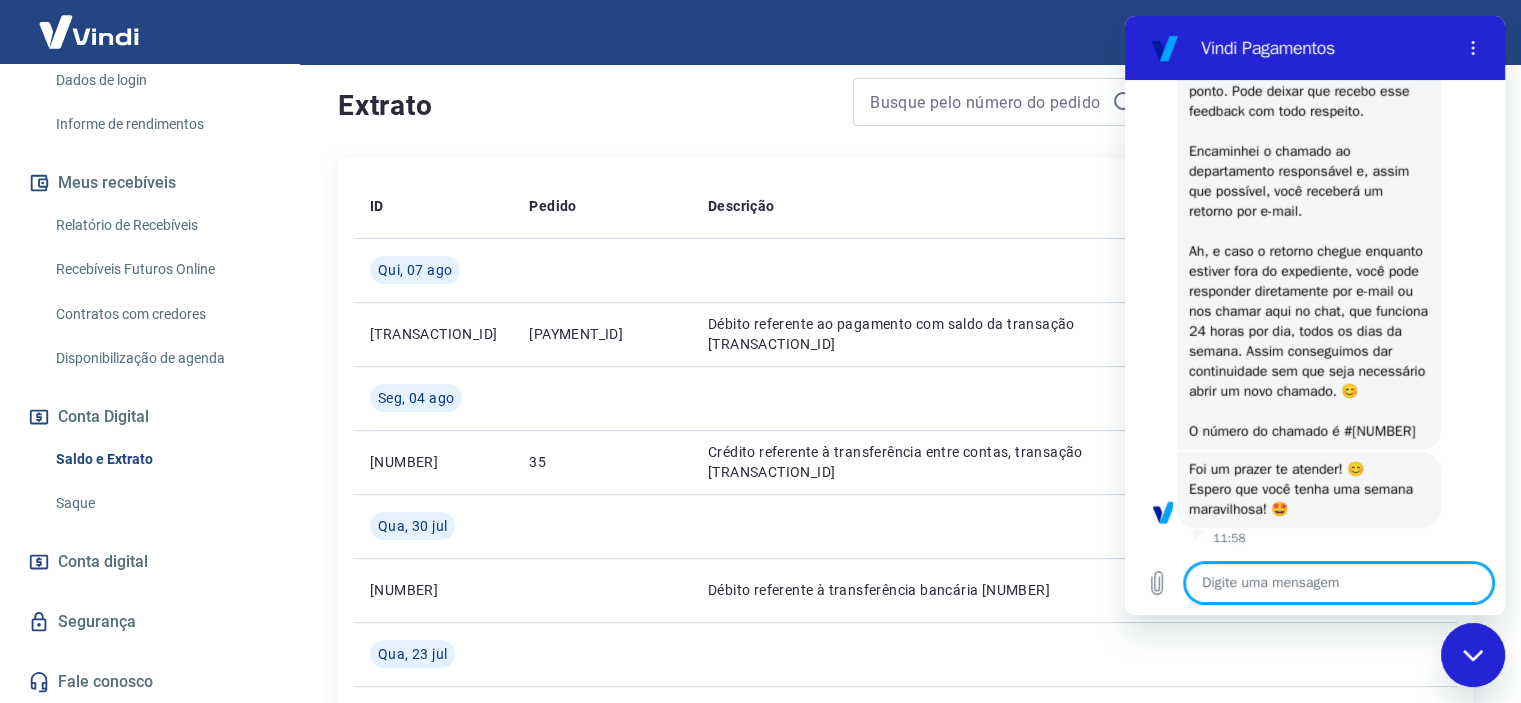click 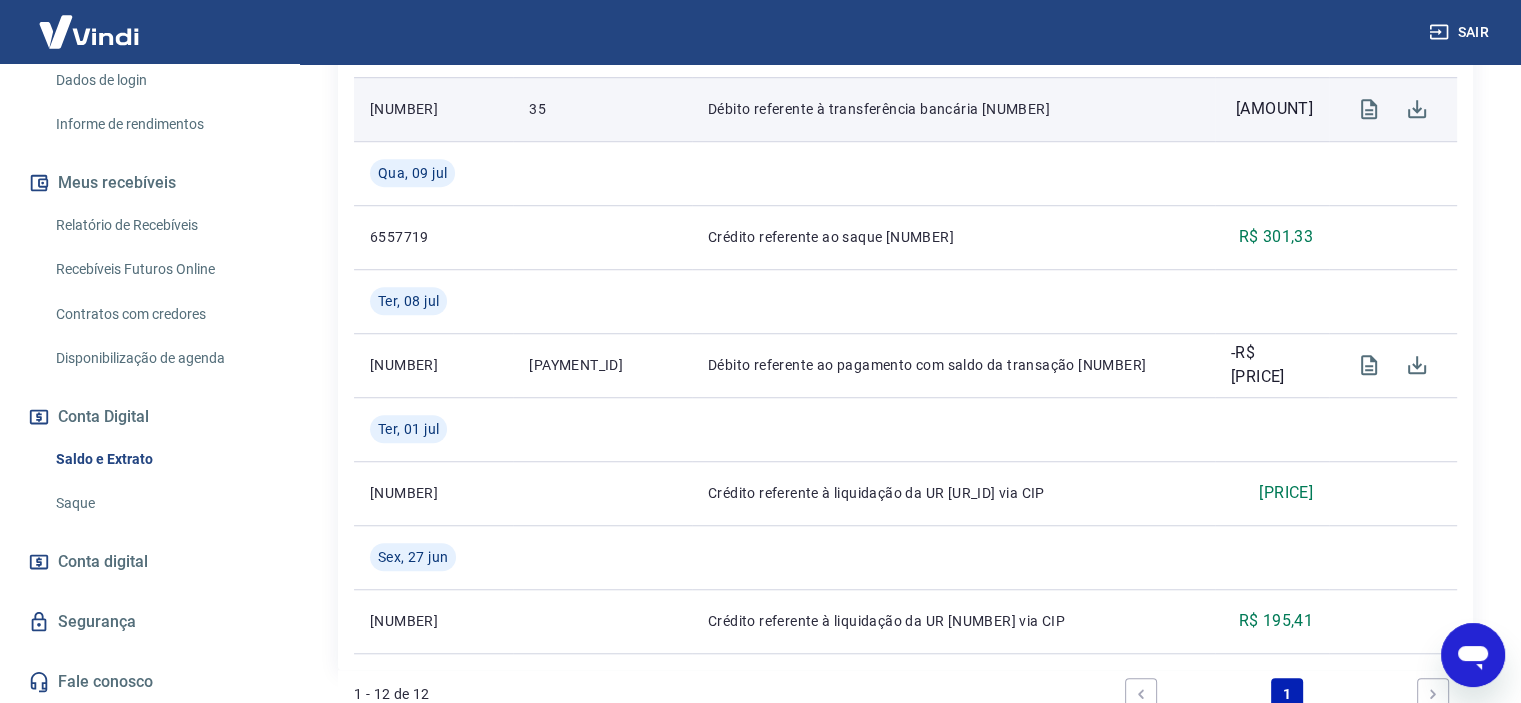 scroll, scrollTop: 1441, scrollLeft: 0, axis: vertical 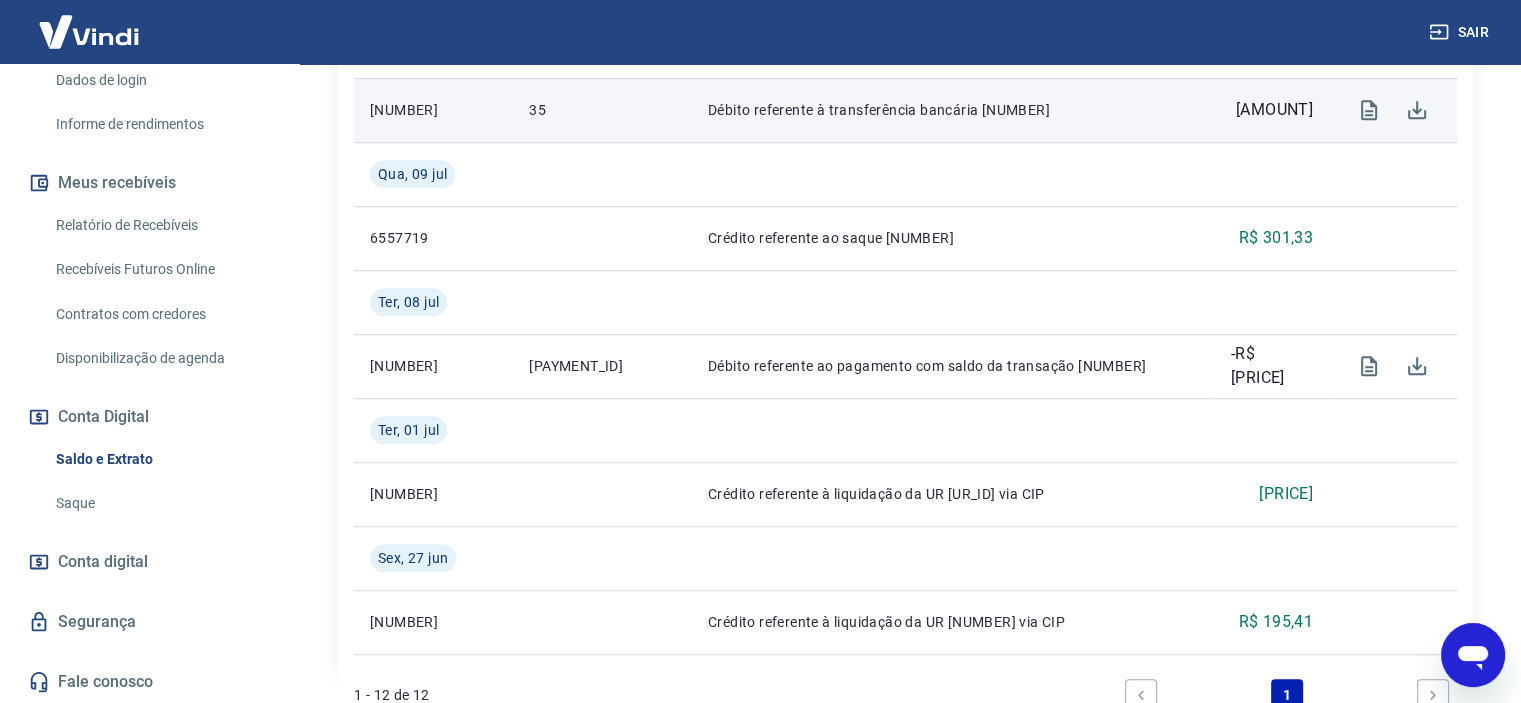 click 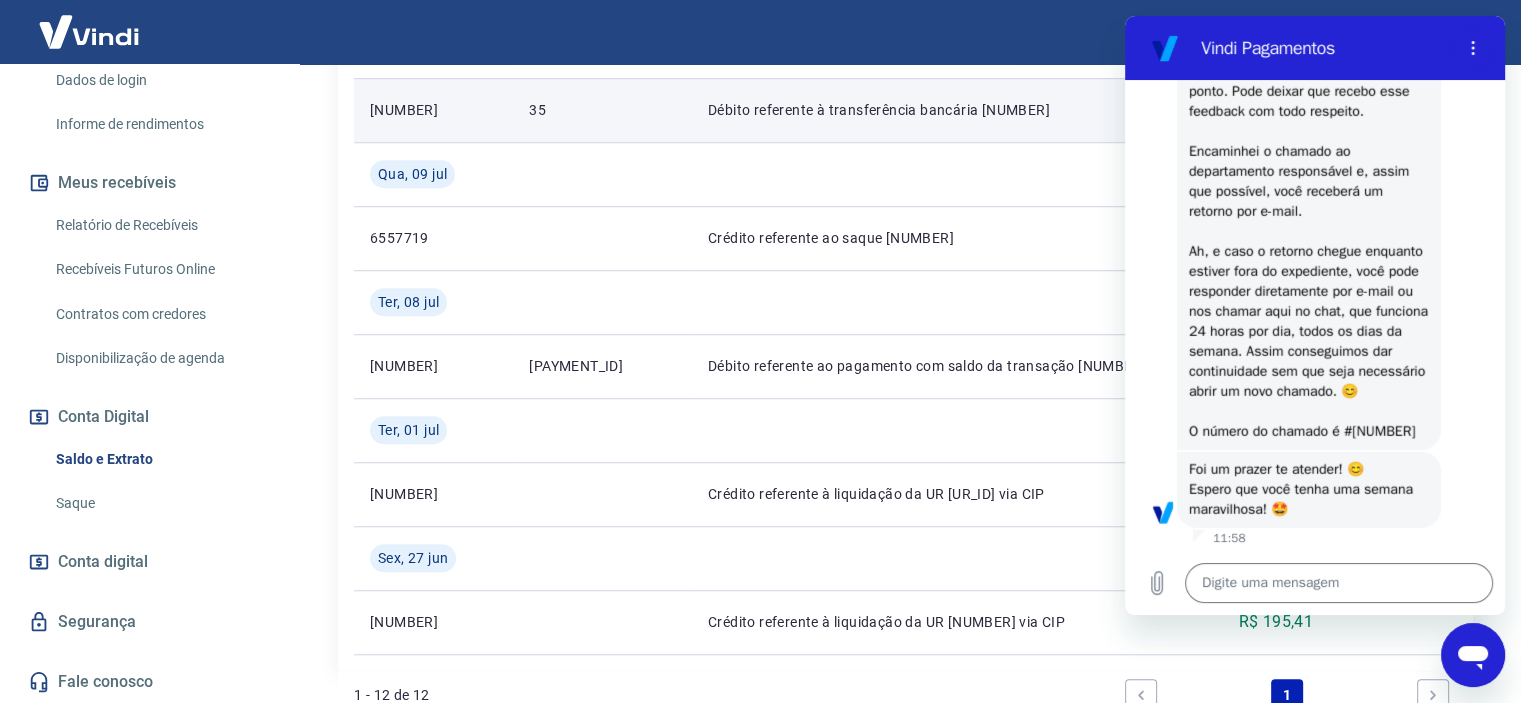 scroll, scrollTop: 0, scrollLeft: 0, axis: both 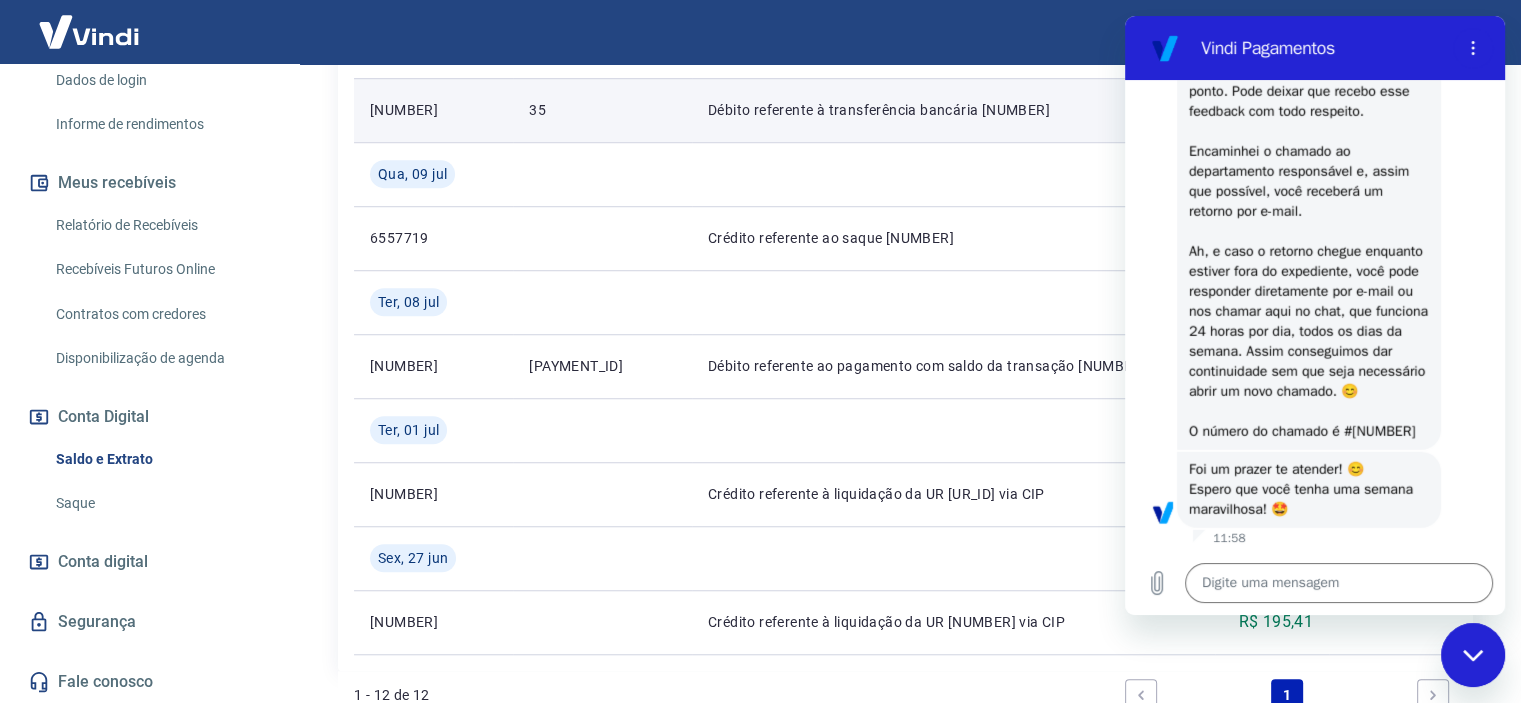 click at bounding box center (1473, 655) 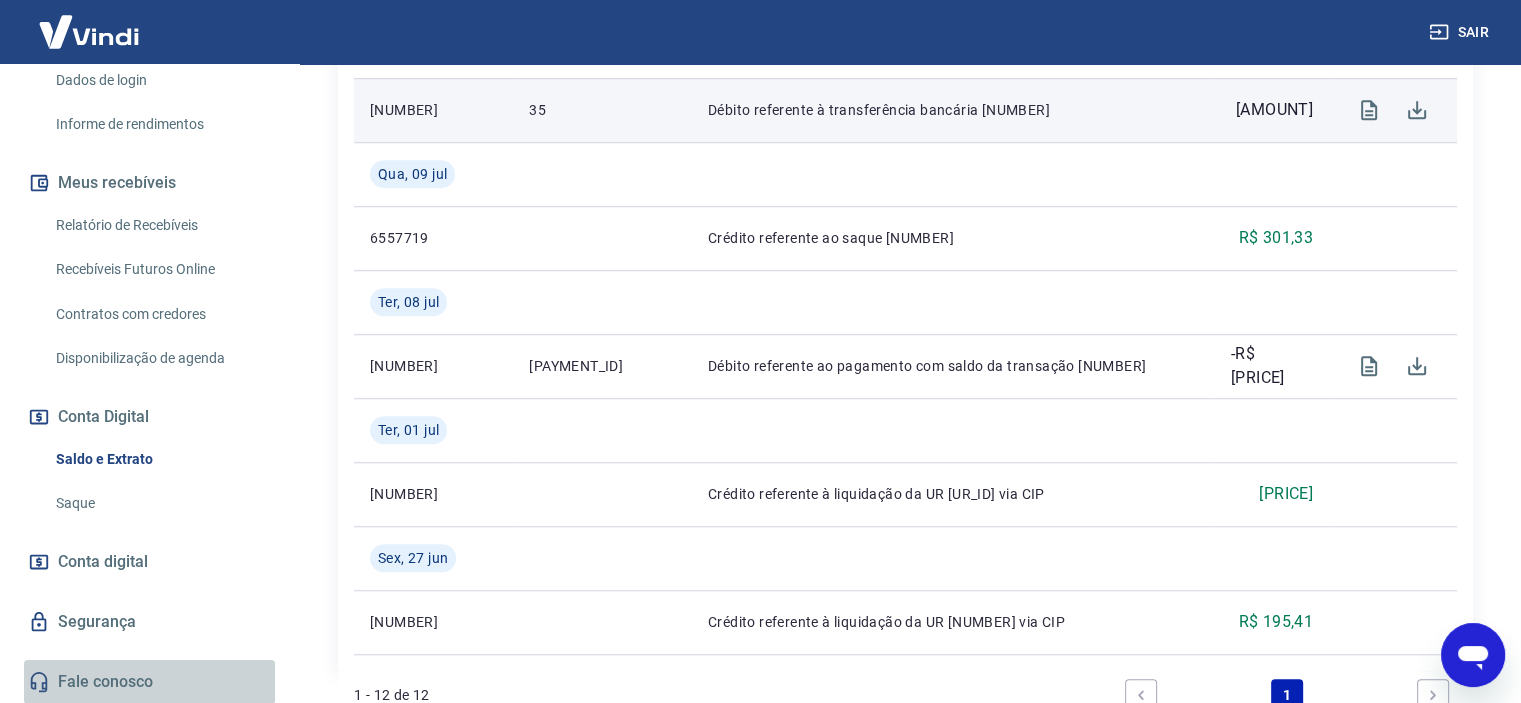 click on "Fale conosco" at bounding box center [149, 682] 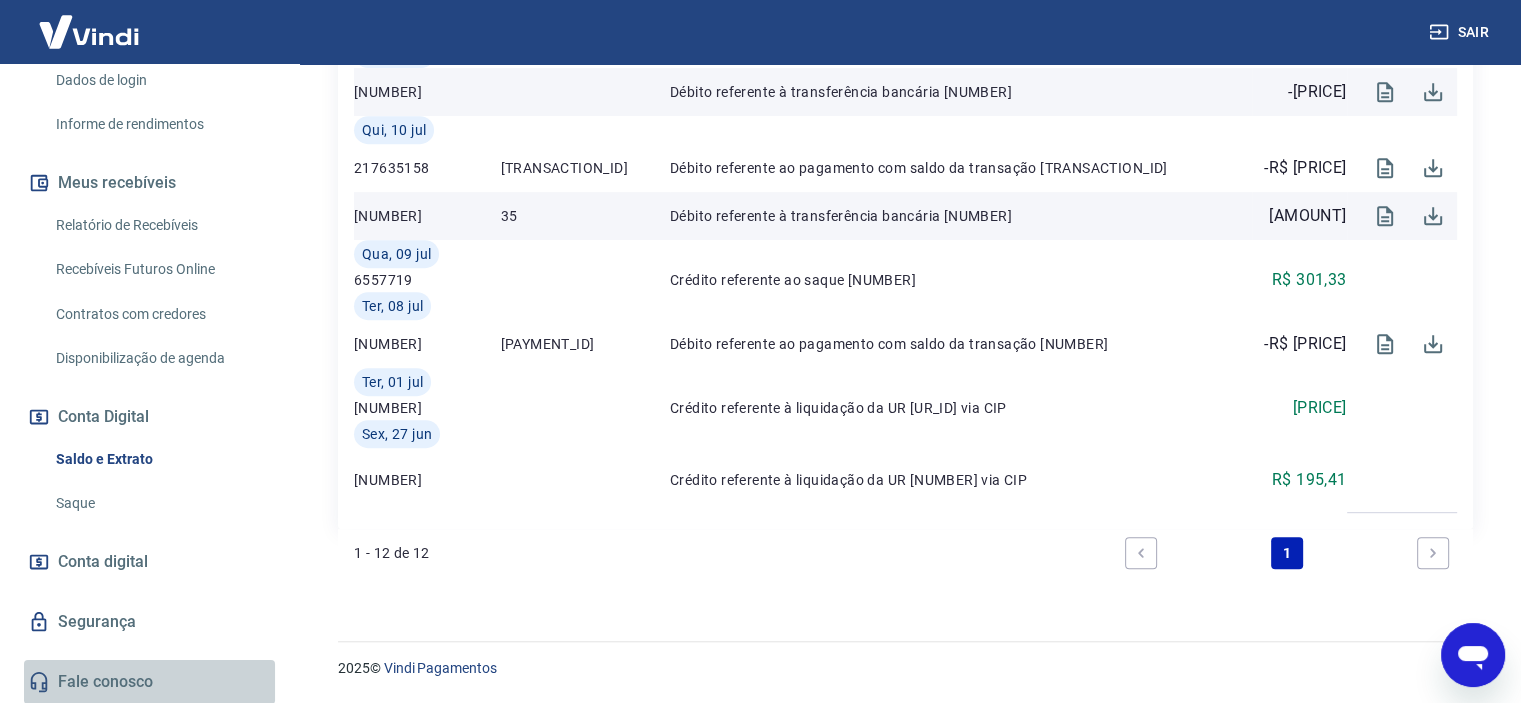 scroll, scrollTop: 0, scrollLeft: 0, axis: both 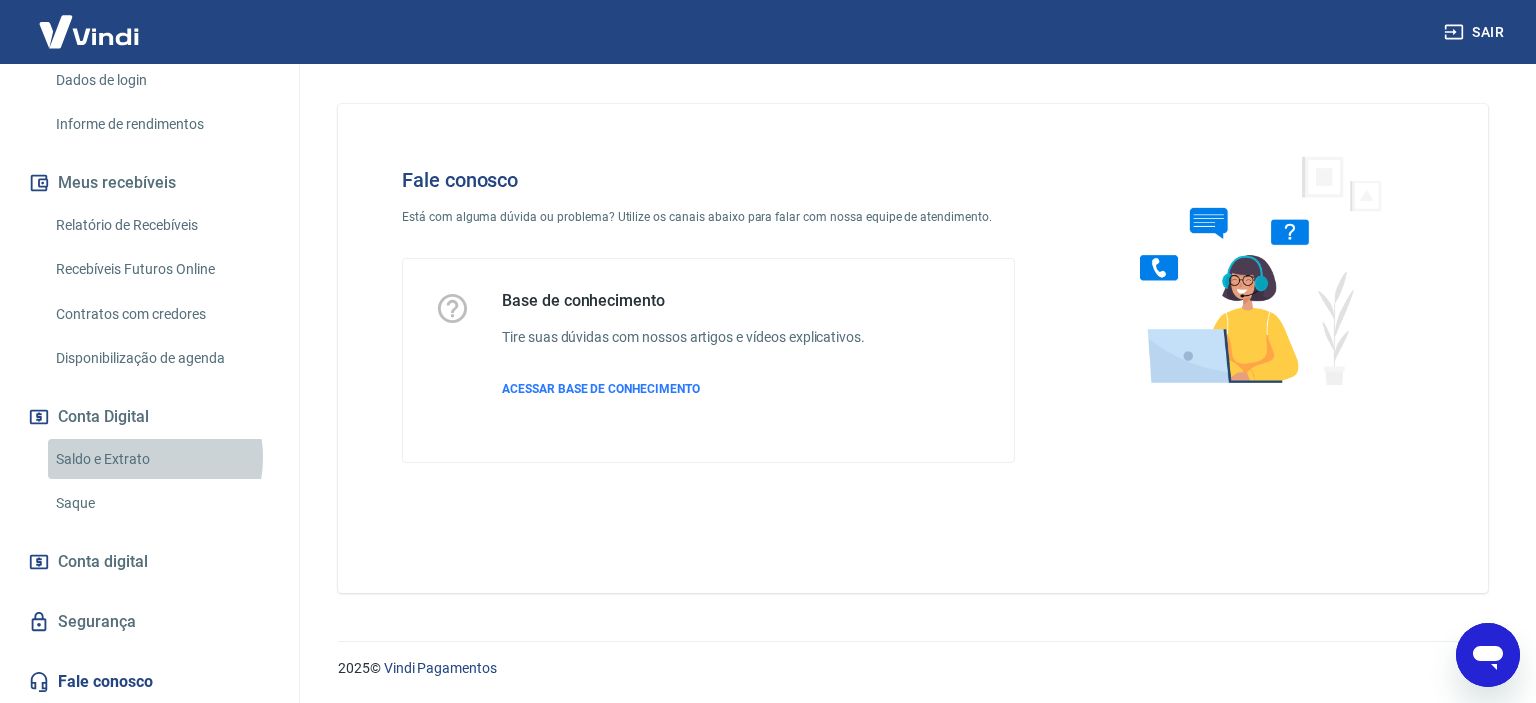 click on "Saldo e Extrato" at bounding box center [161, 459] 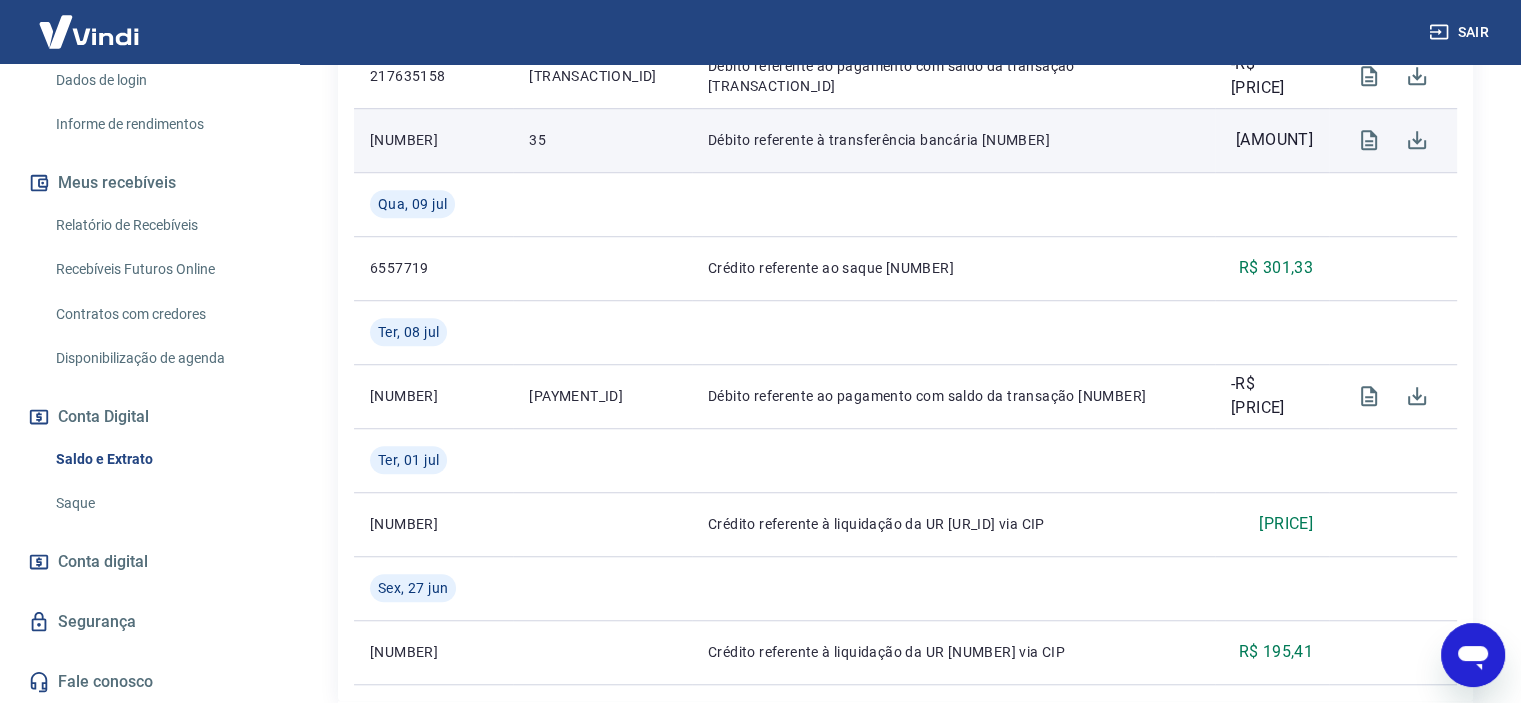 scroll, scrollTop: 1416, scrollLeft: 0, axis: vertical 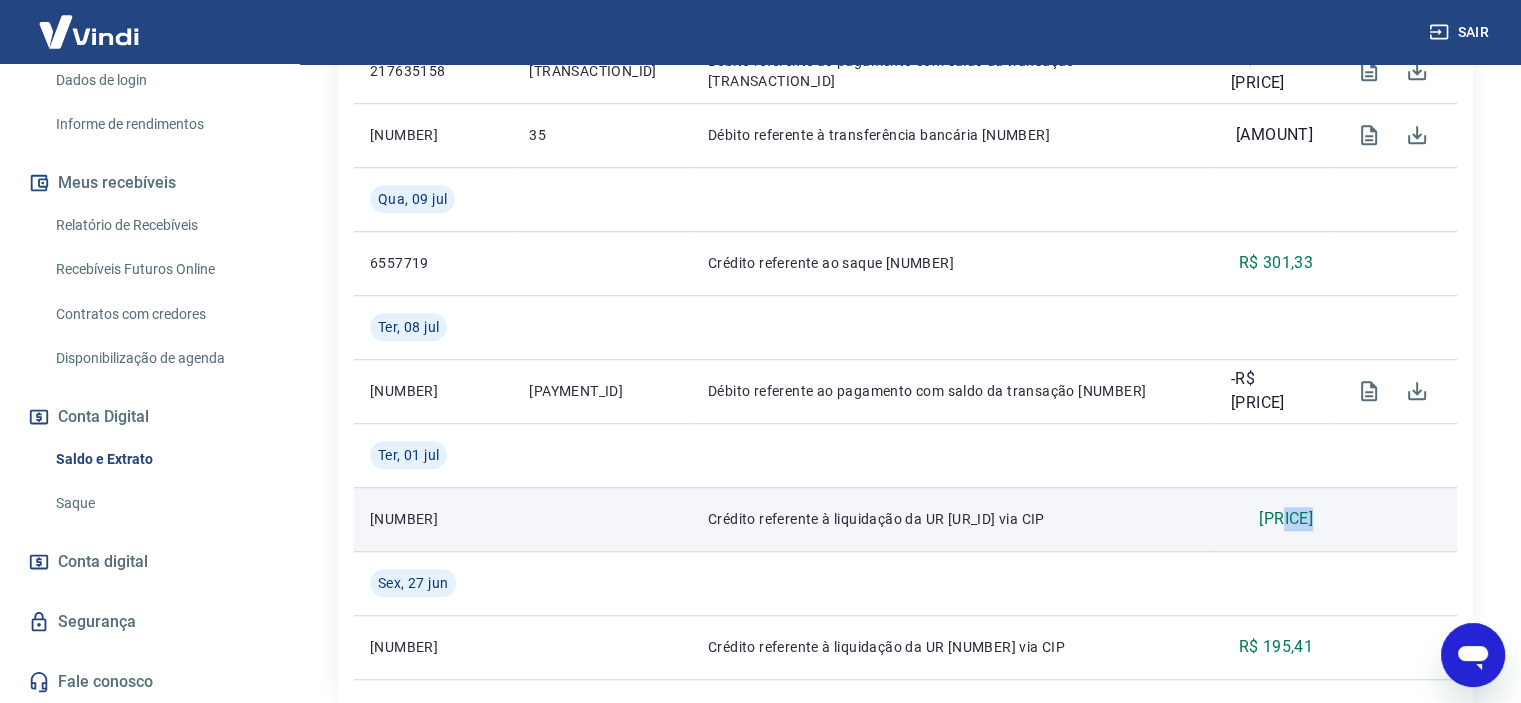 drag, startPoint x: 1250, startPoint y: 519, endPoint x: 1341, endPoint y: 511, distance: 91.350975 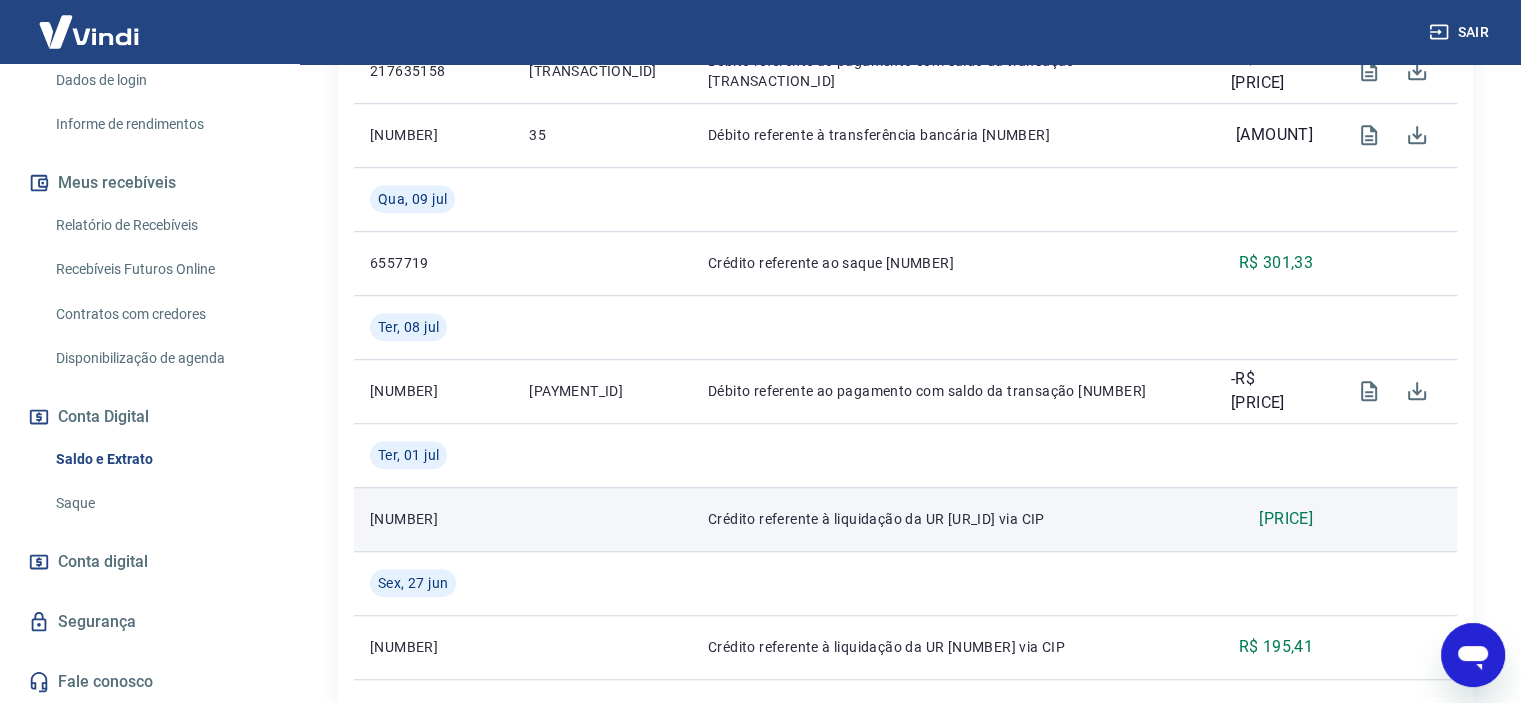 click at bounding box center (1393, 519) 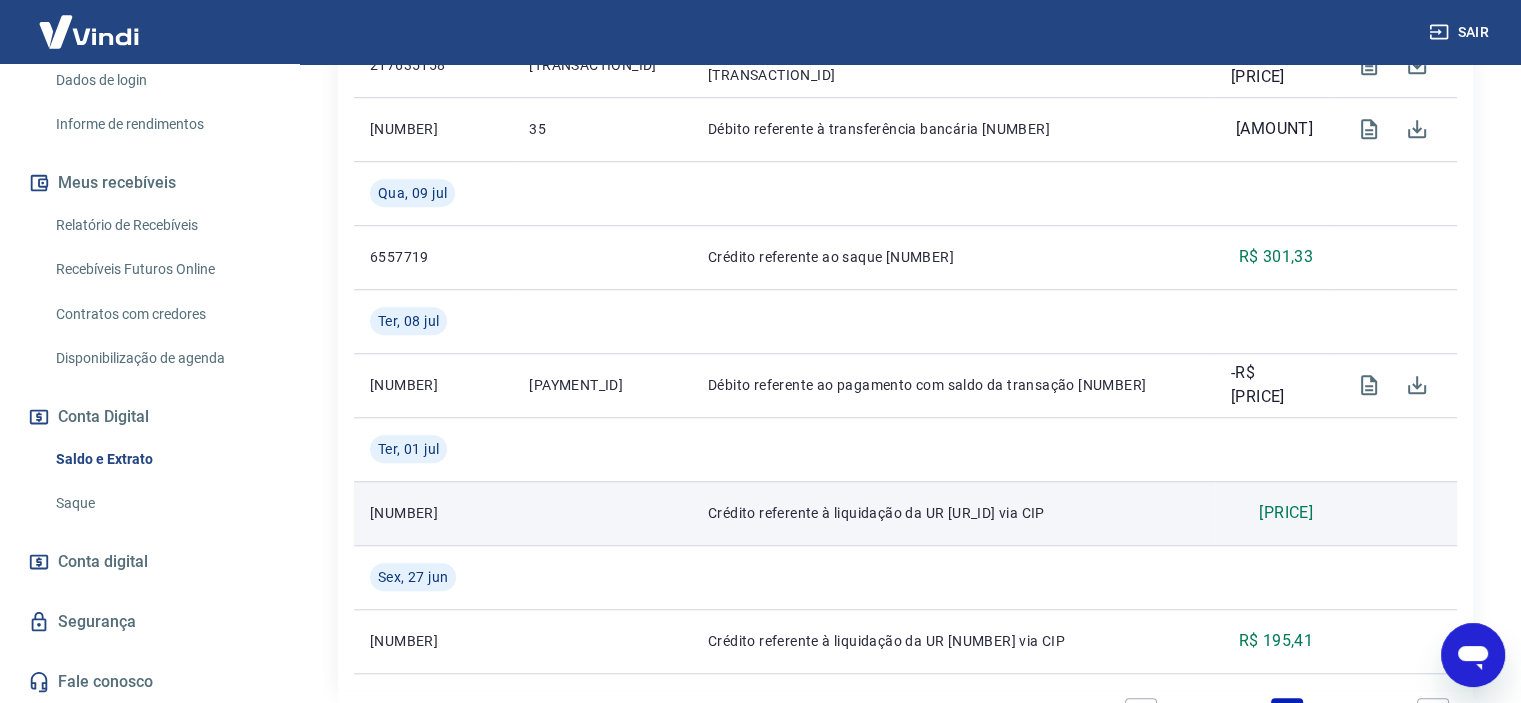 scroll, scrollTop: 1423, scrollLeft: 0, axis: vertical 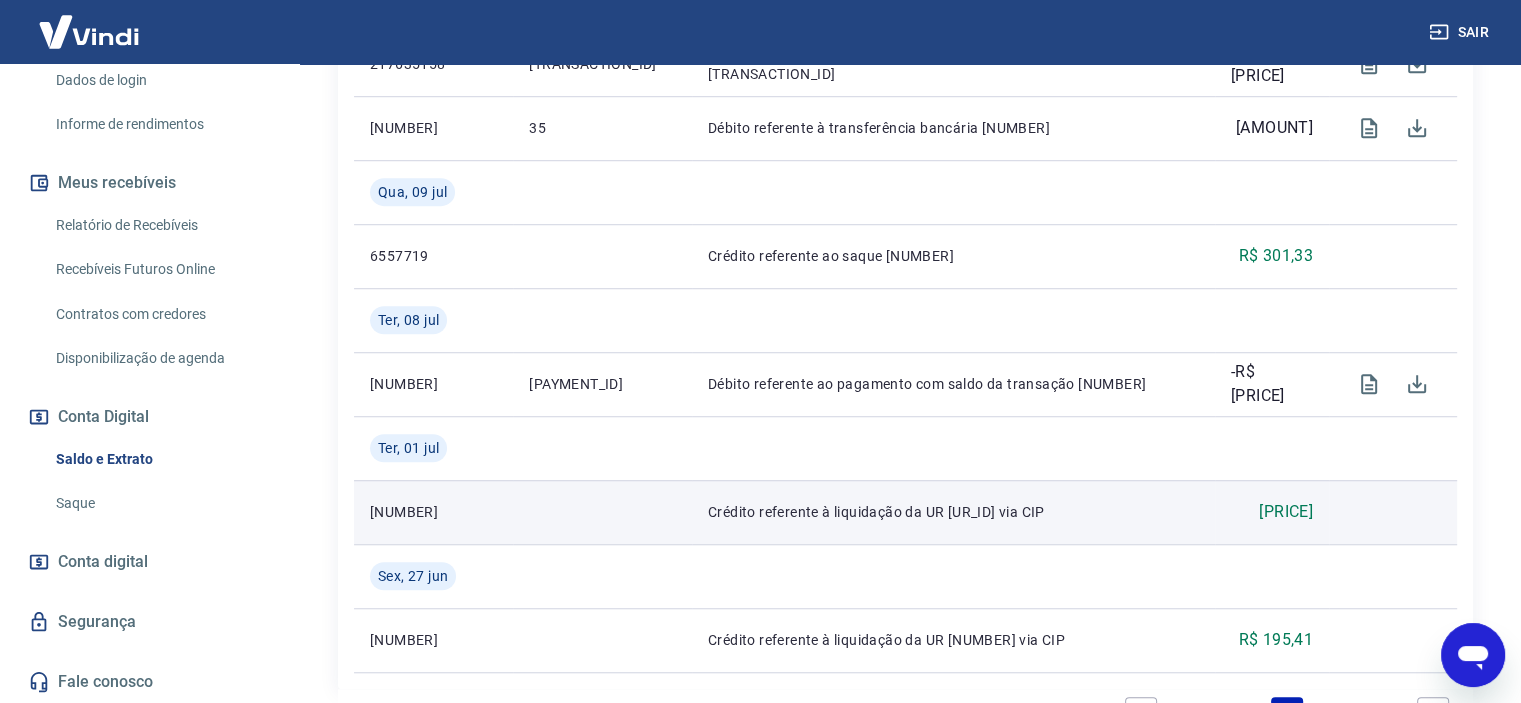 click on "Crédito referente à liquidação da UR [UR_ID] via CIP" at bounding box center [953, 512] 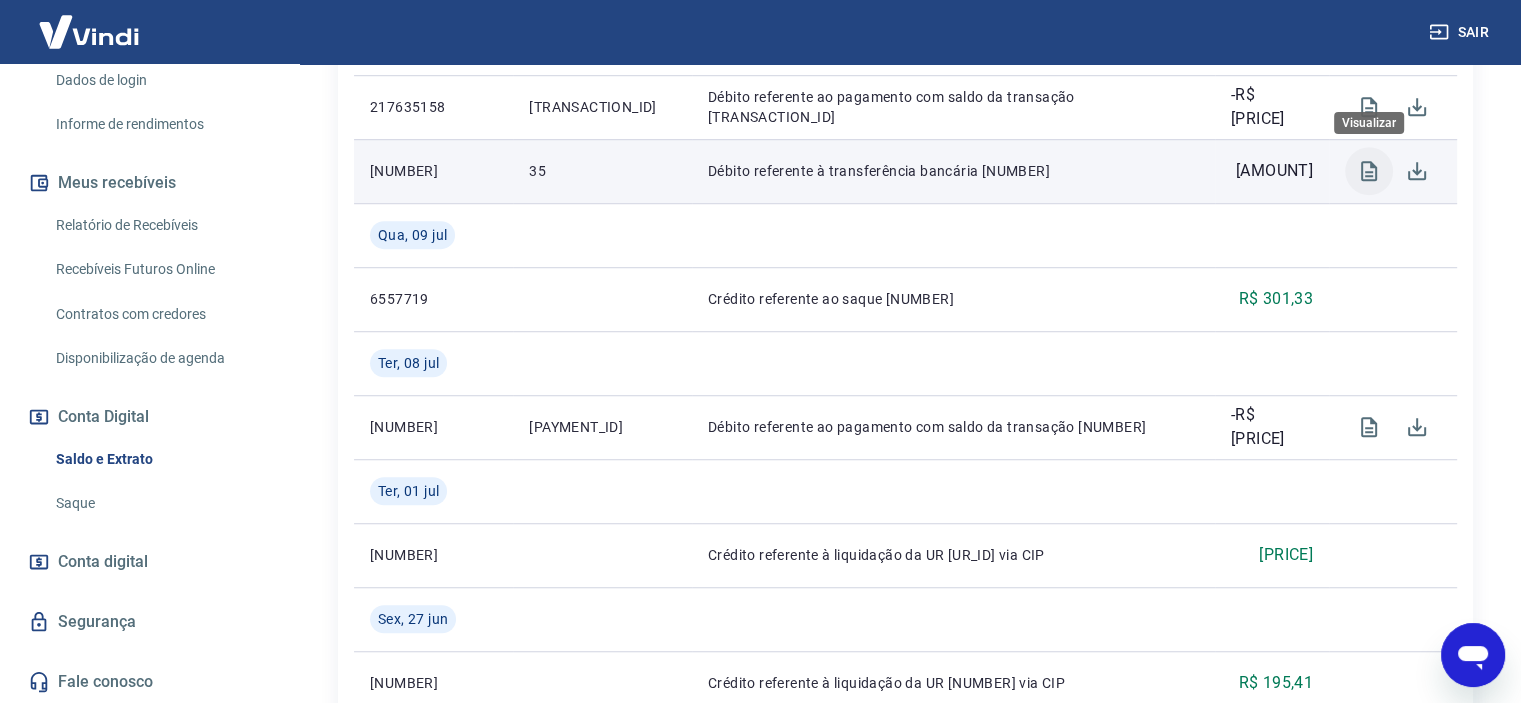 scroll, scrollTop: 1362, scrollLeft: 0, axis: vertical 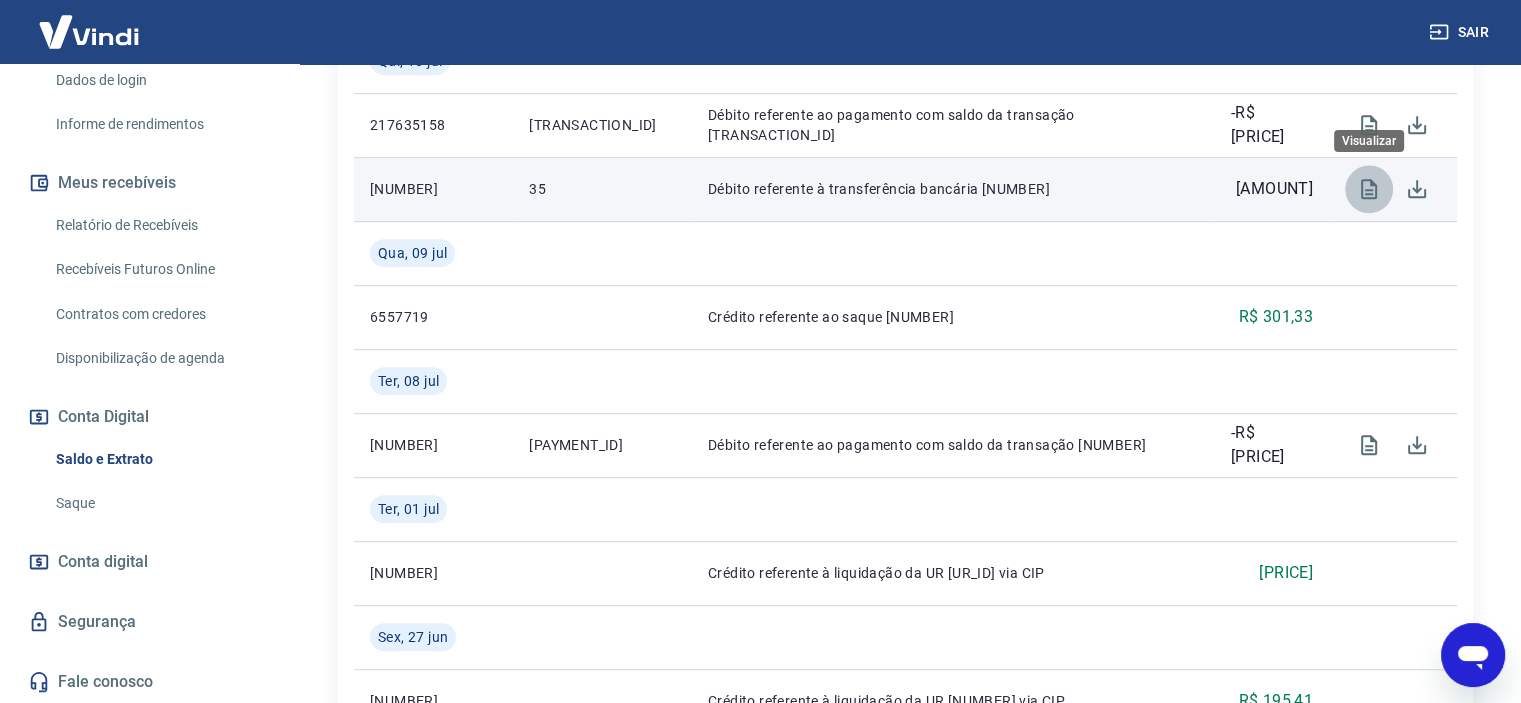 click 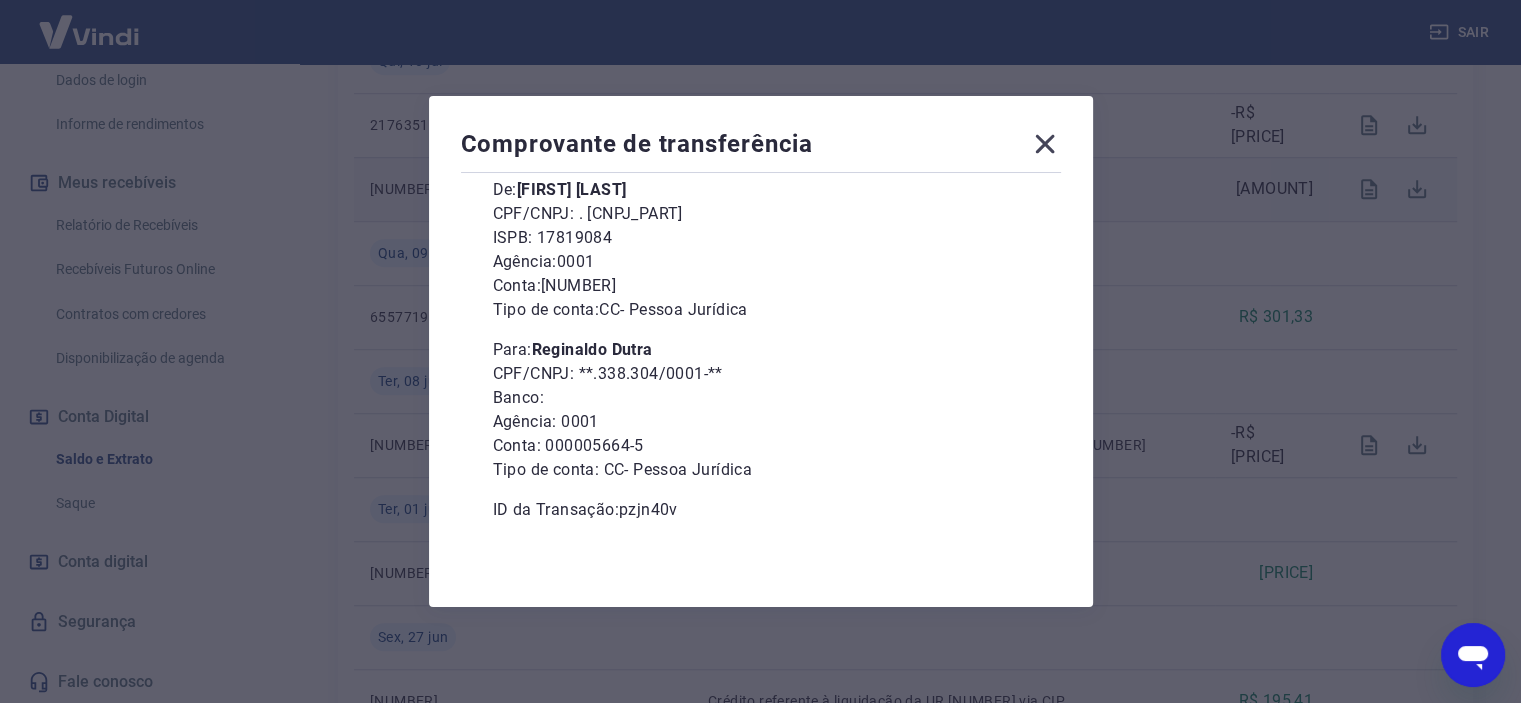 scroll, scrollTop: 176, scrollLeft: 0, axis: vertical 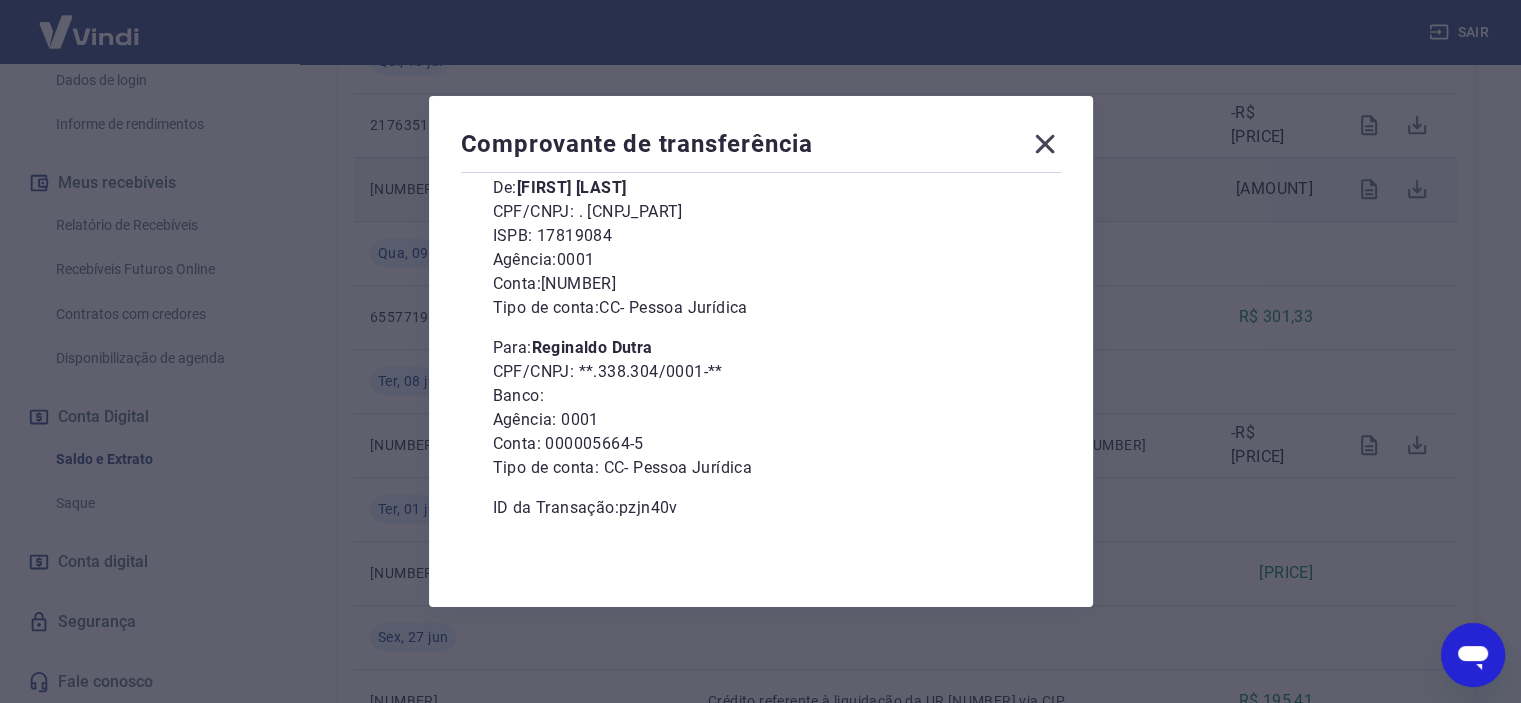 click 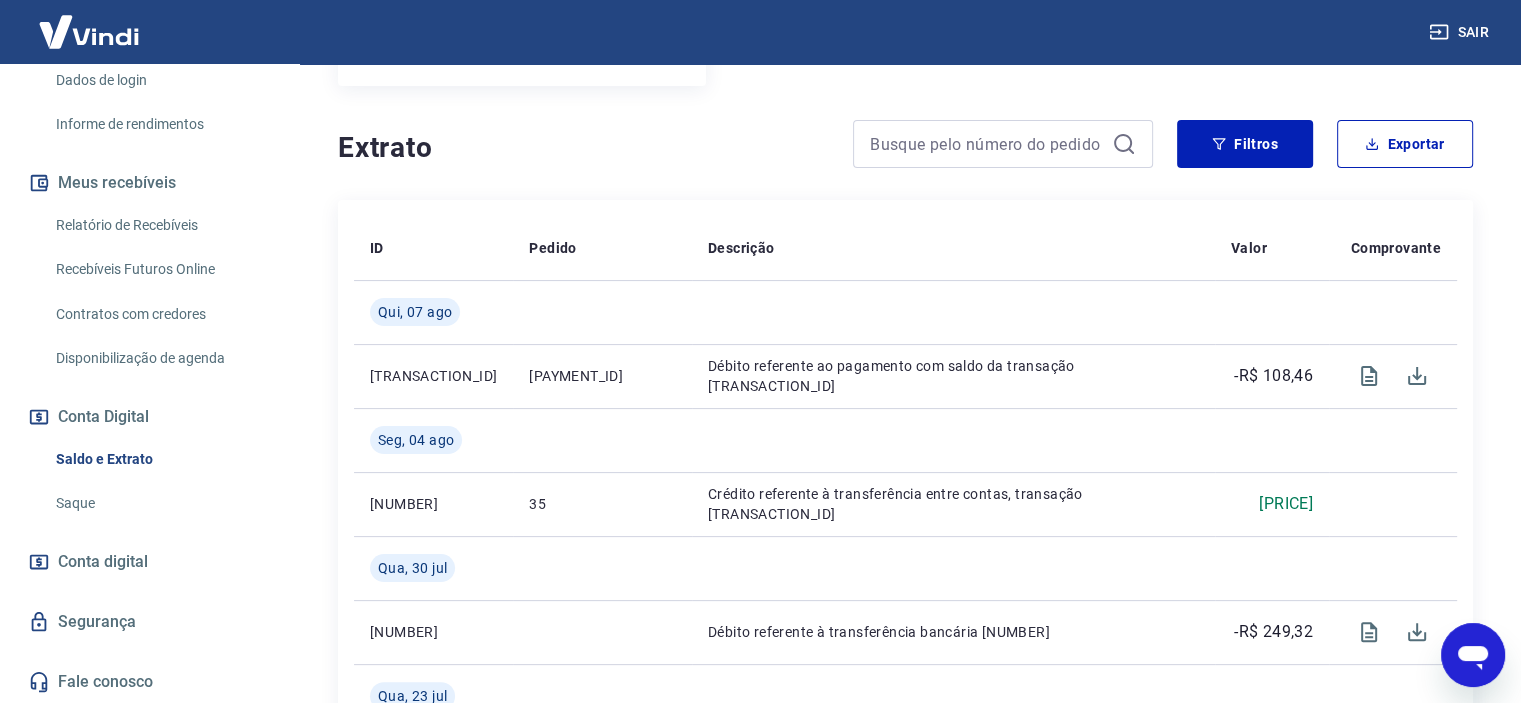 scroll, scrollTop: 348, scrollLeft: 0, axis: vertical 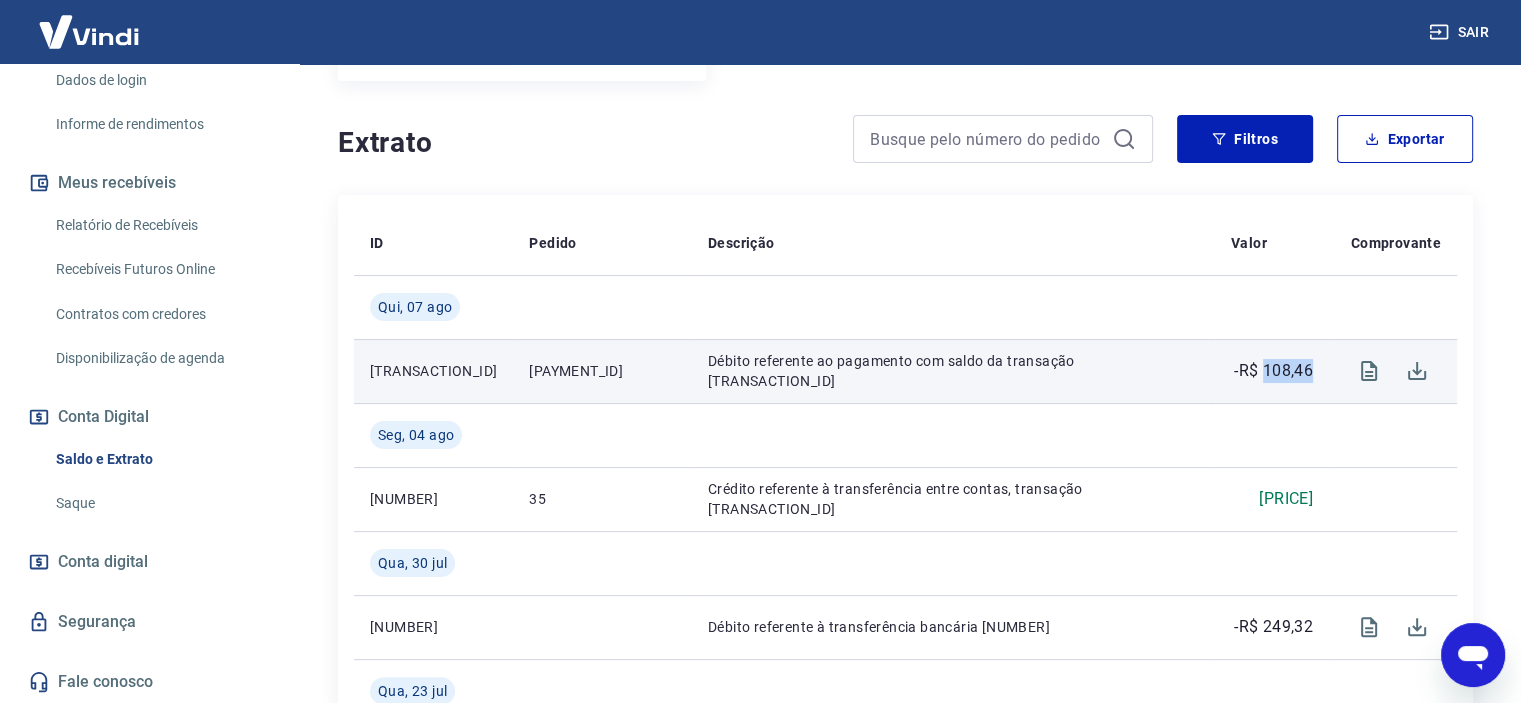 drag, startPoint x: 1250, startPoint y: 369, endPoint x: 1301, endPoint y: 371, distance: 51.0392 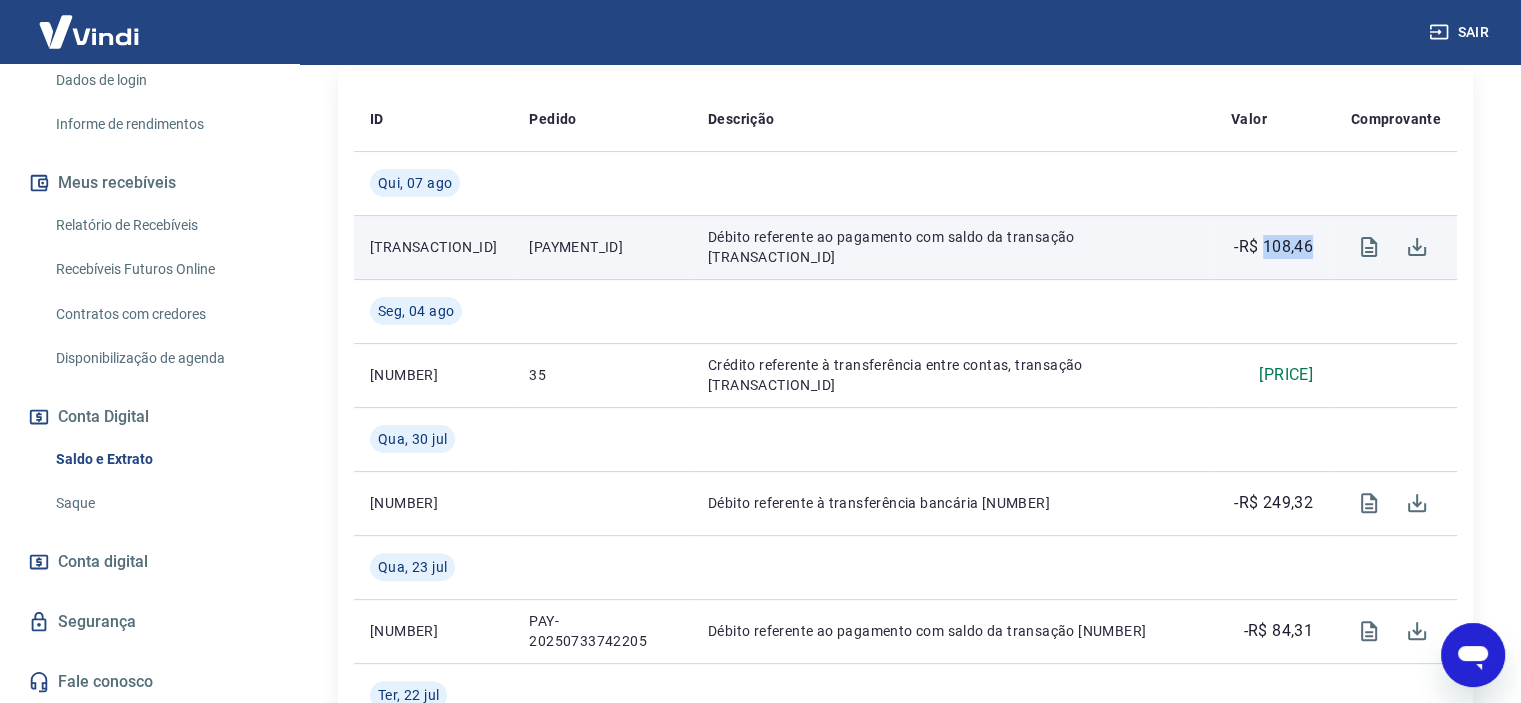 scroll, scrollTop: 475, scrollLeft: 0, axis: vertical 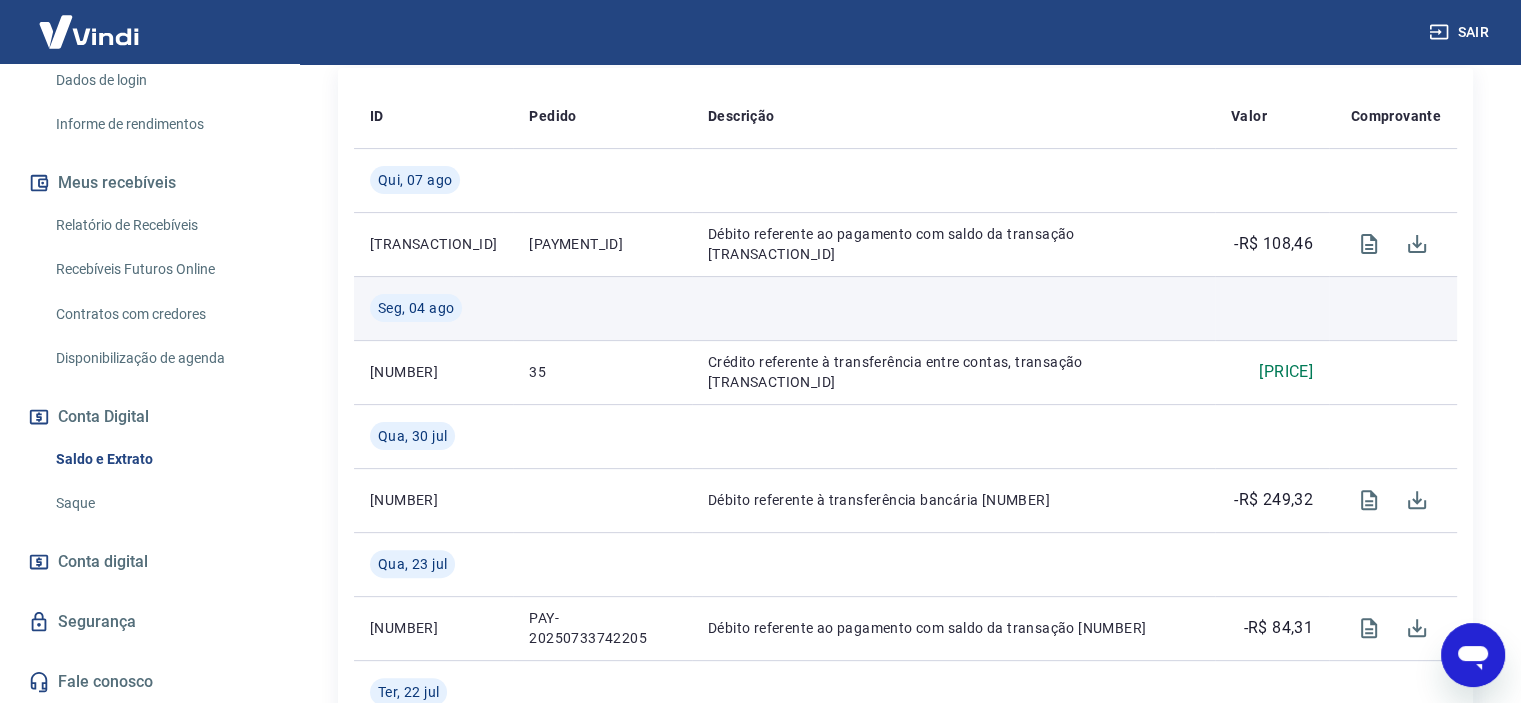 click at bounding box center (953, 308) 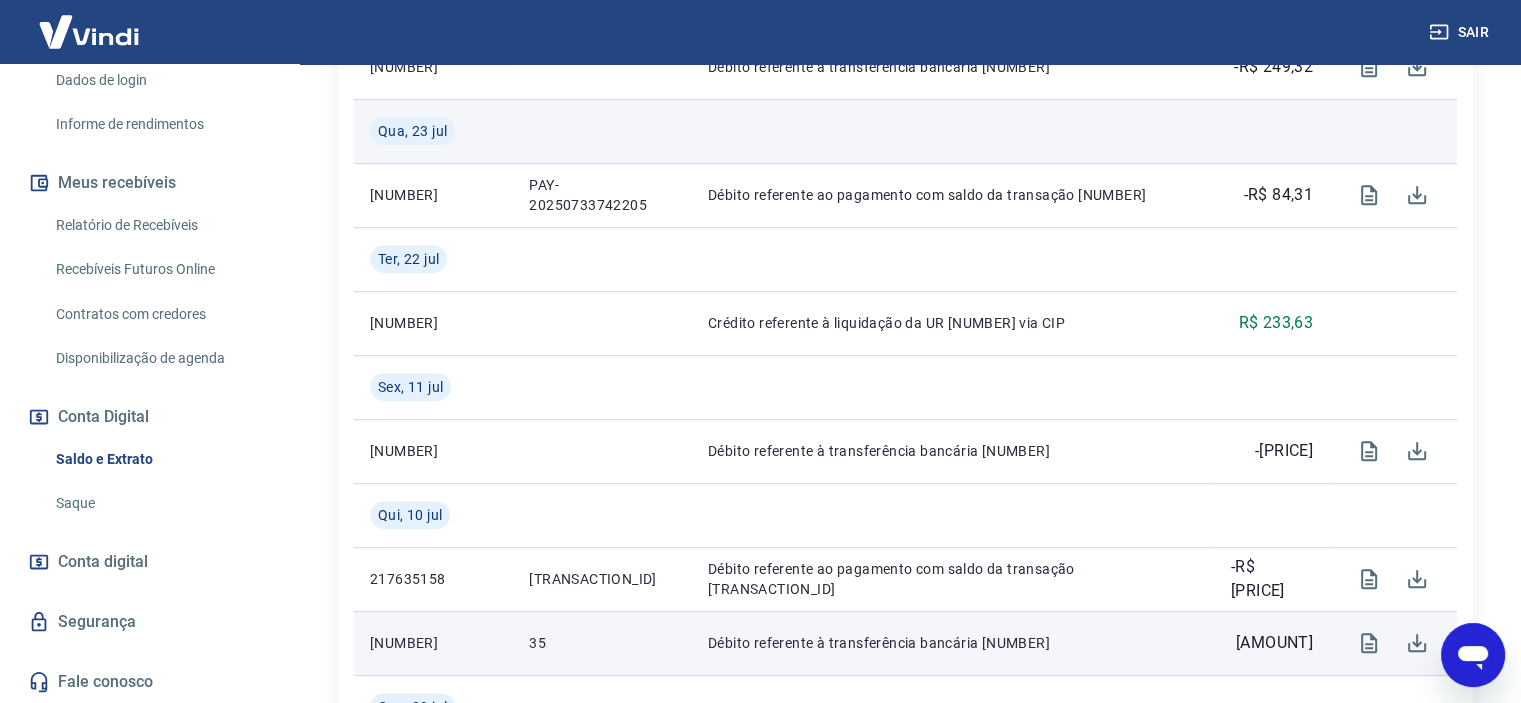 scroll, scrollTop: 923, scrollLeft: 0, axis: vertical 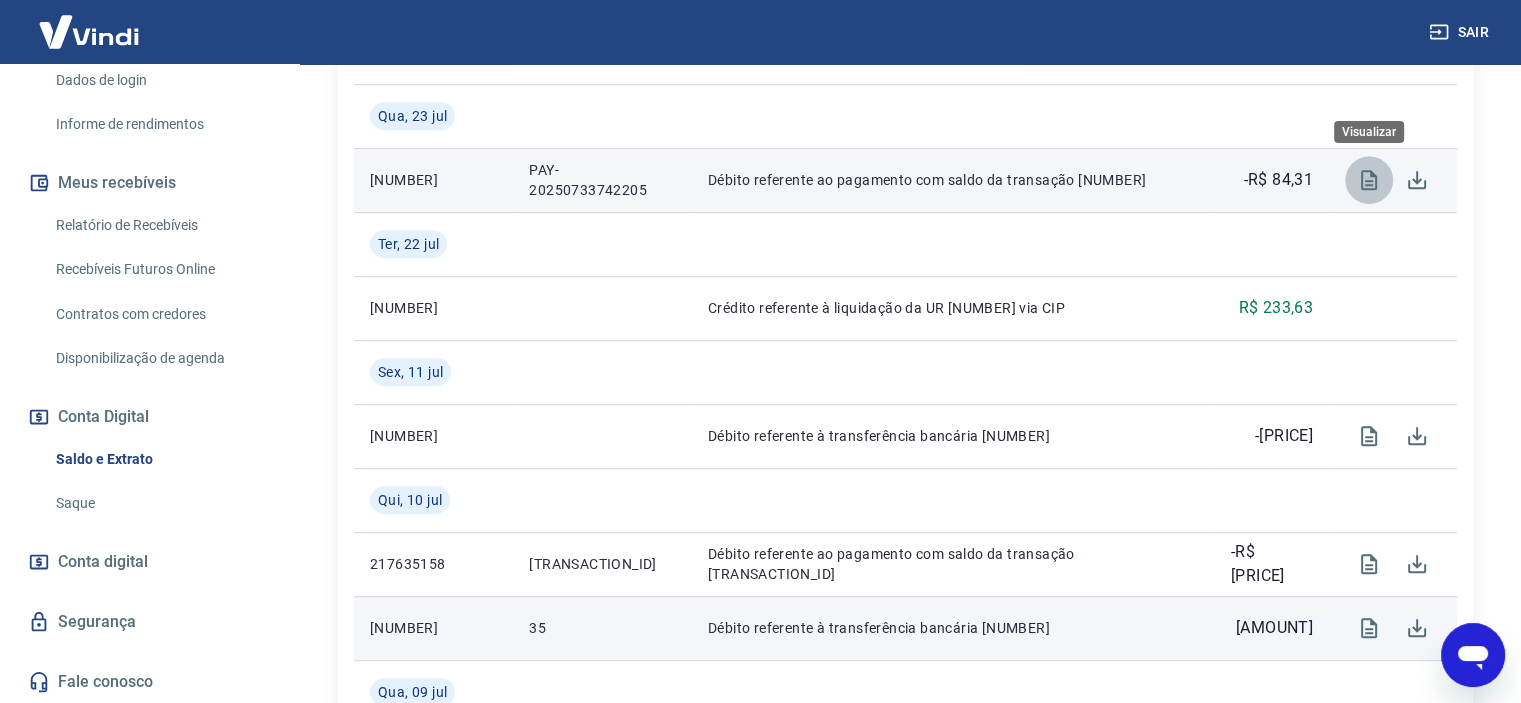 click at bounding box center [1369, 180] 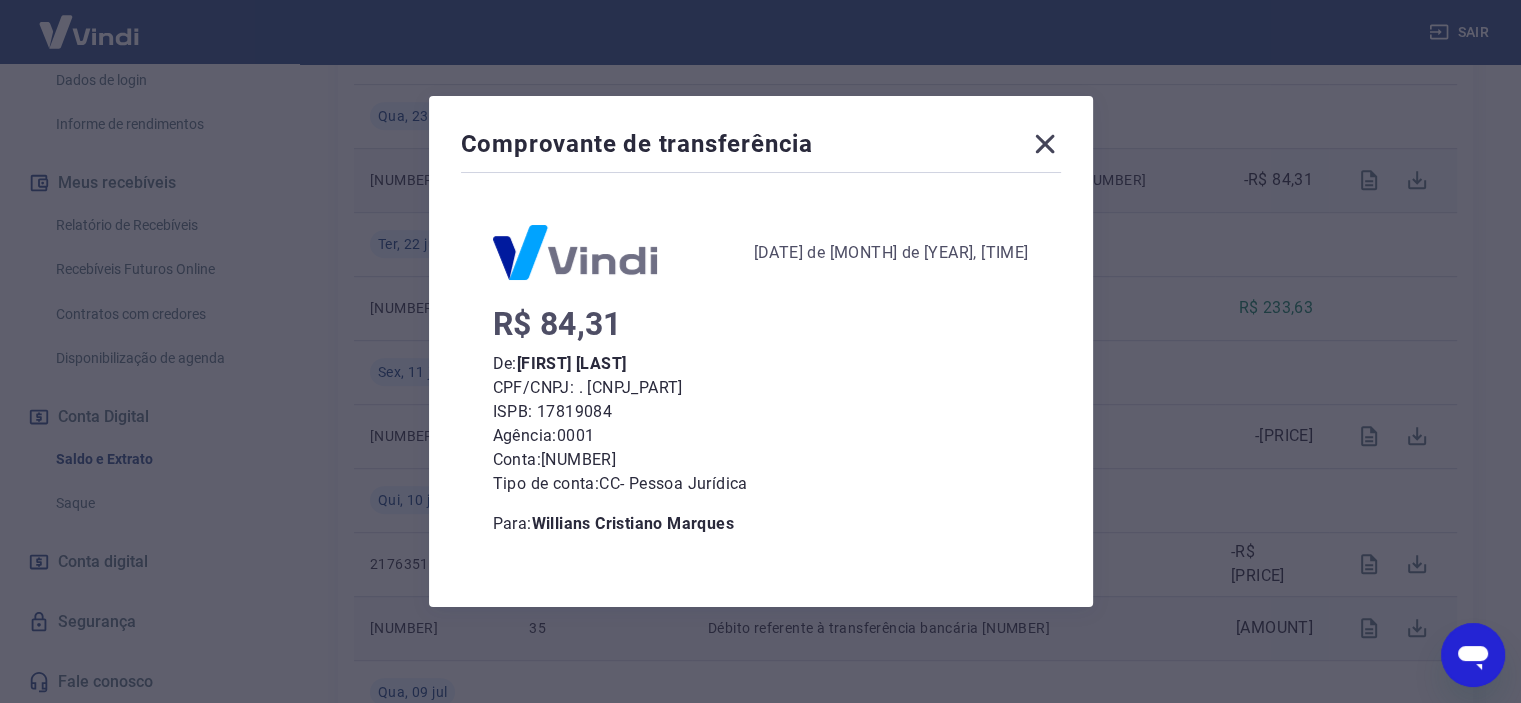 scroll, scrollTop: 1080, scrollLeft: 0, axis: vertical 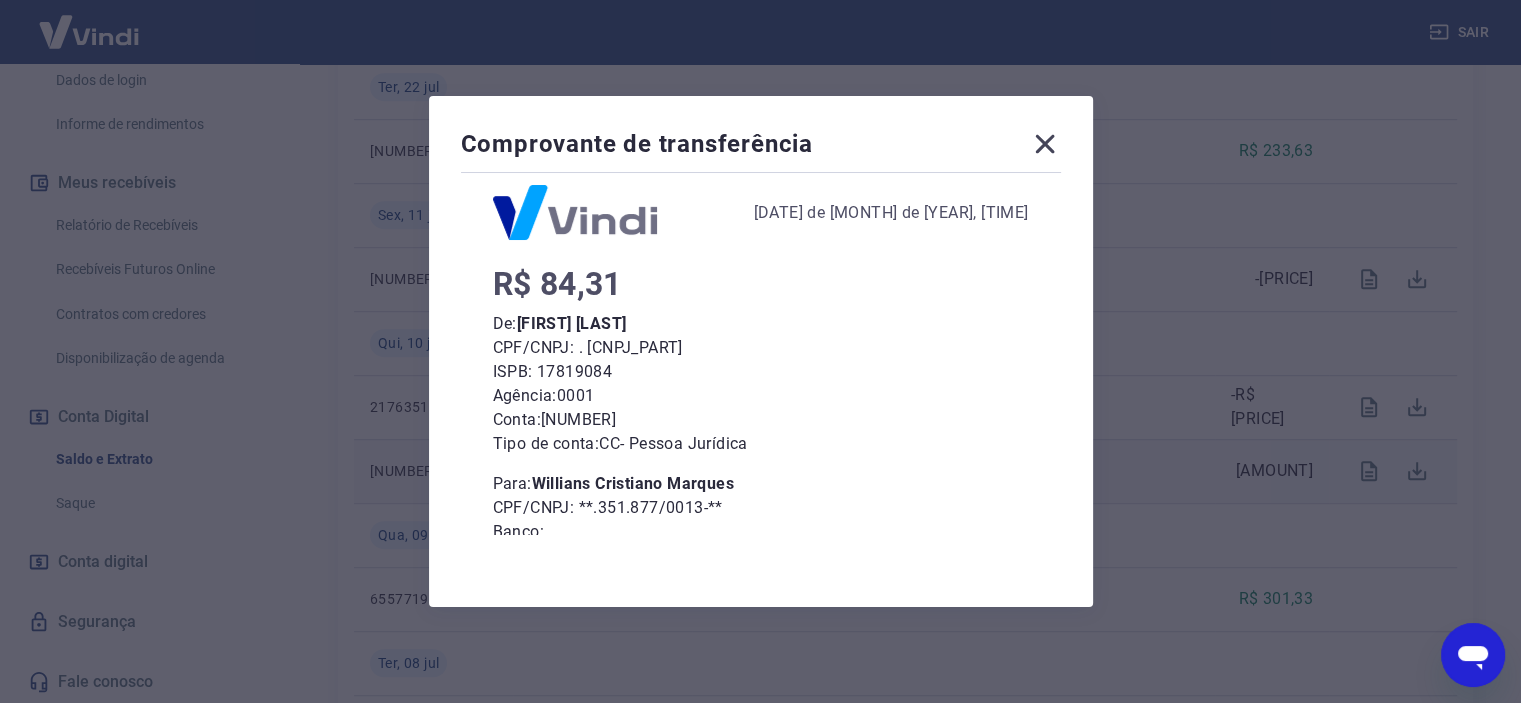 click 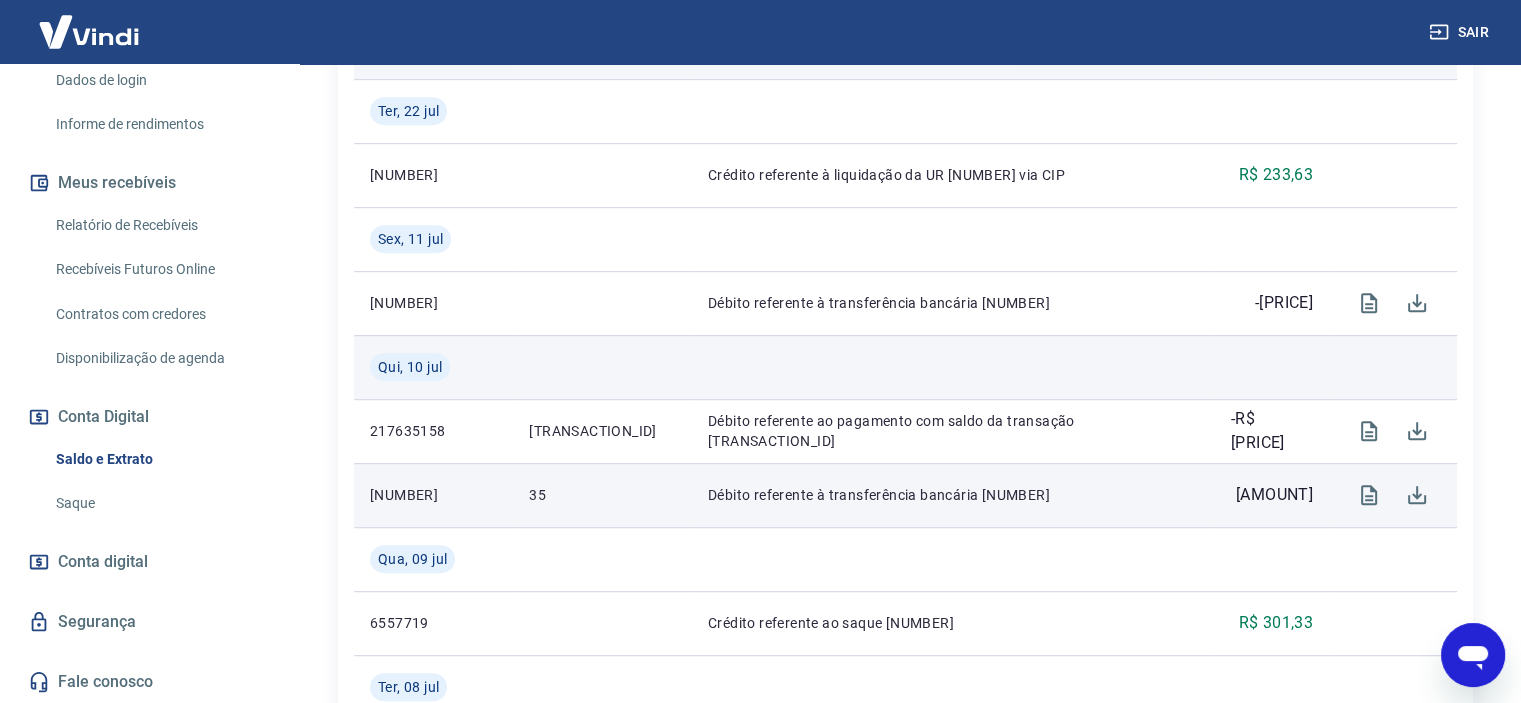 scroll, scrollTop: 1056, scrollLeft: 0, axis: vertical 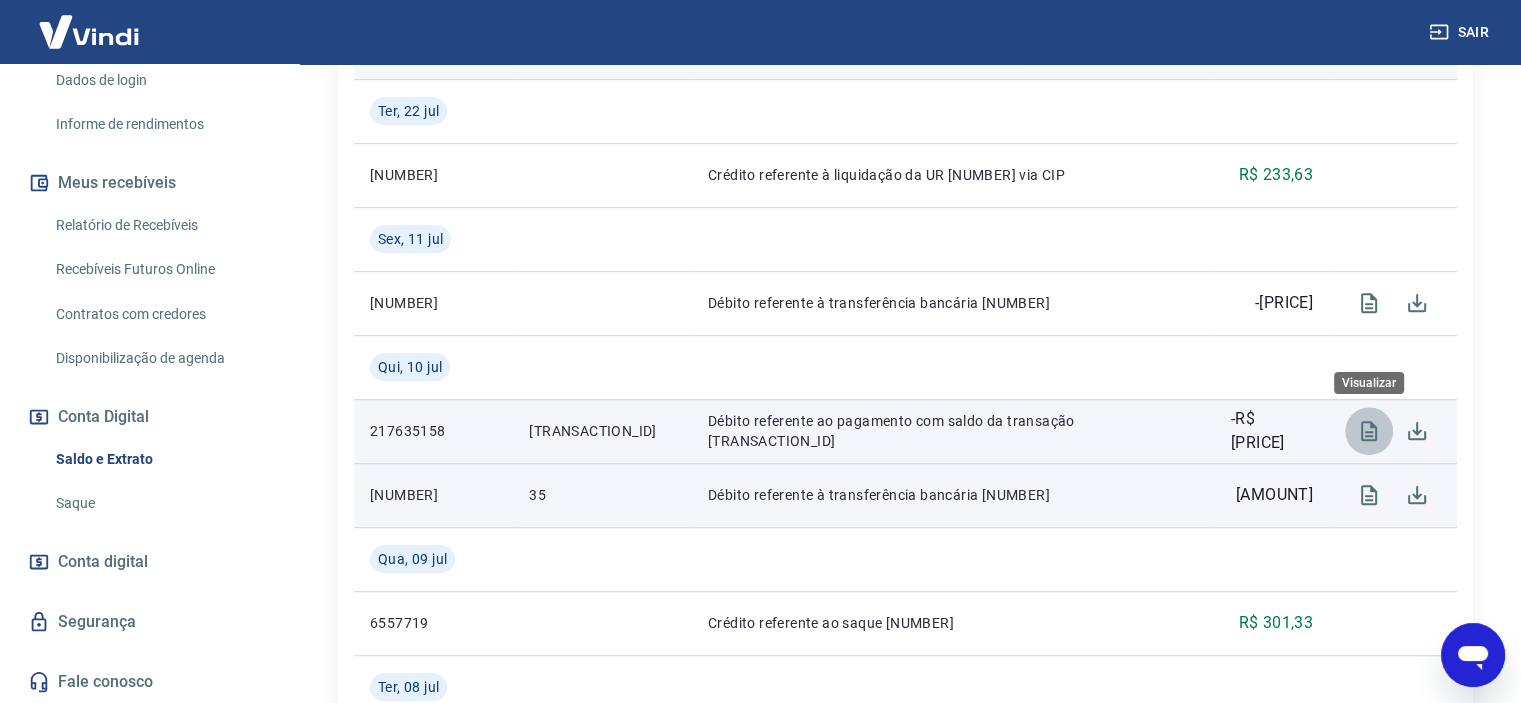 click 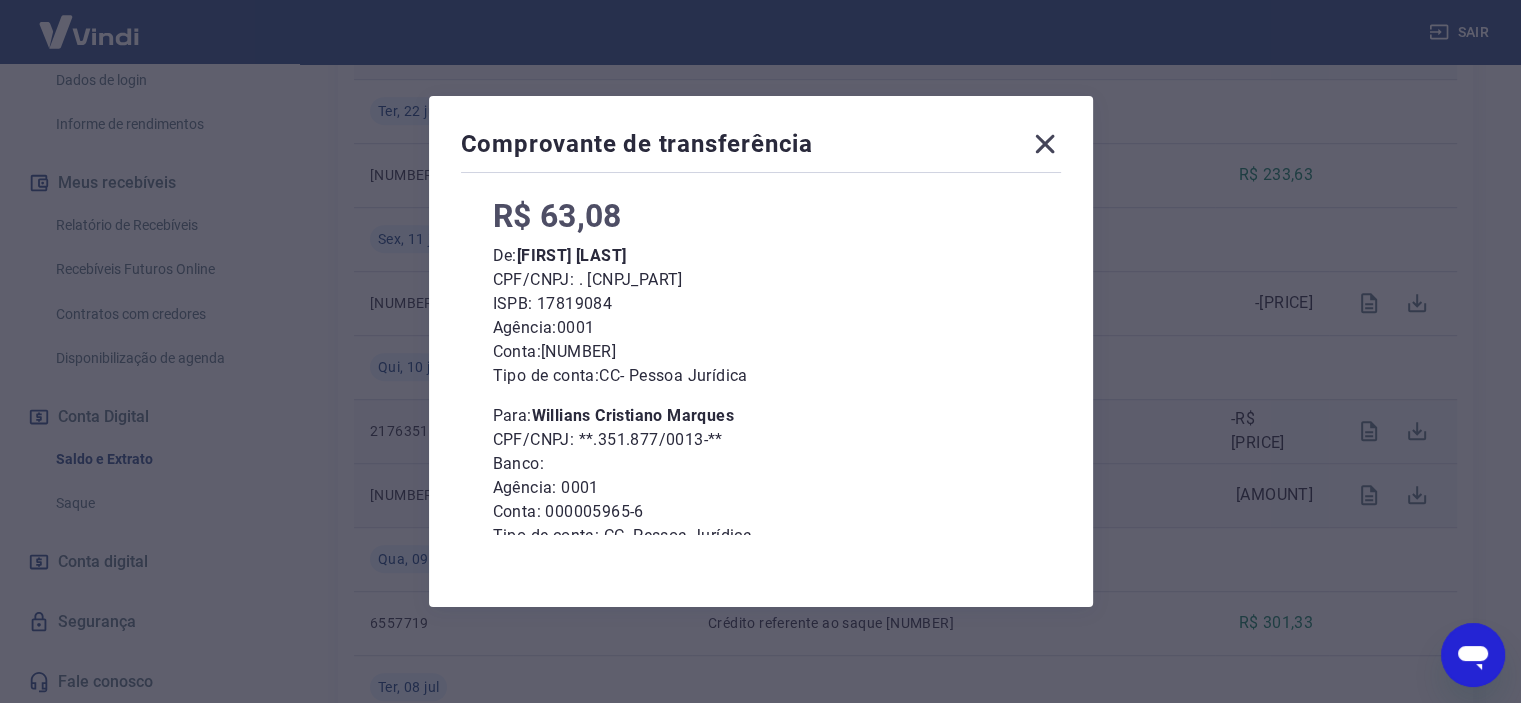 scroll, scrollTop: 110, scrollLeft: 0, axis: vertical 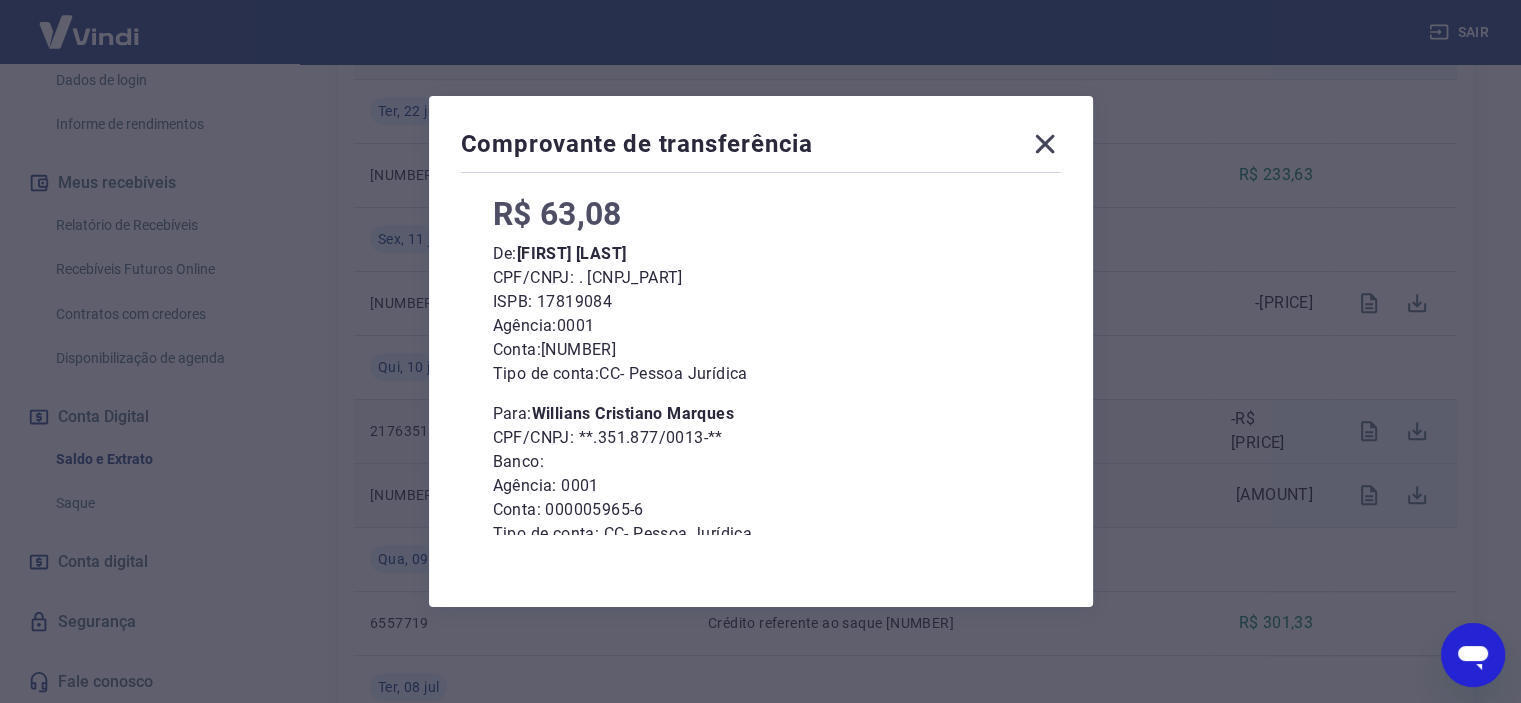 click 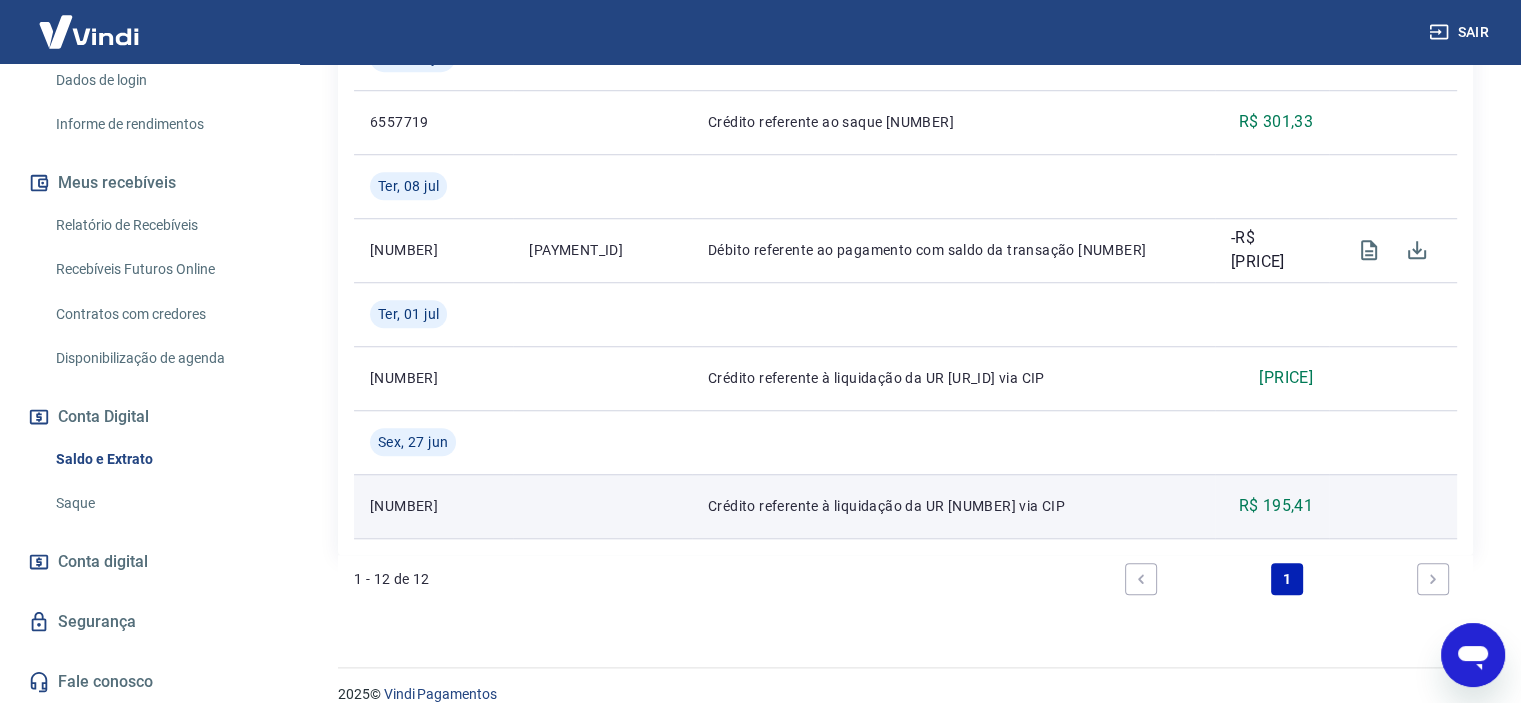 scroll, scrollTop: 1582, scrollLeft: 0, axis: vertical 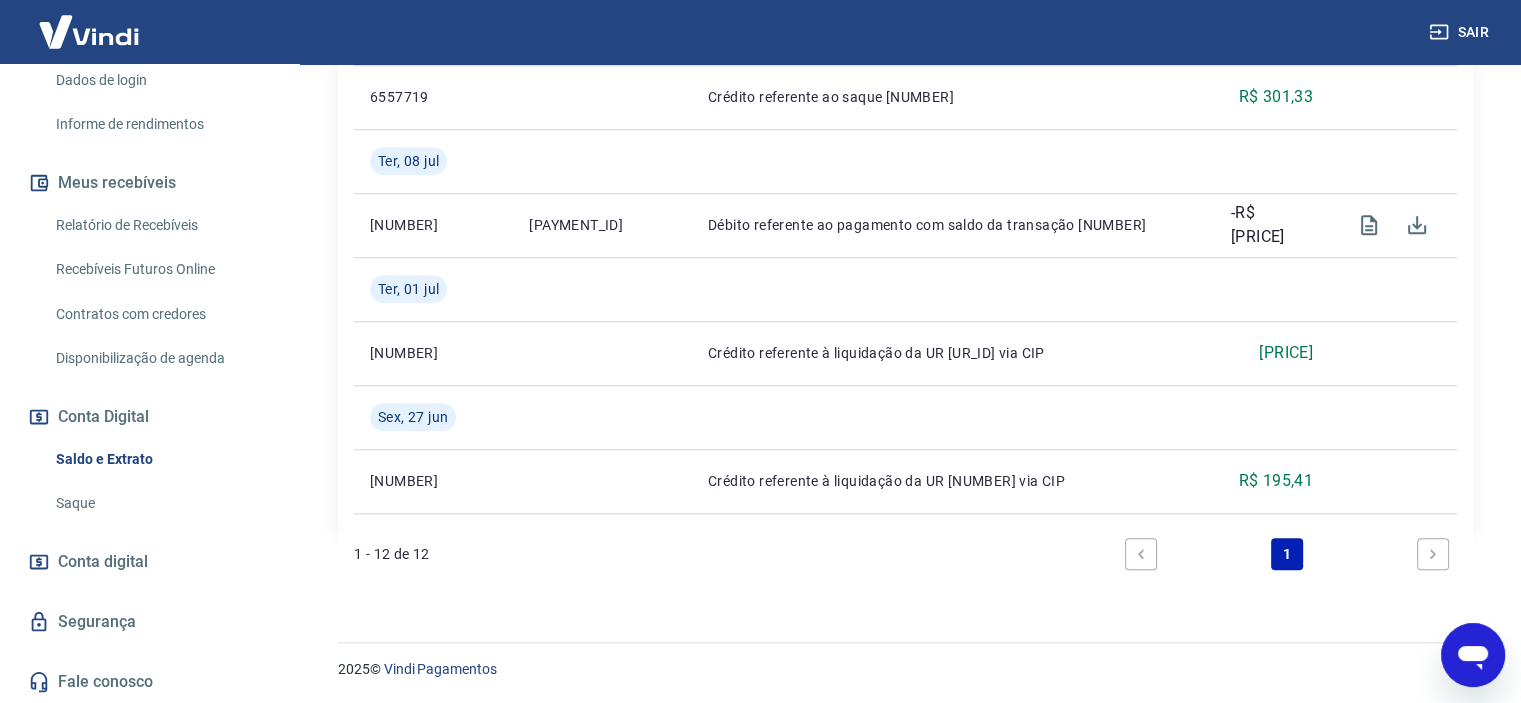 drag, startPoint x: 1150, startPoint y: 568, endPoint x: 1146, endPoint y: 557, distance: 11.7046995 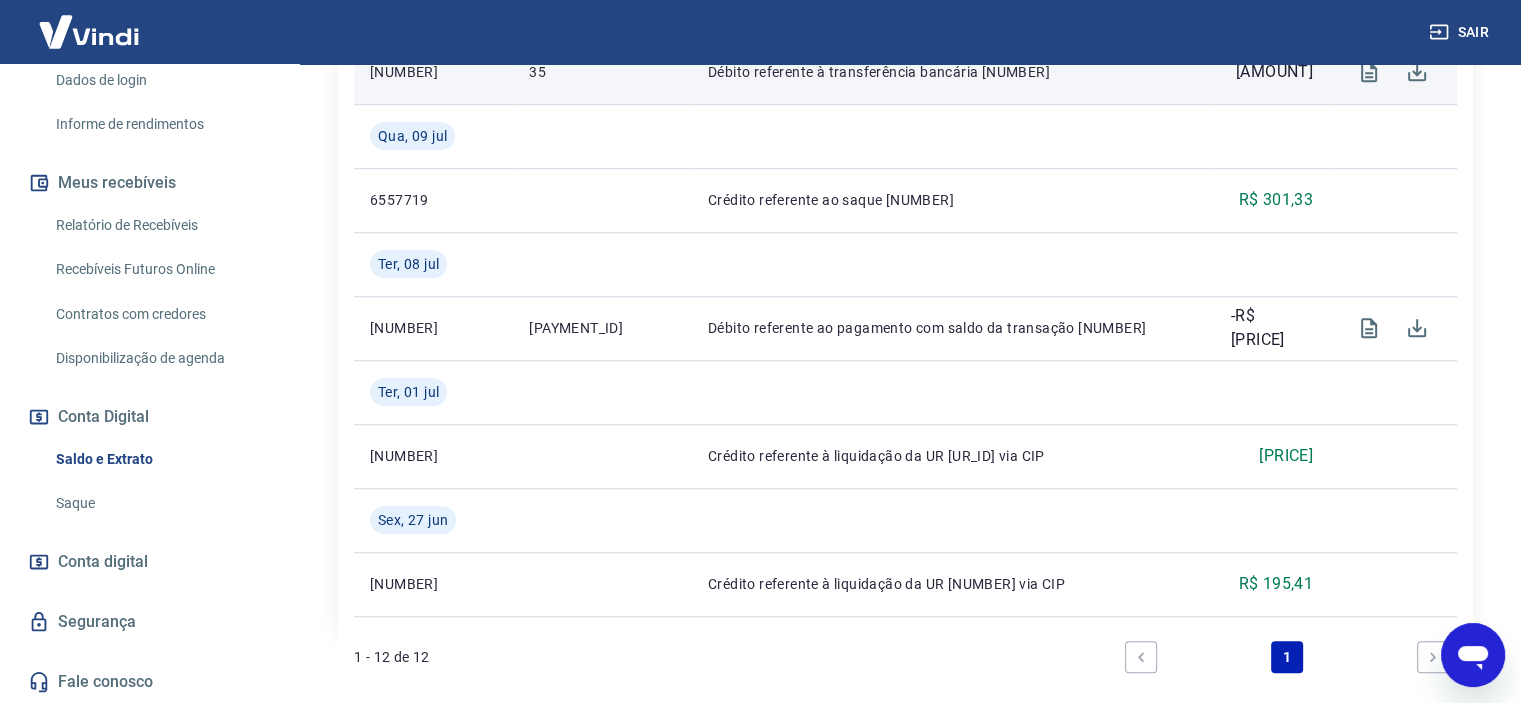 scroll, scrollTop: 1582, scrollLeft: 0, axis: vertical 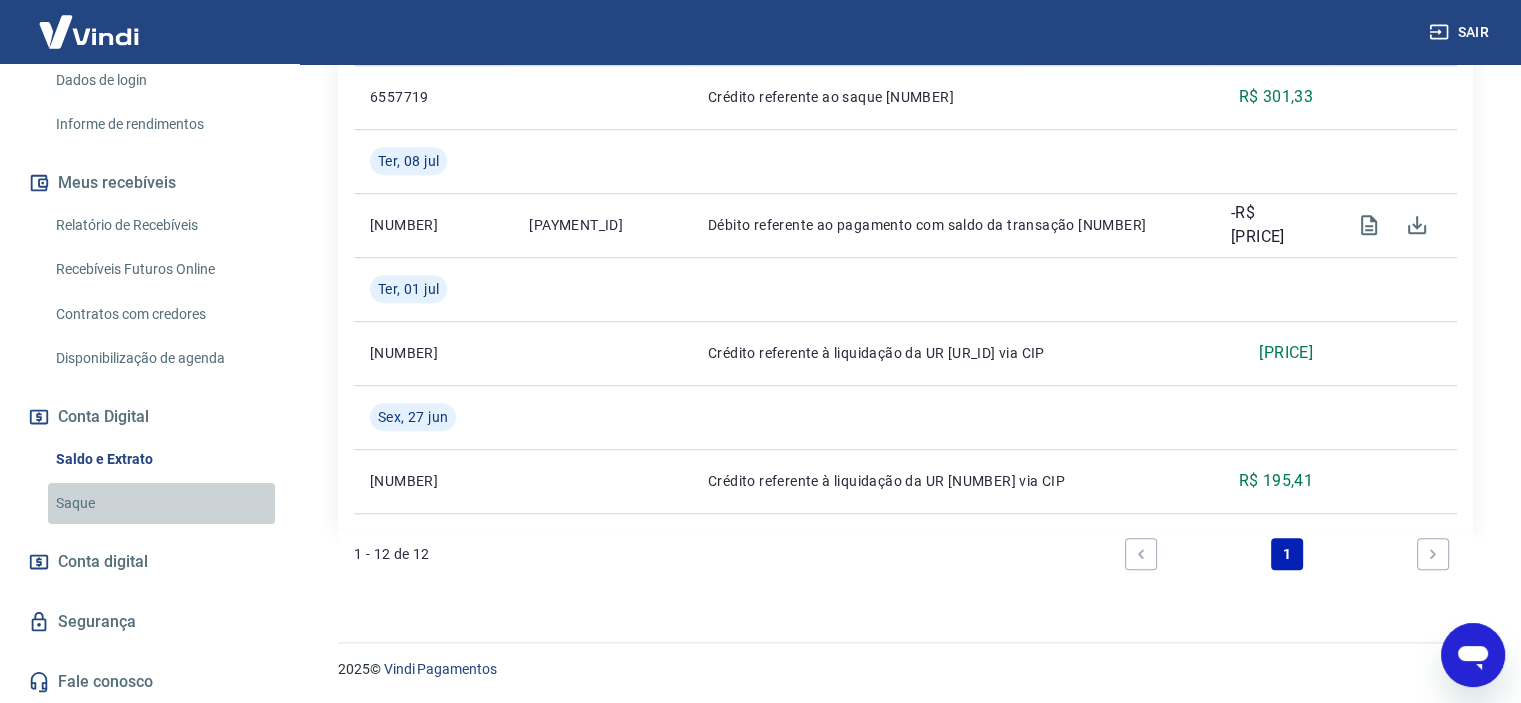 click on "Saque" at bounding box center (161, 503) 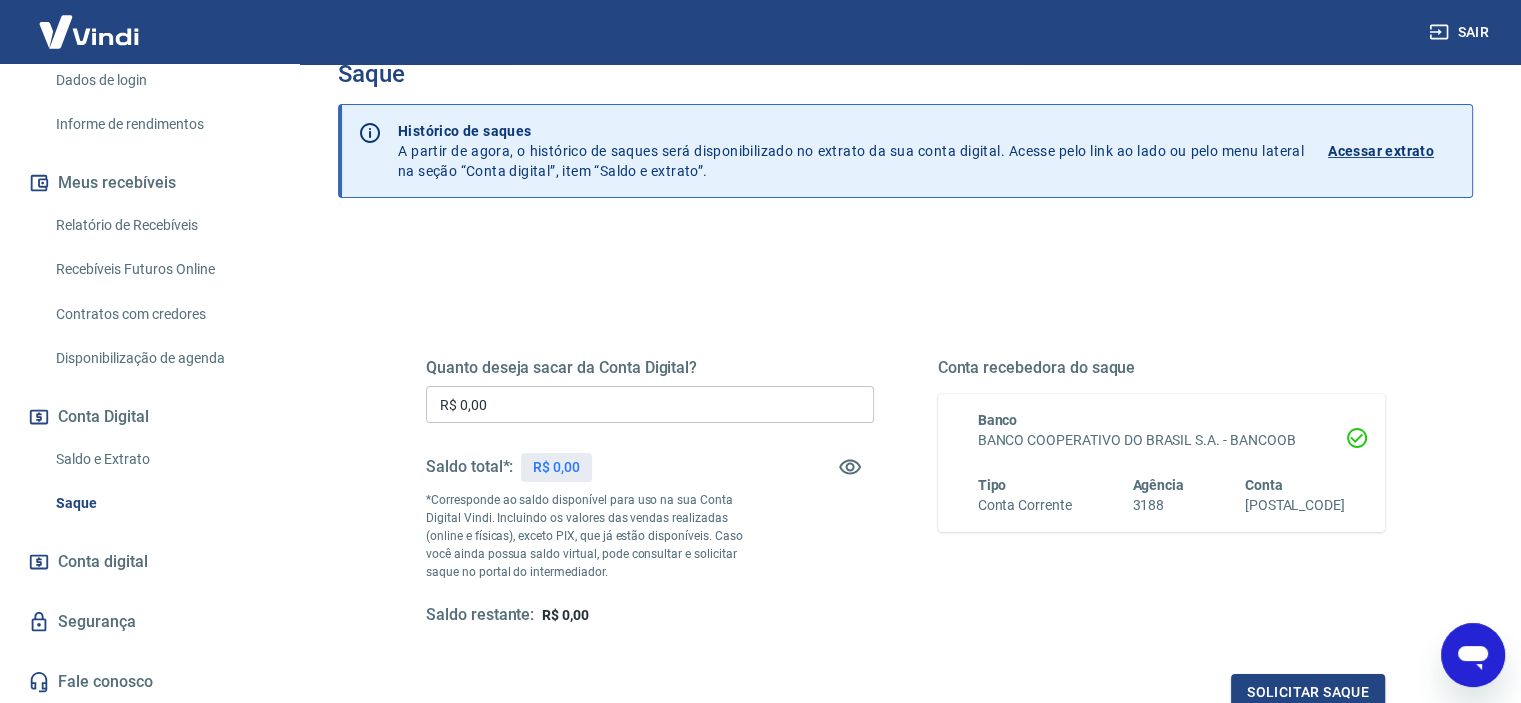 scroll, scrollTop: 44, scrollLeft: 0, axis: vertical 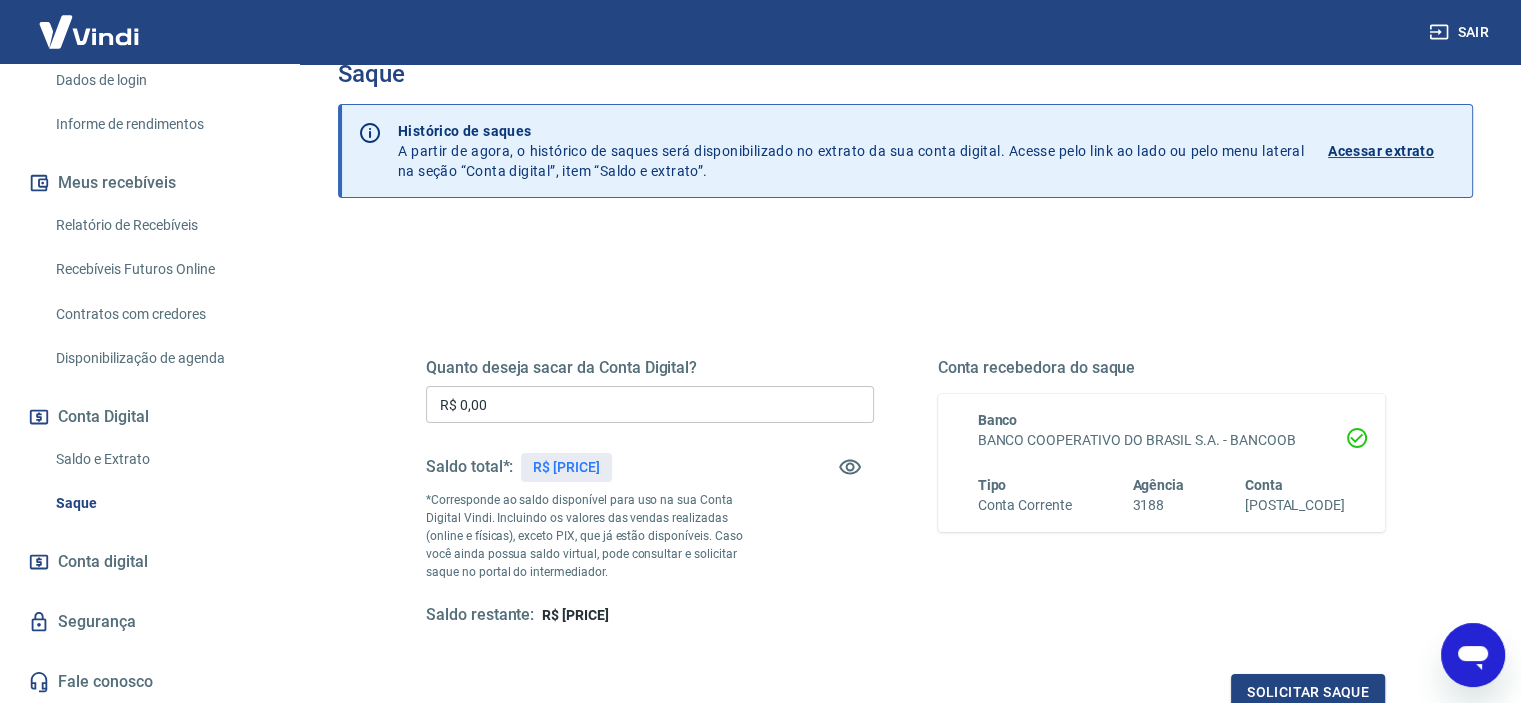 click on "BANCO COOPERATIVO DO BRASIL S.A. - BANCOOB" at bounding box center (1162, 440) 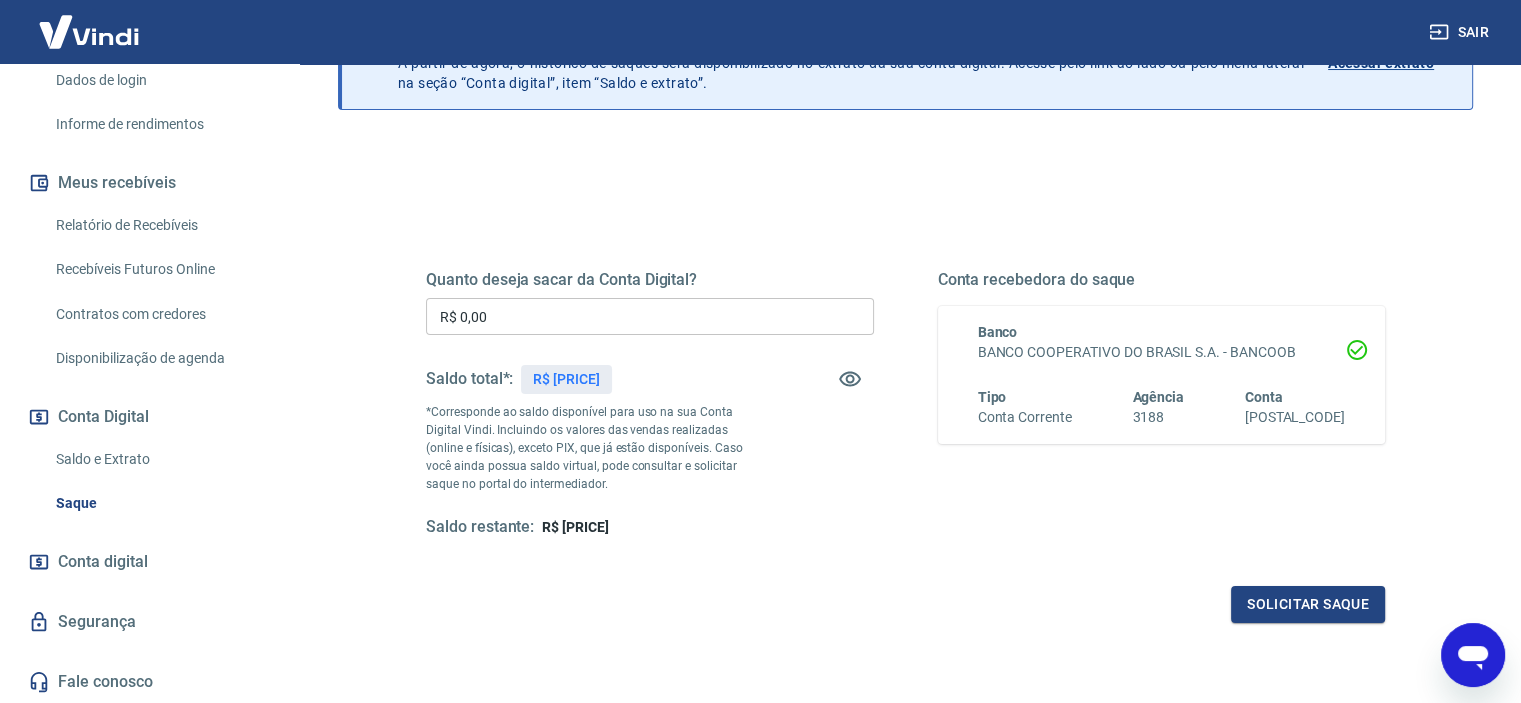 scroll, scrollTop: 118, scrollLeft: 0, axis: vertical 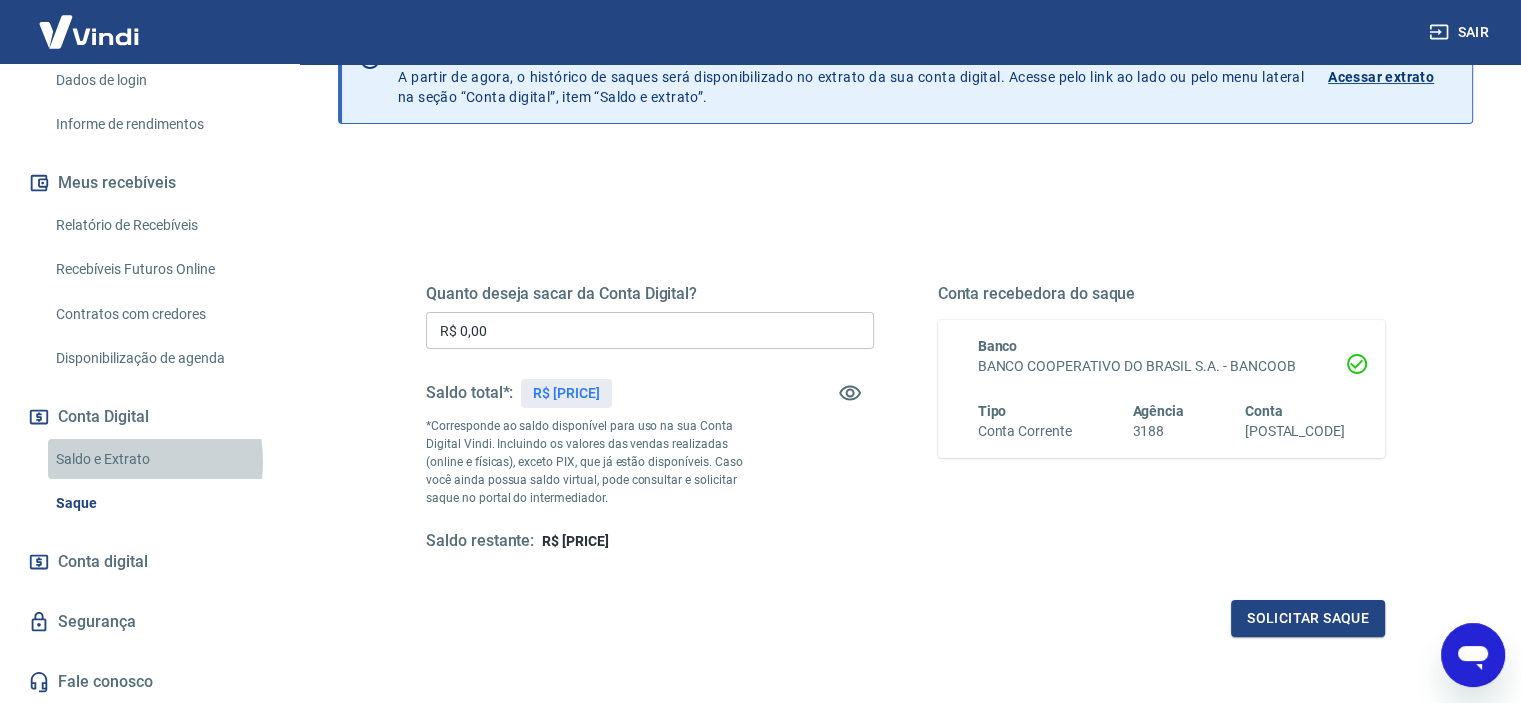 click on "Saldo e Extrato" at bounding box center [161, 459] 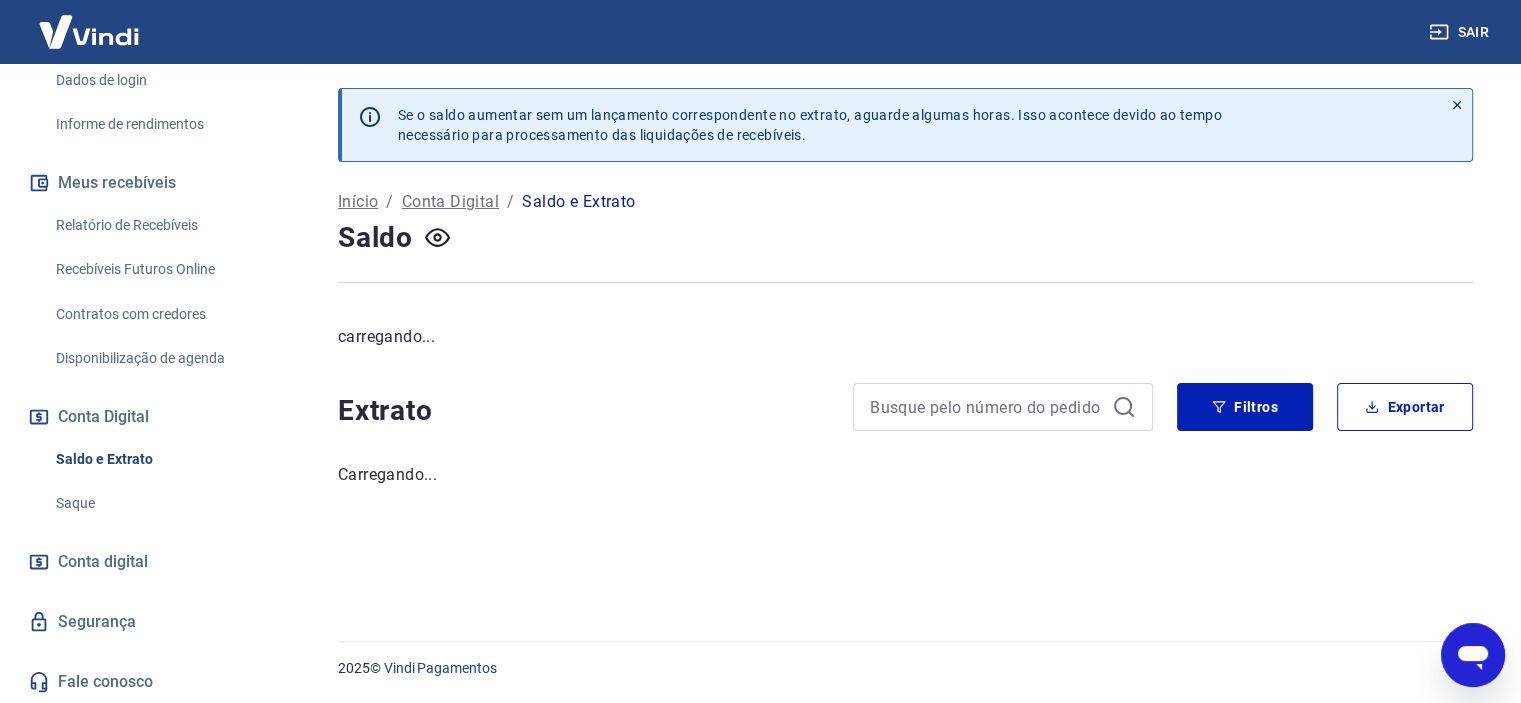 scroll, scrollTop: 0, scrollLeft: 0, axis: both 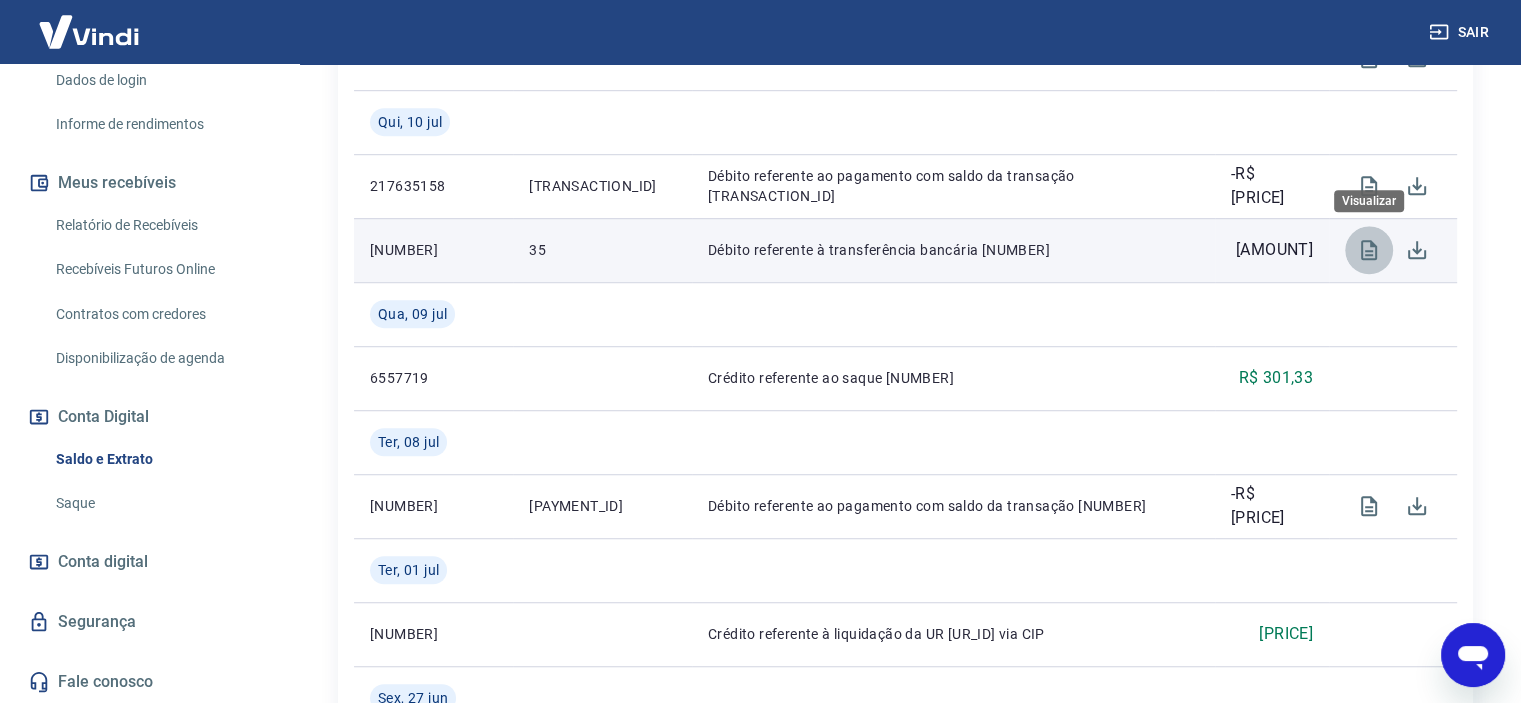 click 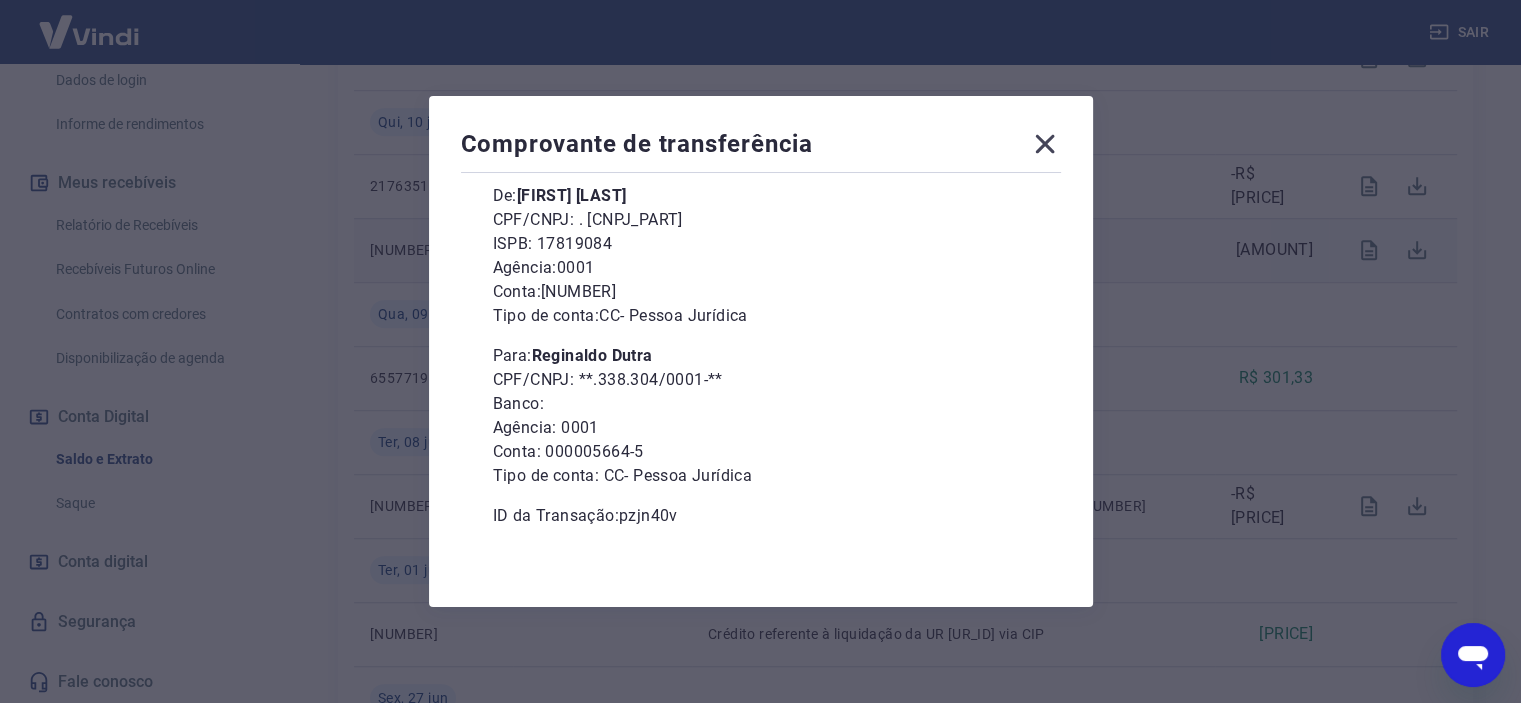 scroll, scrollTop: 168, scrollLeft: 0, axis: vertical 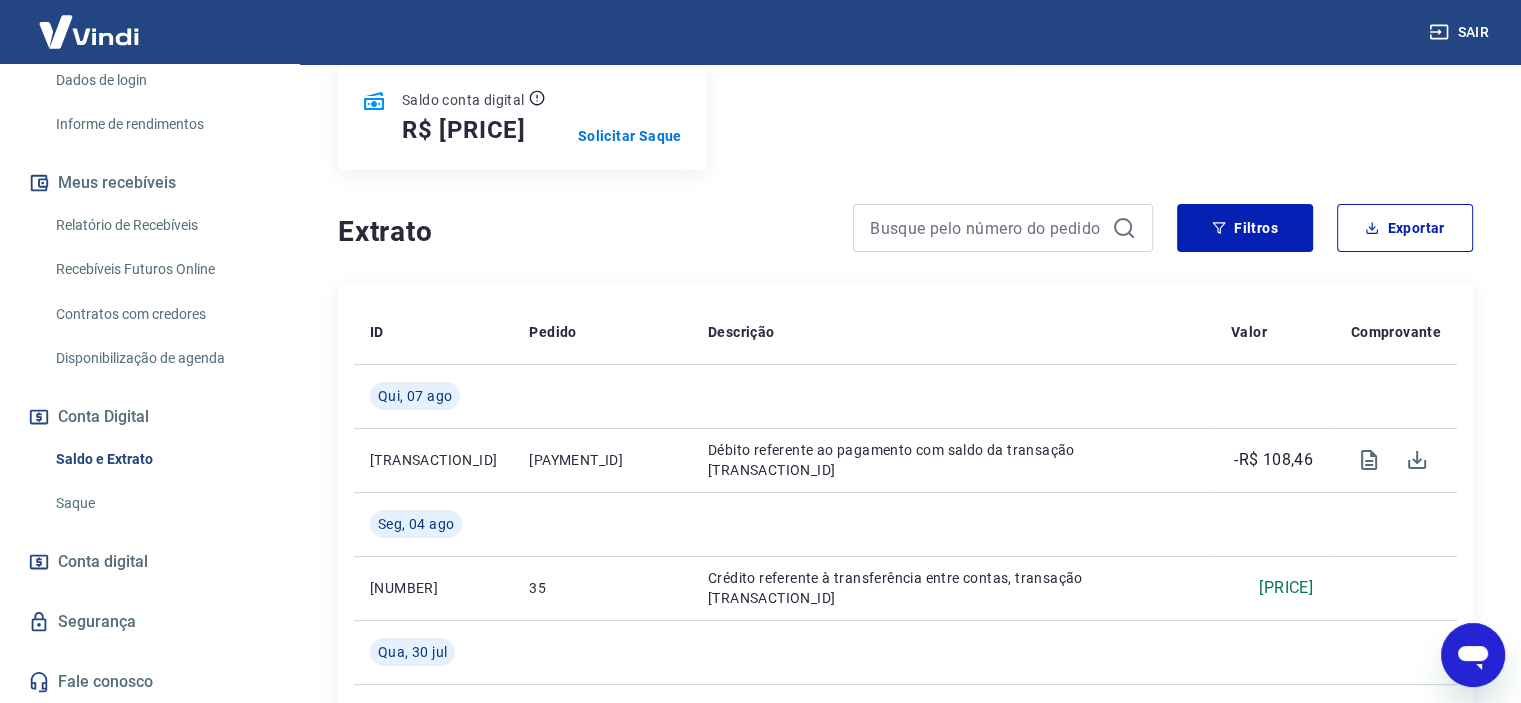 click 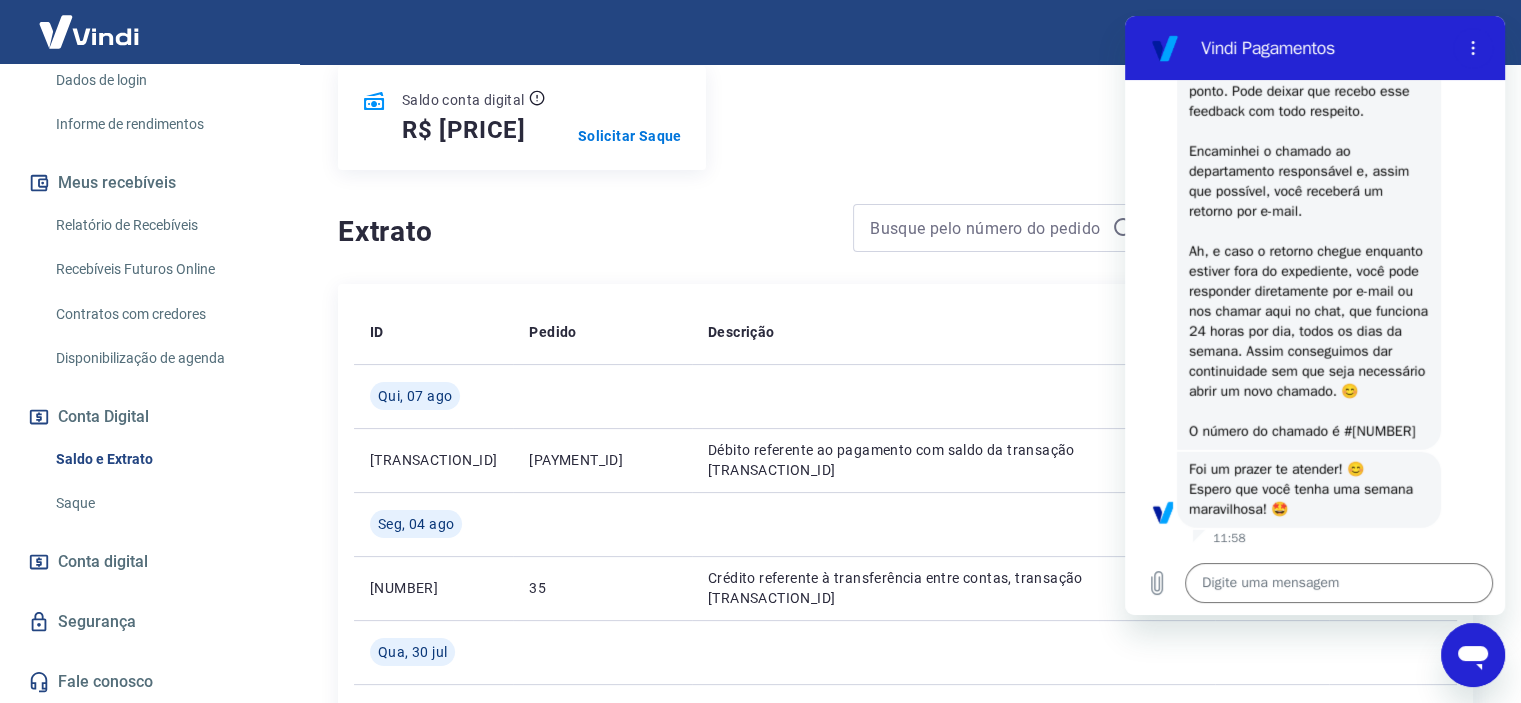 scroll, scrollTop: 0, scrollLeft: 0, axis: both 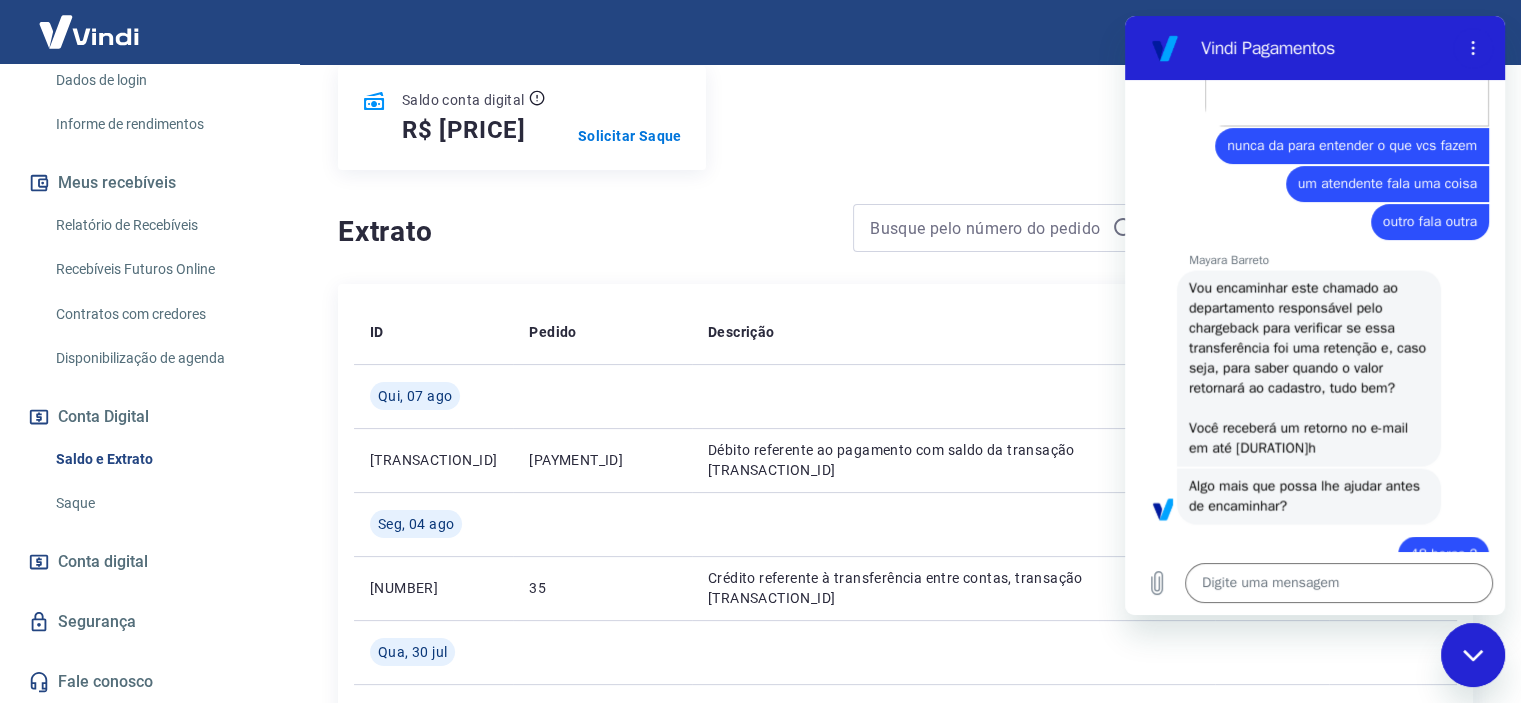 click at bounding box center [1473, 655] 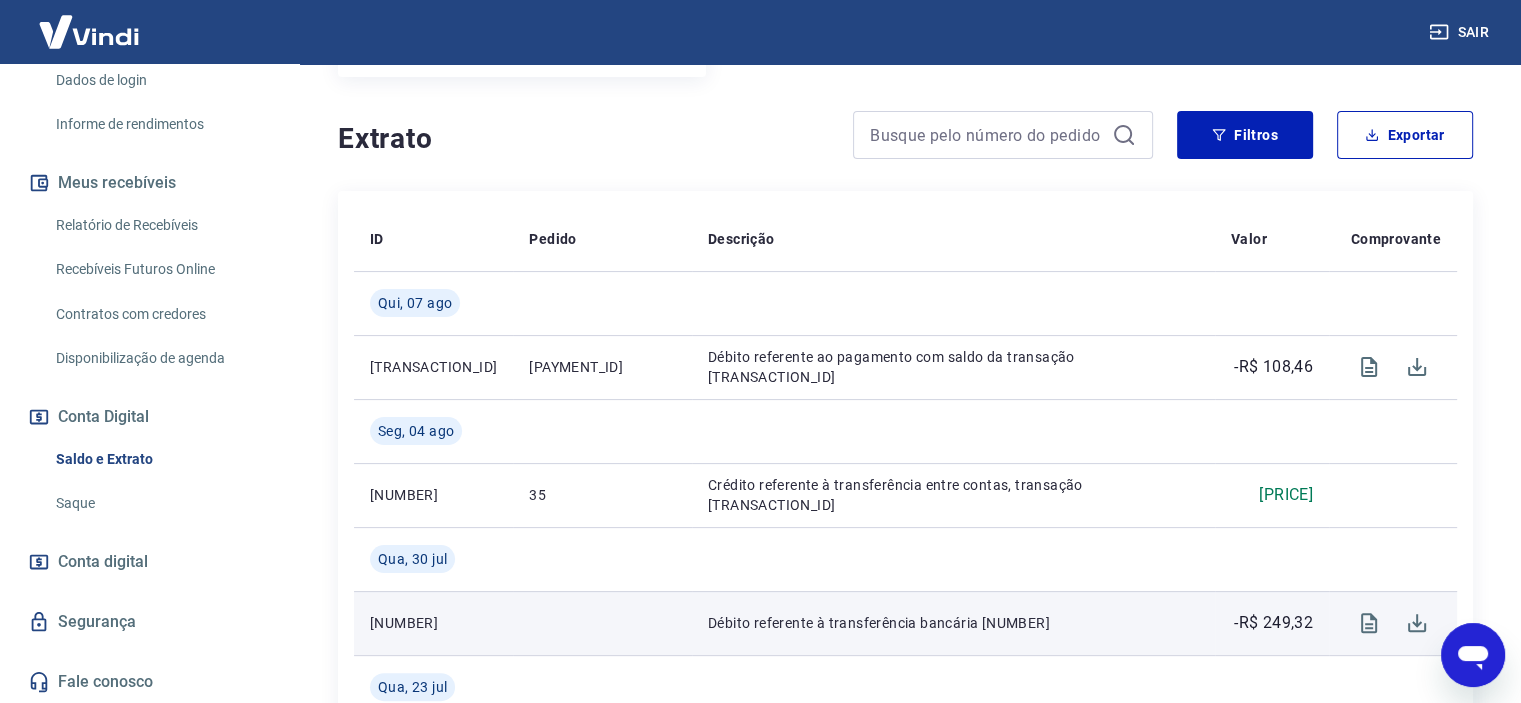scroll, scrollTop: 351, scrollLeft: 0, axis: vertical 